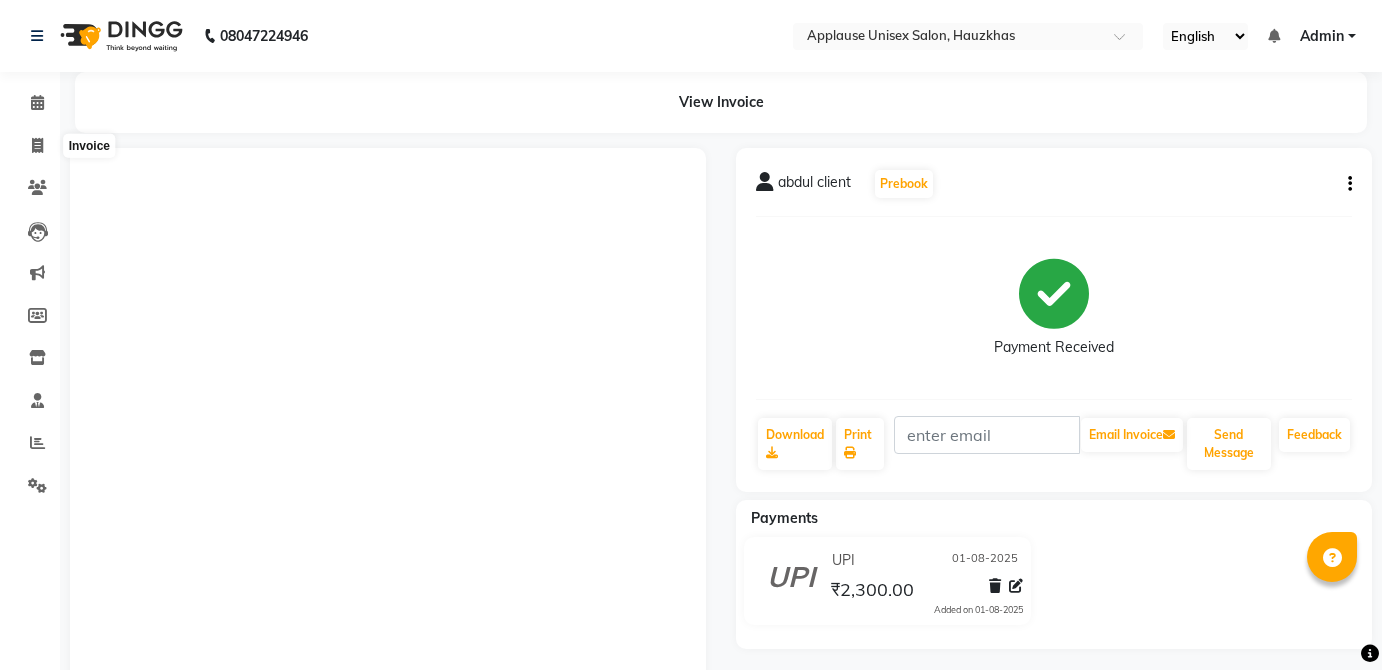 scroll, scrollTop: 0, scrollLeft: 0, axis: both 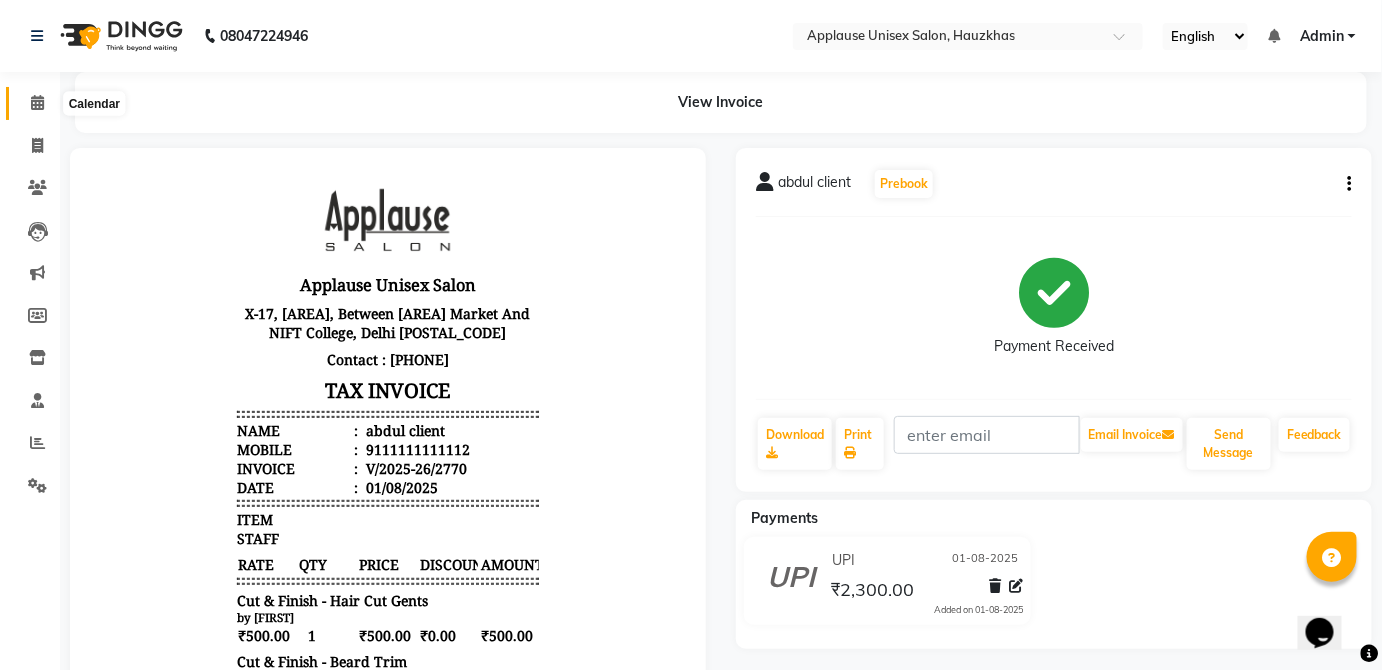 click 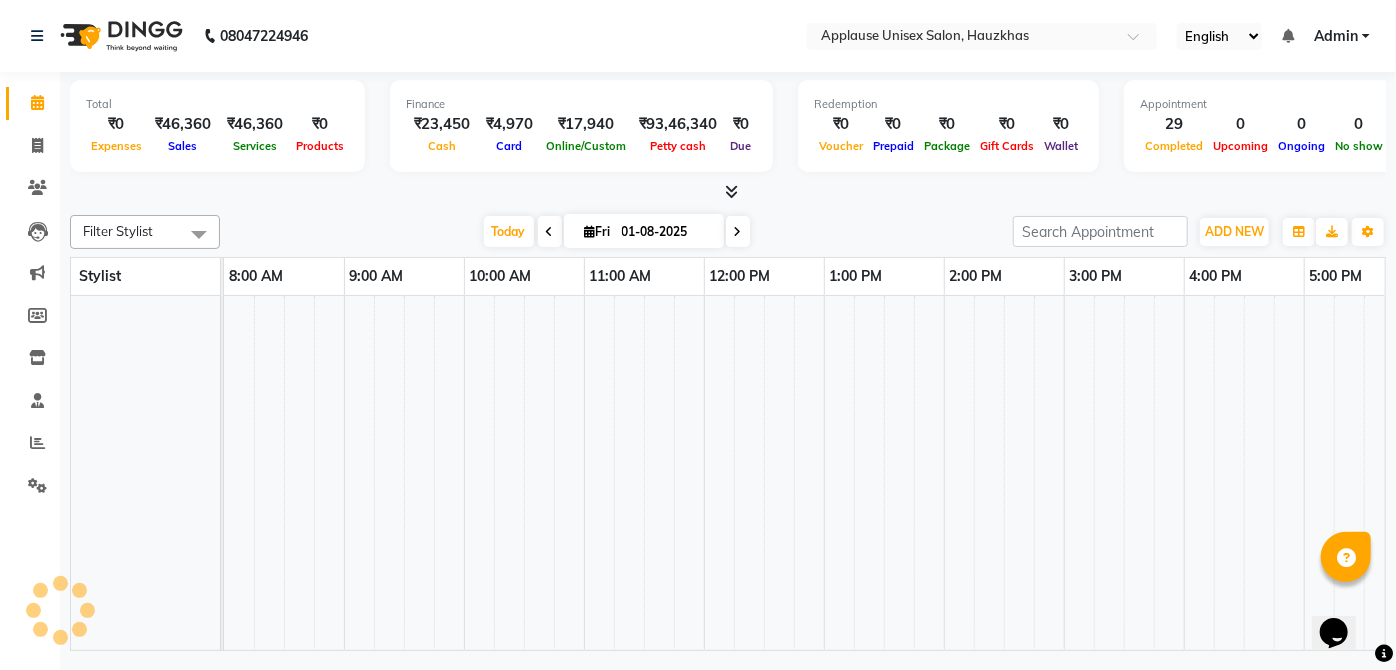 scroll, scrollTop: 0, scrollLeft: 0, axis: both 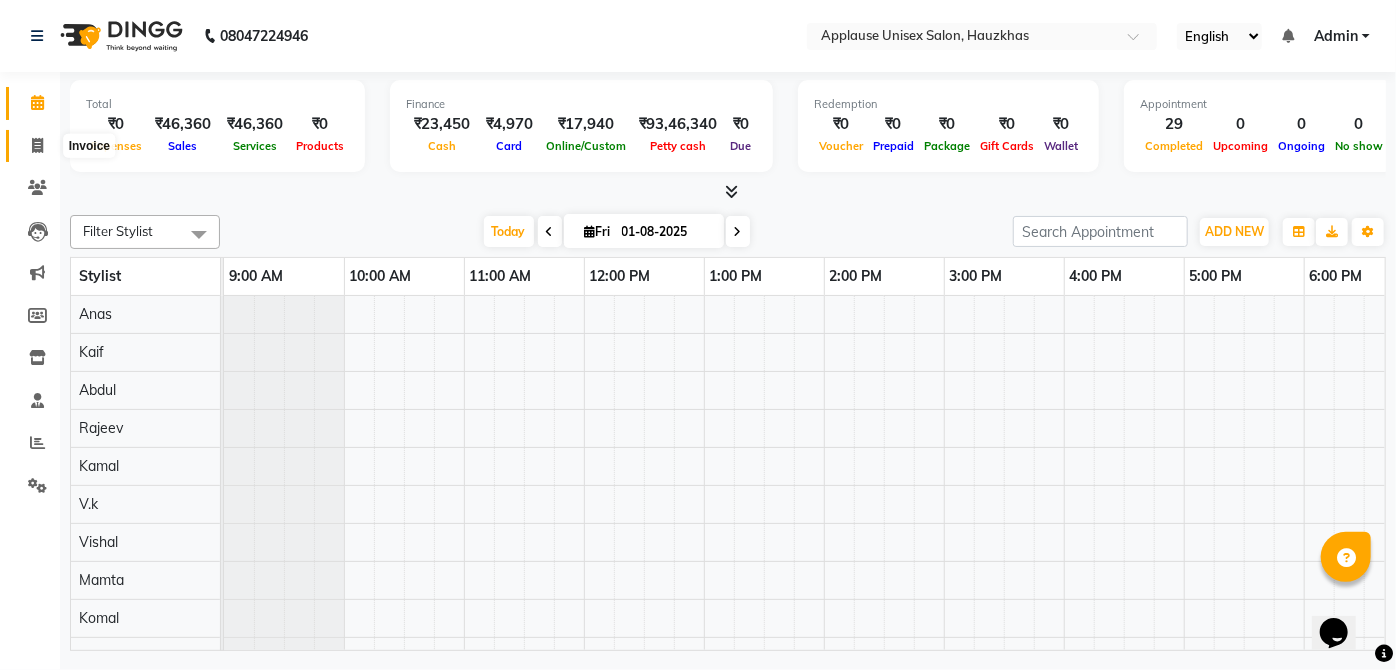 click 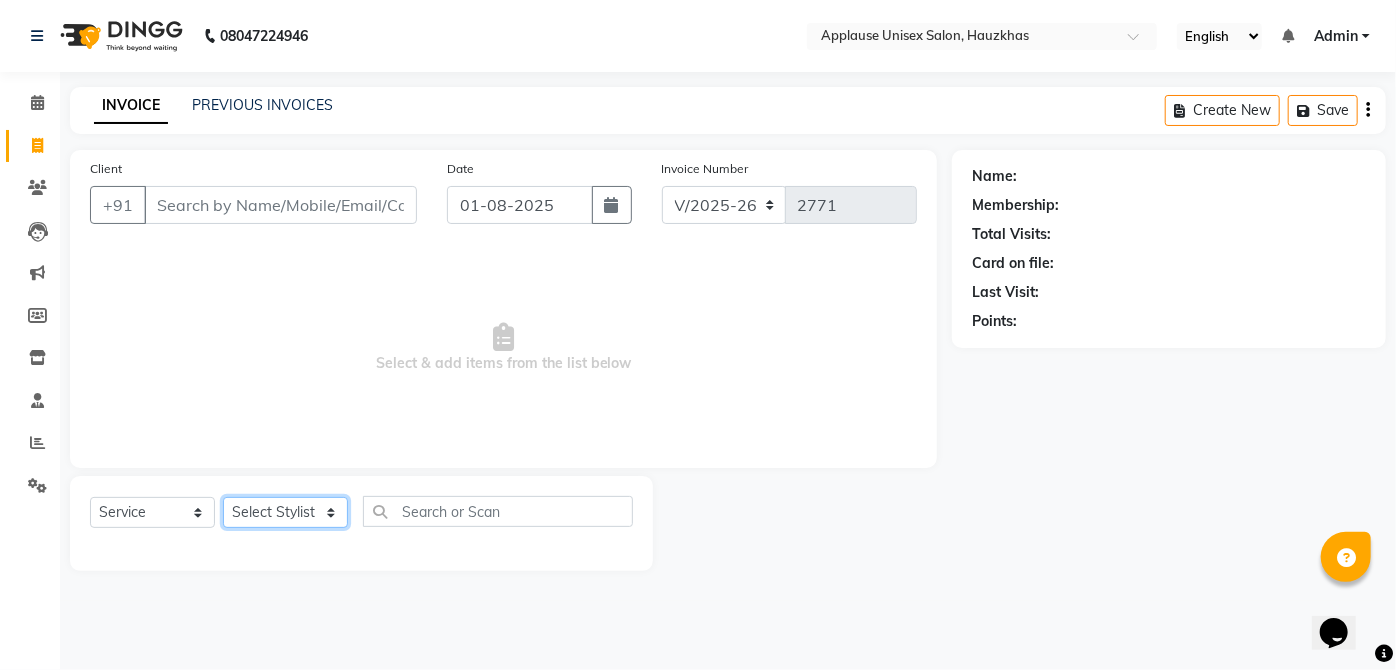 click on "Select Stylist Abdul Anas Arti Aruna Asif faisal guri heena Kaif Kamal Karan Komal laxmi Mamta Manager Mohsin nitin rahul Rajeev Rashid saif sangeeta sangeeta sharukh Vishal V.k" 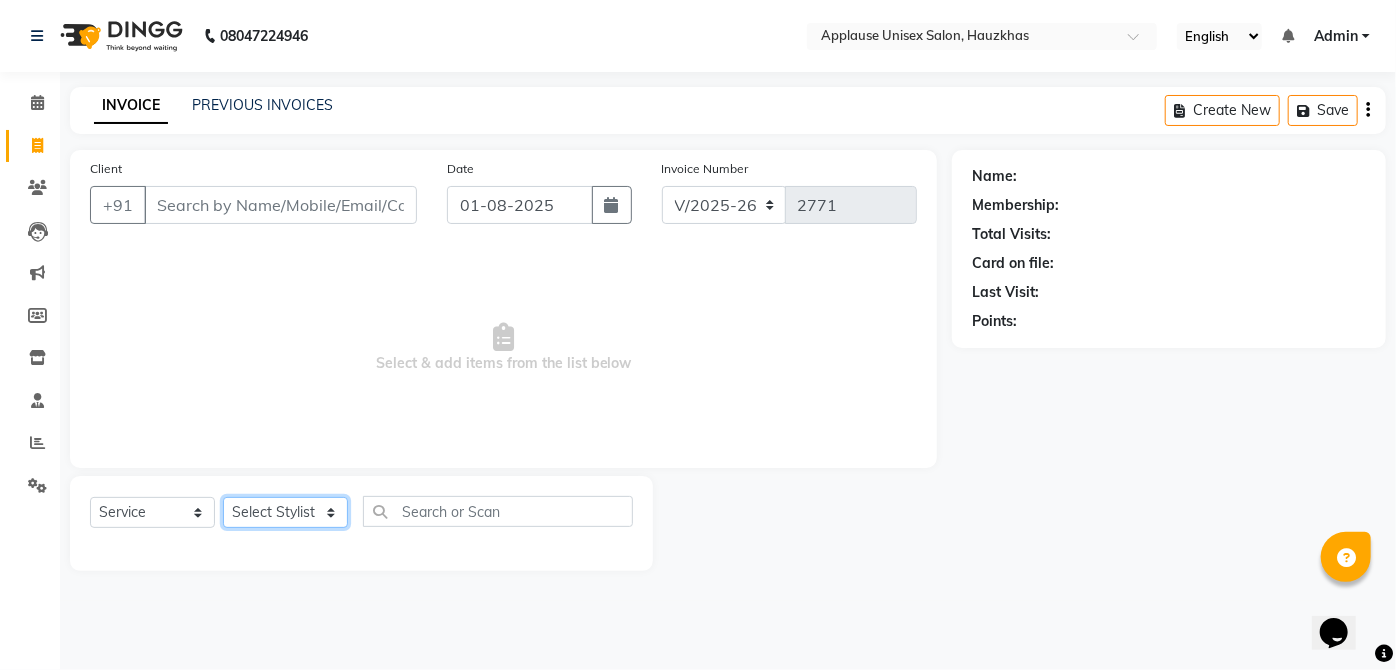 select on "32125" 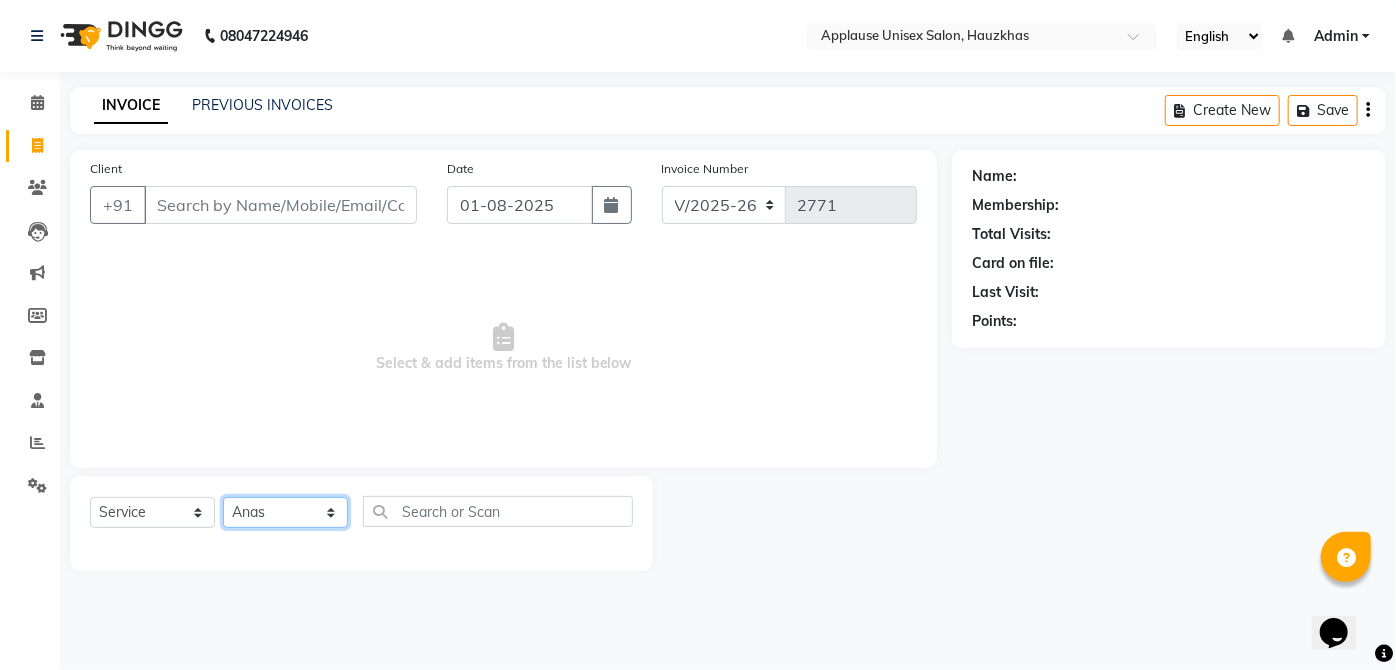 click on "Select Stylist Abdul Anas Arti Aruna Asif faisal guri heena Kaif Kamal Karan Komal laxmi Mamta Manager Mohsin nitin rahul Rajeev Rashid saif sangeeta sangeeta sharukh Vishal V.k" 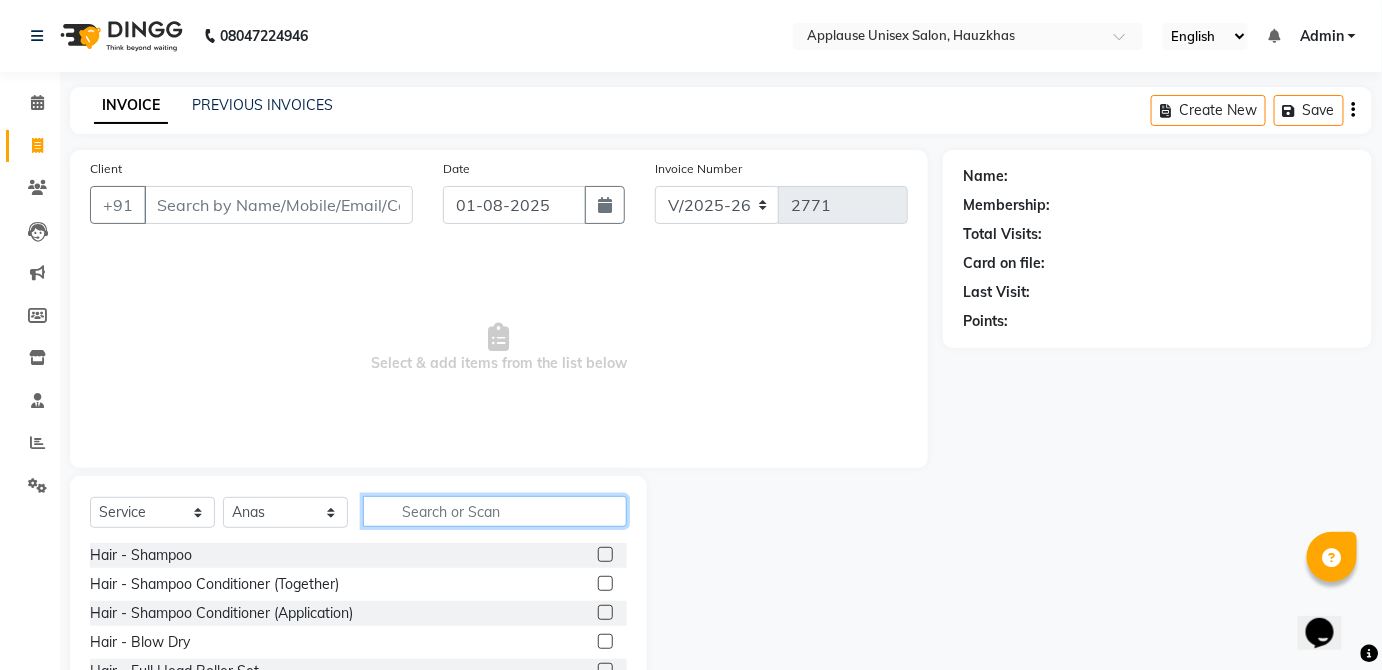 click 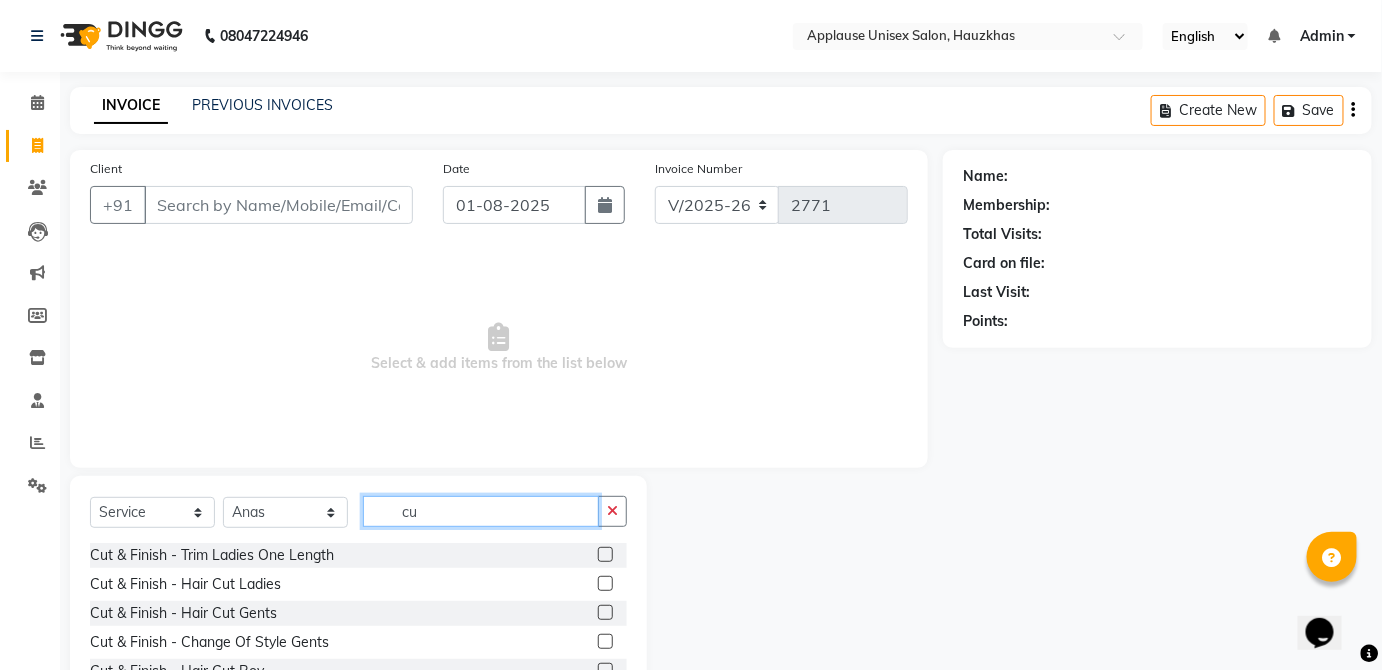 type on "c" 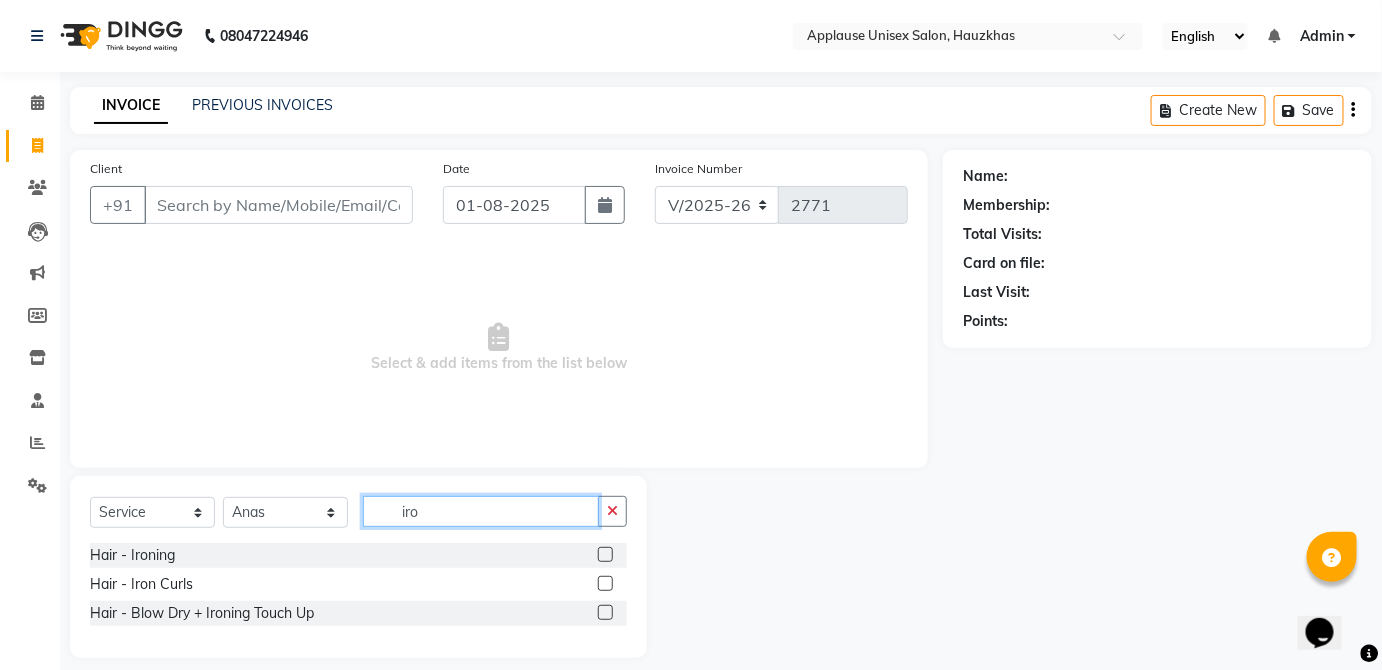 type on "iro" 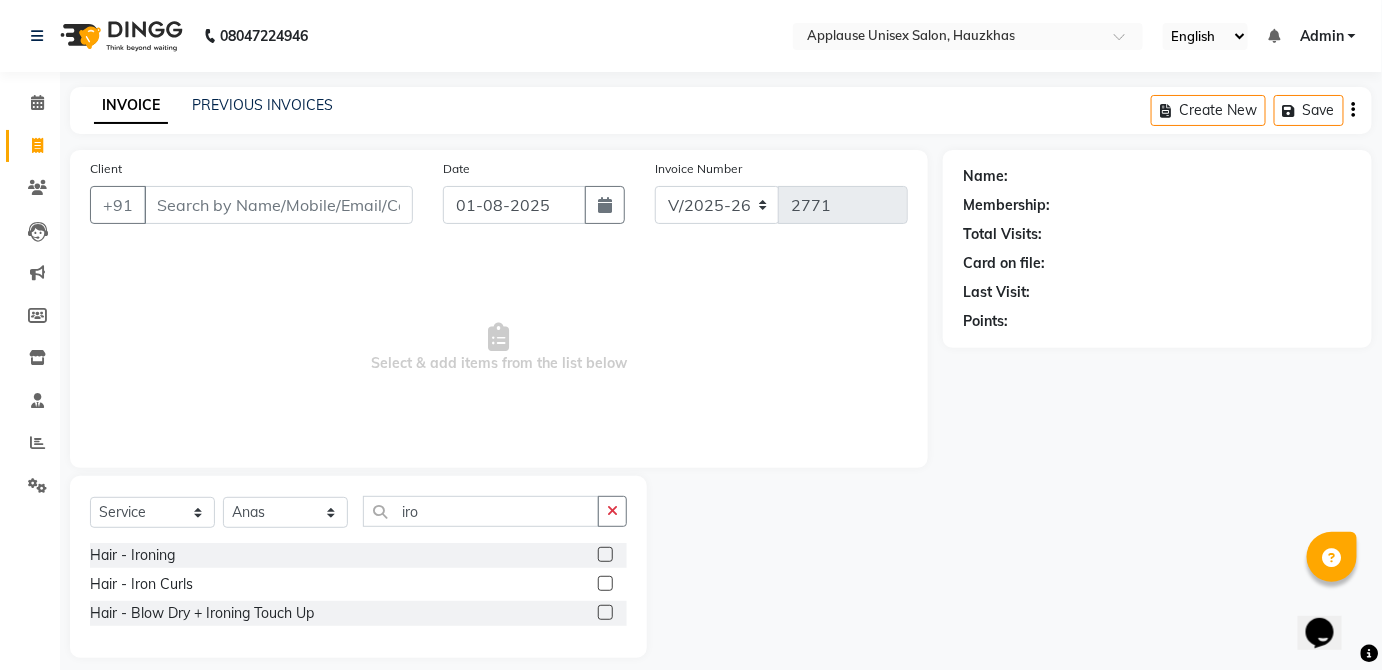 click 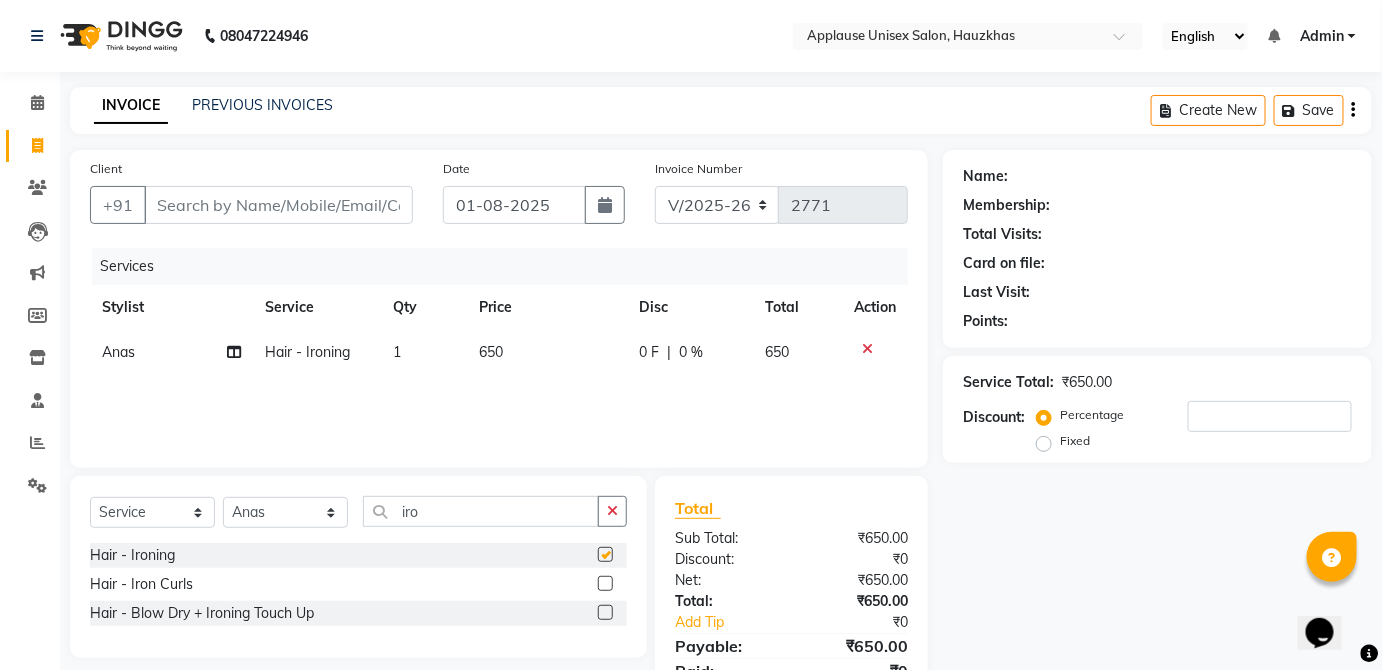 click on "650" 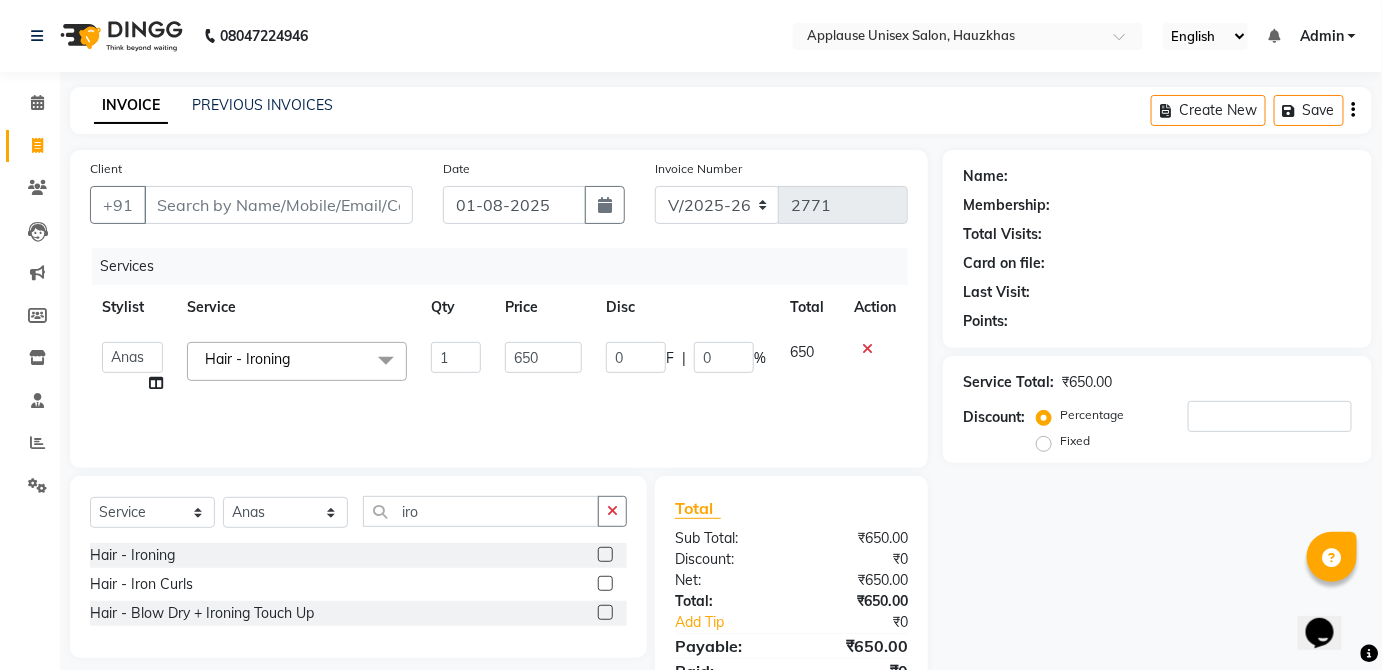checkbox on "false" 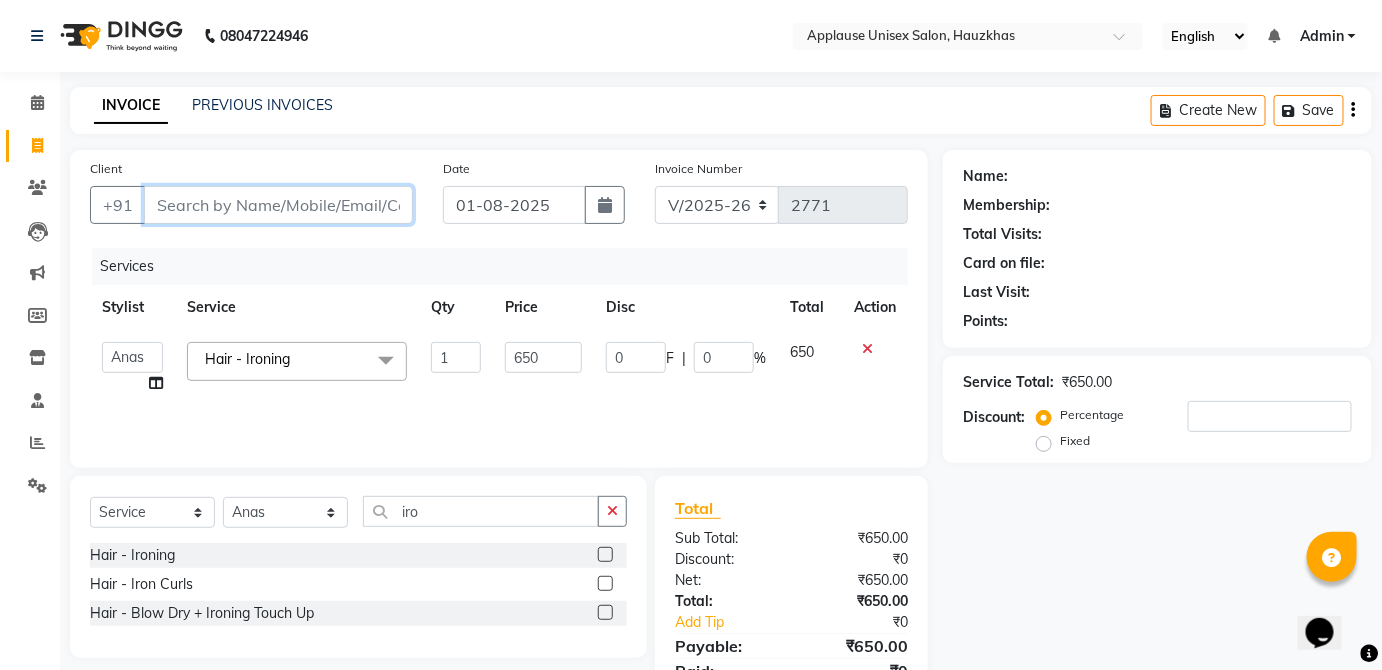click on "Client" at bounding box center (278, 205) 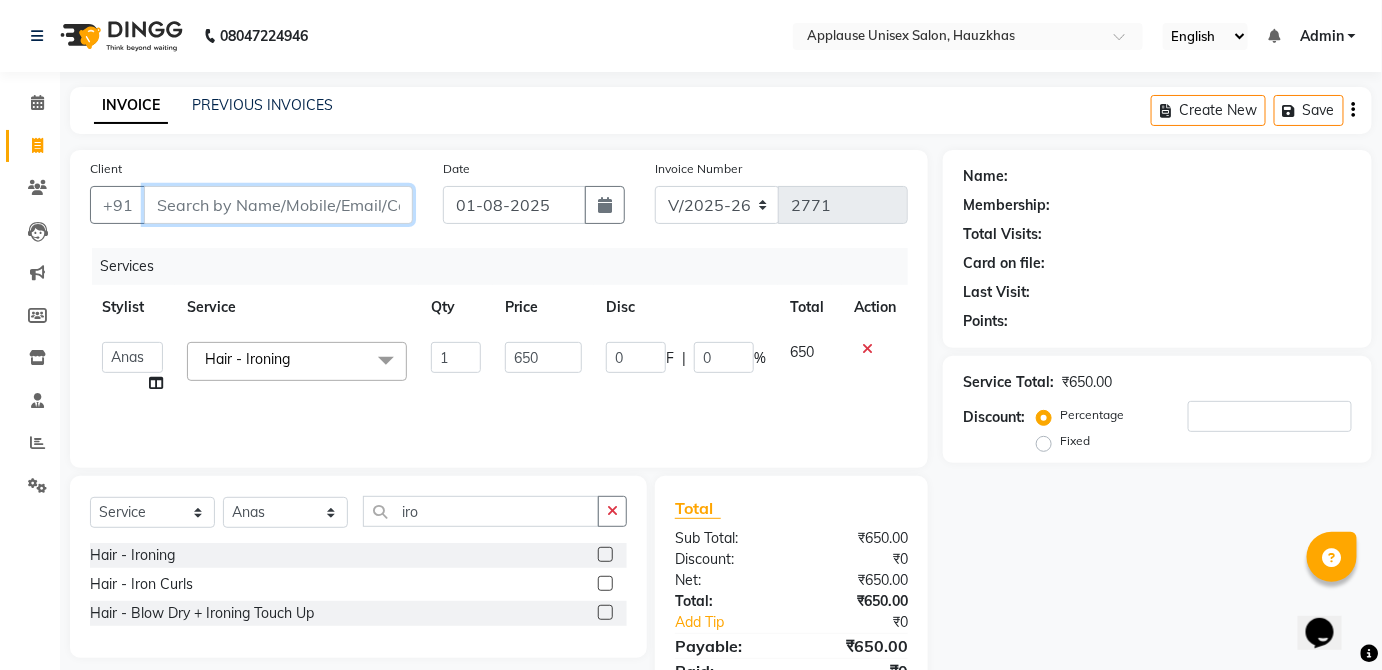 type on "r" 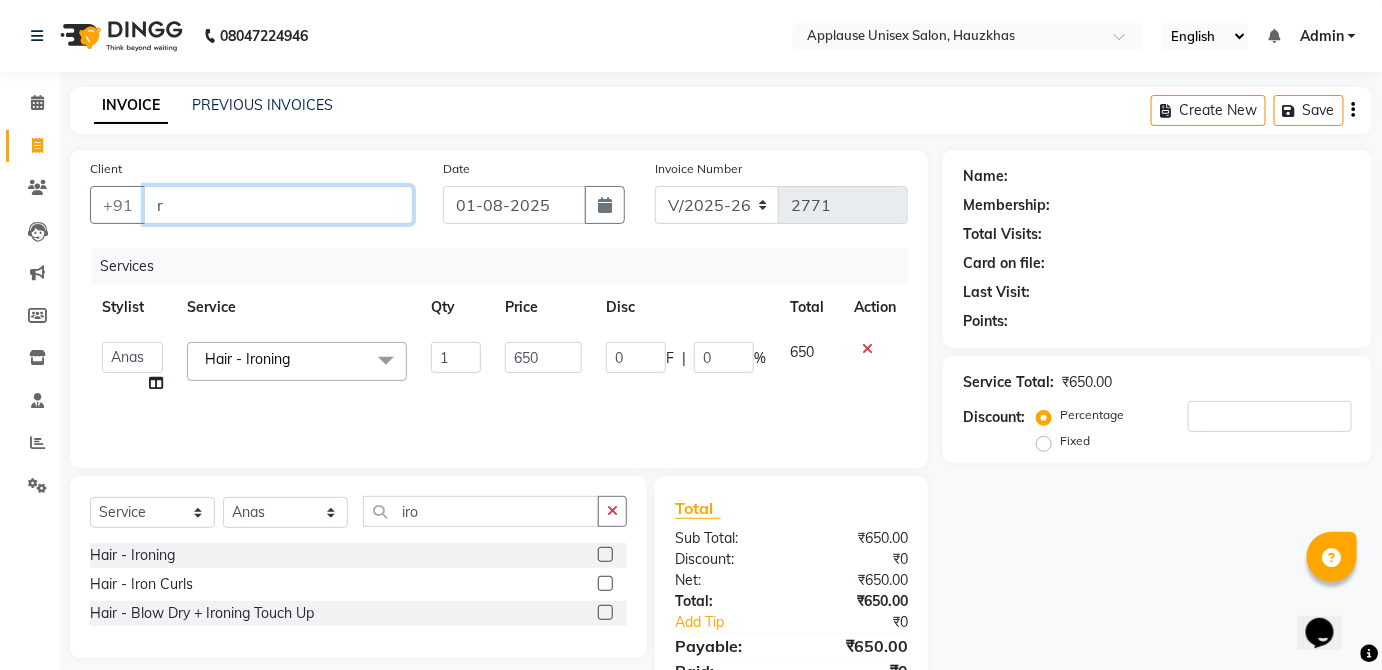 type on "0" 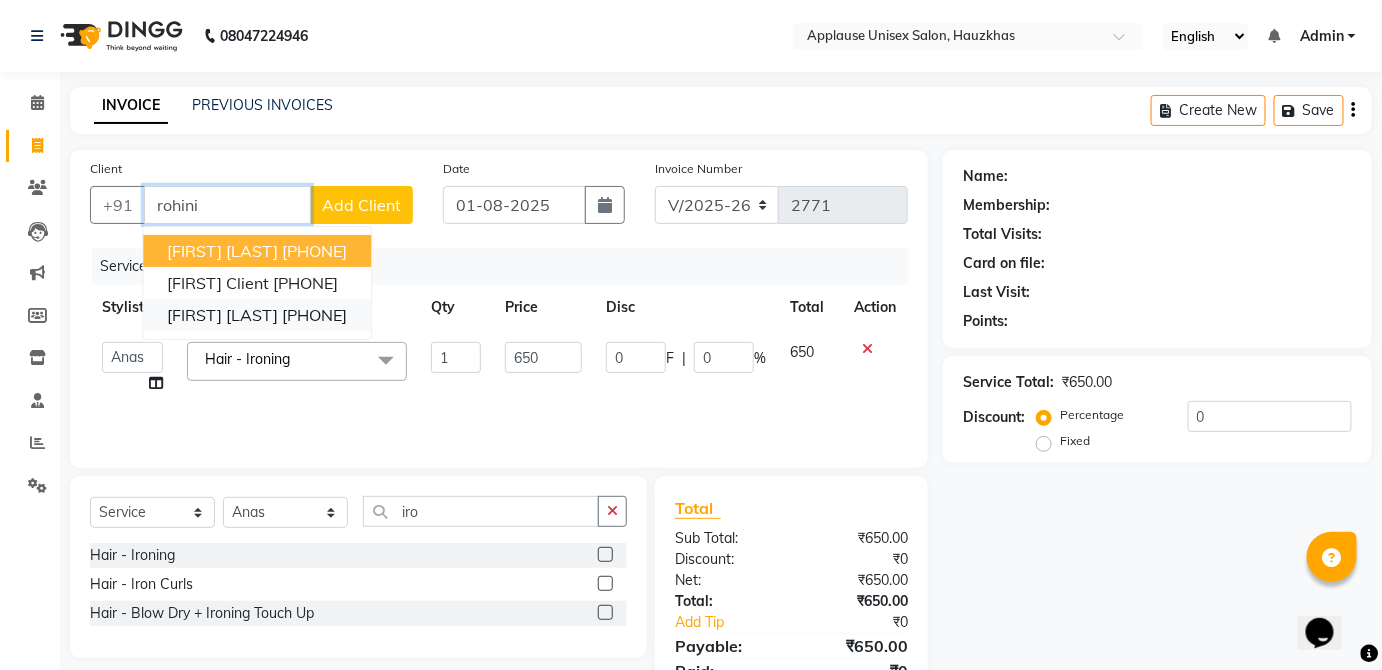 click on "[PHONE]" at bounding box center (314, 315) 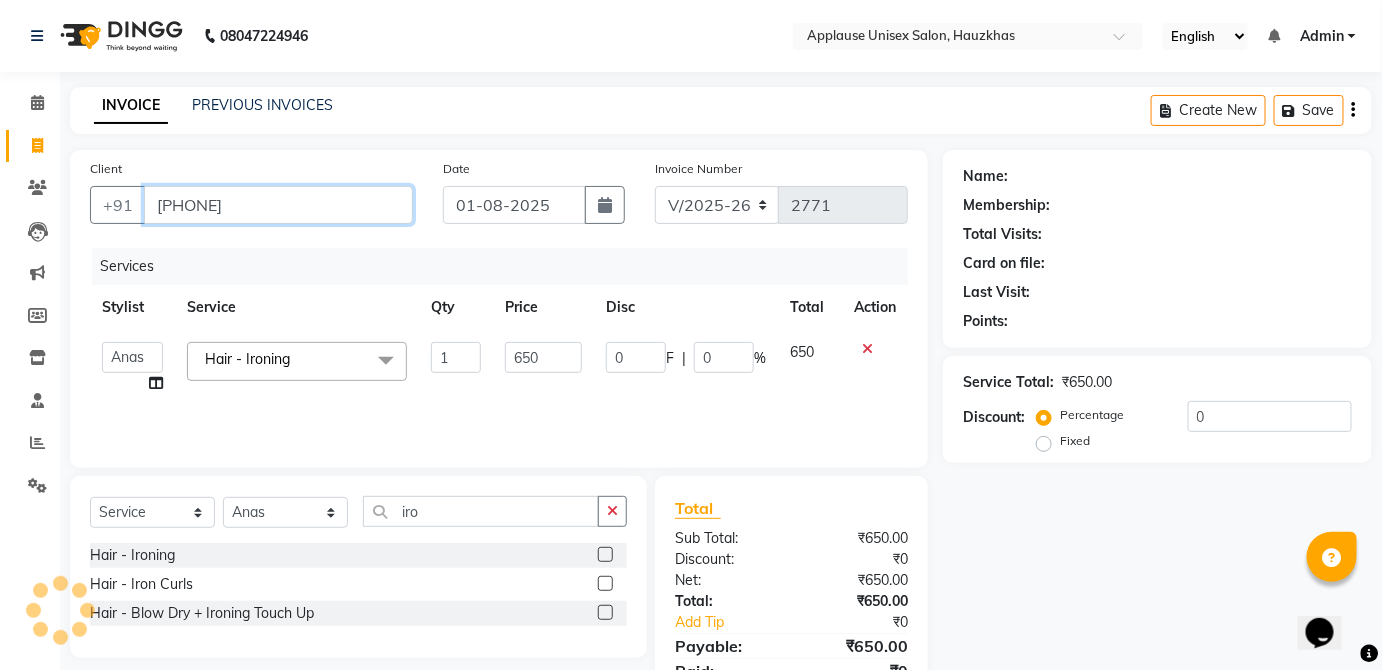 type on "[PHONE]" 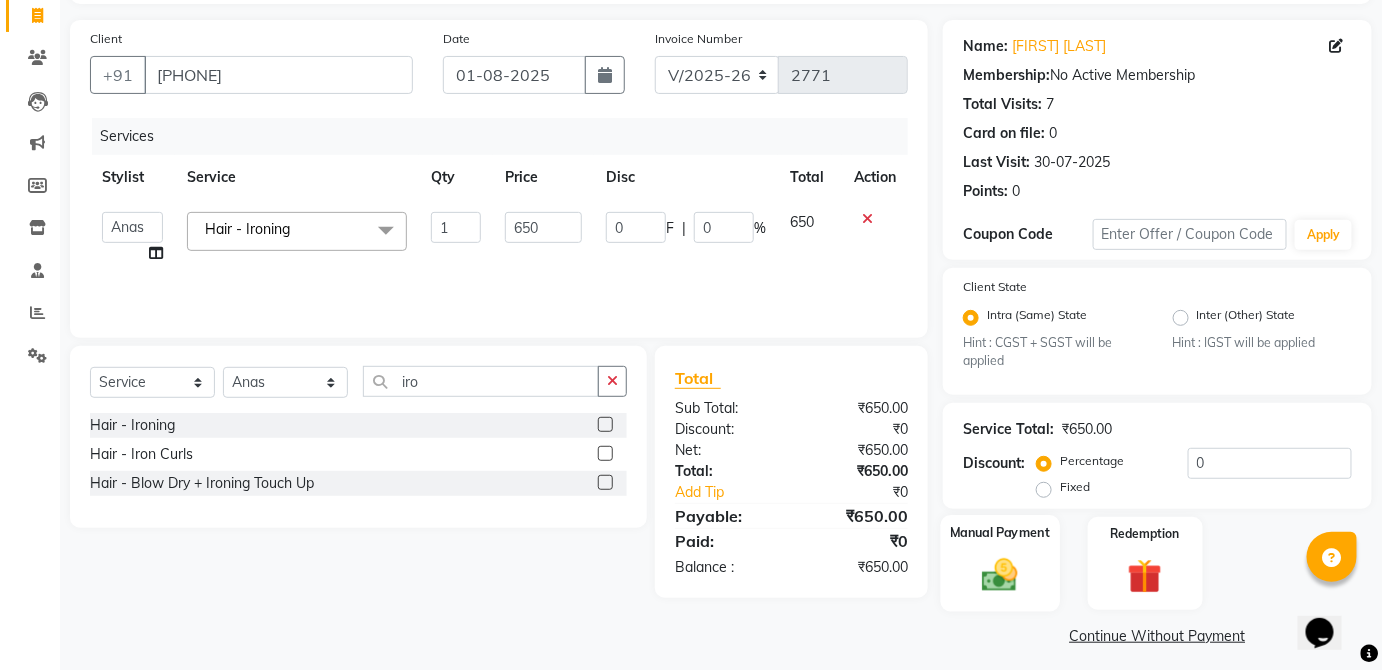 click on "Manual Payment" 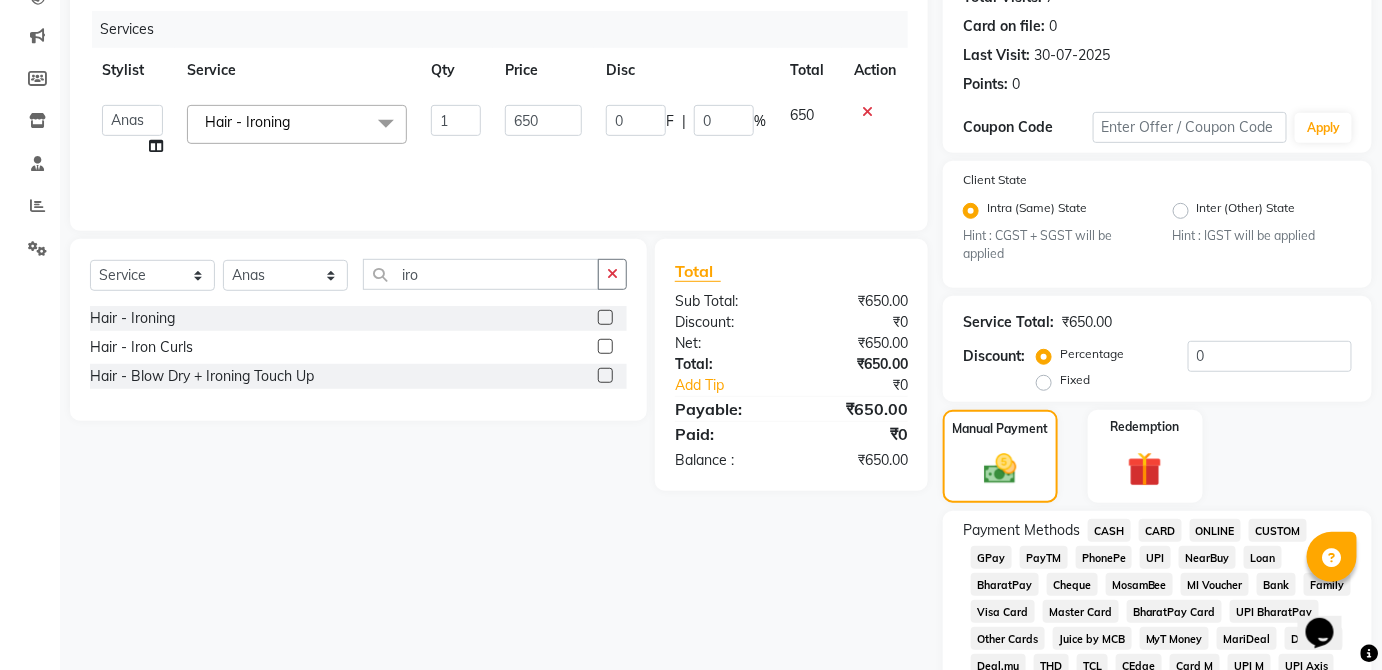 click on "CASH" 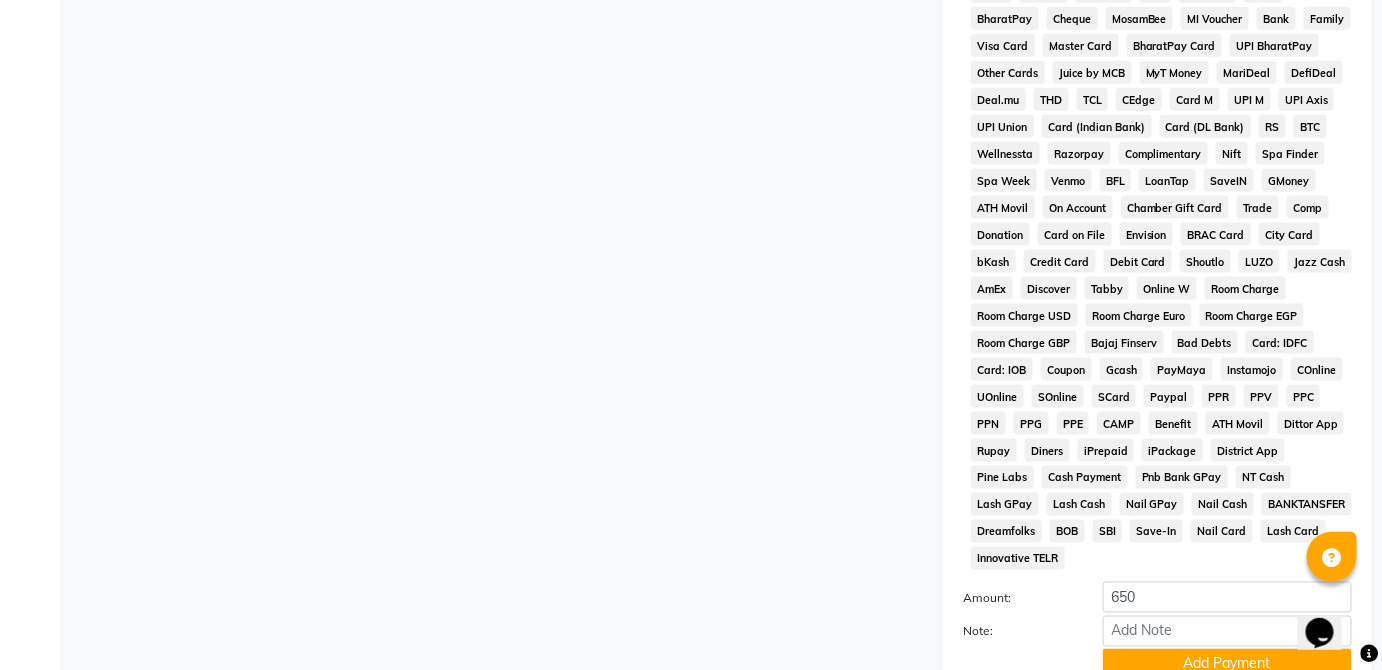 scroll, scrollTop: 943, scrollLeft: 0, axis: vertical 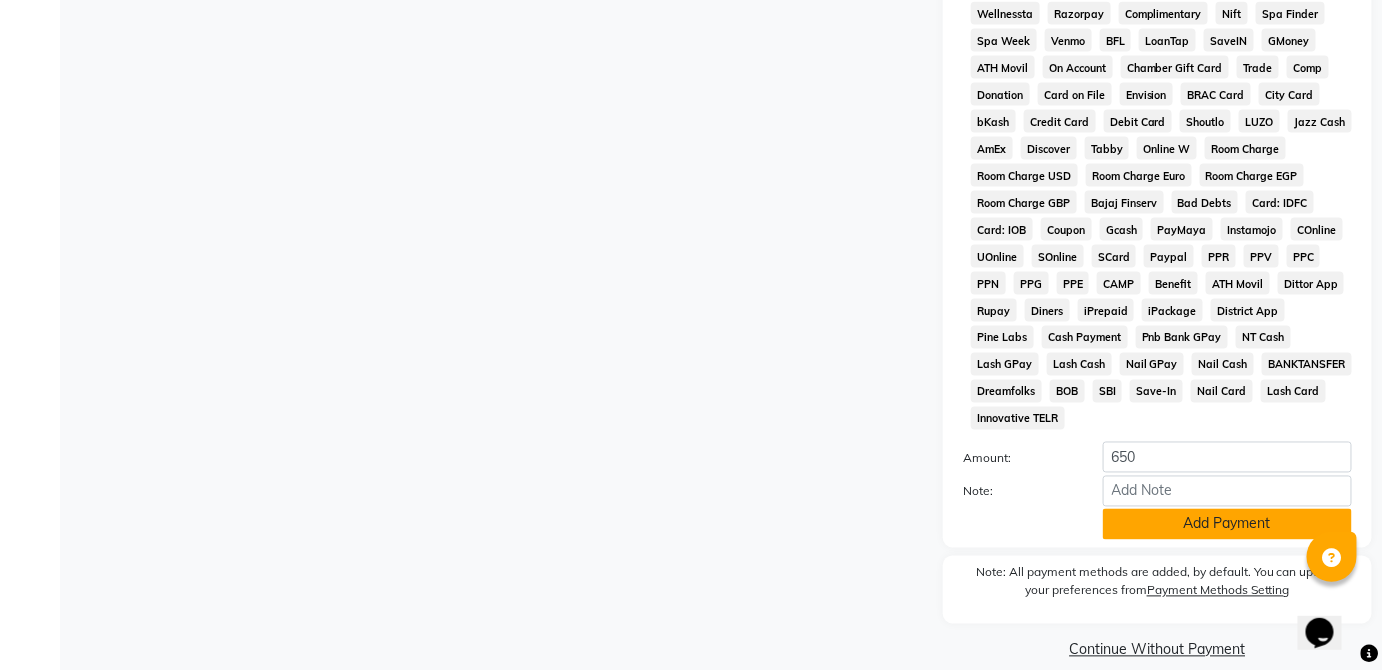 click on "Add Payment" 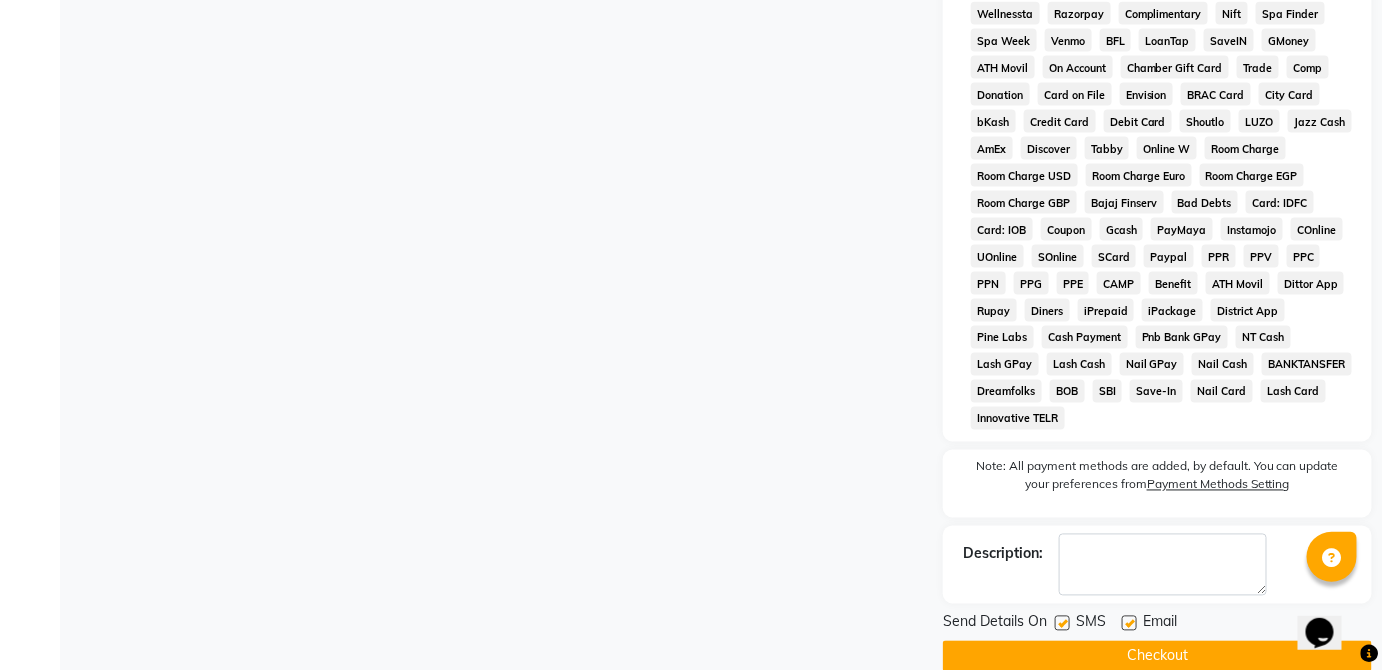 click on "Checkout" 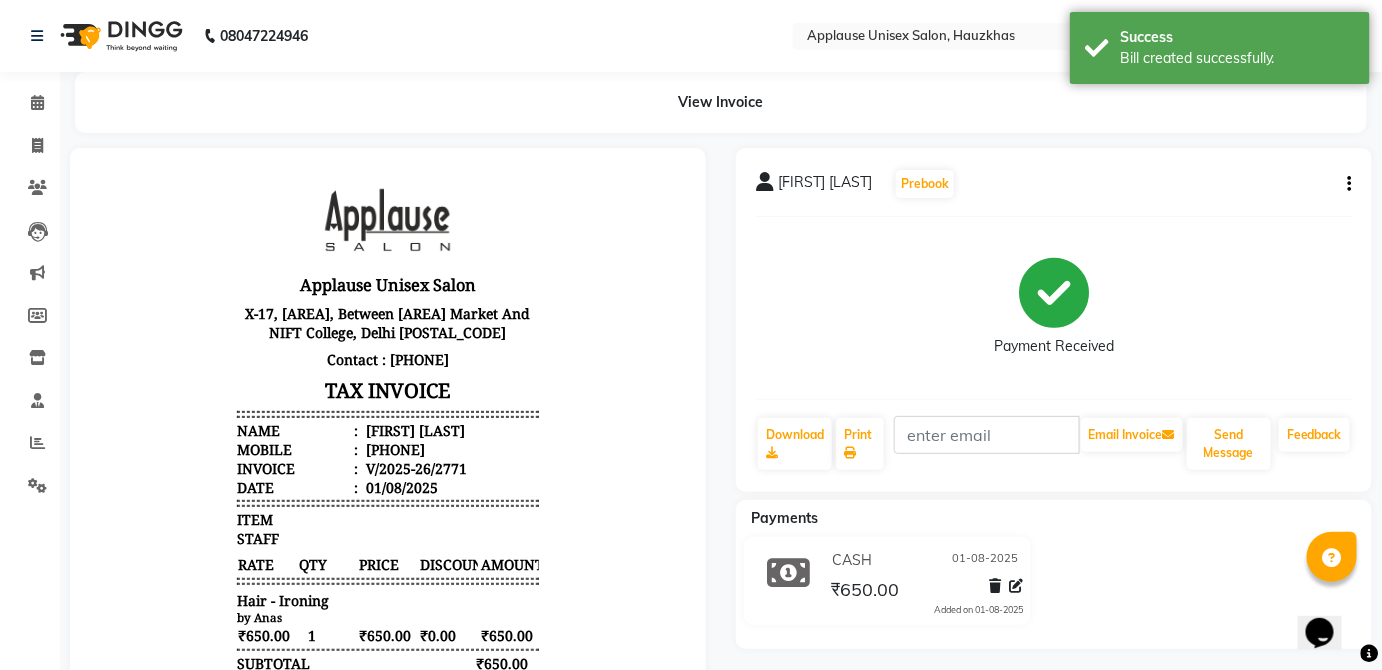 scroll, scrollTop: 0, scrollLeft: 0, axis: both 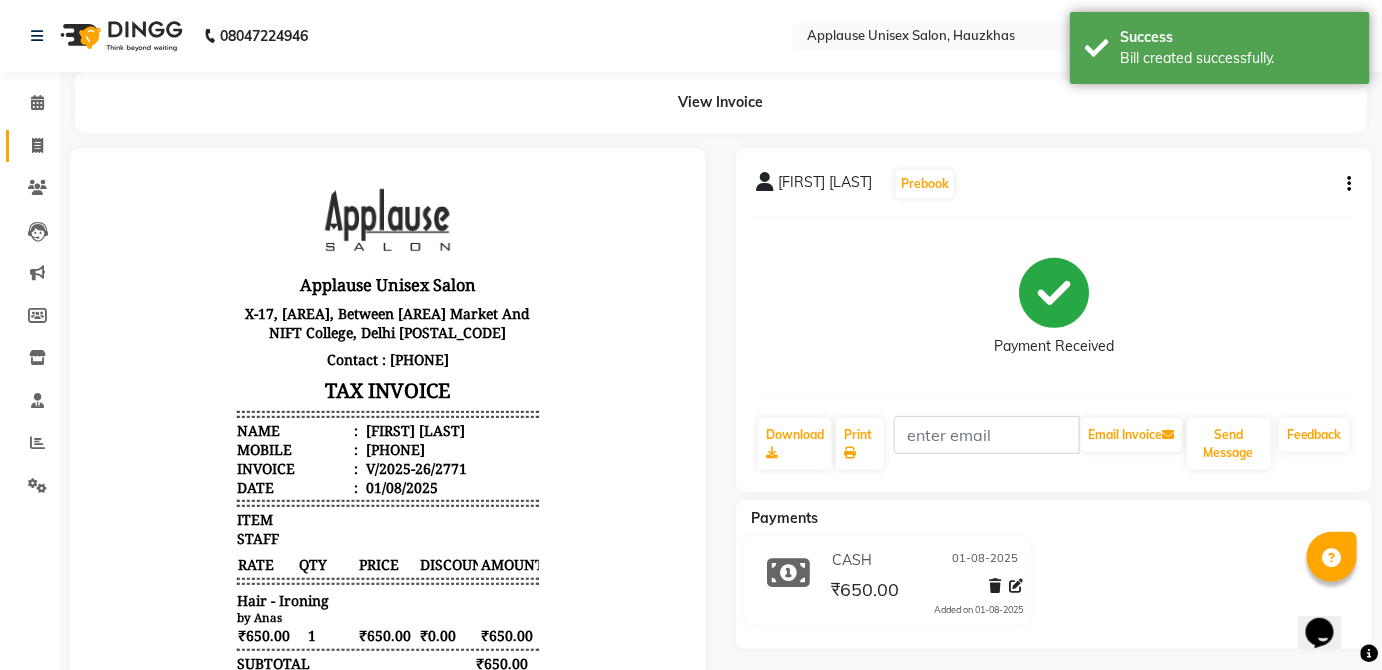 click 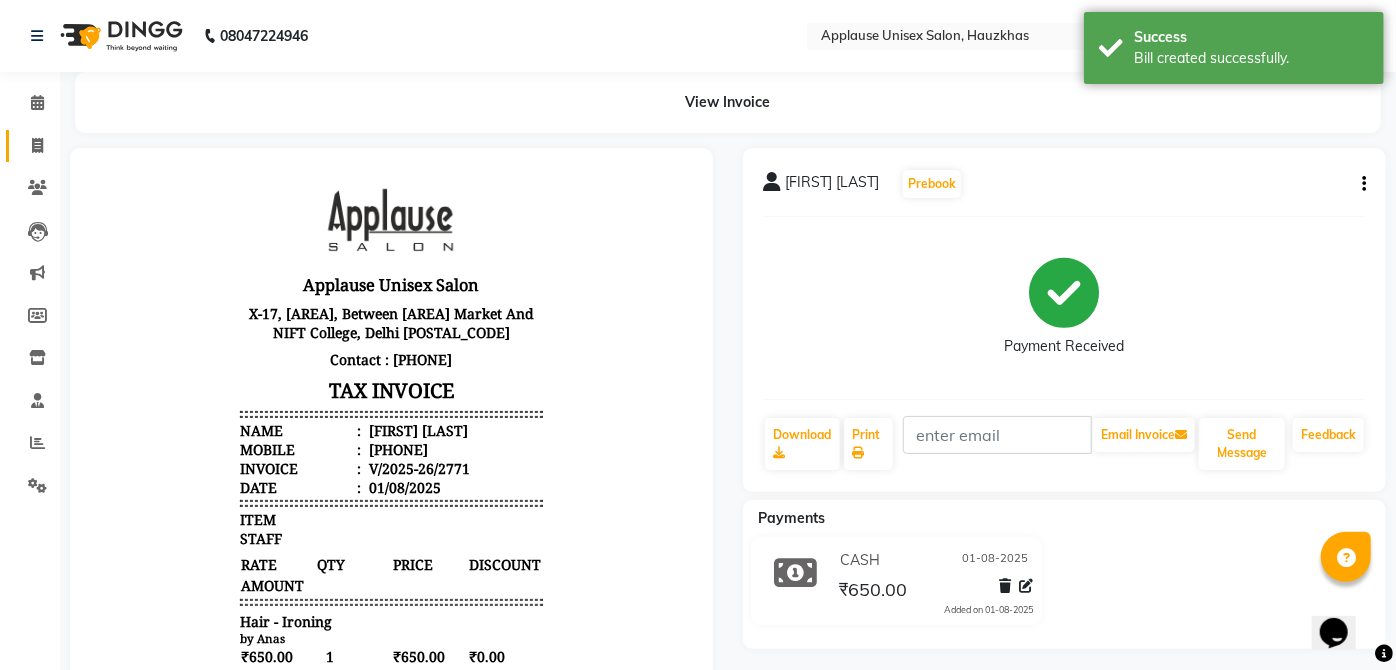 select on "service" 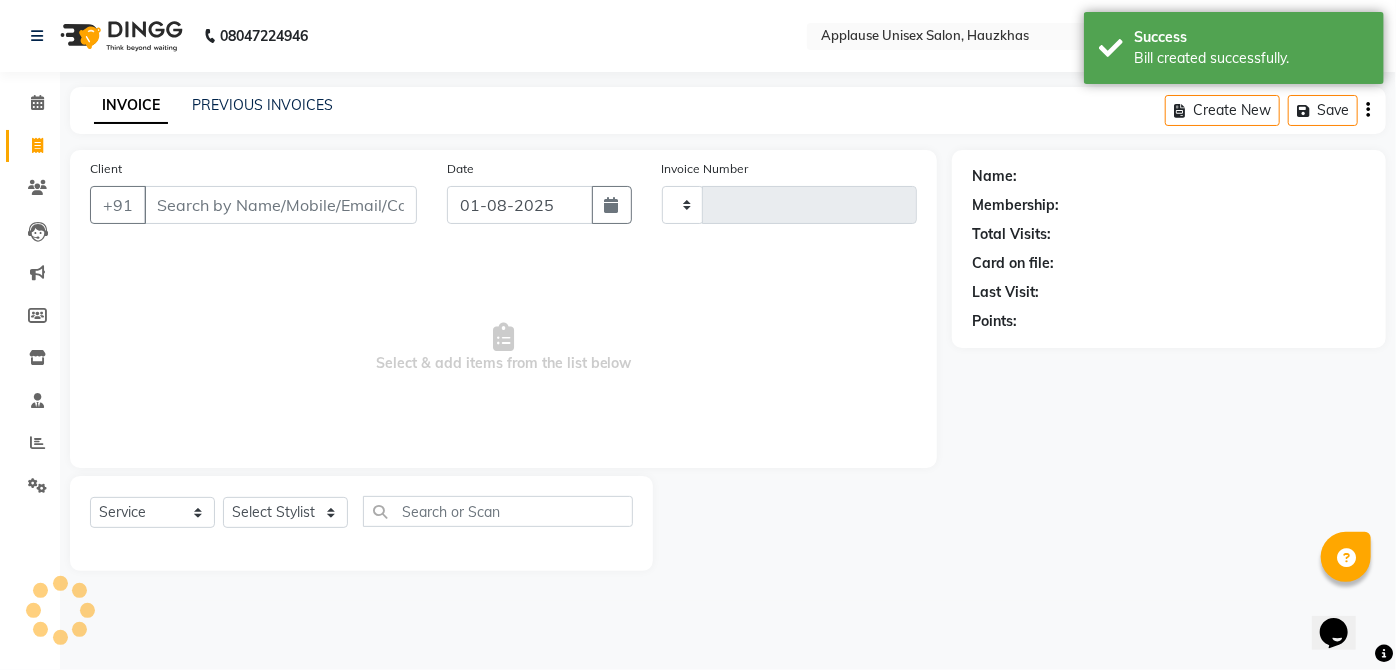 type on "2772" 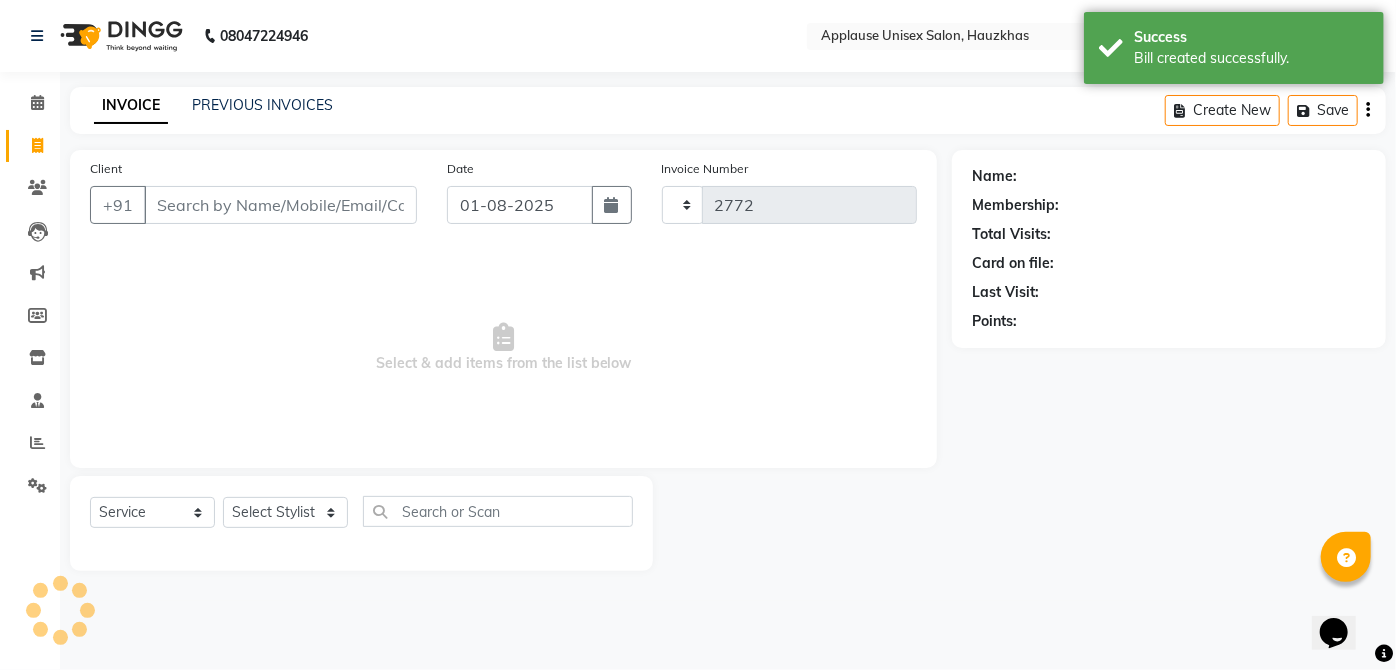 select on "5082" 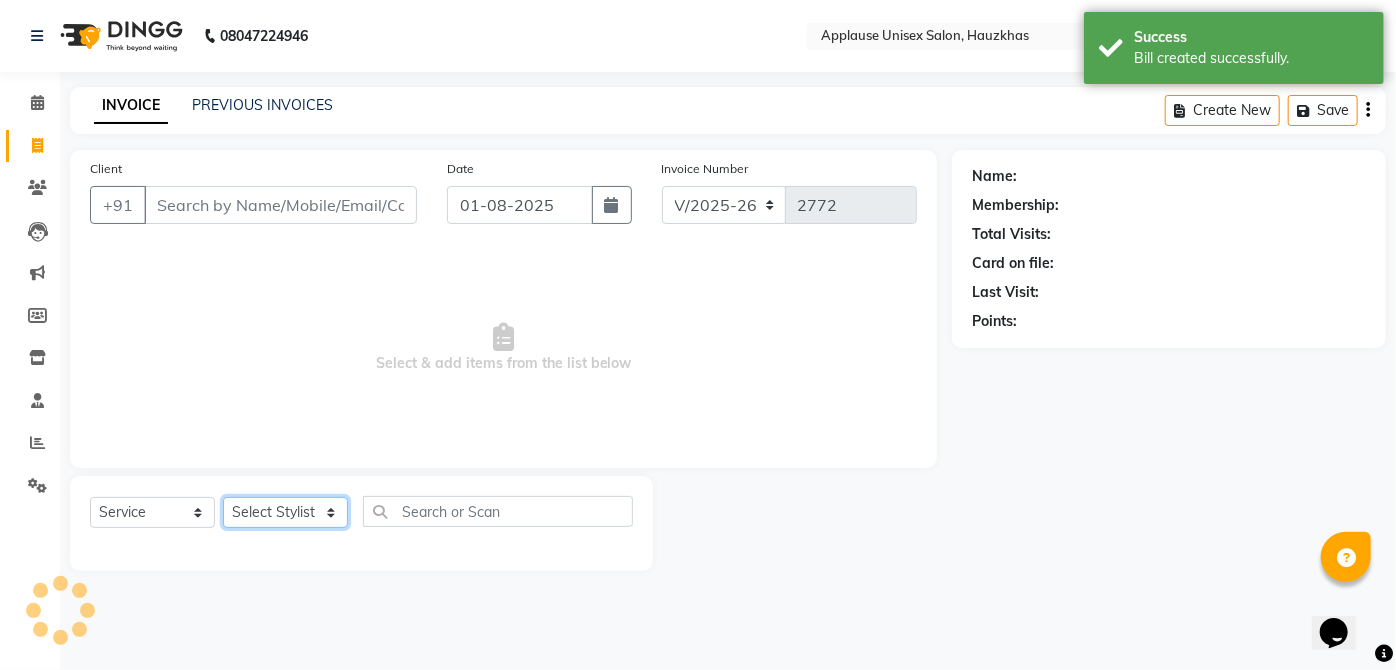 click on "Select Stylist" 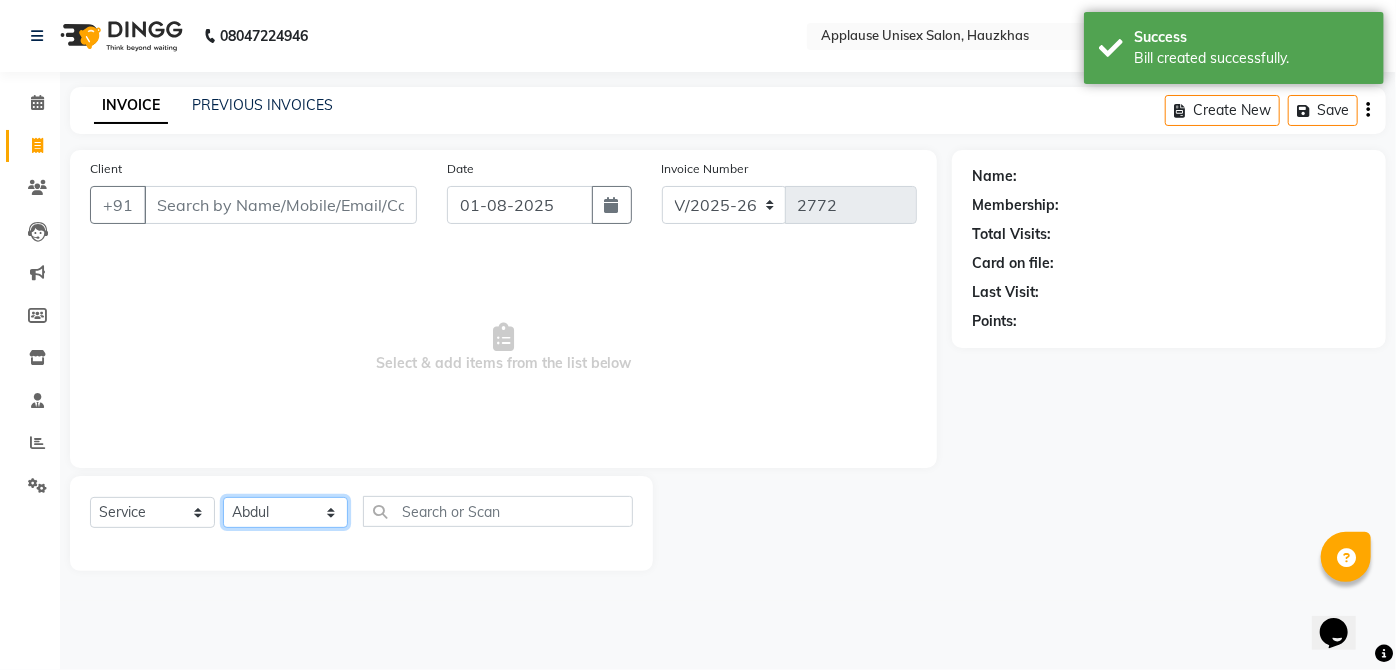 click on "Select Stylist Abdul Anas Arti Aruna Asif faisal guri heena Kaif Kamal Karan Komal laxmi Mamta Manager Mohsin nitin rahul Rajeev Rashid saif sangeeta sangeeta sharukh Vishal V.k" 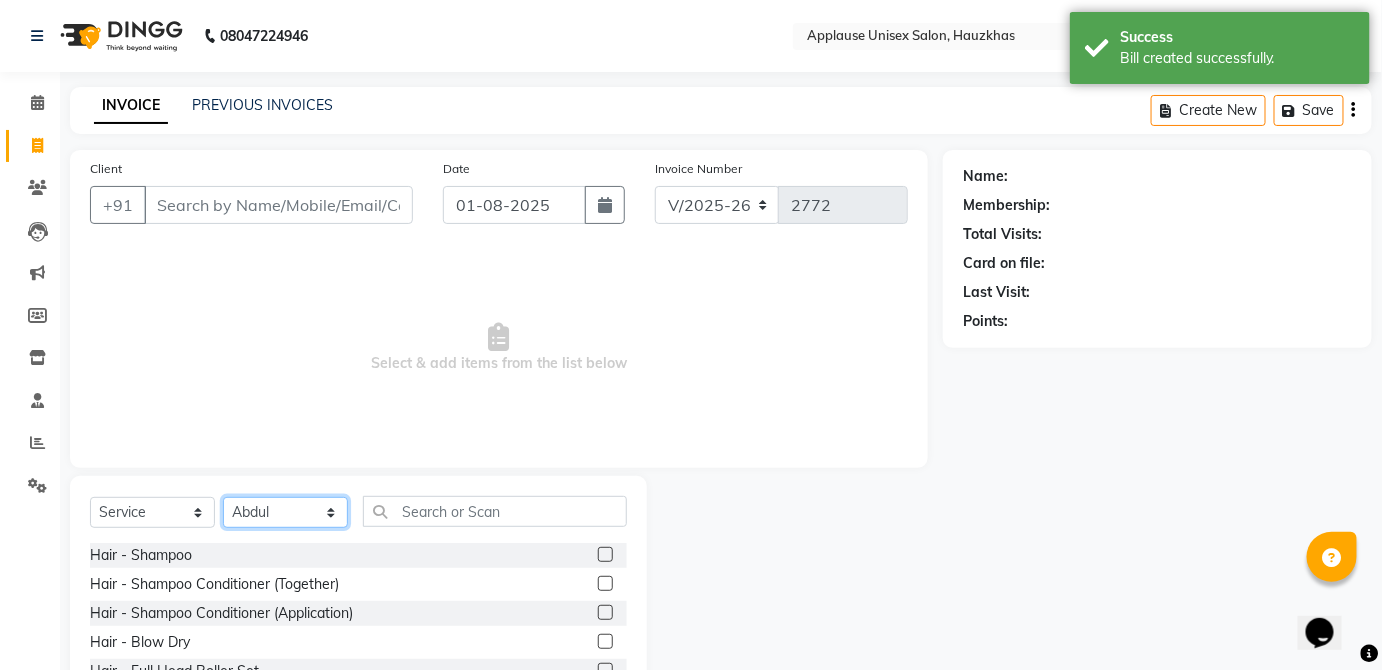 click on "Select Stylist Abdul Anas Arti Aruna Asif faisal guri heena Kaif Kamal Karan Komal laxmi Mamta Manager Mohsin nitin rahul Rajeev Rashid saif sangeeta sangeeta sharukh Vishal V.k" 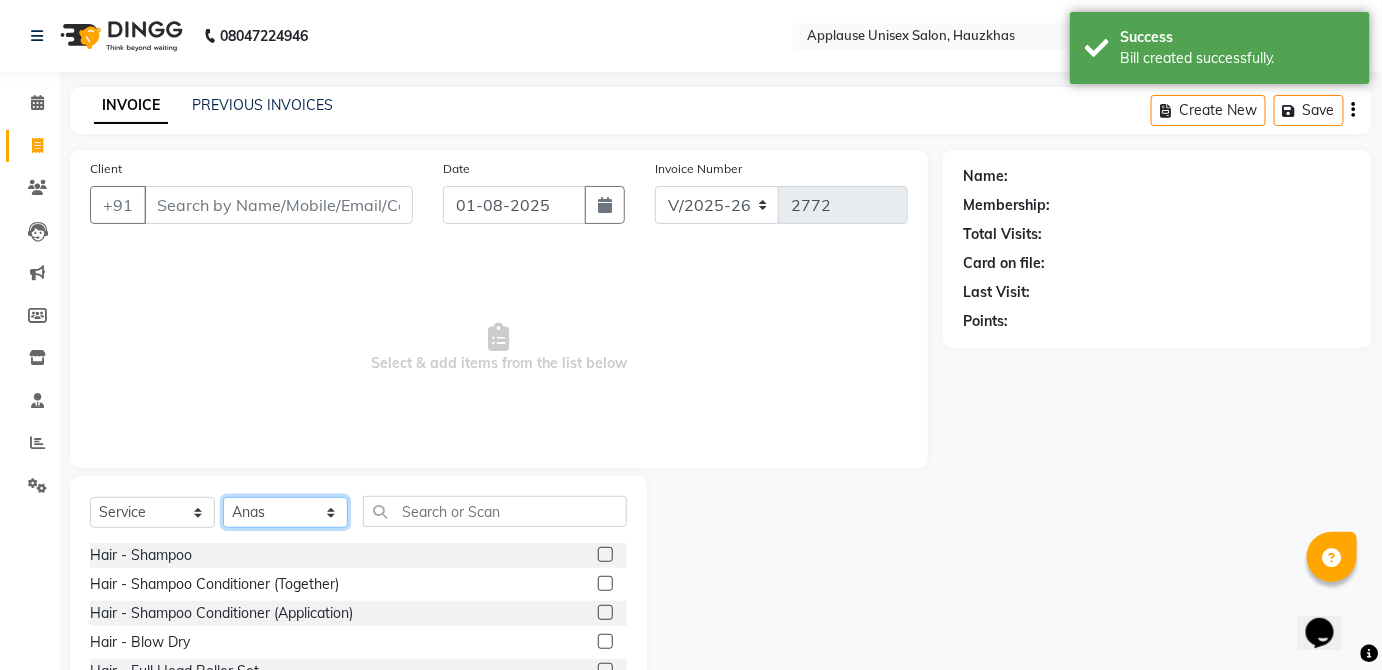 click on "Select Stylist Abdul Anas Arti Aruna Asif faisal guri heena Kaif Kamal Karan Komal laxmi Mamta Manager Mohsin nitin rahul Rajeev Rashid saif sangeeta sangeeta sharukh Vishal V.k" 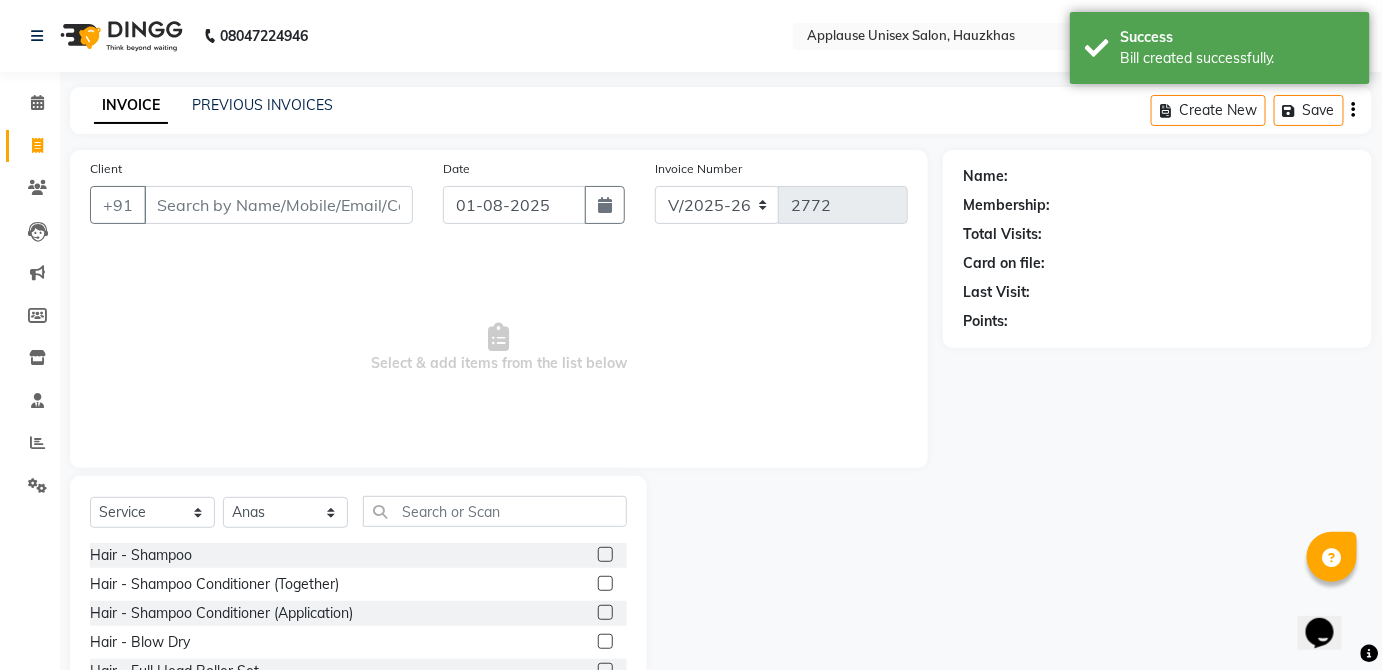 click on "Select Service Product Membership Package Voucher Prepaid Gift Card Select Stylist Abdul Anas Arti Aruna Asif faisal guri heena Kaif Kamal Karan Komal laxmi Mamta Manager Mohsin nitin rahul Rajeev Rashid saif sangeeta sangeeta sharukh Vishal V.k Hair - Shampoo Hair - Shampoo Conditioner (Together) Hair - Shampoo Conditioner (Application) Hair - Blow Dry Hair - Full Head Roller Set Hair - Ironing Hair - Smoothening Hair - Rebonding Hair - Keratin Treatment Hair - Perming Hair - Hair Do Hair - Iron Curls Hair - Blow Dry + Ironing Touch Up Hair -Botox Olaplex Shampoo & Conditioner Flat Brush GK Hair Shampoo Majirel hair color Foot Massage shoulder massage Cut & Finish - Trim Ladies One Length Cut & Finish - Hair Cut Ladies Cut & Finish - Hair Cut Gents Cut & Finish - Change Of Style Gents Cut & Finish - Hair Cut Boy Cut & Finish - Hair Cut Girl Cut & Finish - Fringe Trim Cut & Finish - Split Ends Cut & Finish - Shave Reg. Cut & Finish - Shave Deluxe Cut & Finish - Beard Spa" 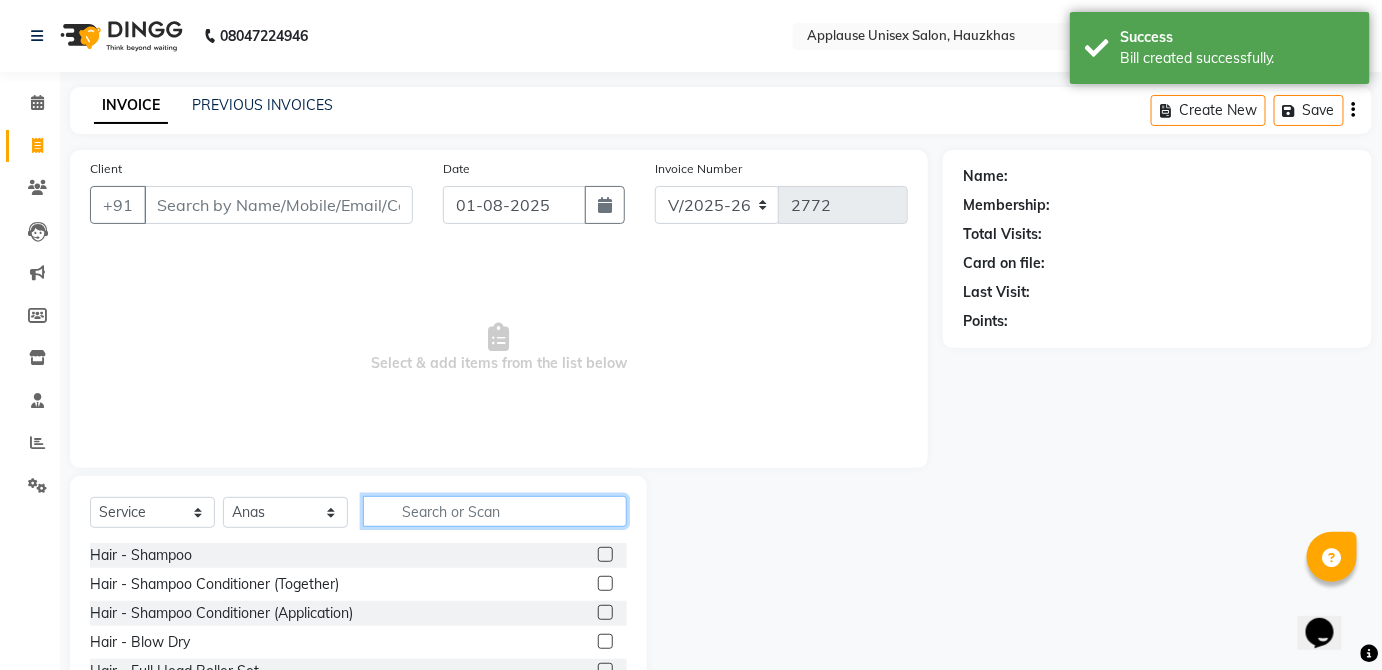 click 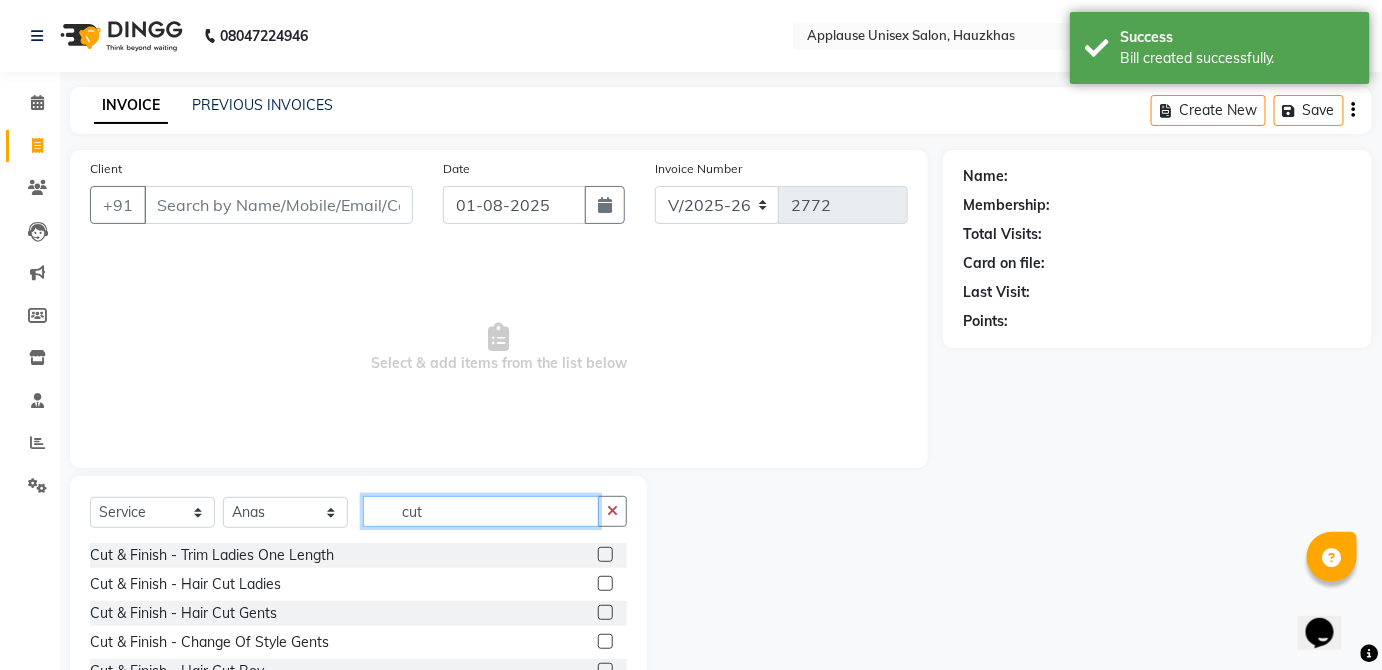 type on "cut" 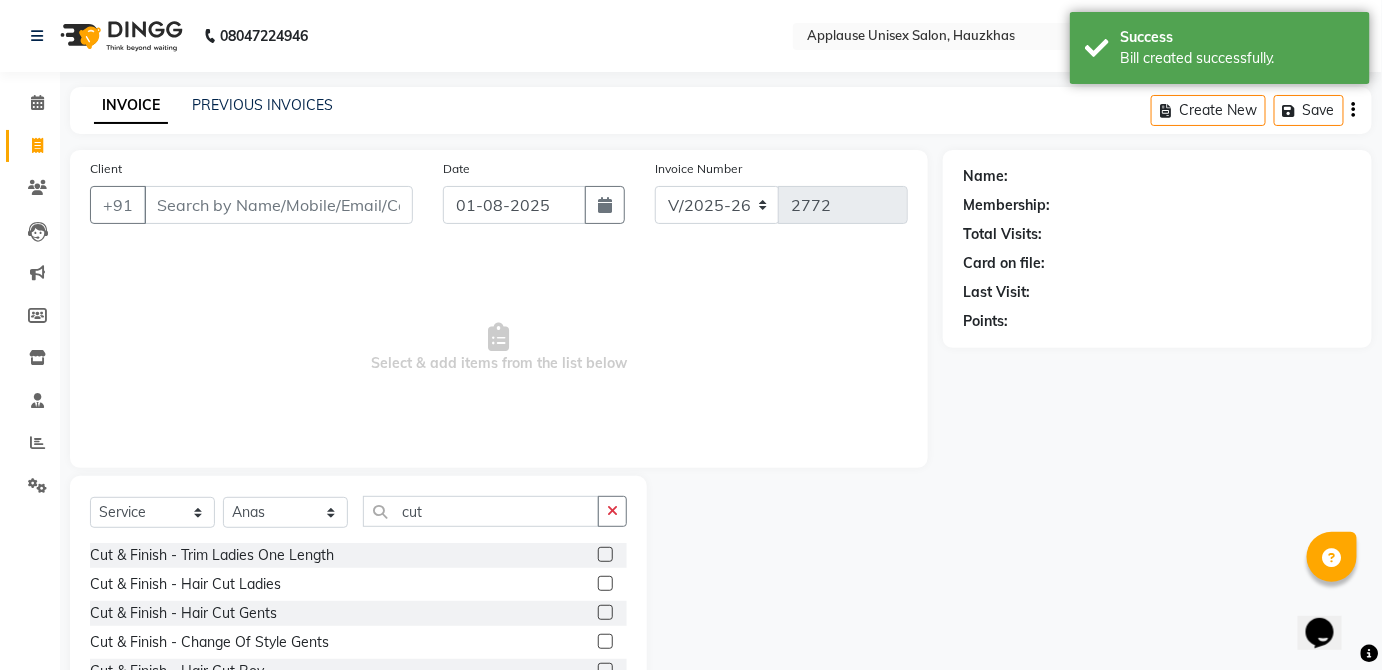 click 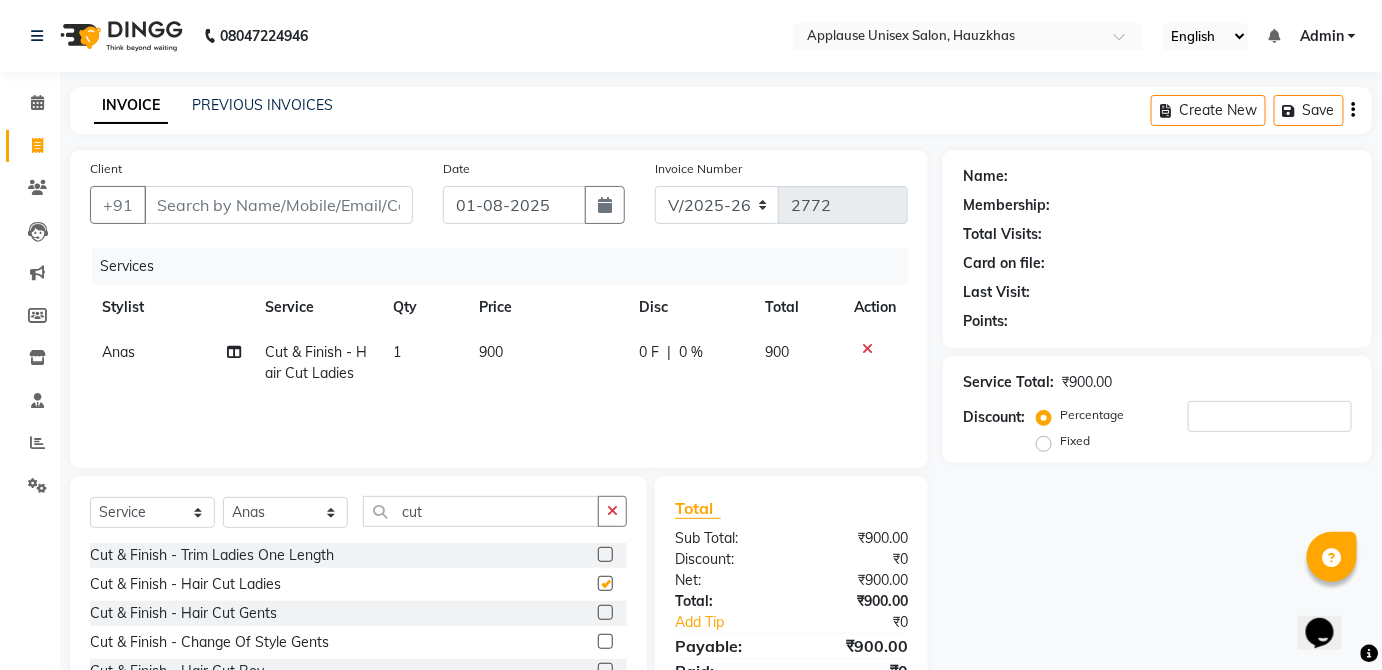 click on "900" 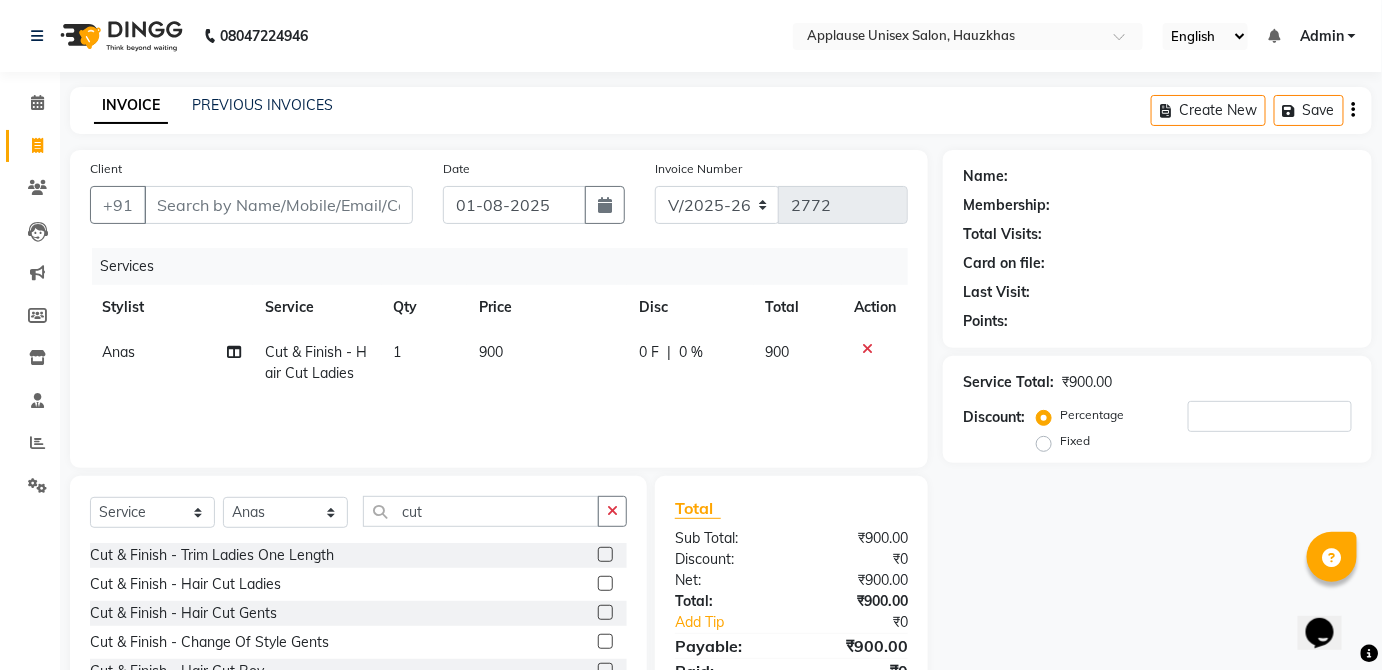 select on "32125" 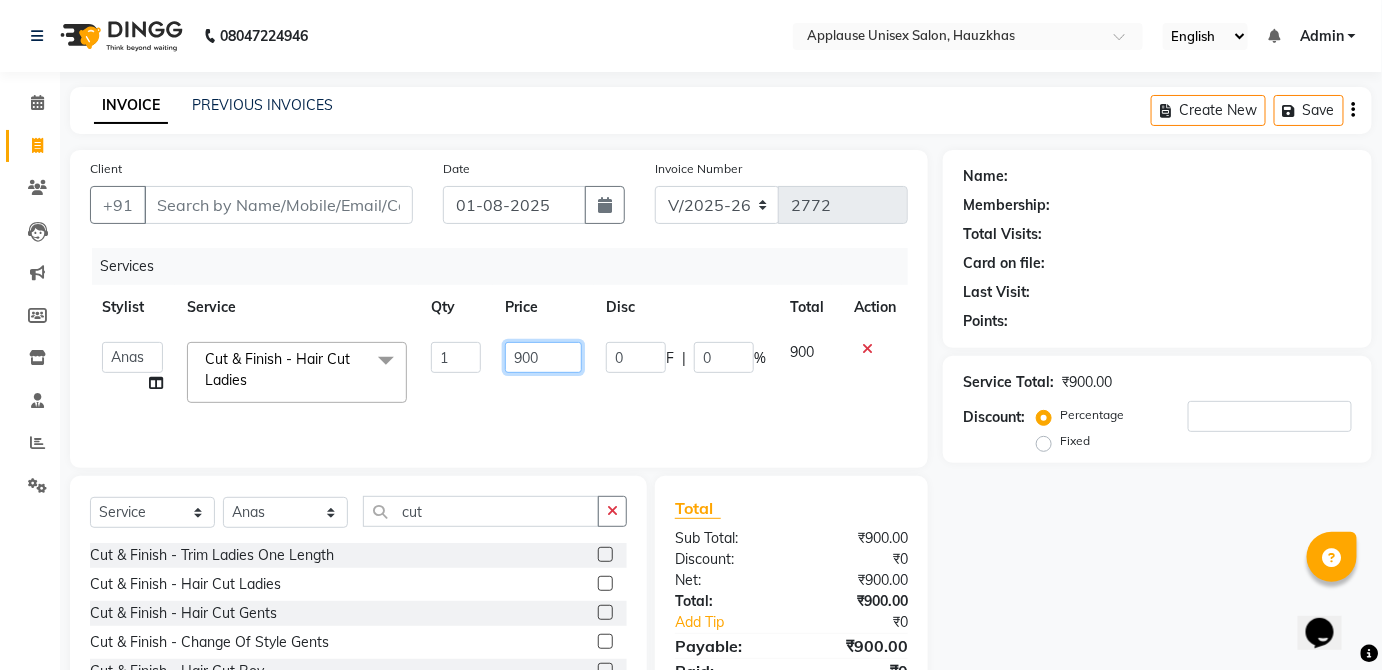 click on "900" 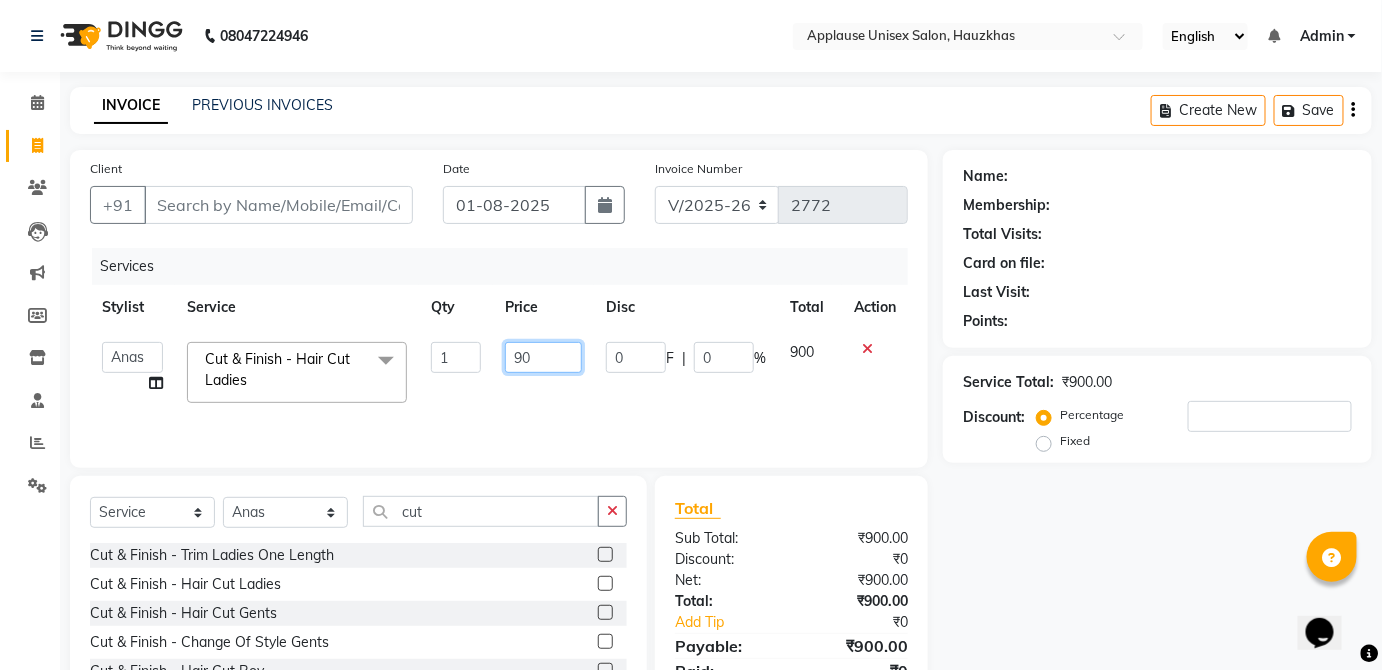 type on "9" 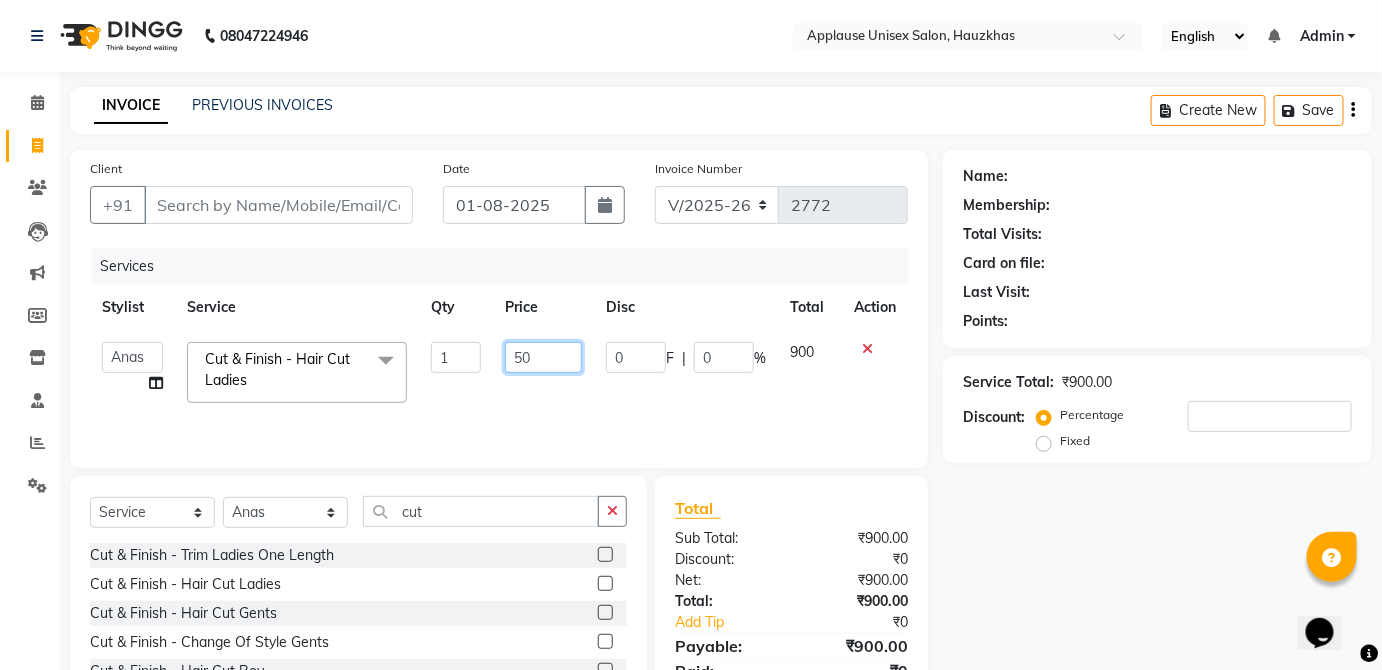 type on "500" 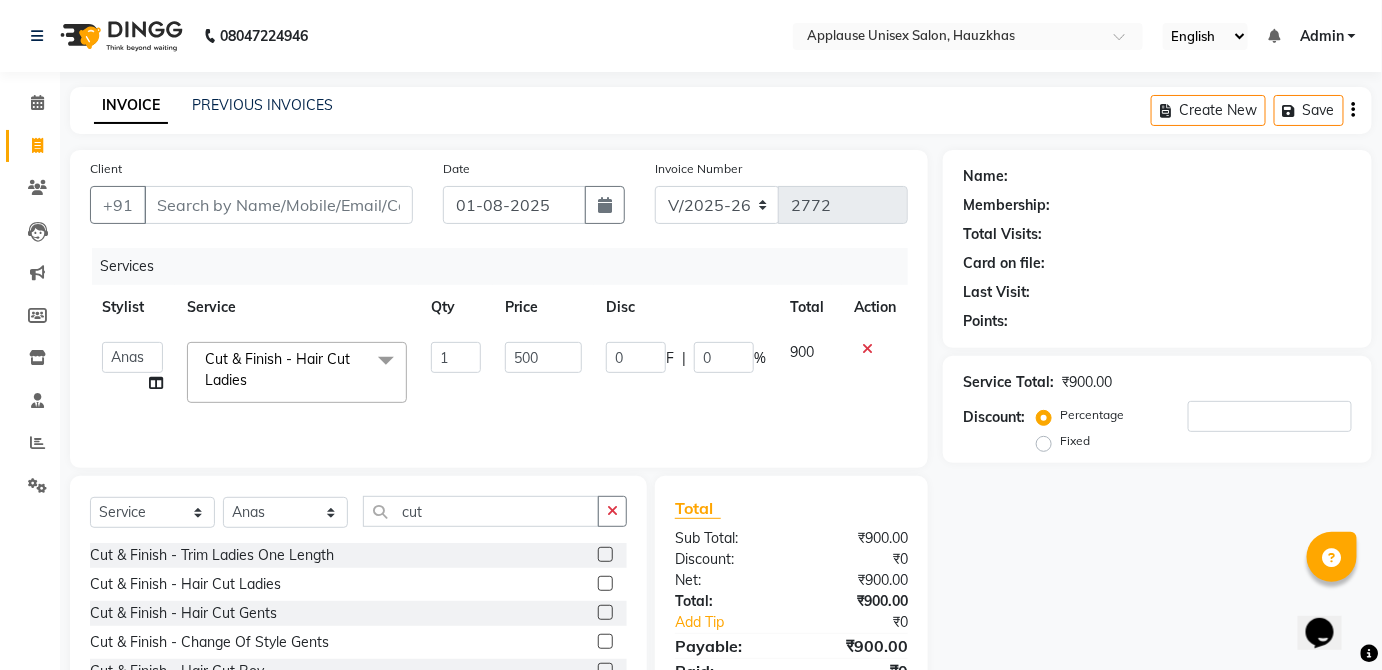 click on "900" 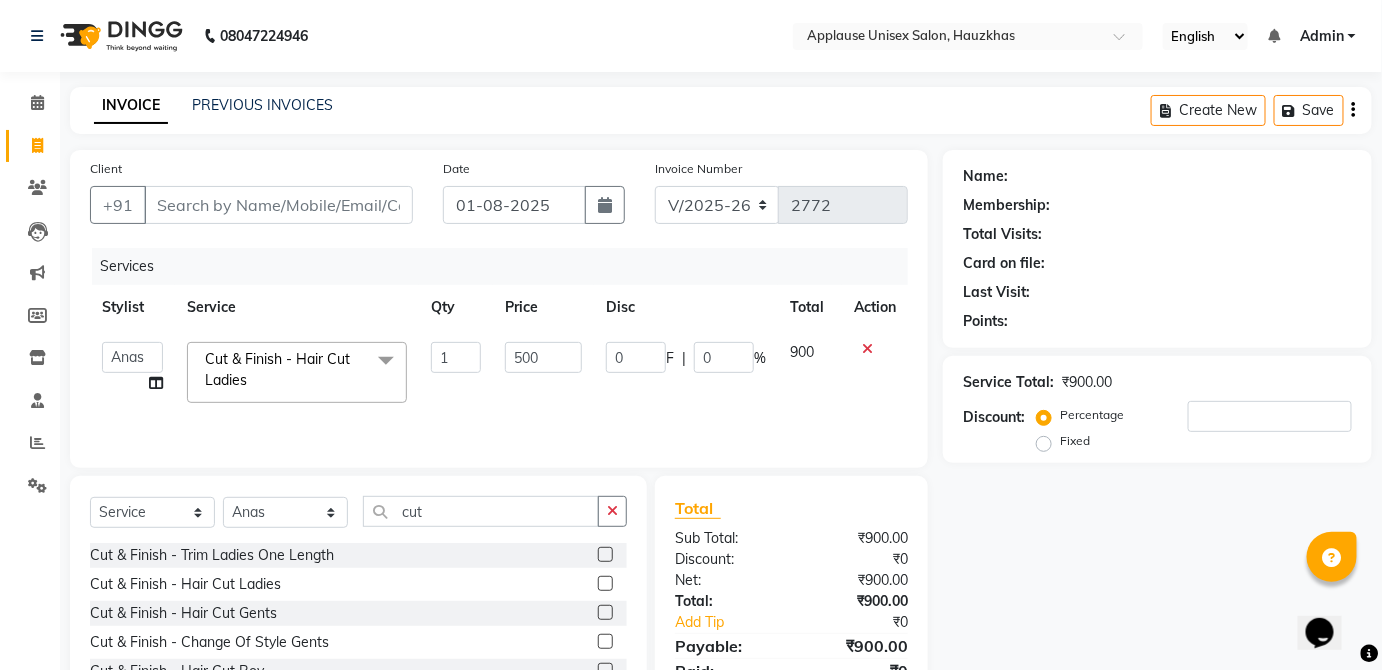select on "32125" 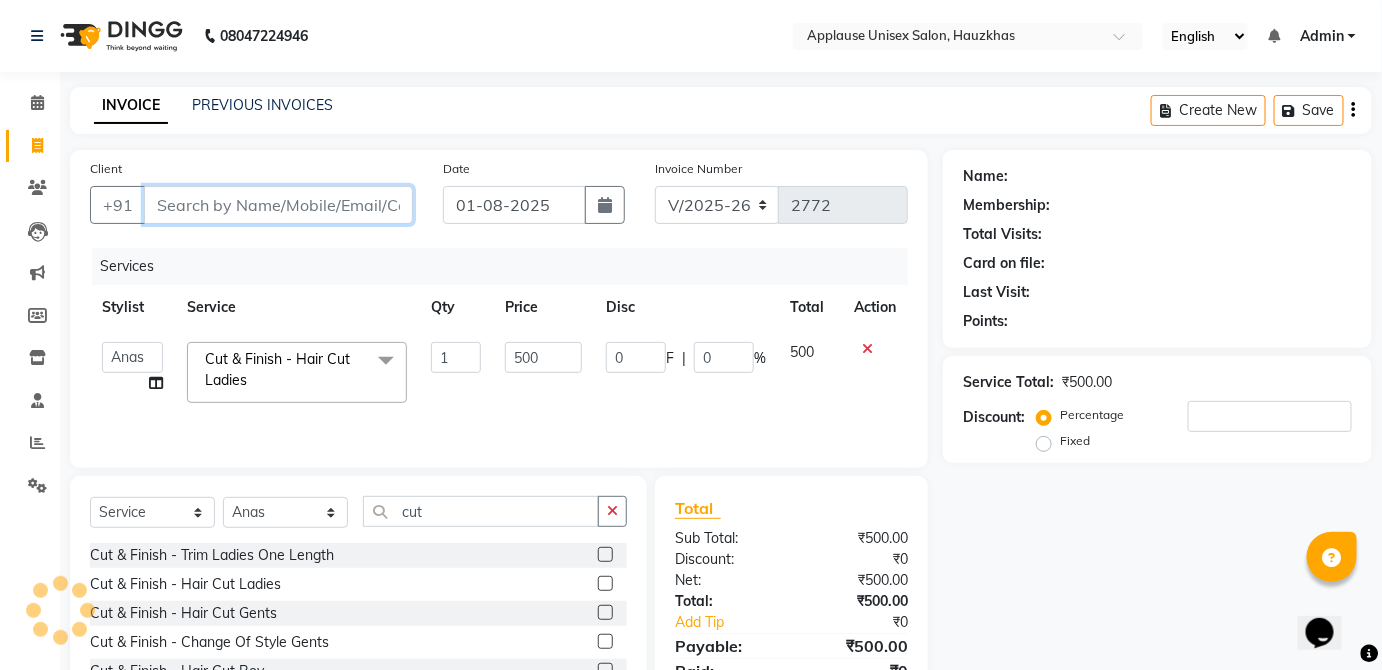 click on "Client" at bounding box center [278, 205] 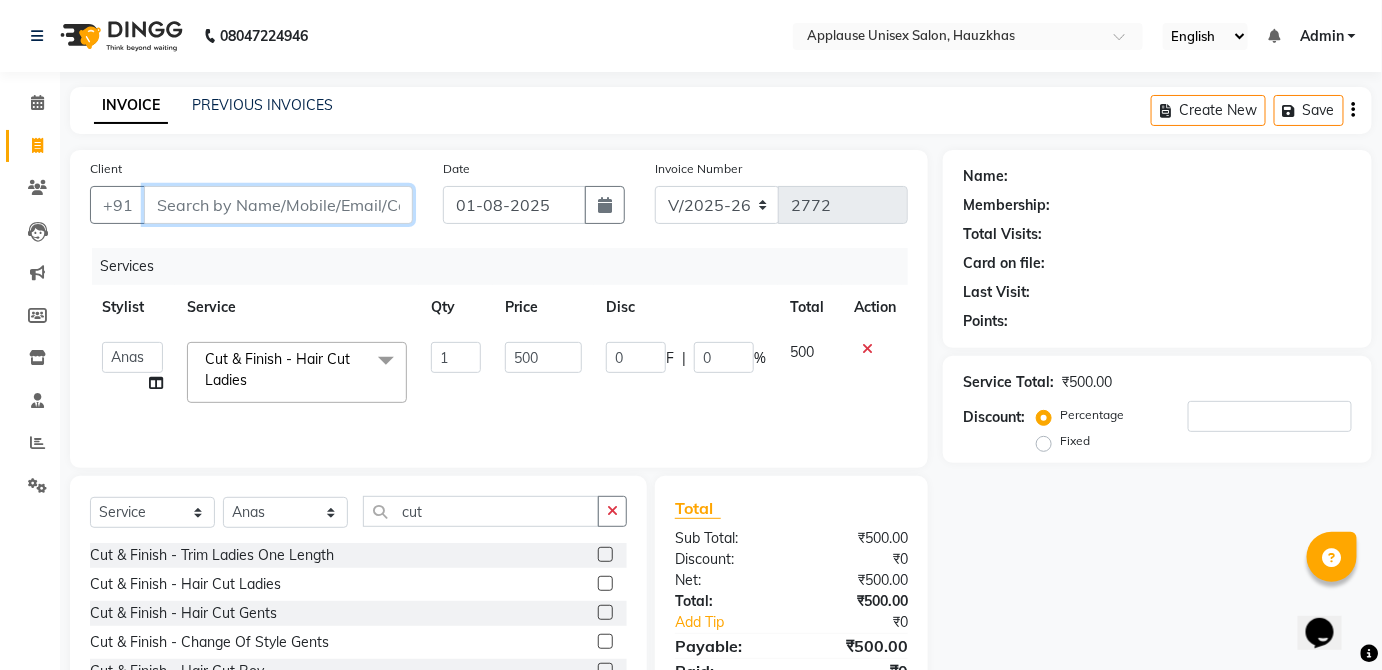type on "m" 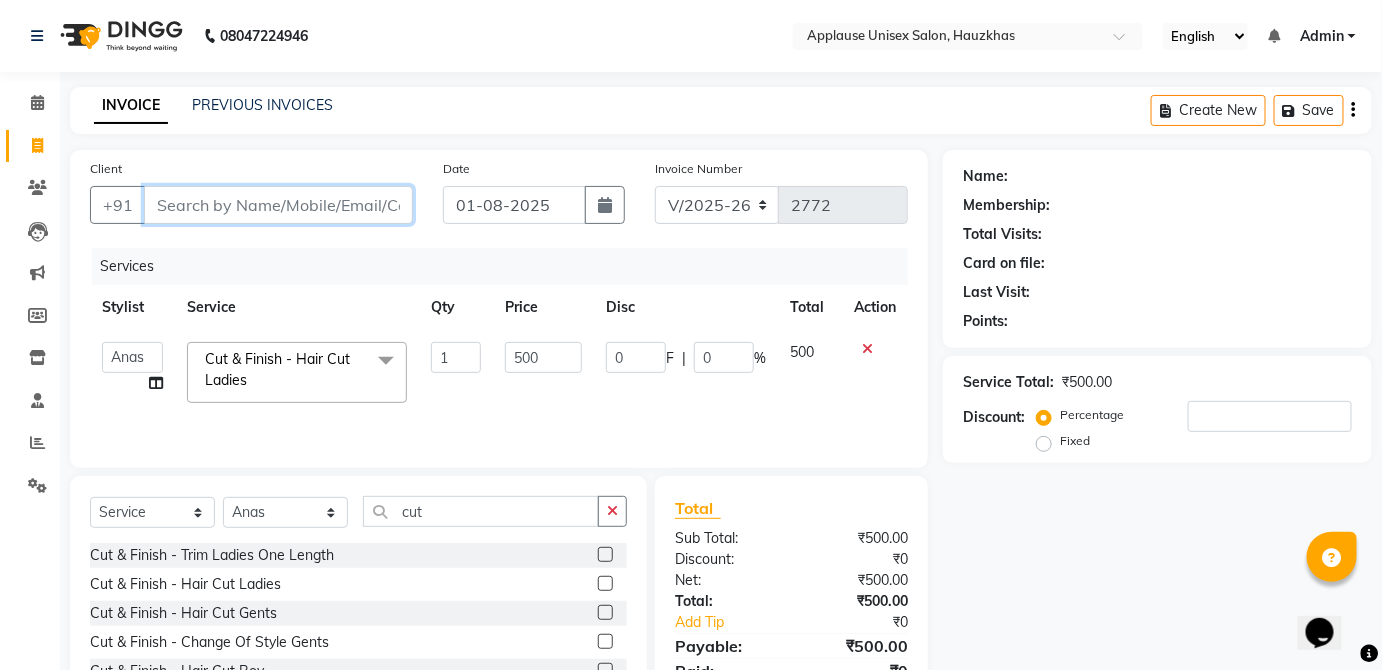 type on "0" 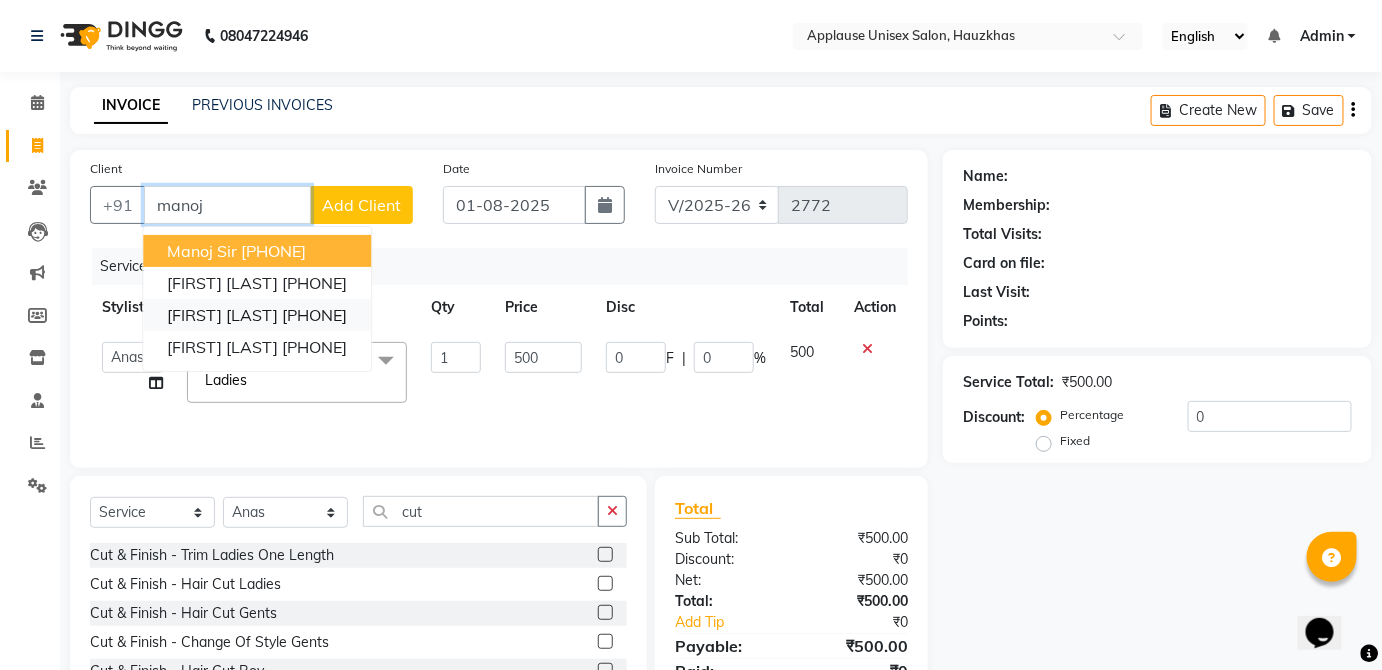 click on "[PHONE]" at bounding box center (314, 315) 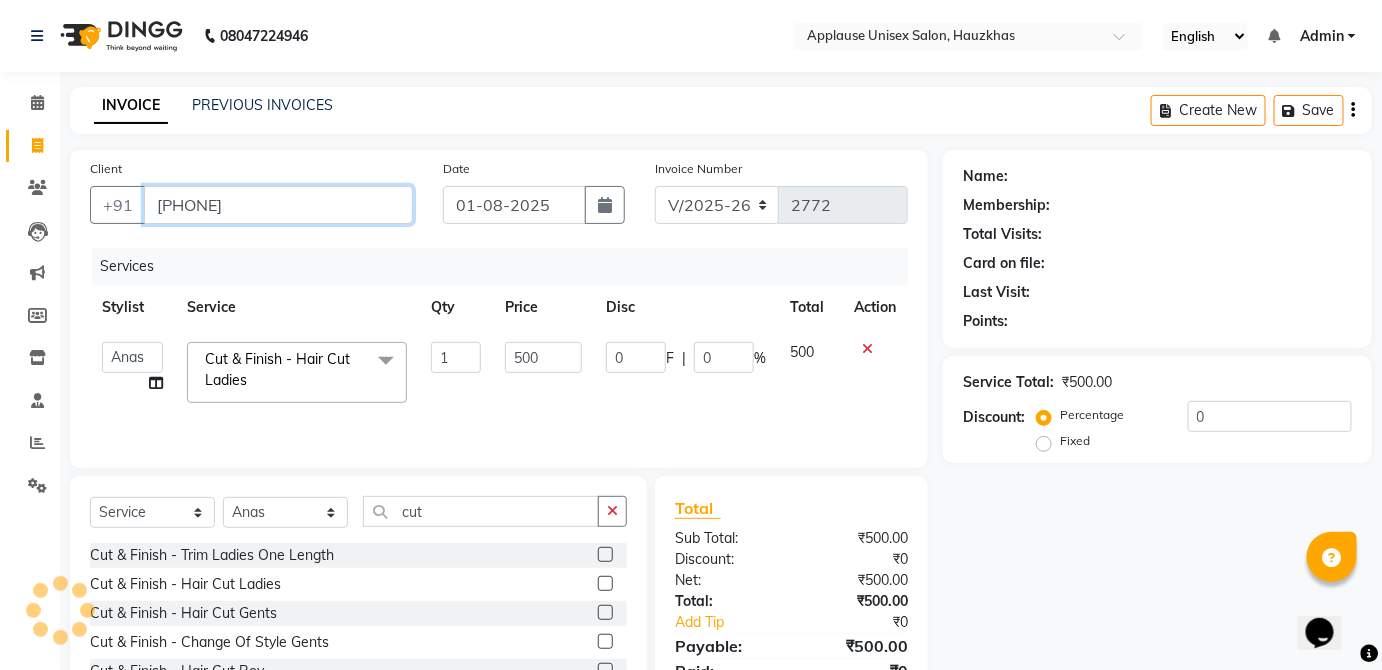 type on "[PHONE]" 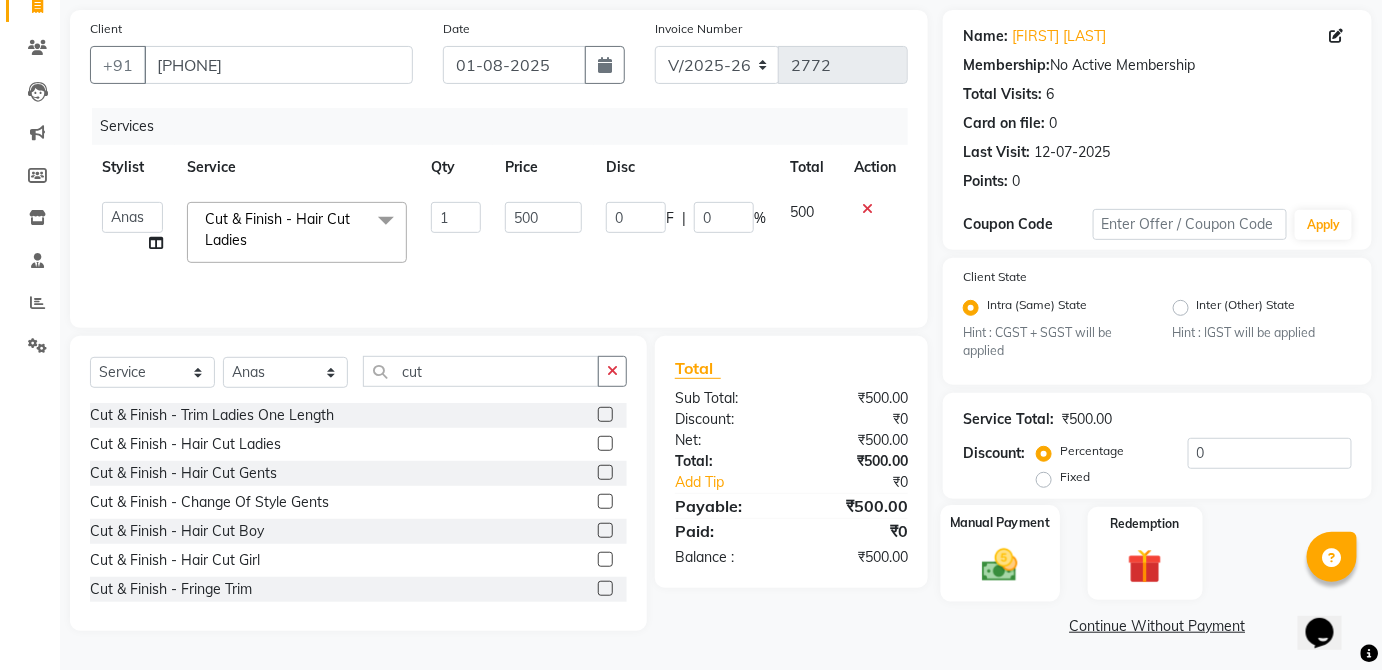 click 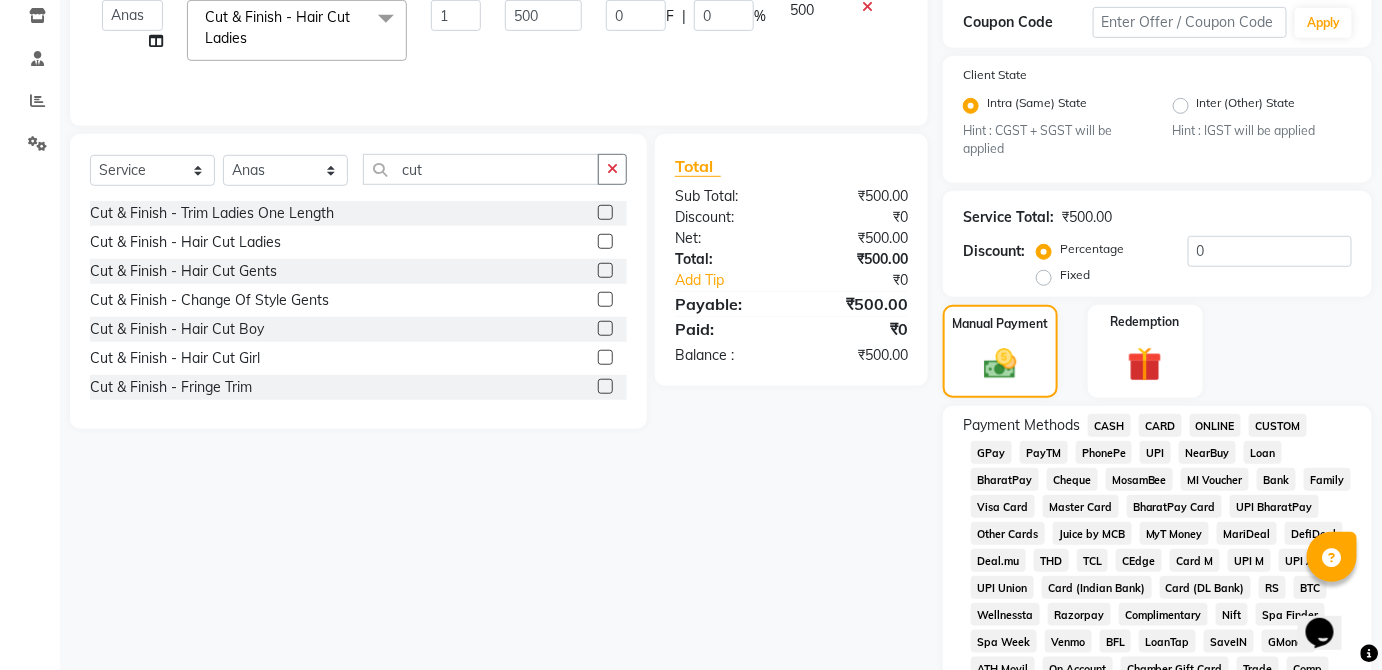 click on "PhonePe" 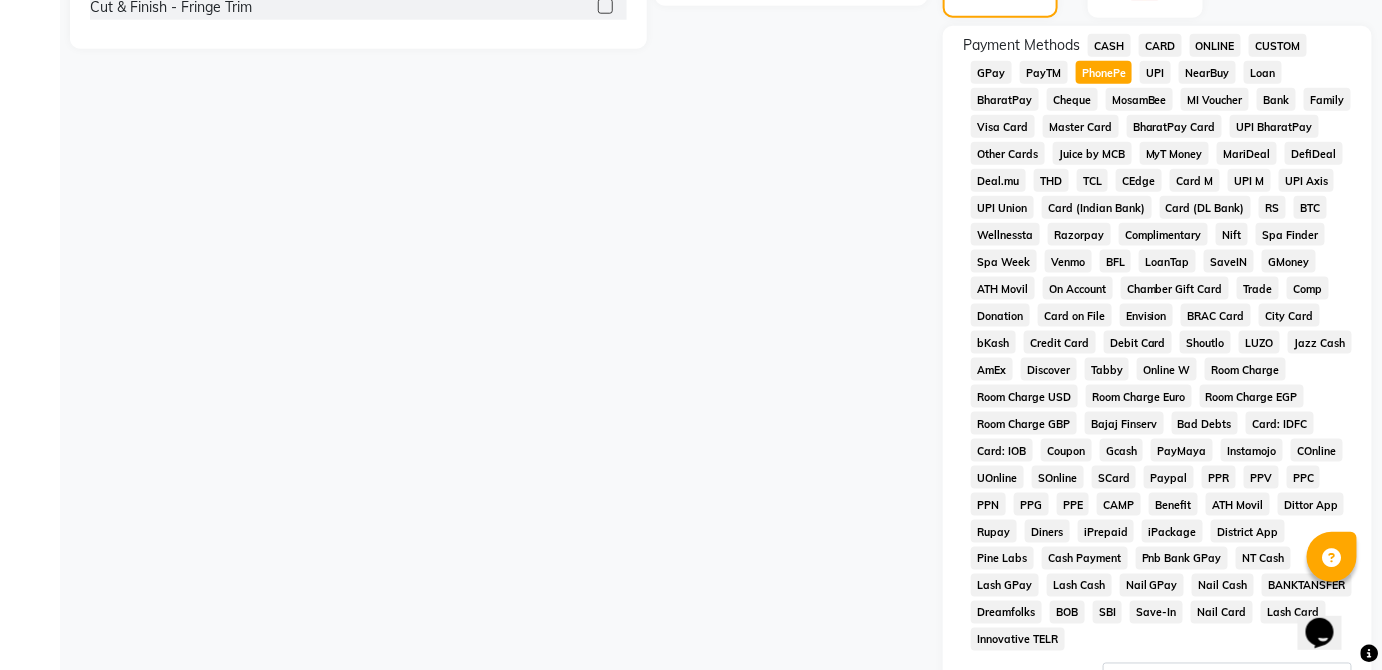 scroll, scrollTop: 723, scrollLeft: 0, axis: vertical 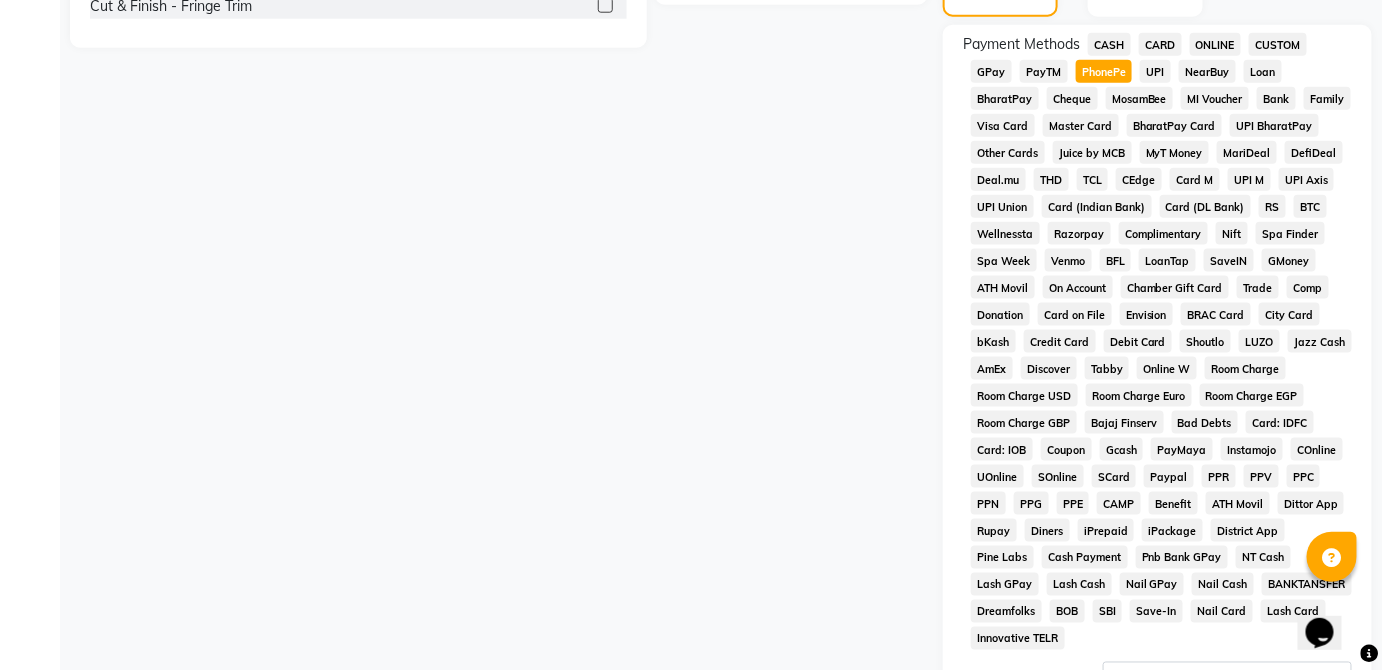 click on "CASH" 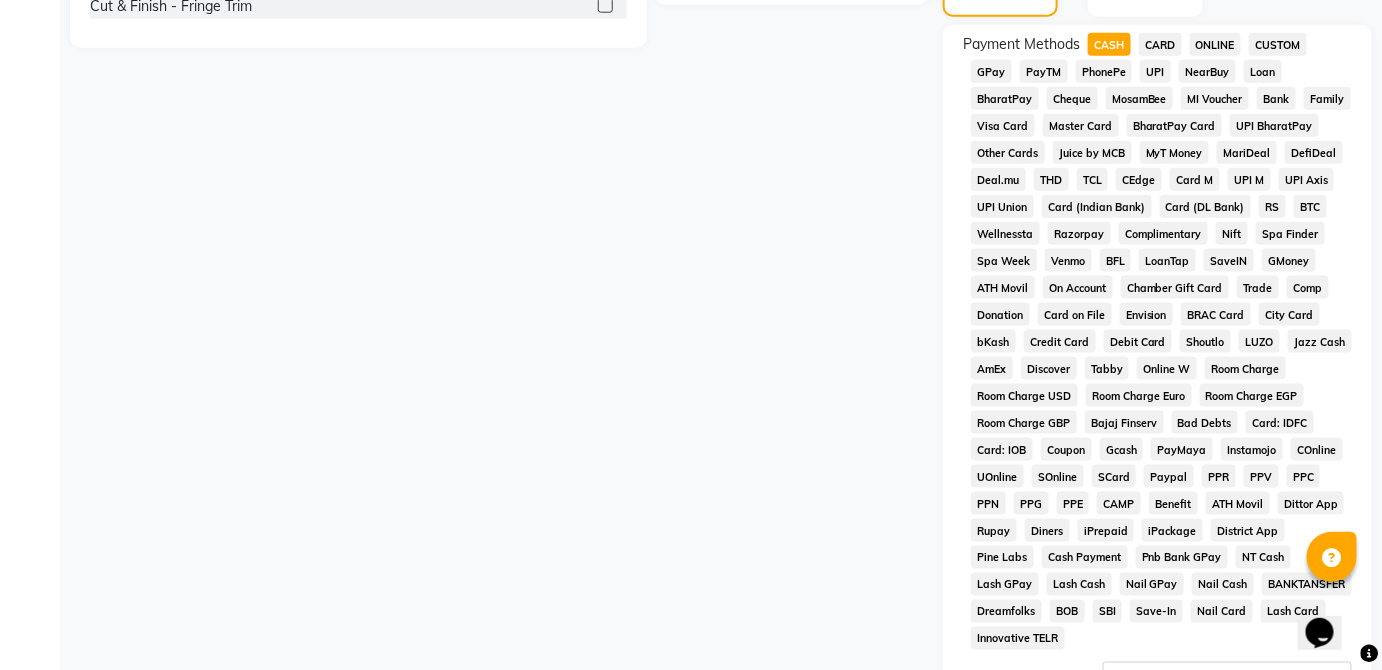 scroll, scrollTop: 943, scrollLeft: 0, axis: vertical 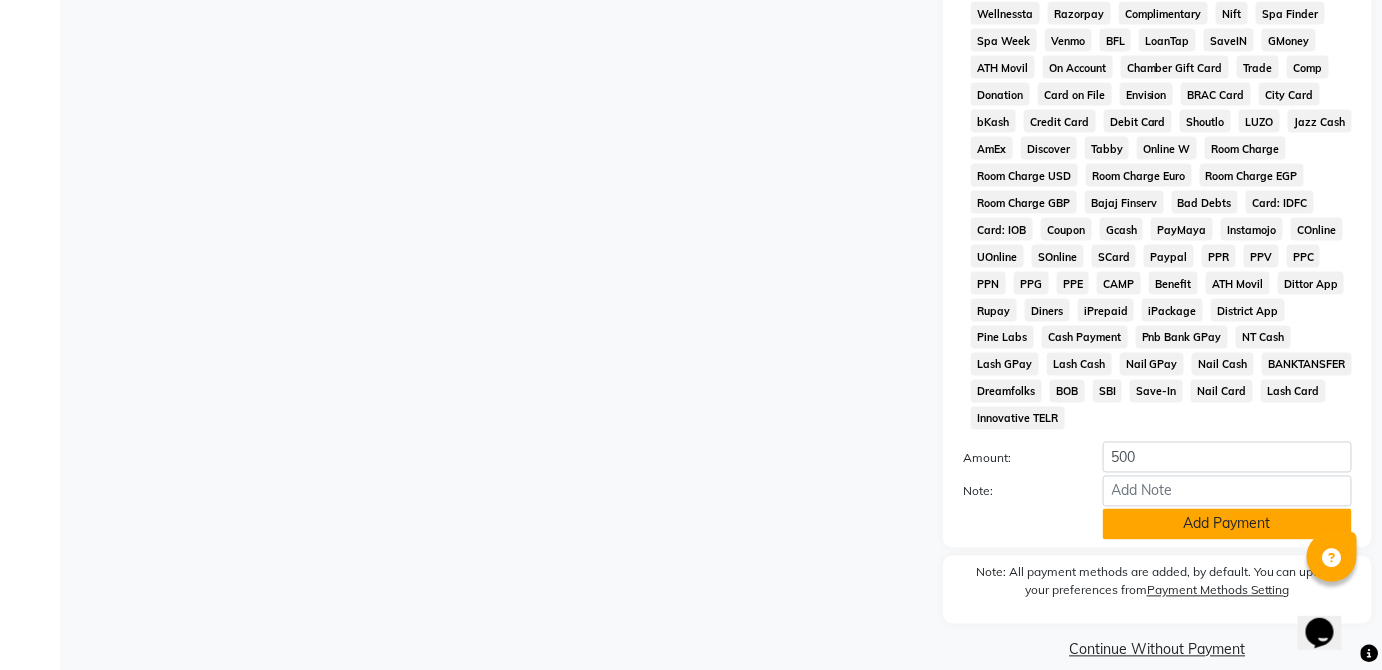 click on "Add Payment" 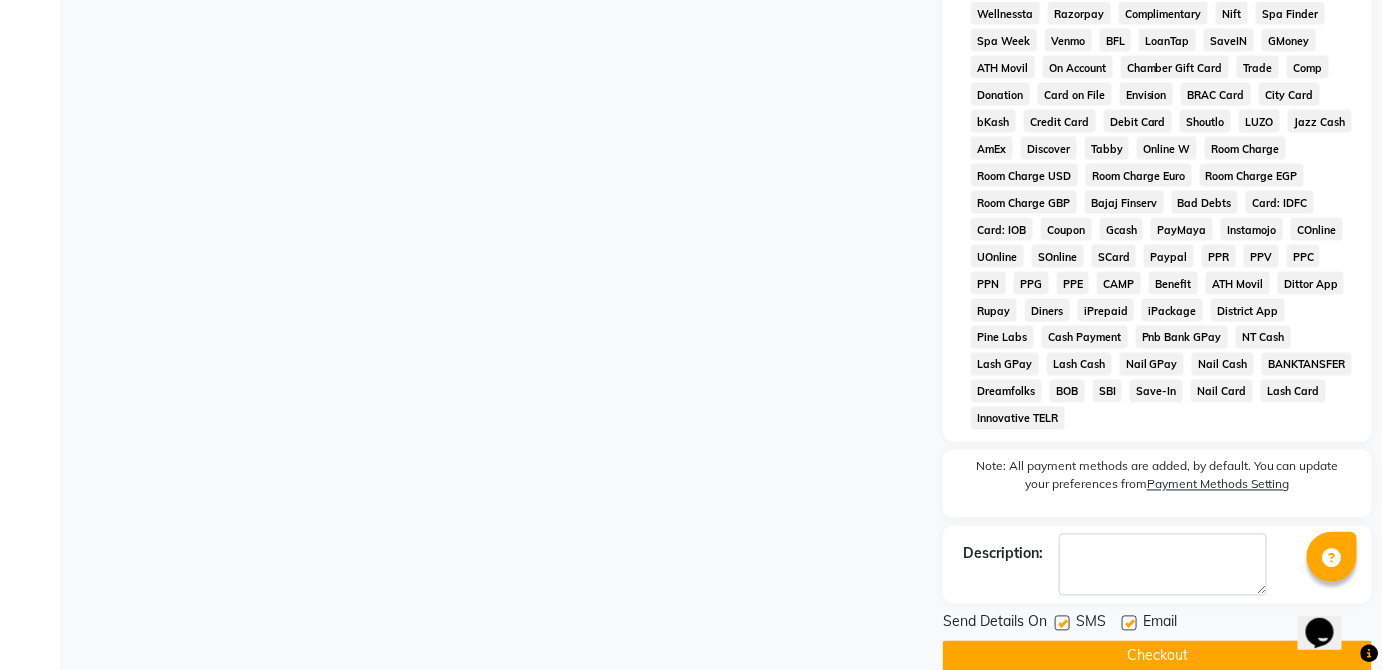 click on "Checkout" 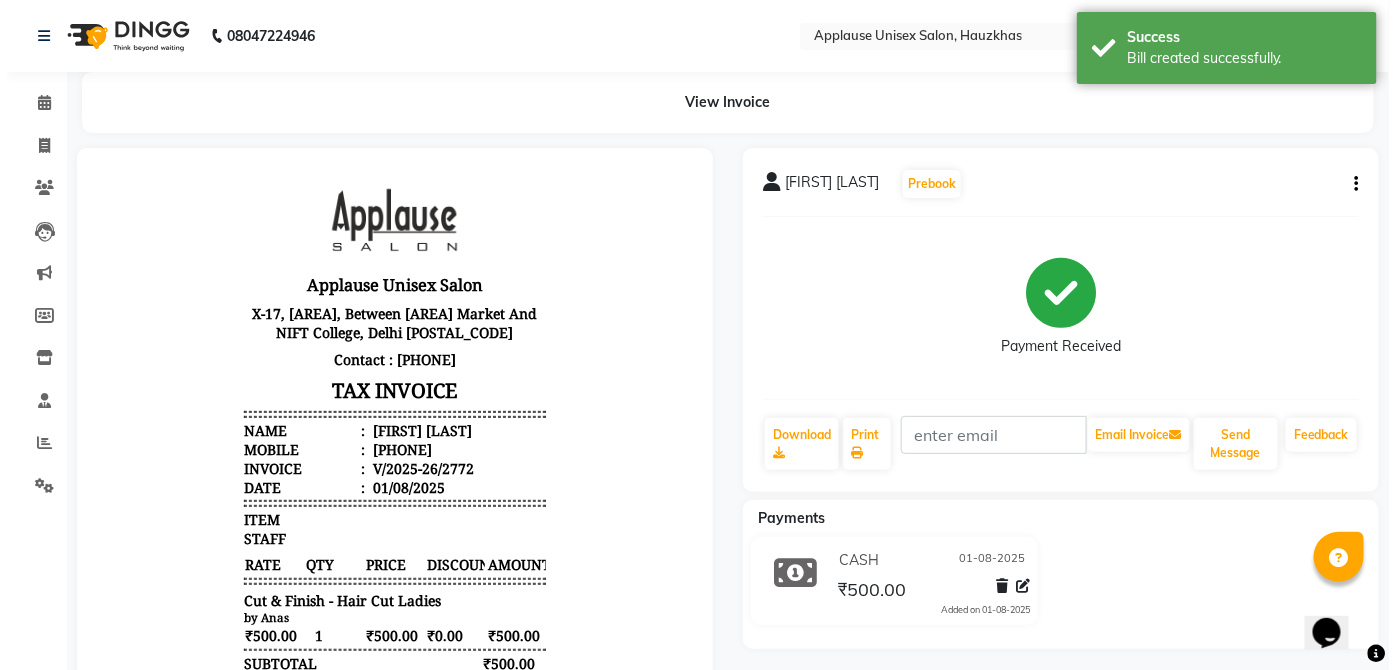 scroll, scrollTop: 0, scrollLeft: 0, axis: both 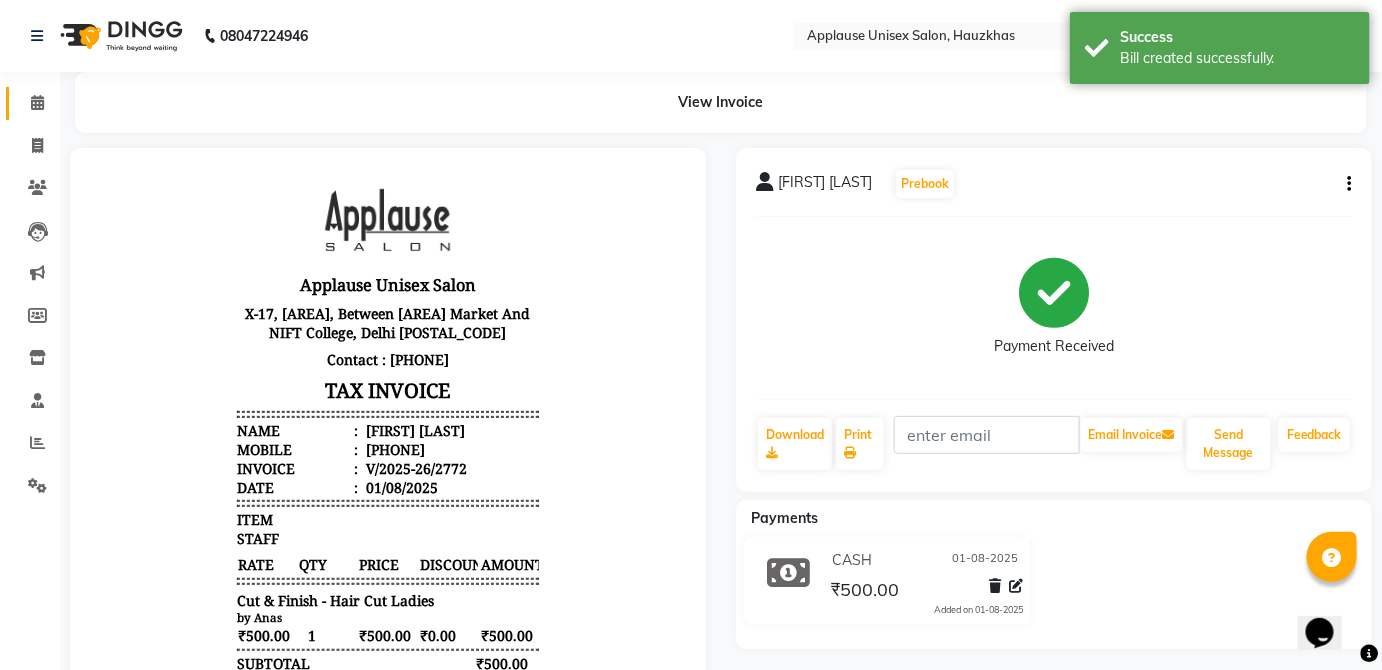 click 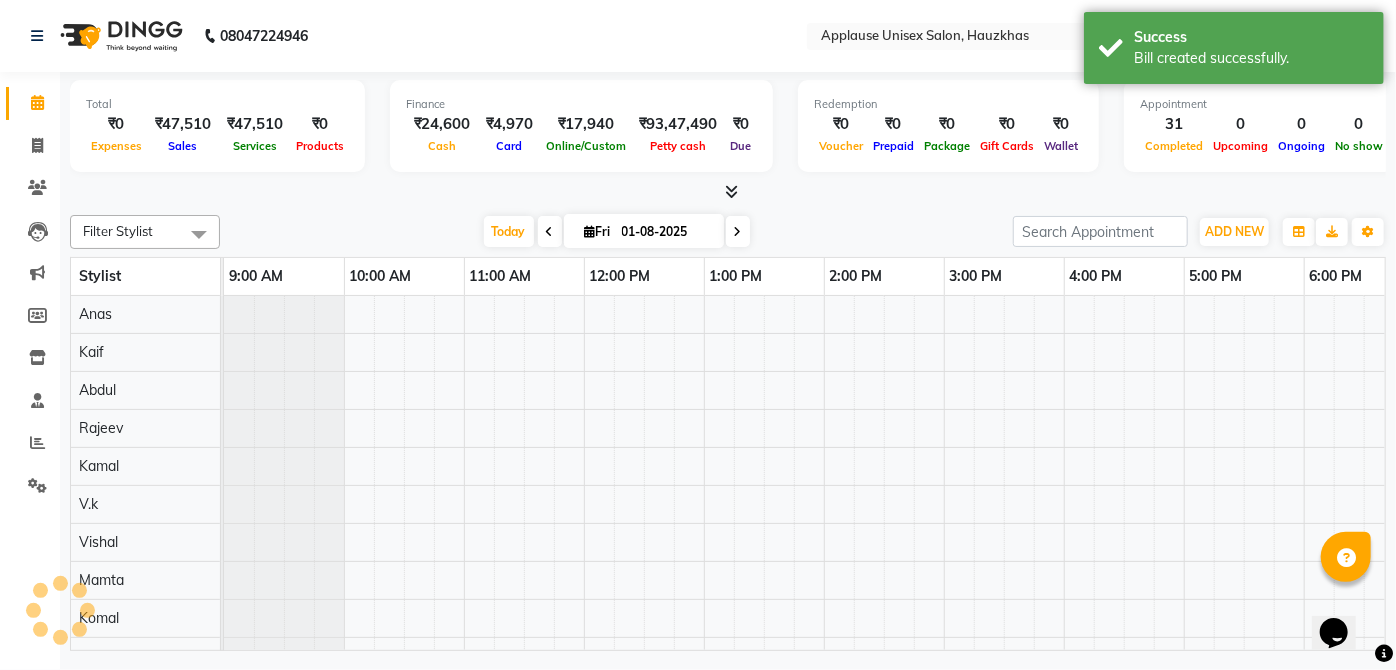scroll, scrollTop: 0, scrollLeft: 0, axis: both 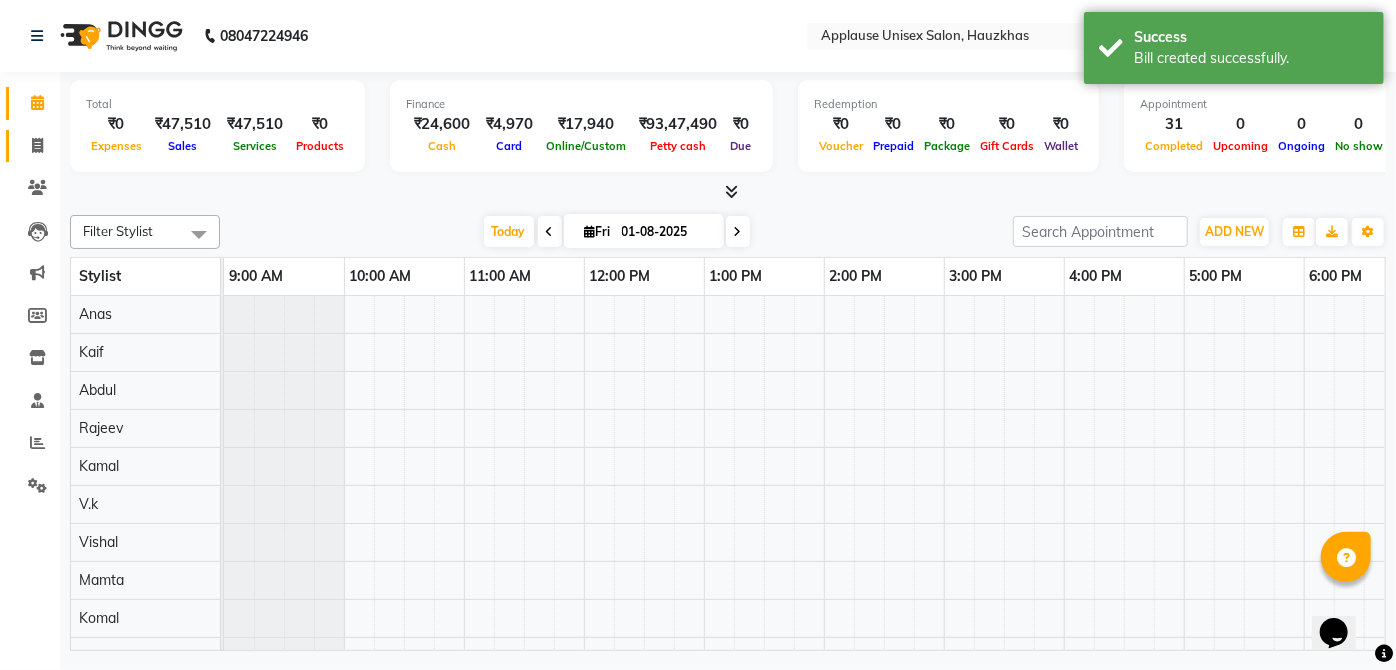 click 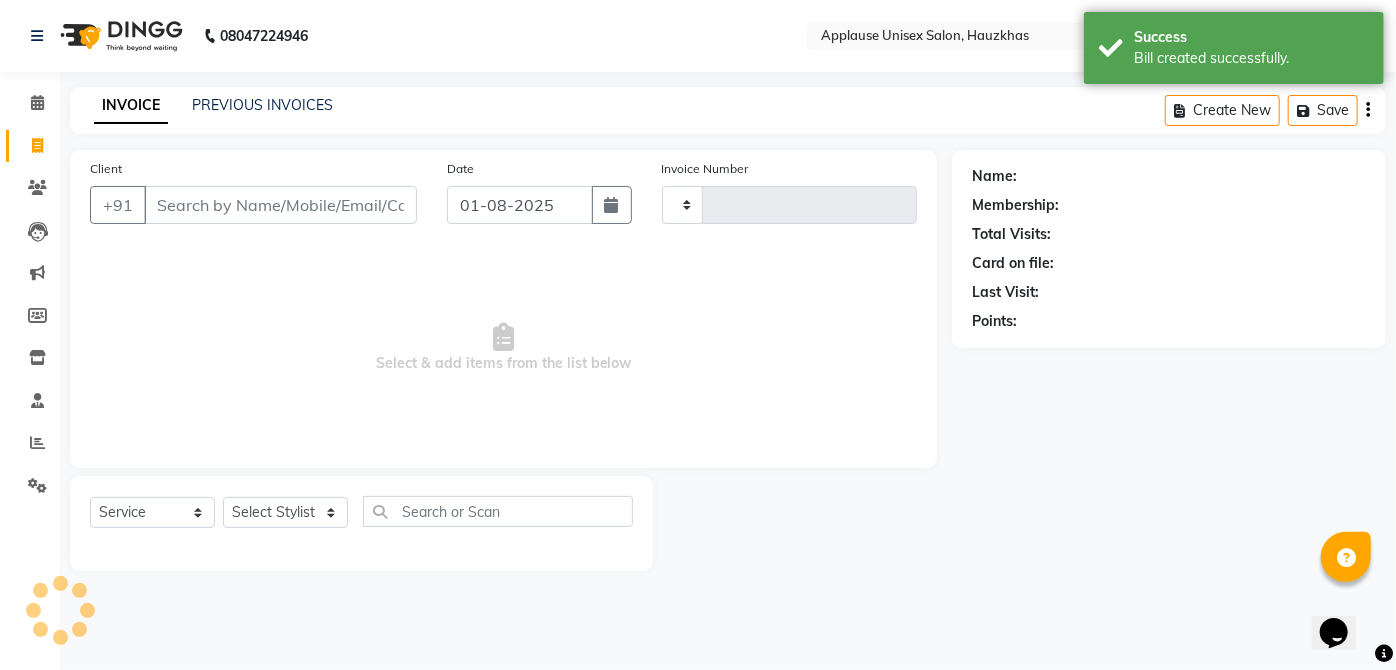type on "2773" 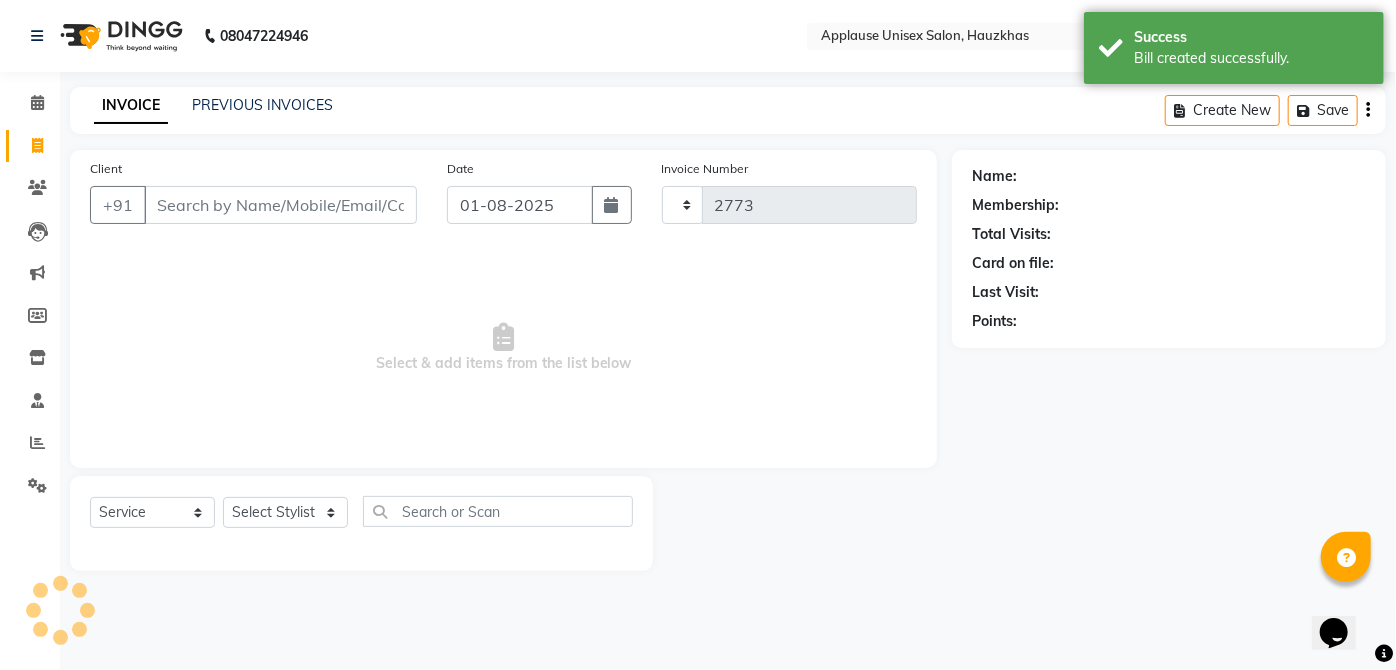 select on "5082" 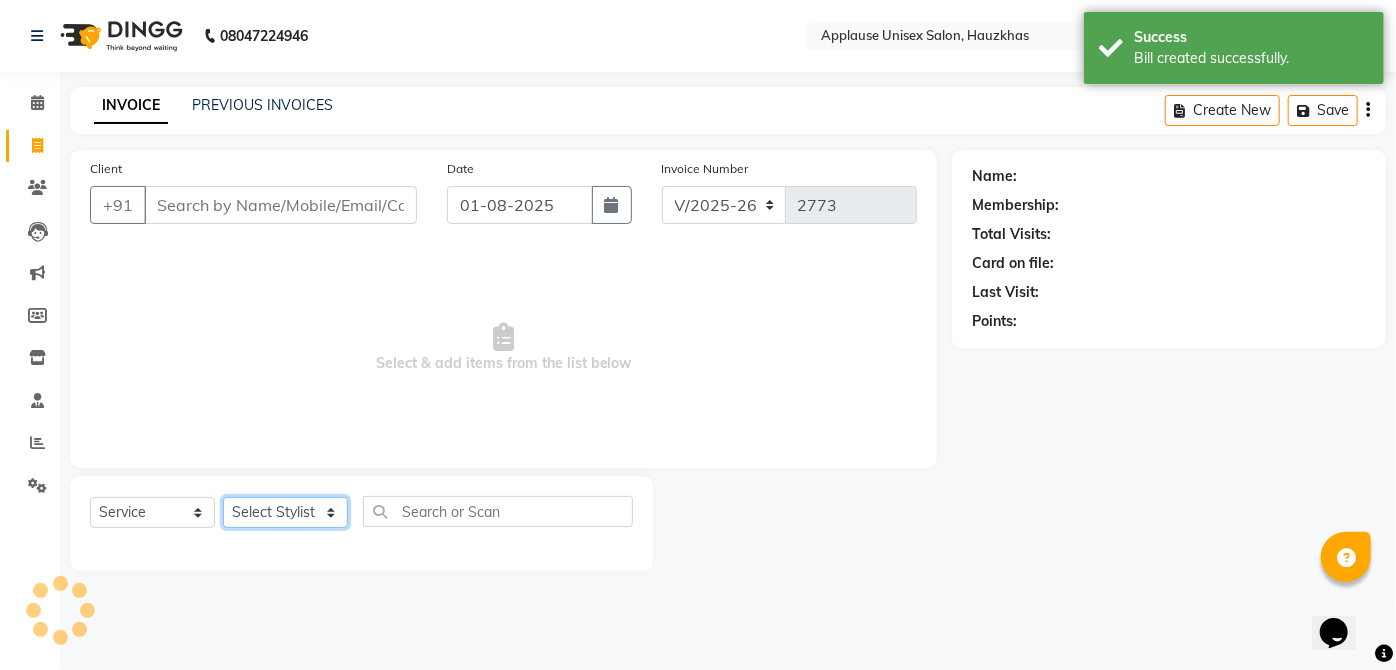 click on "Select Stylist Abdul Anas Arti Aruna Asif faisal guri heena Kaif Kamal Karan Komal laxmi Mamta Manager Mohsin nitin rahul Rajeev Rashid saif sangeeta sangeeta sharukh Vishal V.k" 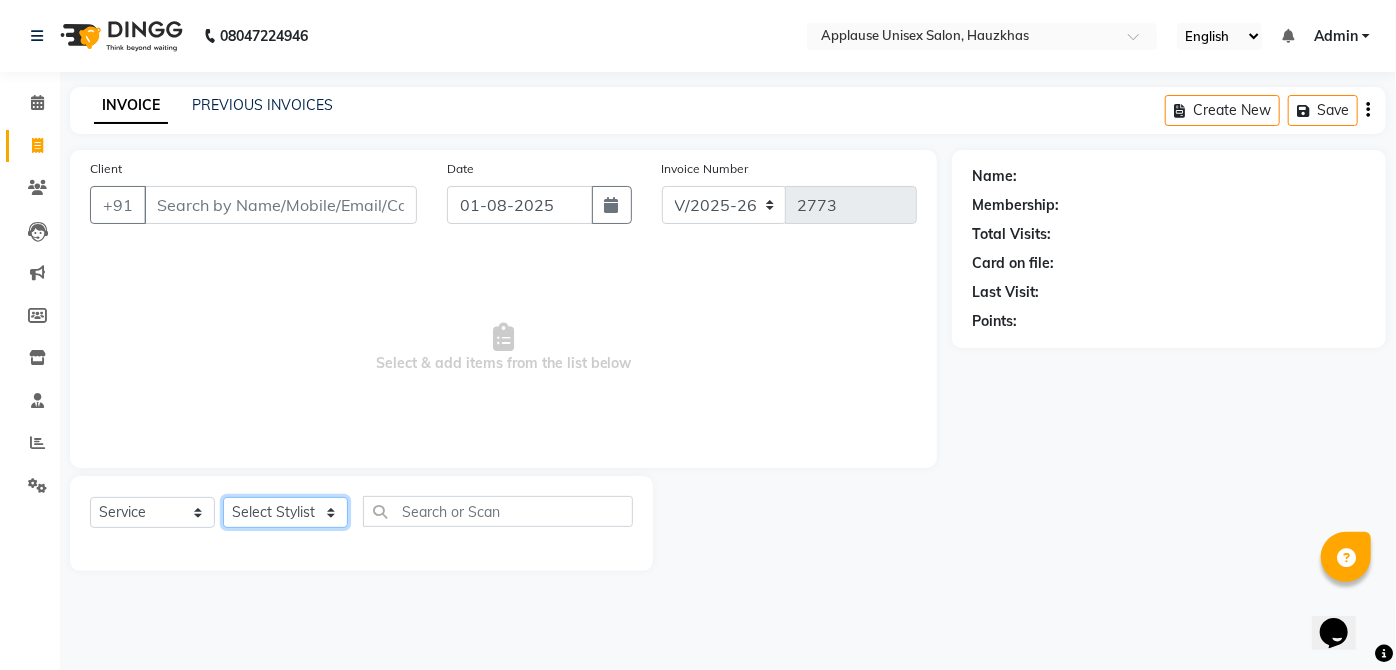 select on "32125" 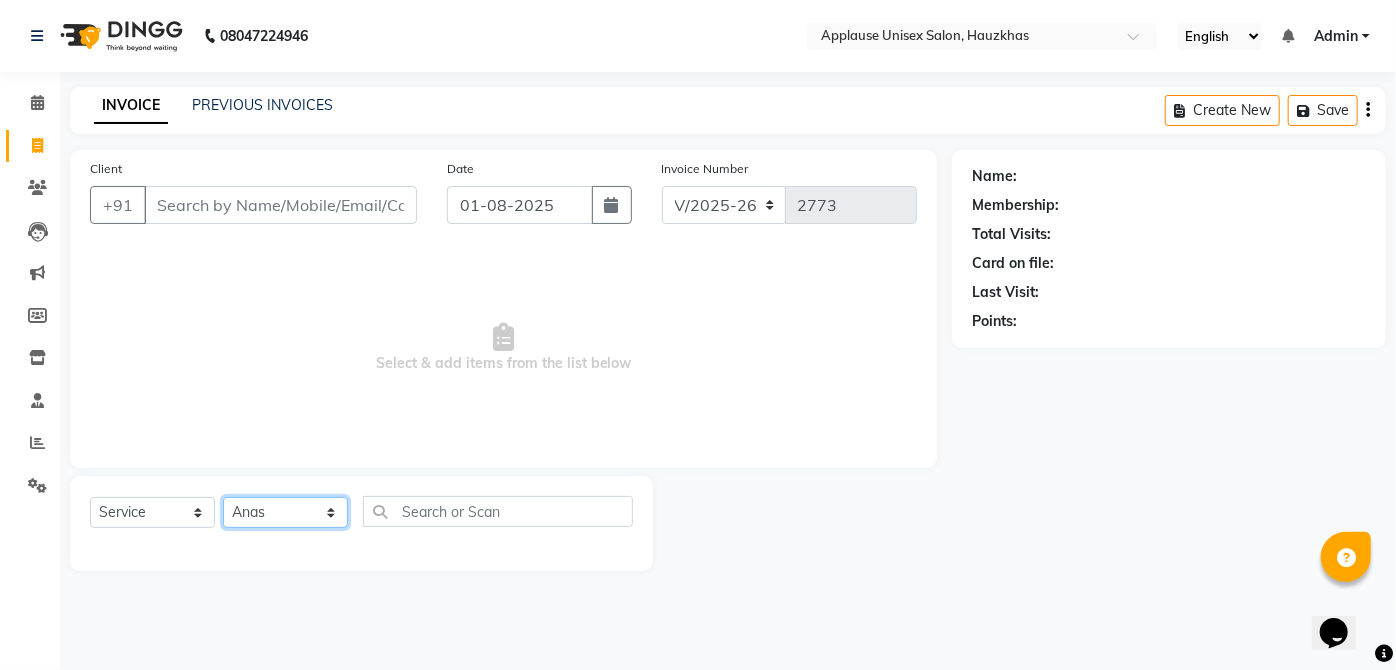 click on "Select Stylist Abdul Anas Arti Aruna Asif faisal guri heena Kaif Kamal Karan Komal laxmi Mamta Manager Mohsin nitin rahul Rajeev Rashid saif sangeeta sangeeta sharukh Vishal V.k" 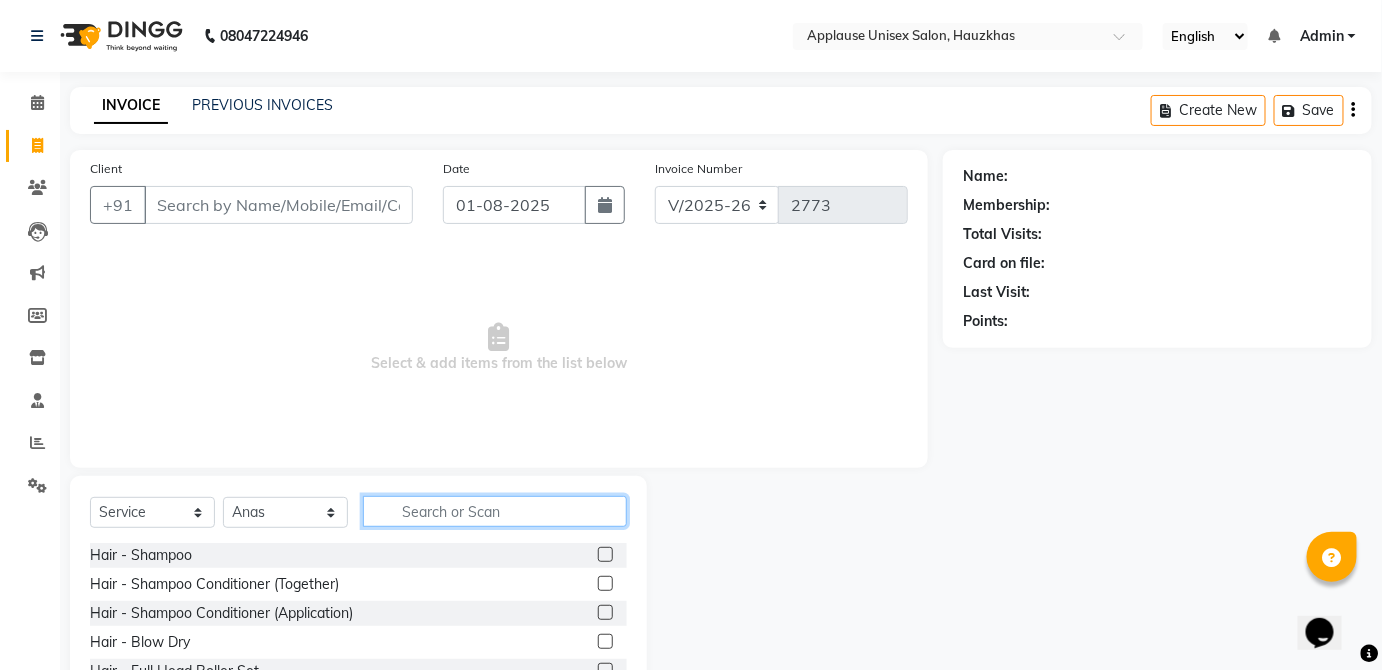 click 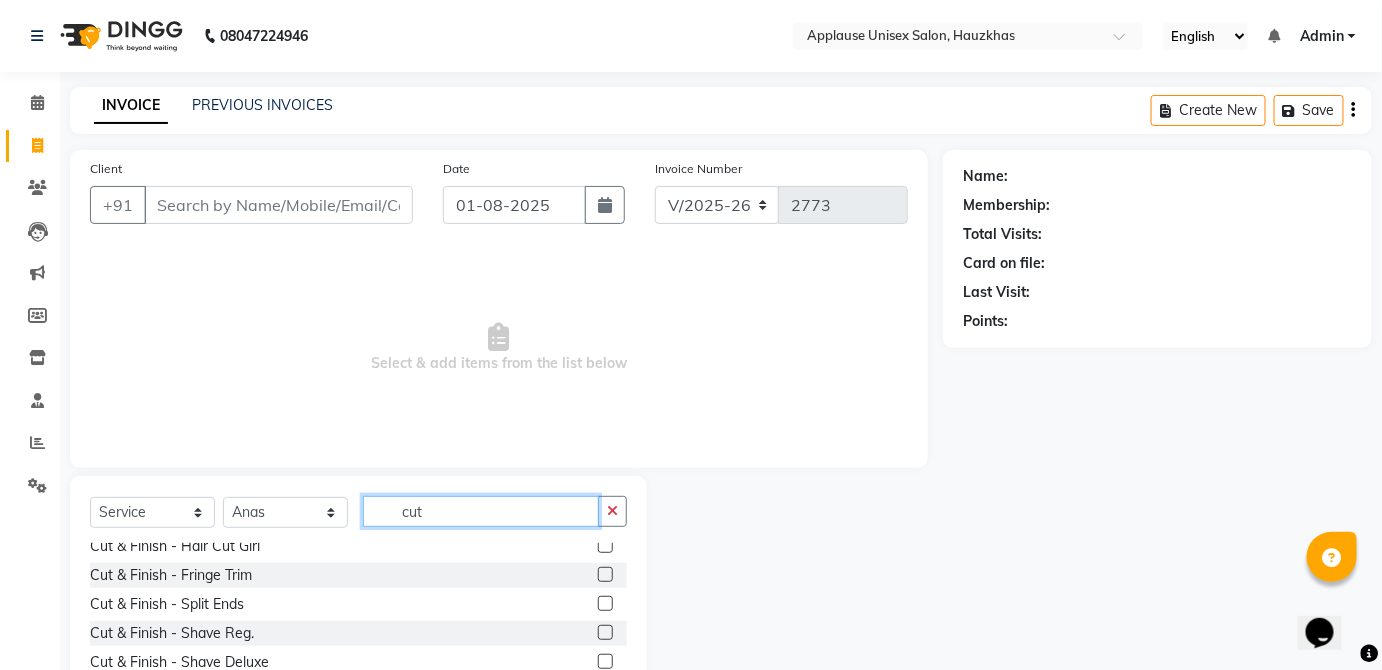 scroll, scrollTop: 205, scrollLeft: 0, axis: vertical 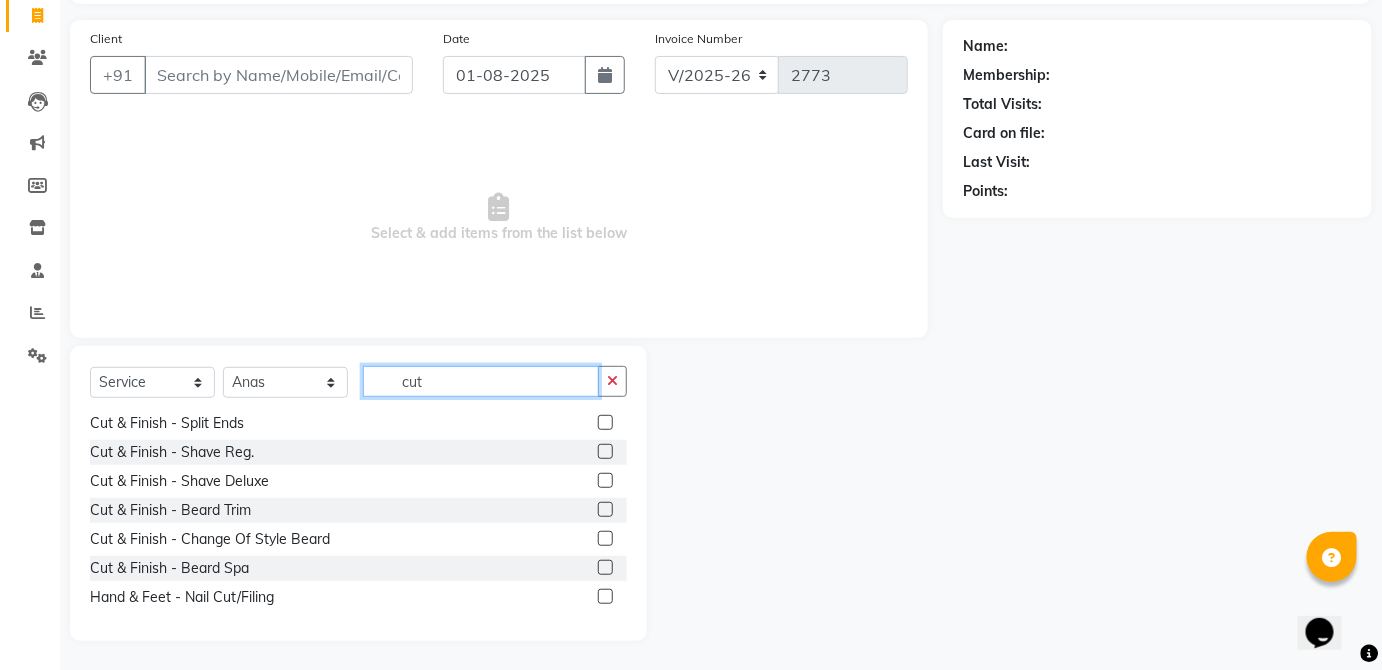 type on "cut" 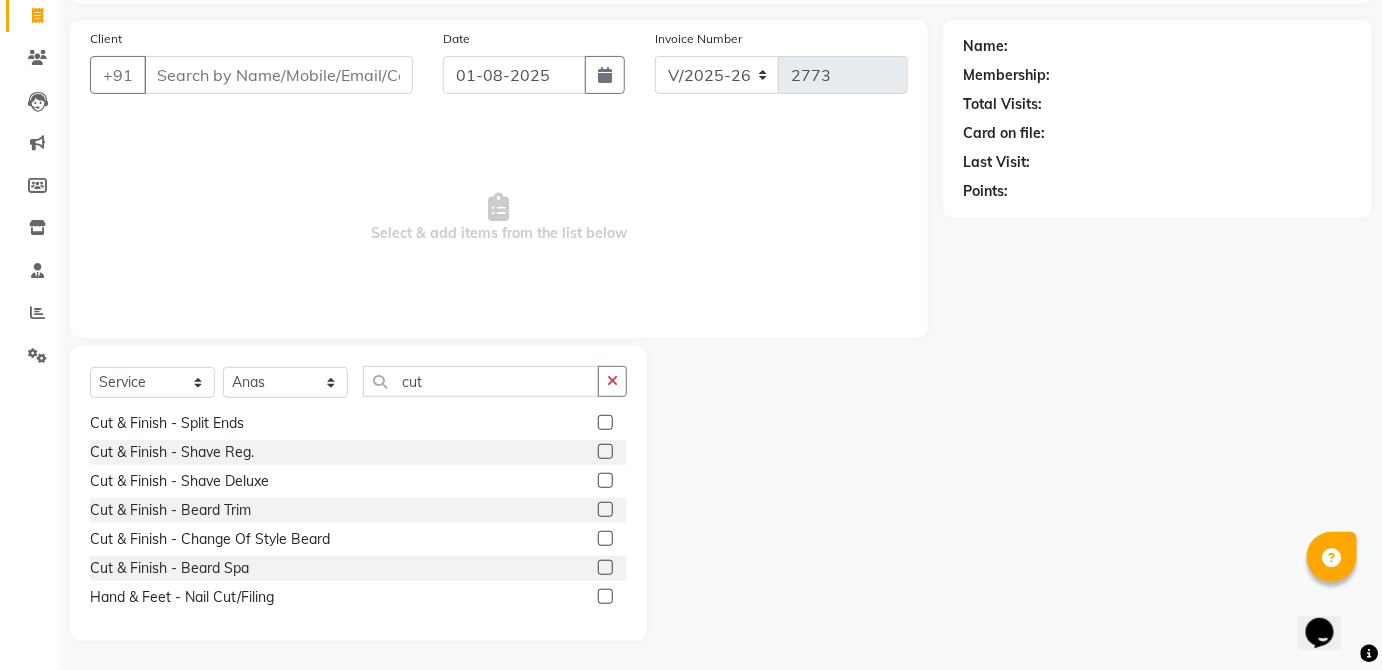 click 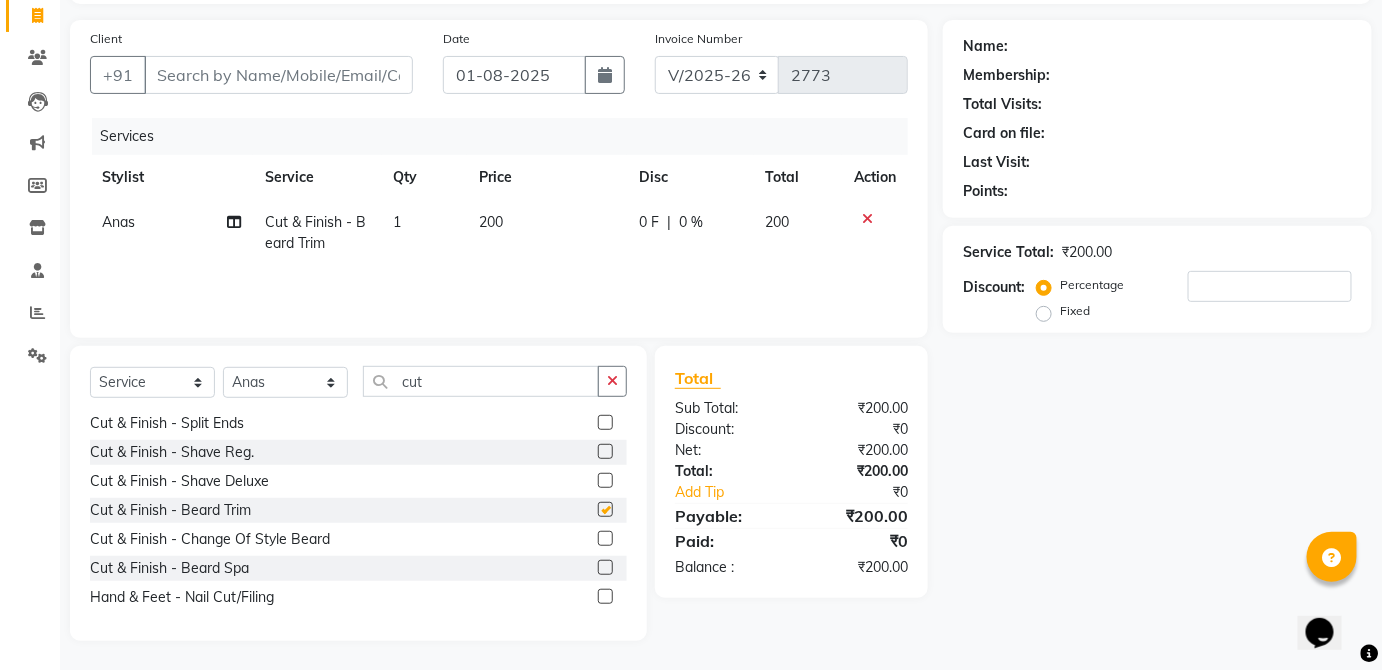 click on "200" 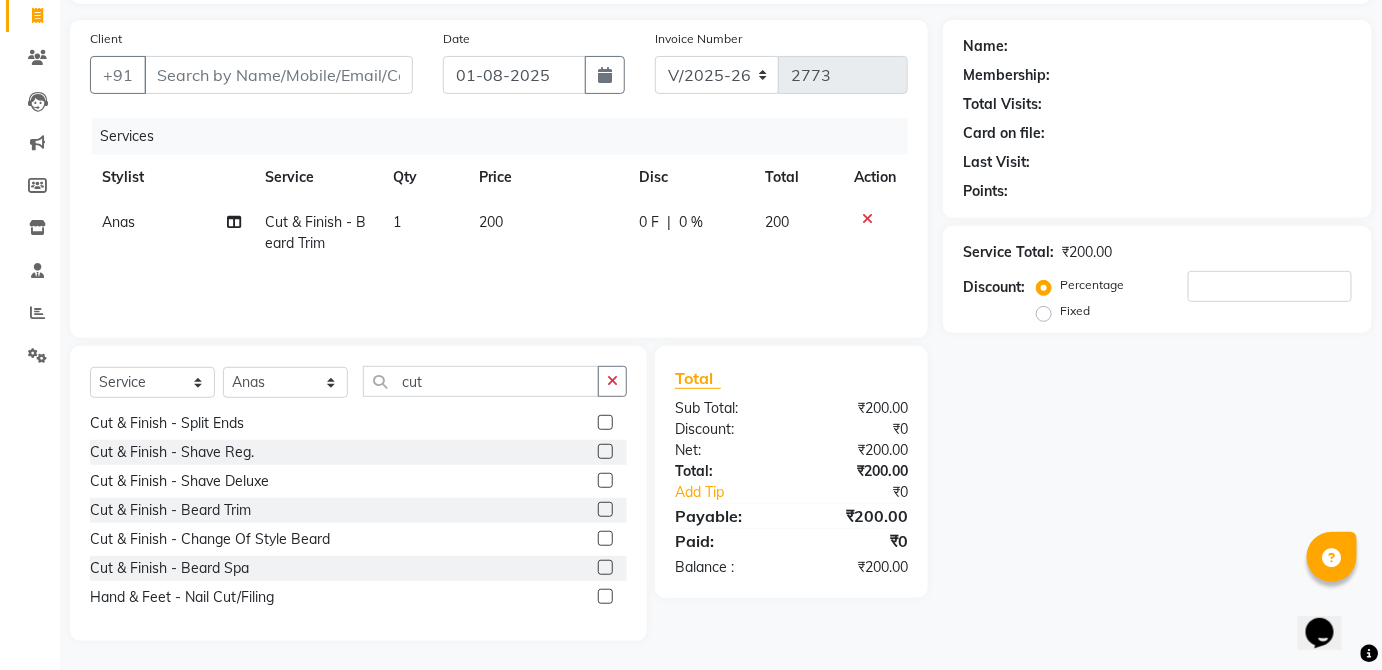 checkbox on "false" 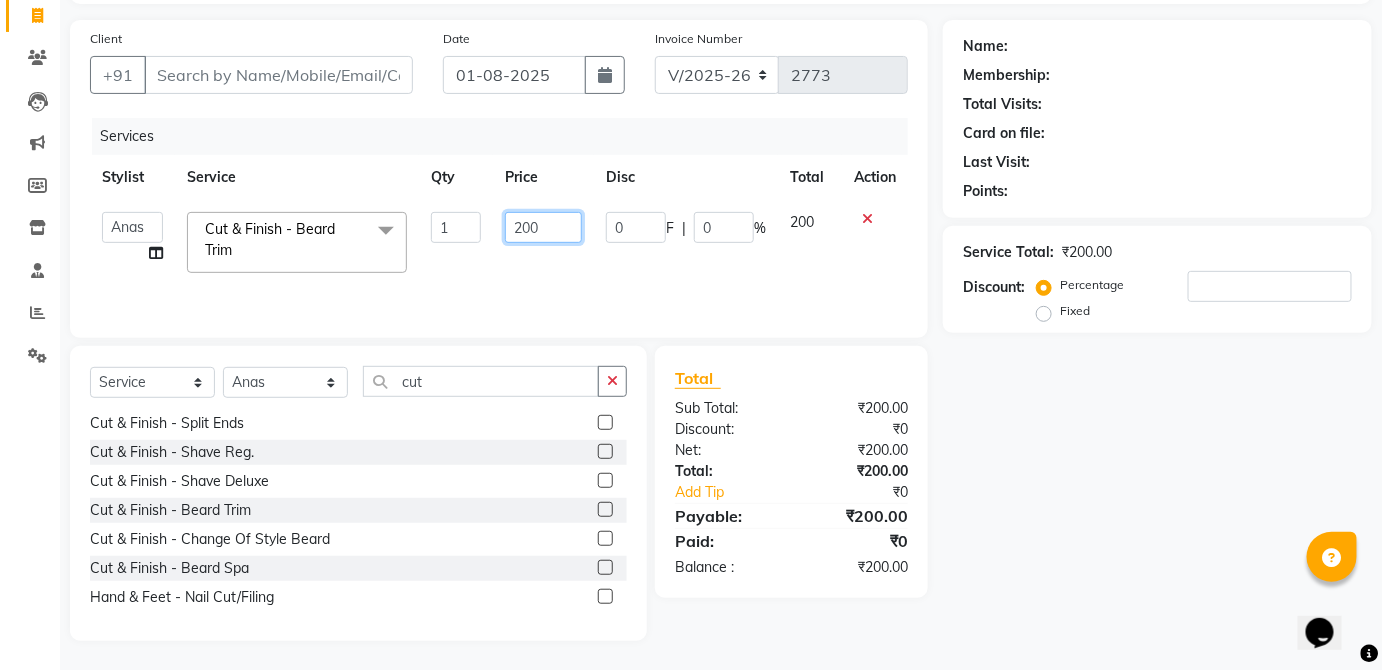 click on "200" 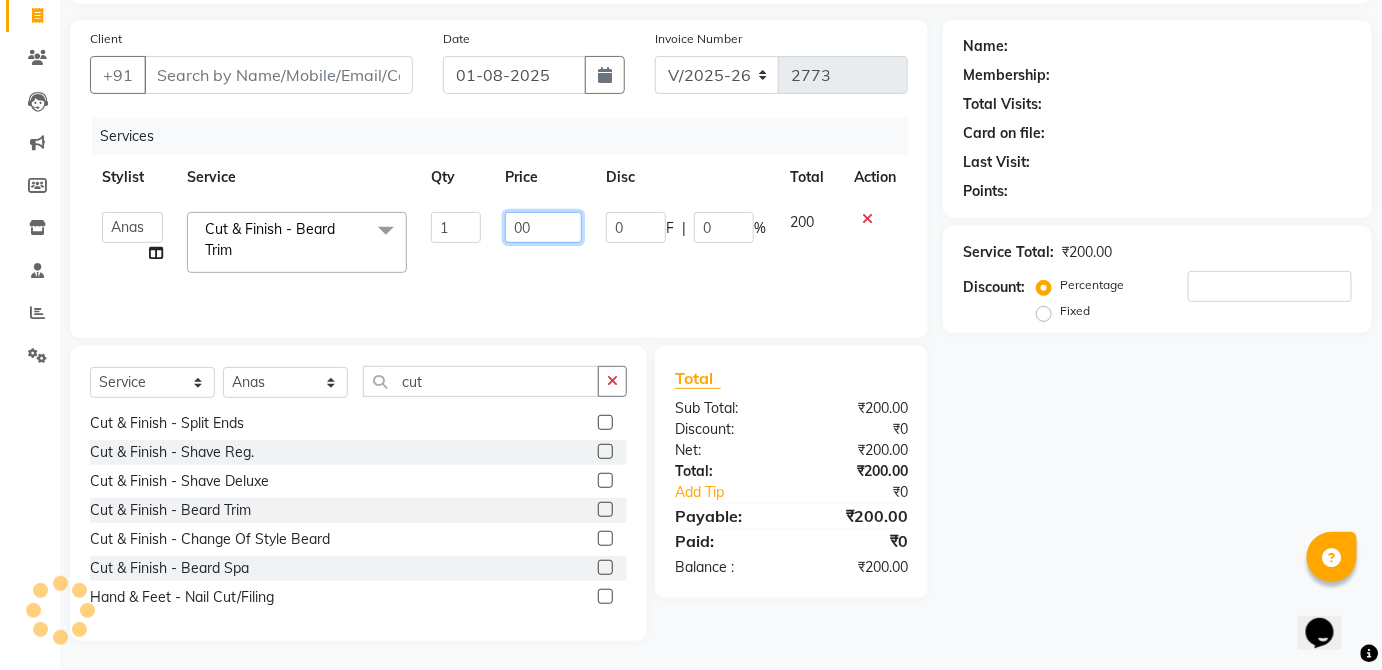 type on "300" 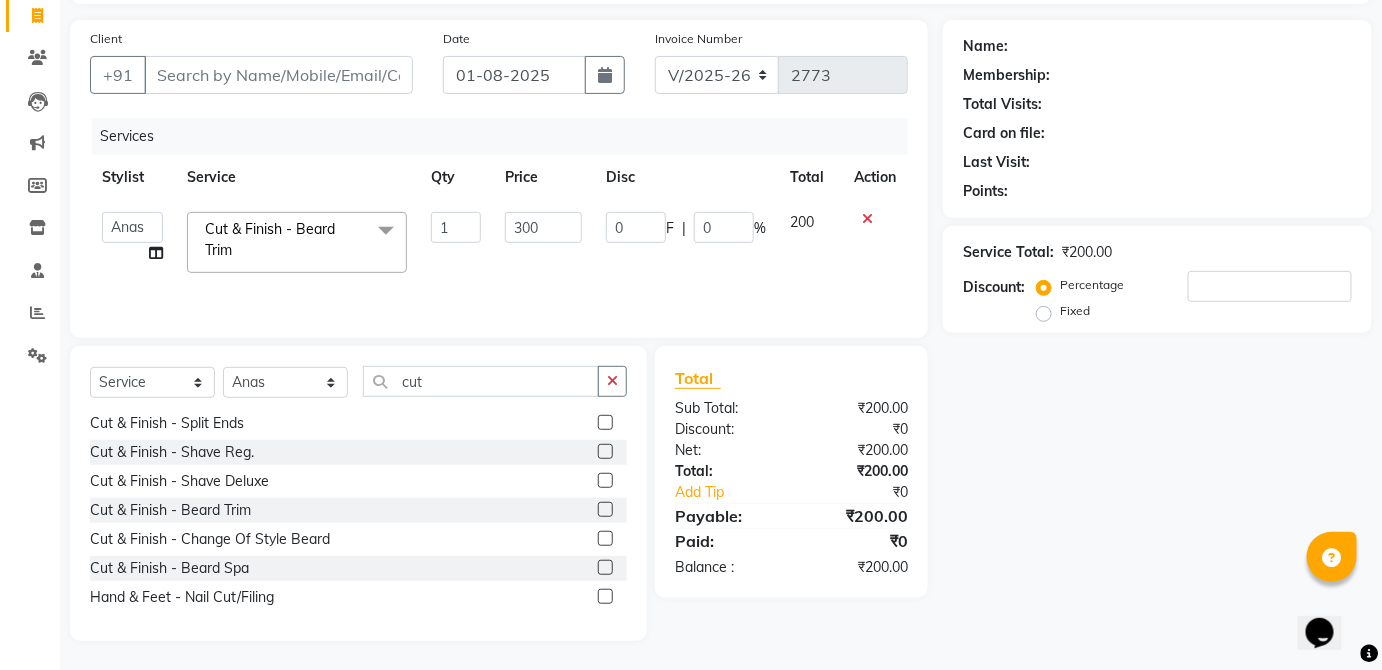 click on "200" 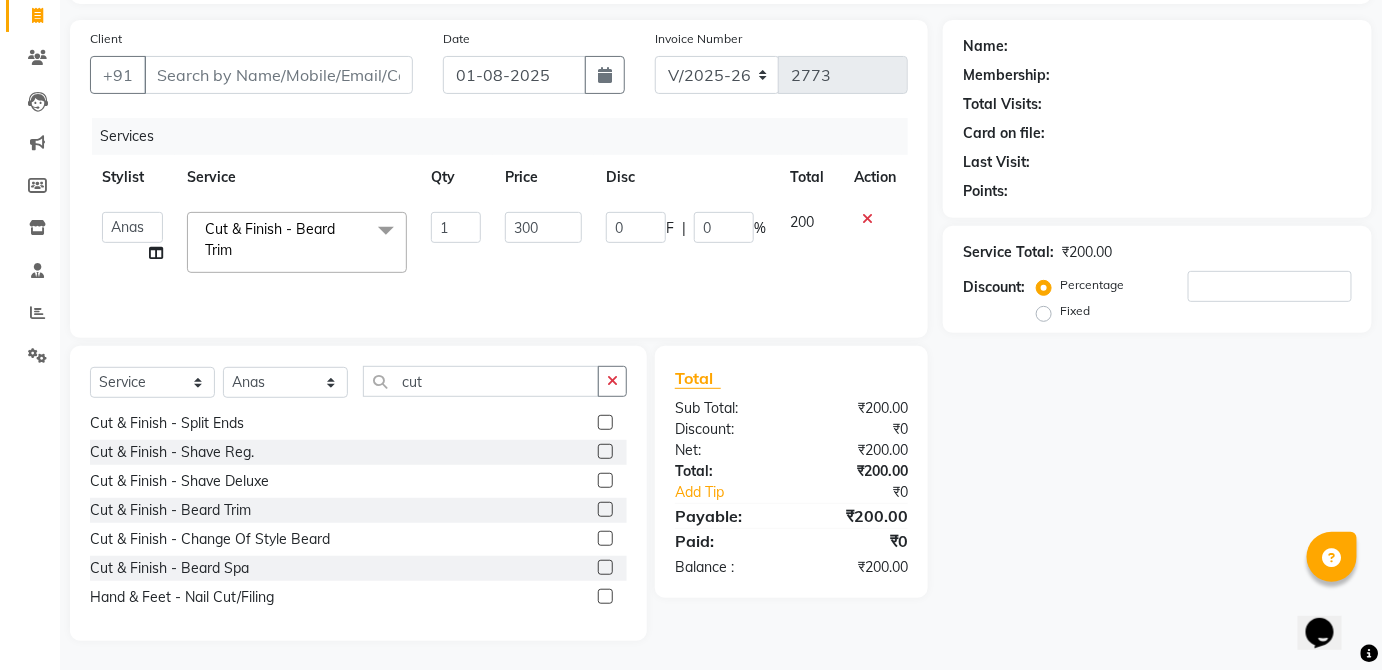 select on "32125" 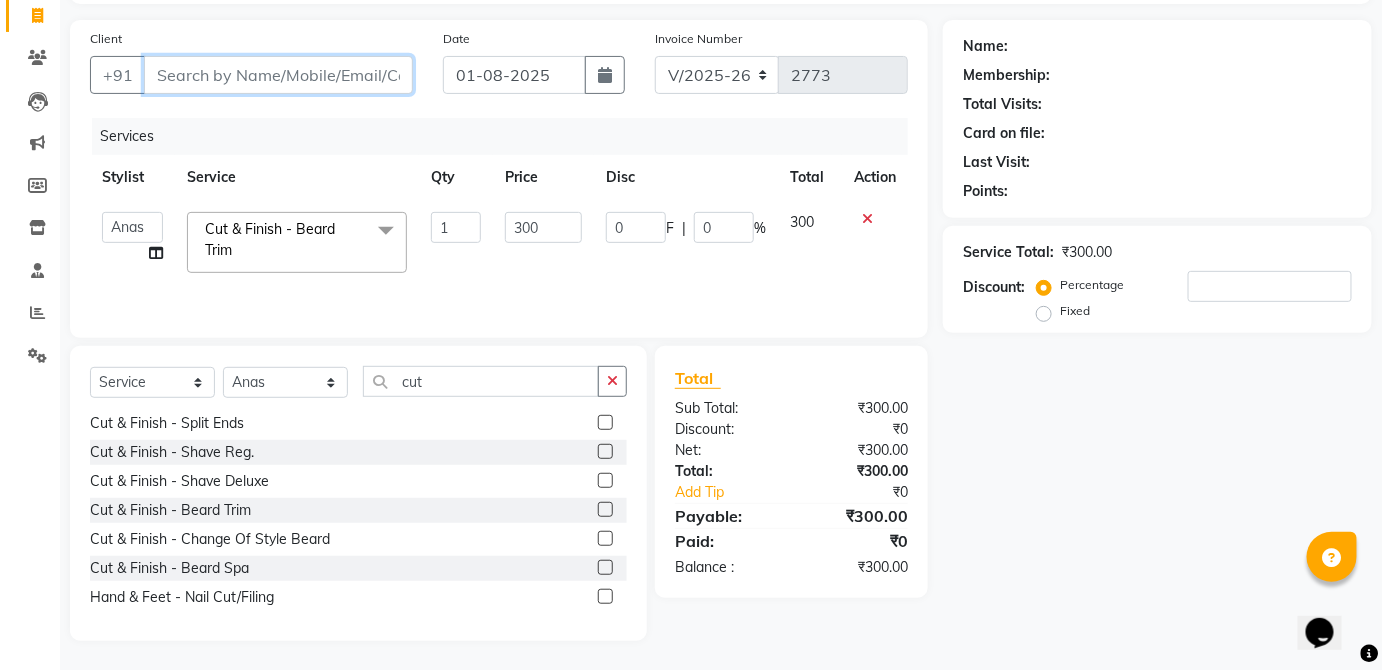 click on "Client" at bounding box center (278, 75) 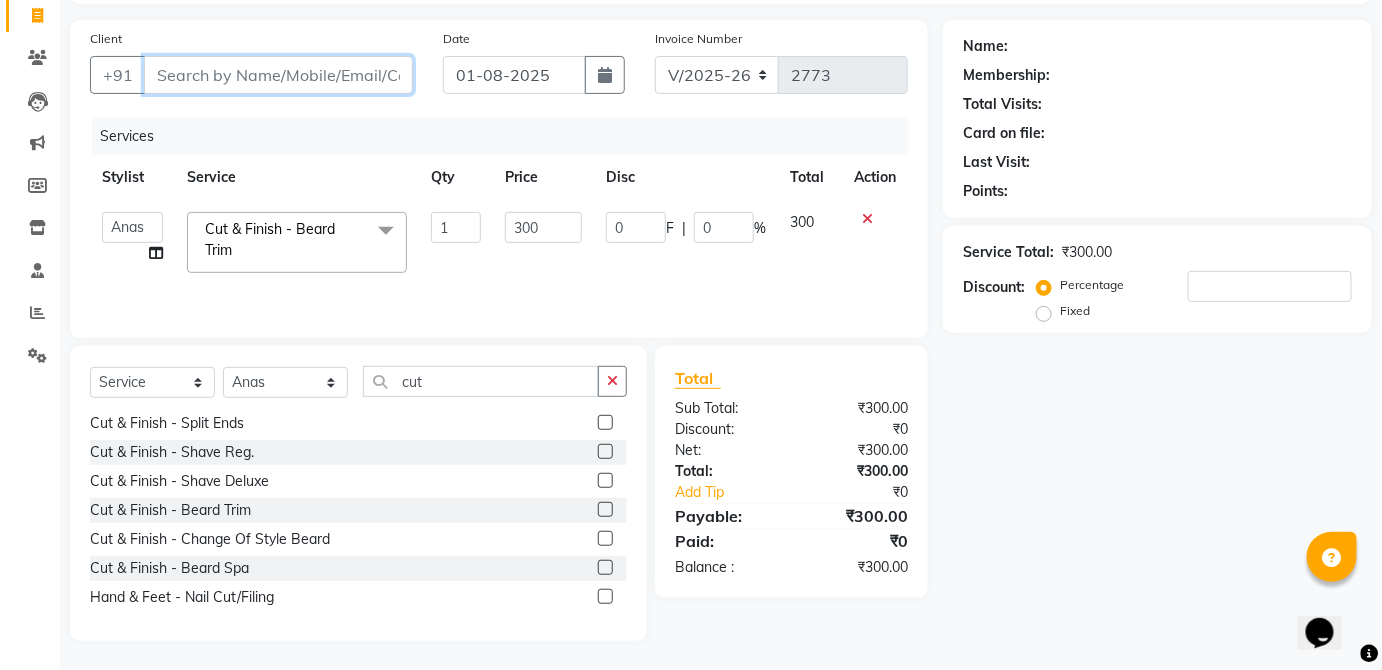 type on "s" 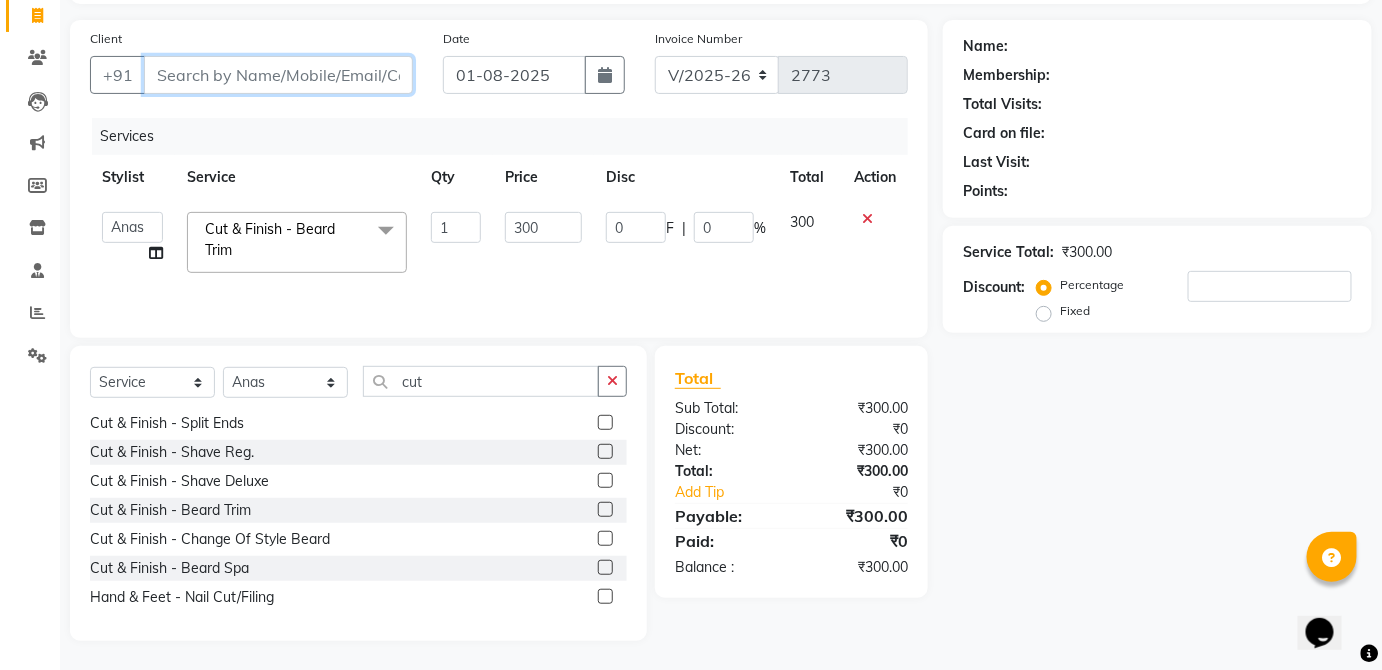 type on "0" 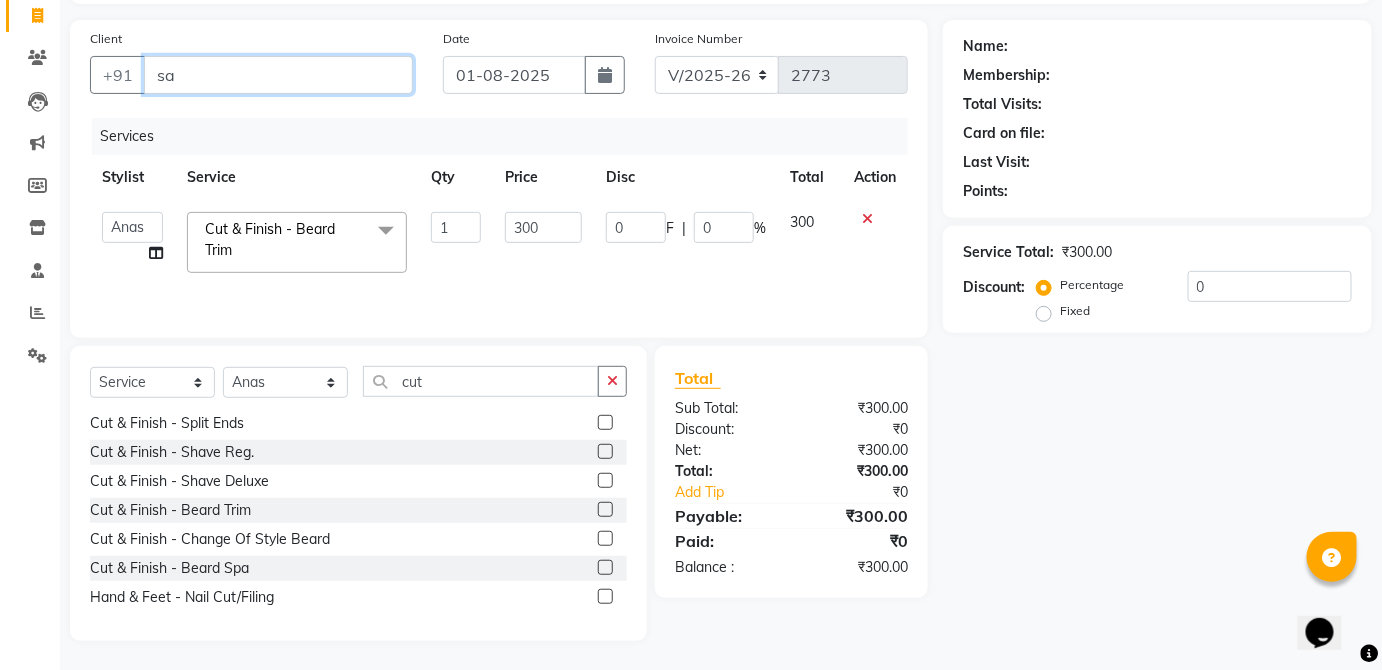 type on "s" 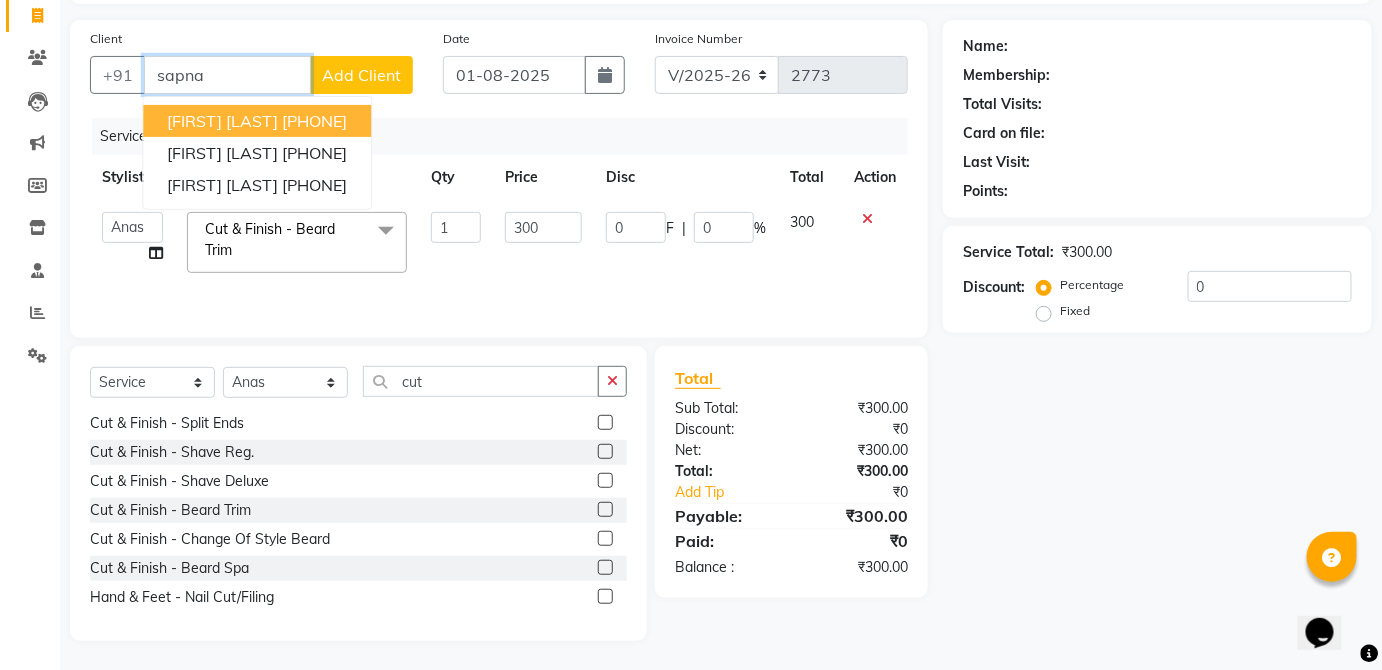 click on "[FIRST] [LAST] [PHONE]" at bounding box center (257, 121) 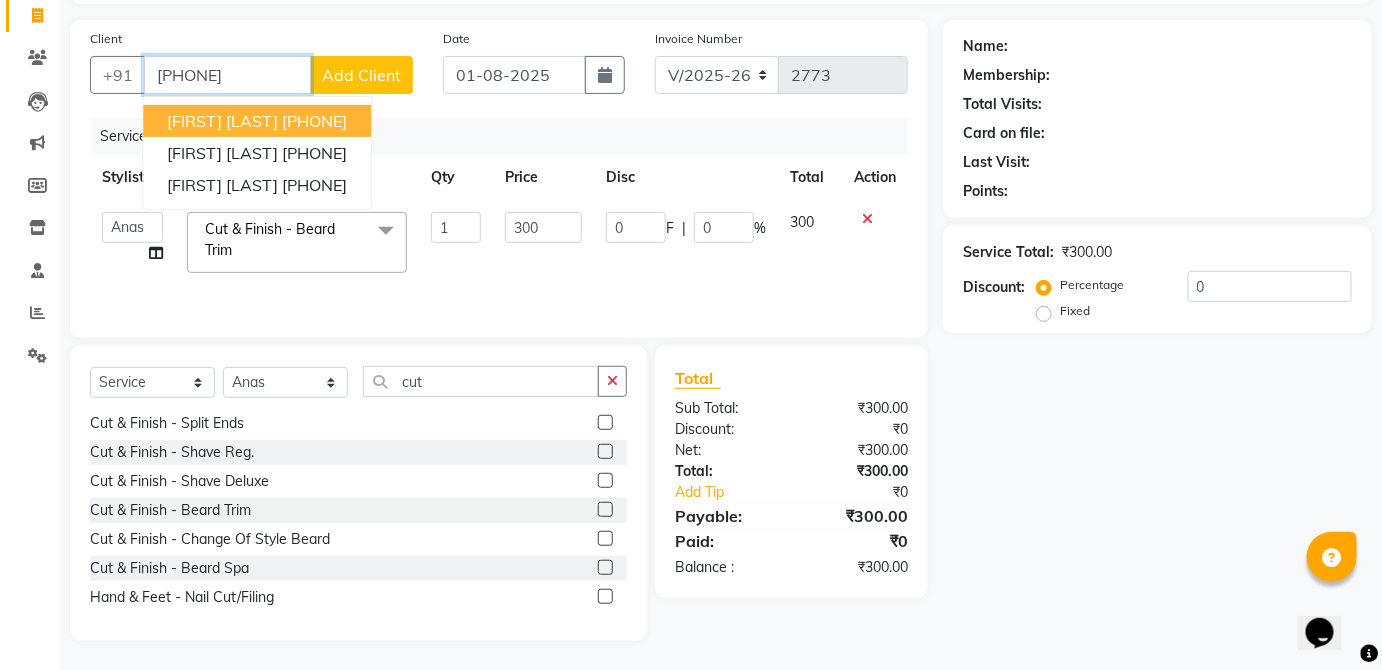 type on "[PHONE]" 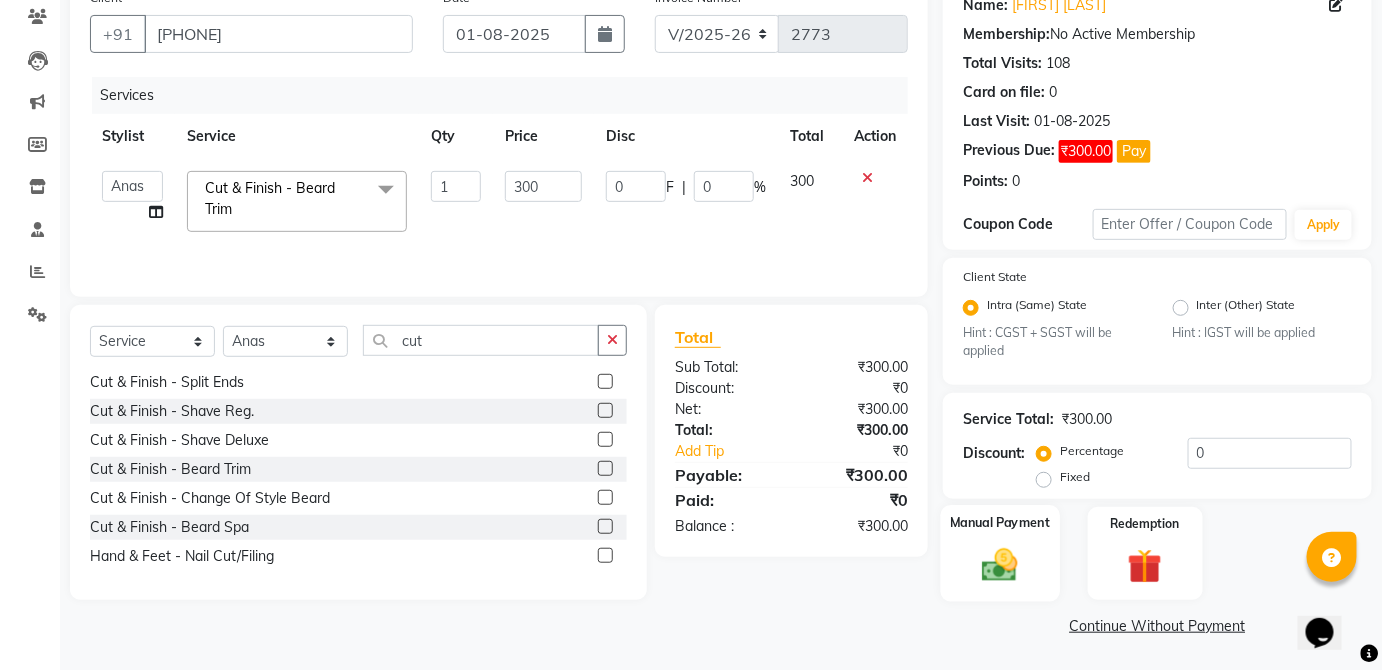 click on "Manual Payment" 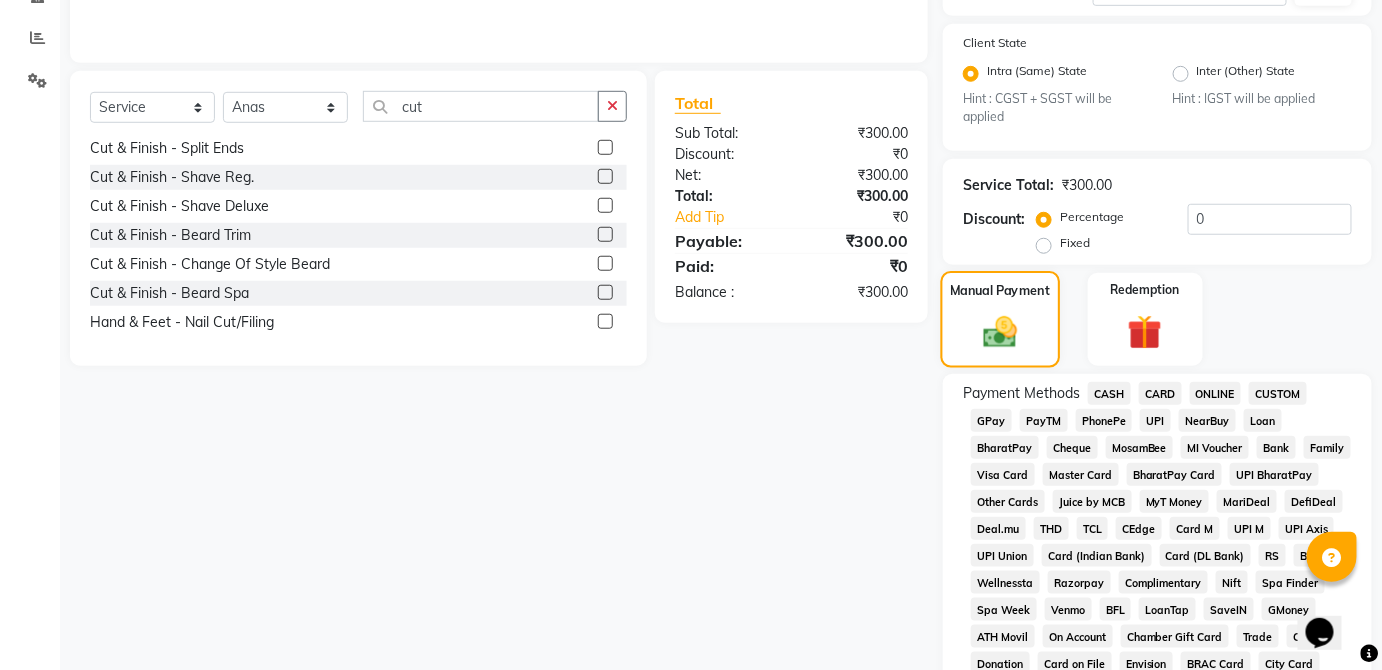 scroll, scrollTop: 424, scrollLeft: 0, axis: vertical 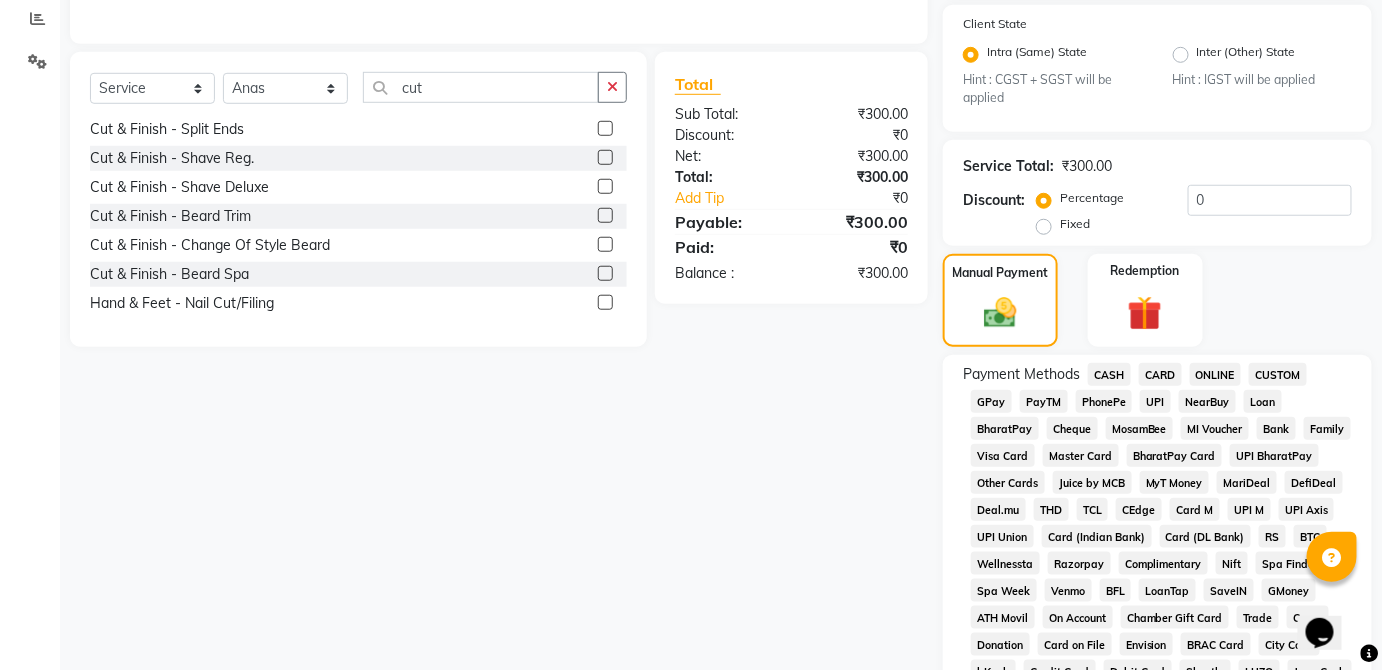 click on "CASH" 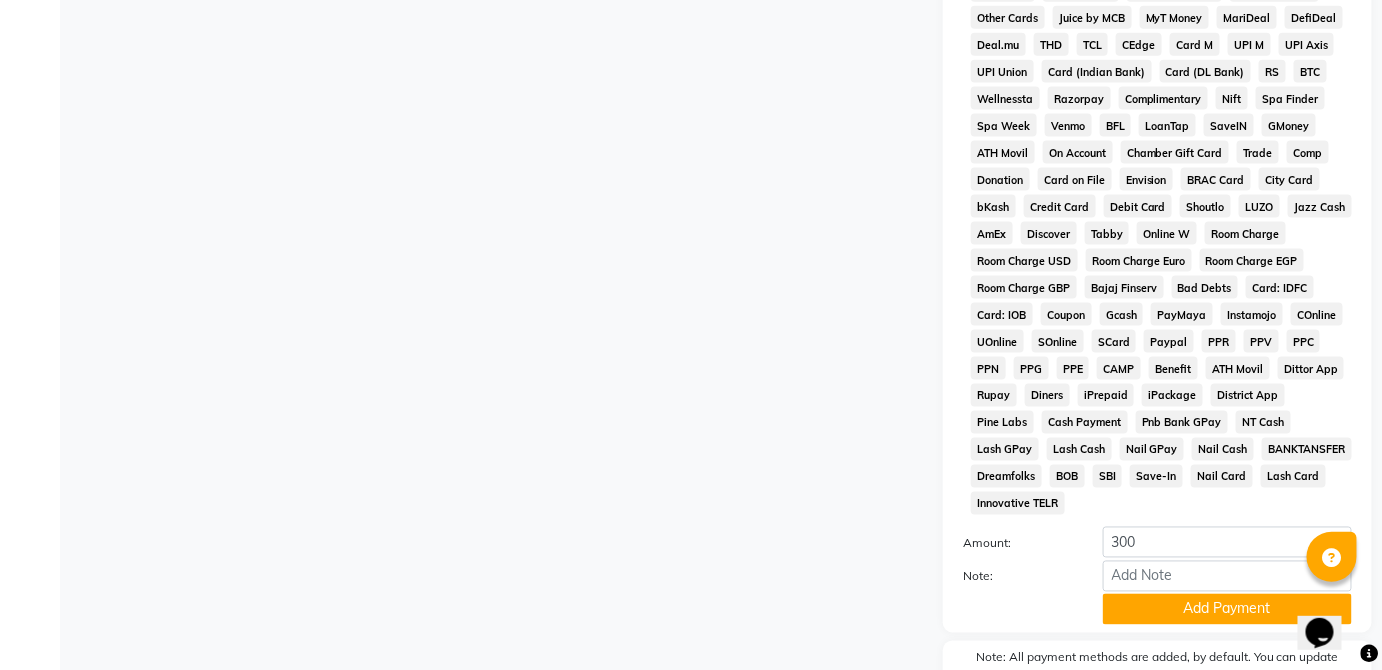 scroll, scrollTop: 974, scrollLeft: 0, axis: vertical 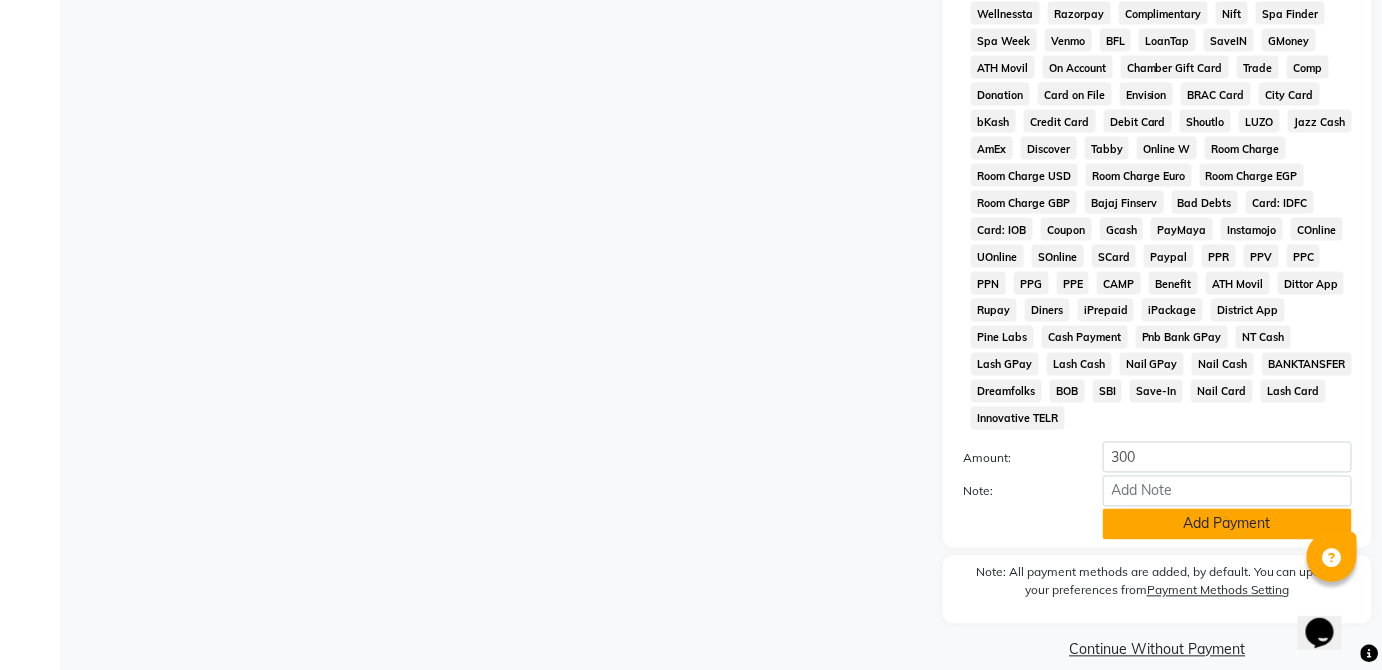 click on "Add Payment" 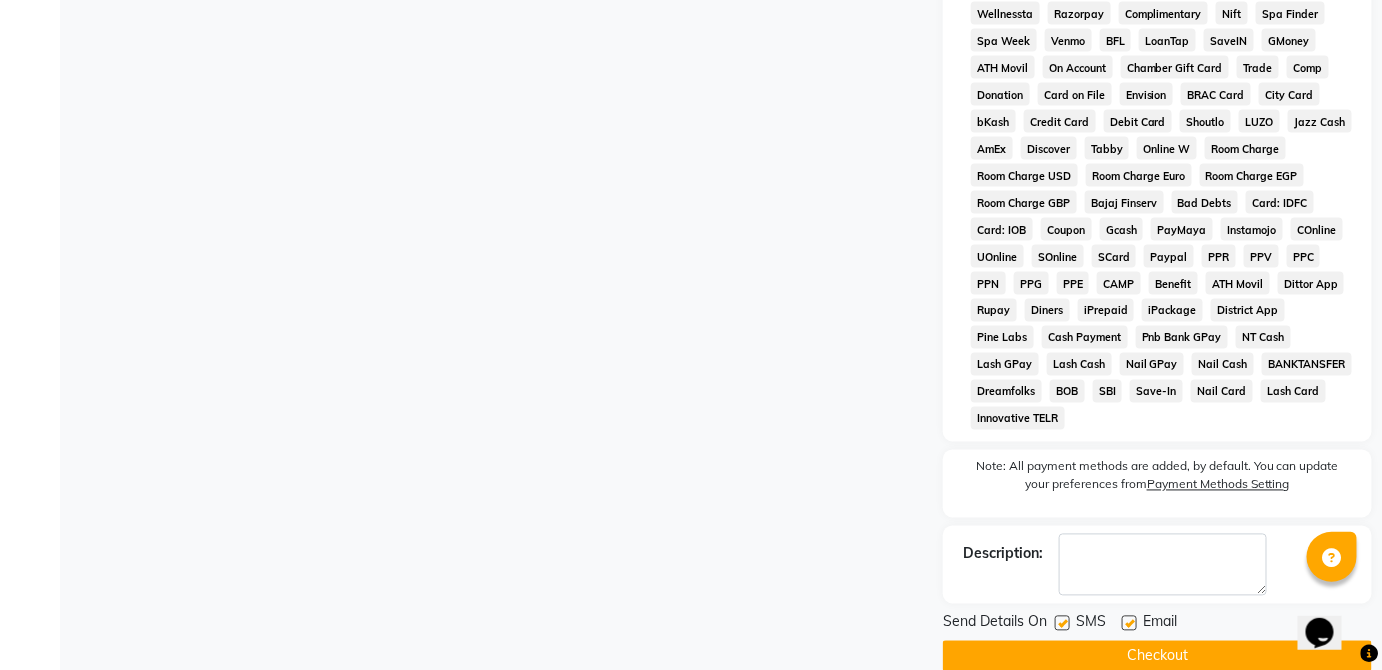 click on "Checkout" 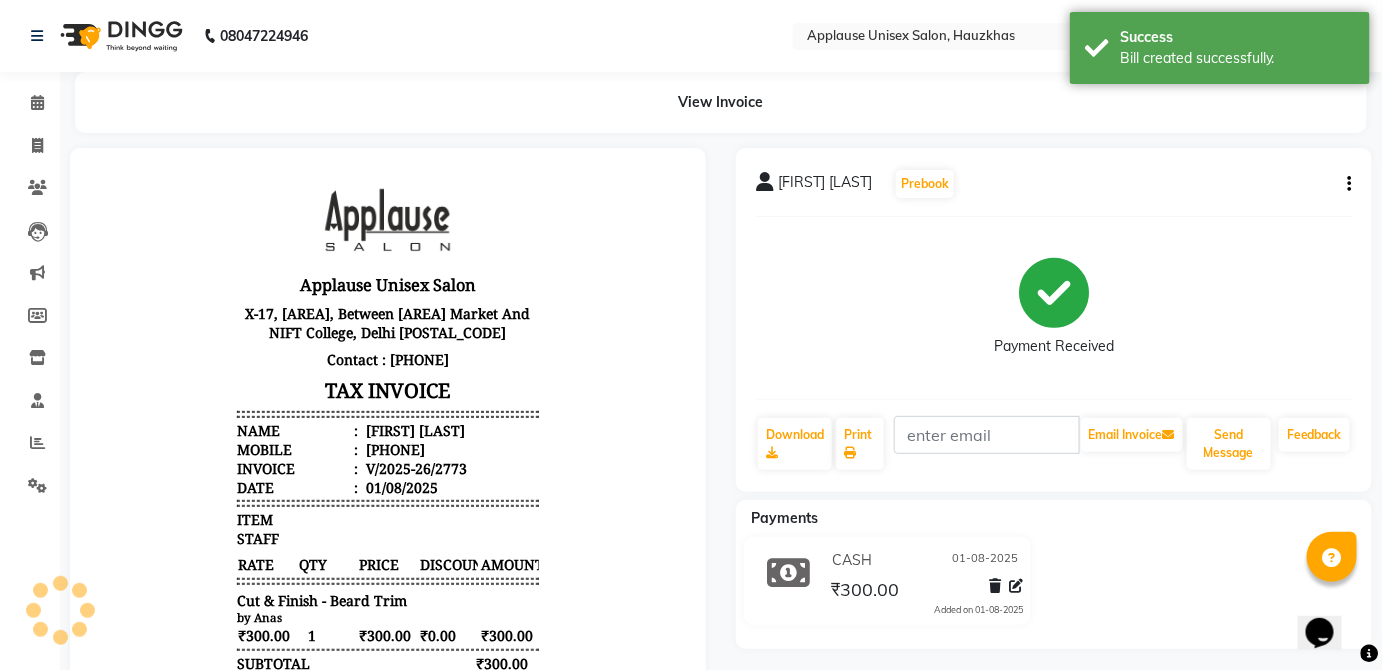 scroll, scrollTop: 0, scrollLeft: 0, axis: both 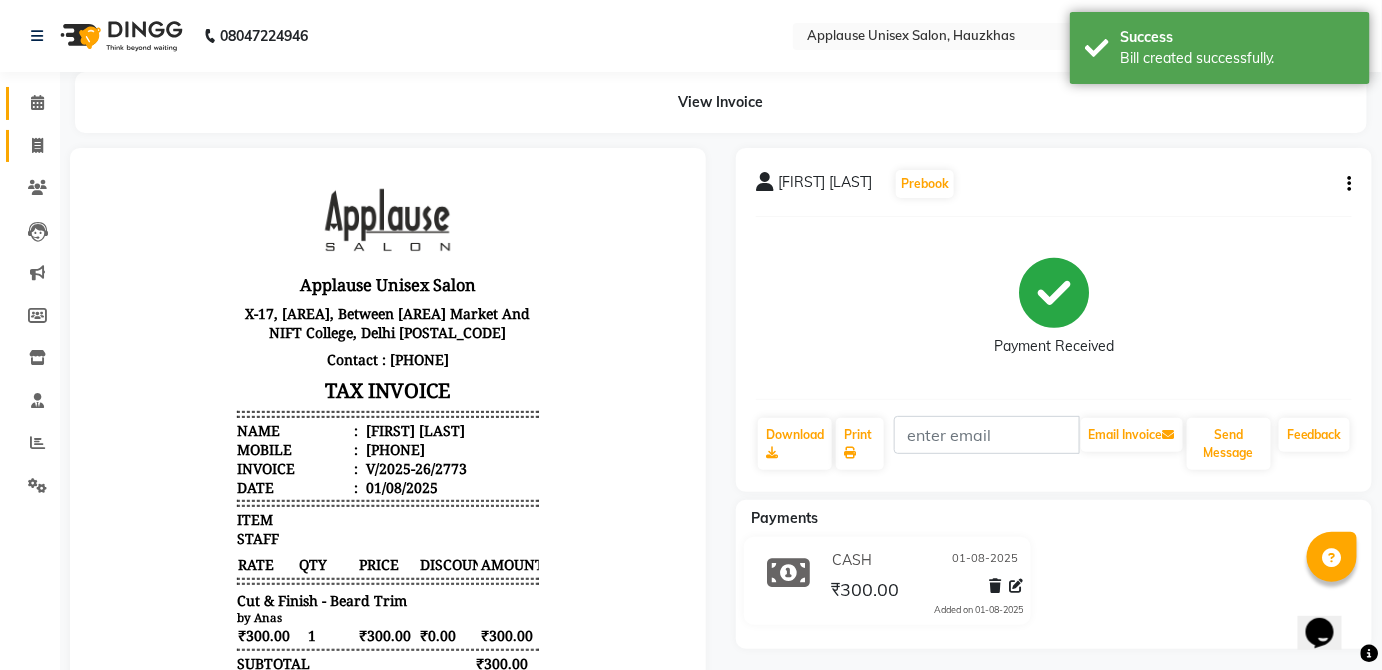 click on "Calendar" 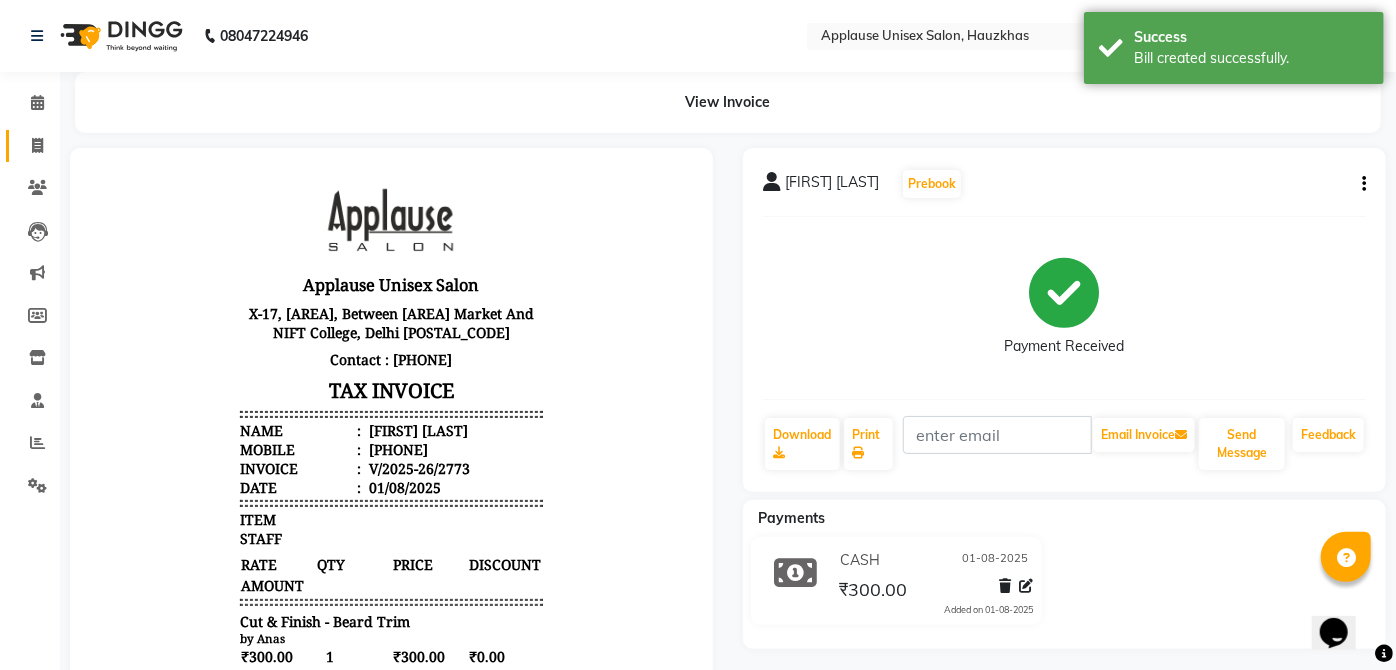 click 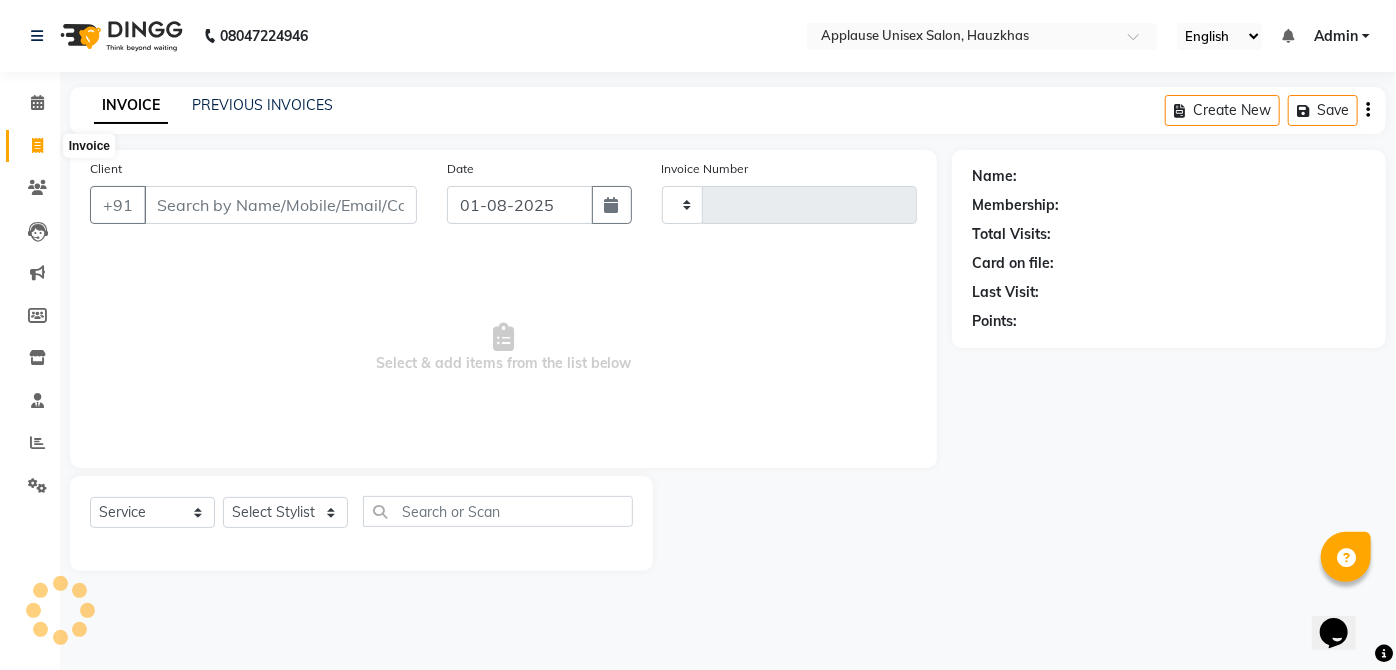 type on "2774" 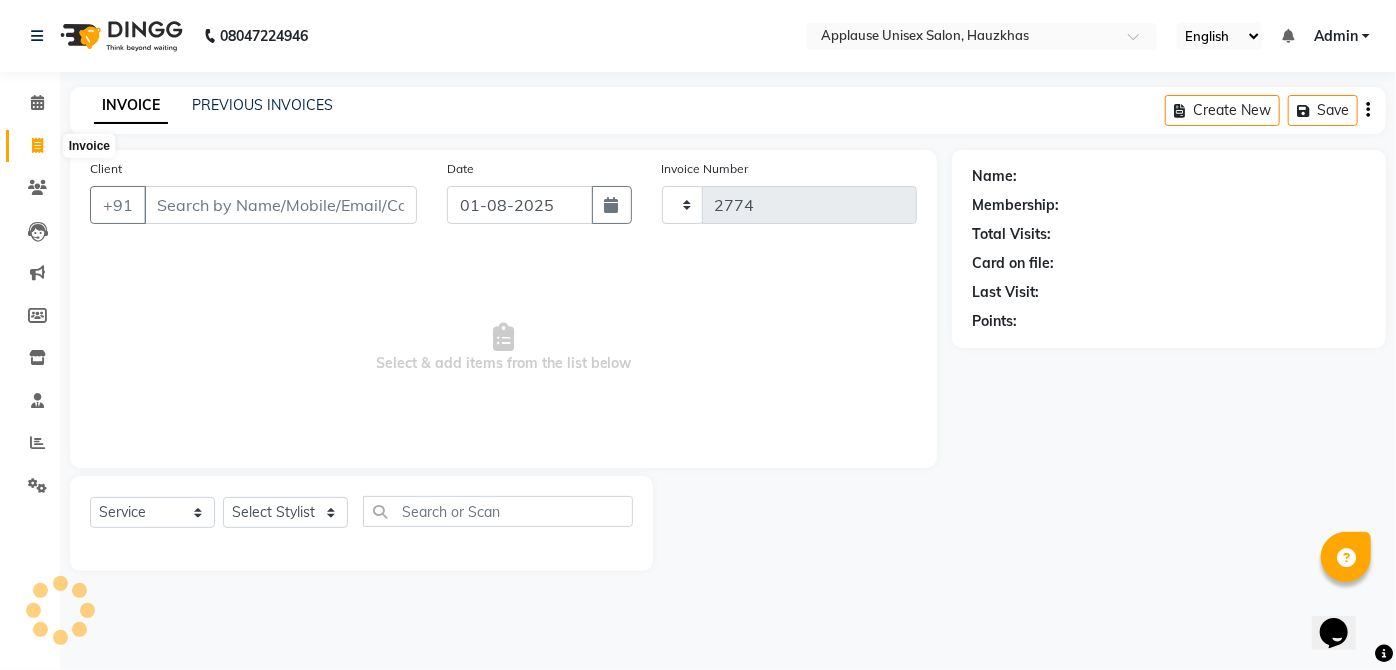 select on "5082" 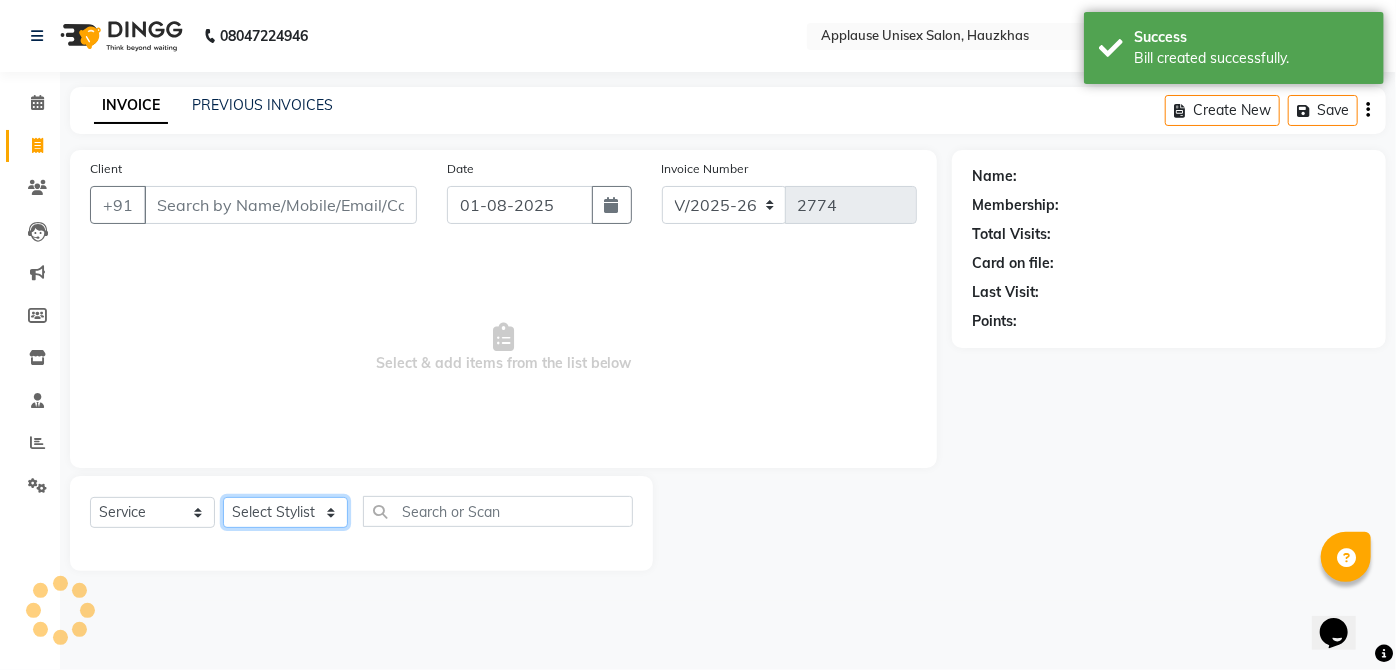 click on "Select Stylist" 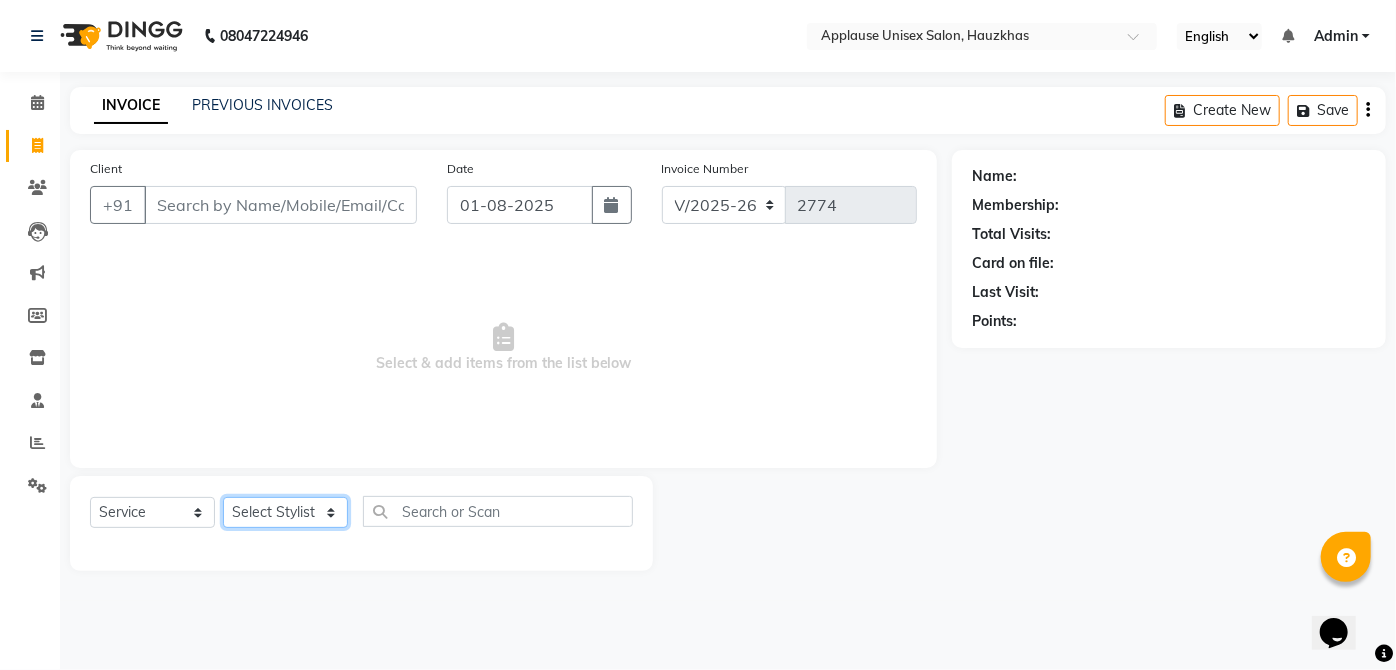 select on "32126" 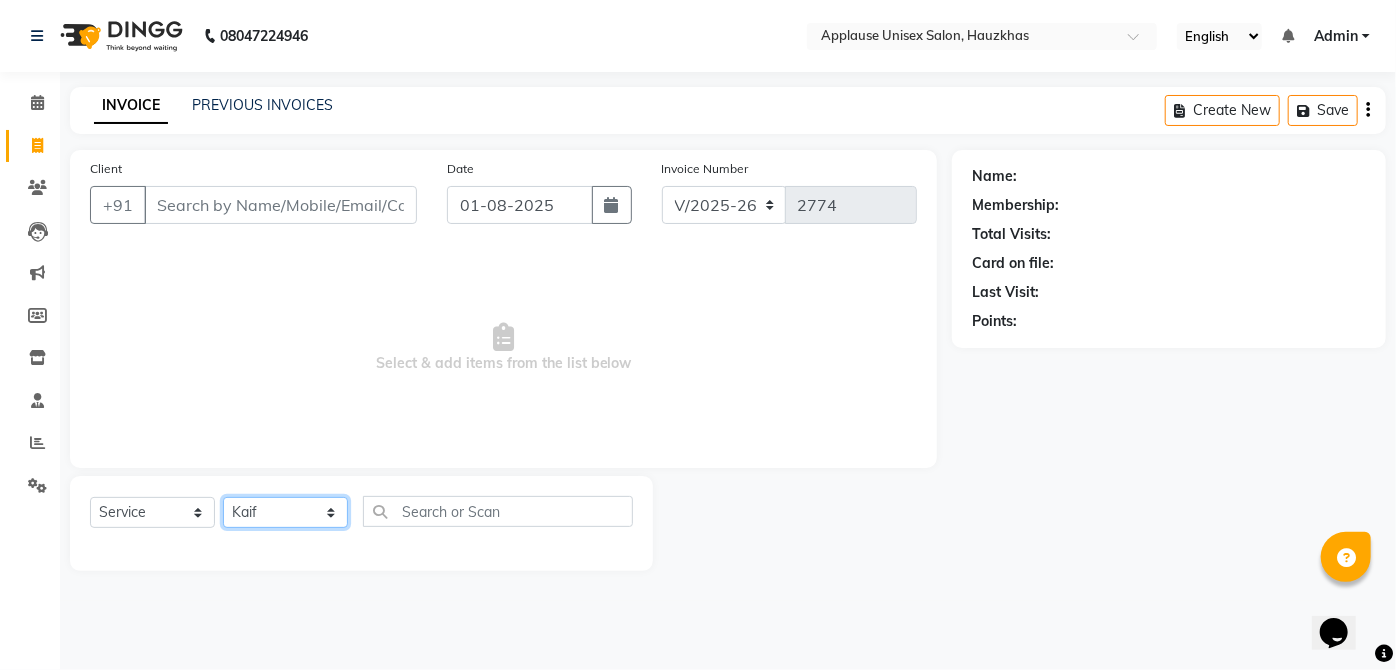 click on "Select Stylist Abdul Anas Arti Aruna Asif faisal guri heena Kaif Kamal Karan Komal laxmi Mamta Manager Mohsin nitin rahul Rajeev Rashid saif sangeeta sangeeta sharukh Vishal V.k" 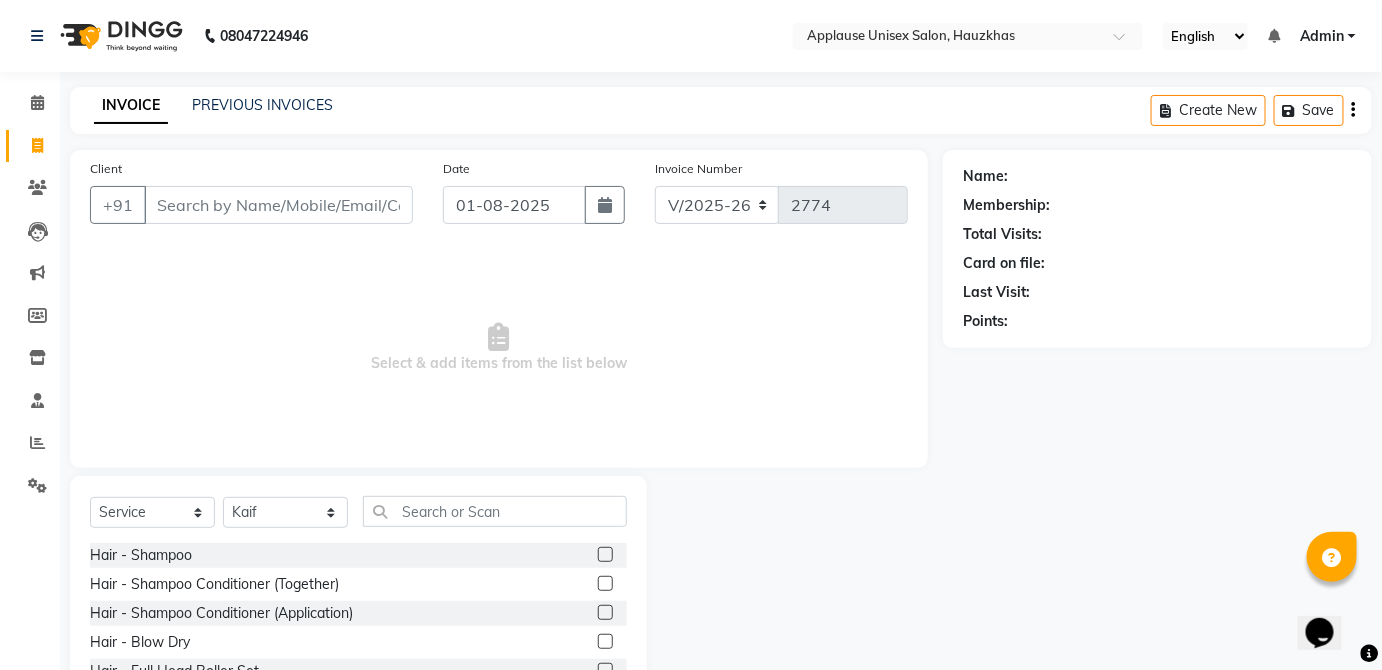 click on "Select Service Product Membership Package Voucher Prepaid Gift Card Select Stylist Abdul Anas Arti Aruna Asif faisal guri heena Kaif Kamal Karan Komal laxmi Mamta Manager Mohsin nitin rahul Rajeev Rashid saif sangeeta sangeeta sharukh Vishal V.k Hair - Shampoo Hair - Shampoo Conditioner (Together) Hair - Shampoo Conditioner (Application) Hair - Blow Dry Hair - Full Head Roller Set Hair - Ironing Hair - Smoothening Hair - Rebonding Hair - Keratin Treatment Hair - Perming Hair - Hair Do Hair - Iron Curls Hair - Blow Dry + Ironing Touch Up Hair -Botox Olaplex Shampoo & Conditioner Flat Brush GK Hair Shampoo Majirel hair color Foot Massage shoulder massage Cut & Finish - Trim Ladies One Length Cut & Finish - Hair Cut Ladies Cut & Finish - Hair Cut Gents Cut & Finish - Change Of Style Gents Cut & Finish - Hair Cut Boy Cut & Finish - Hair Cut Girl Cut & Finish - Fringe Trim Cut & Finish - Split Ends Cut & Finish - Shave Reg. Cut & Finish - Shave Deluxe Cut & Finish - Beard Spa" 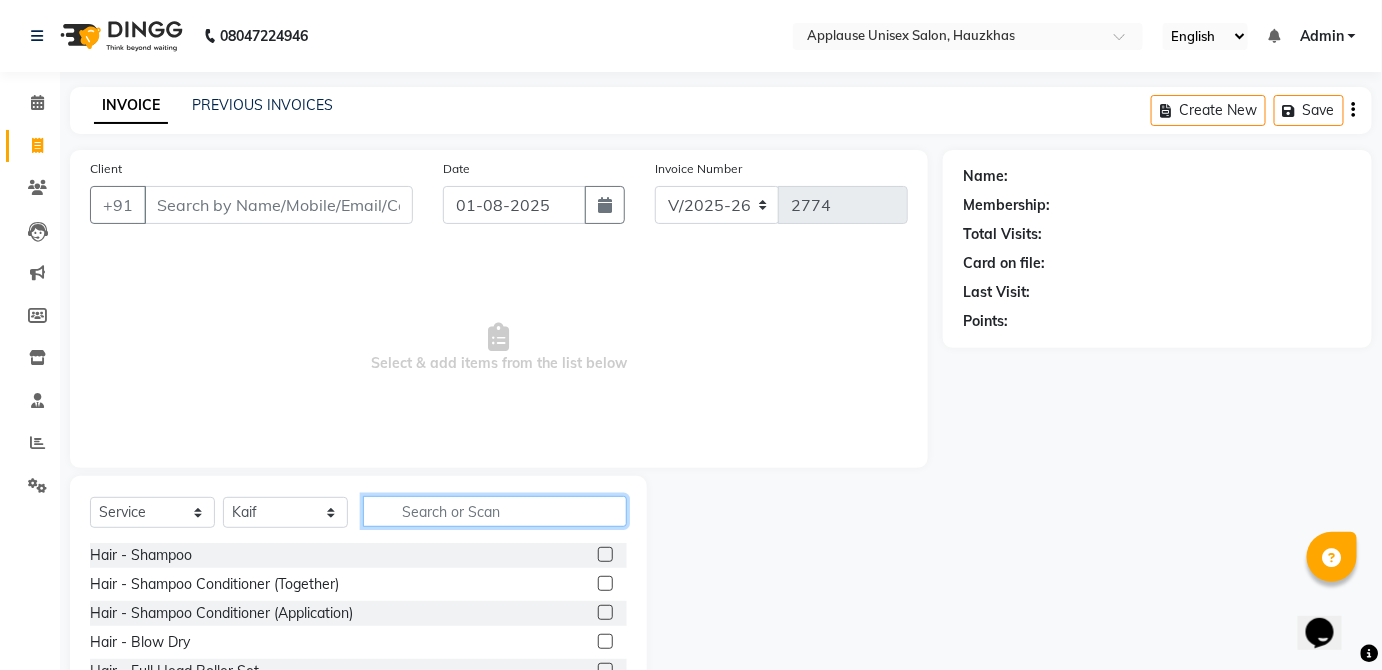 click 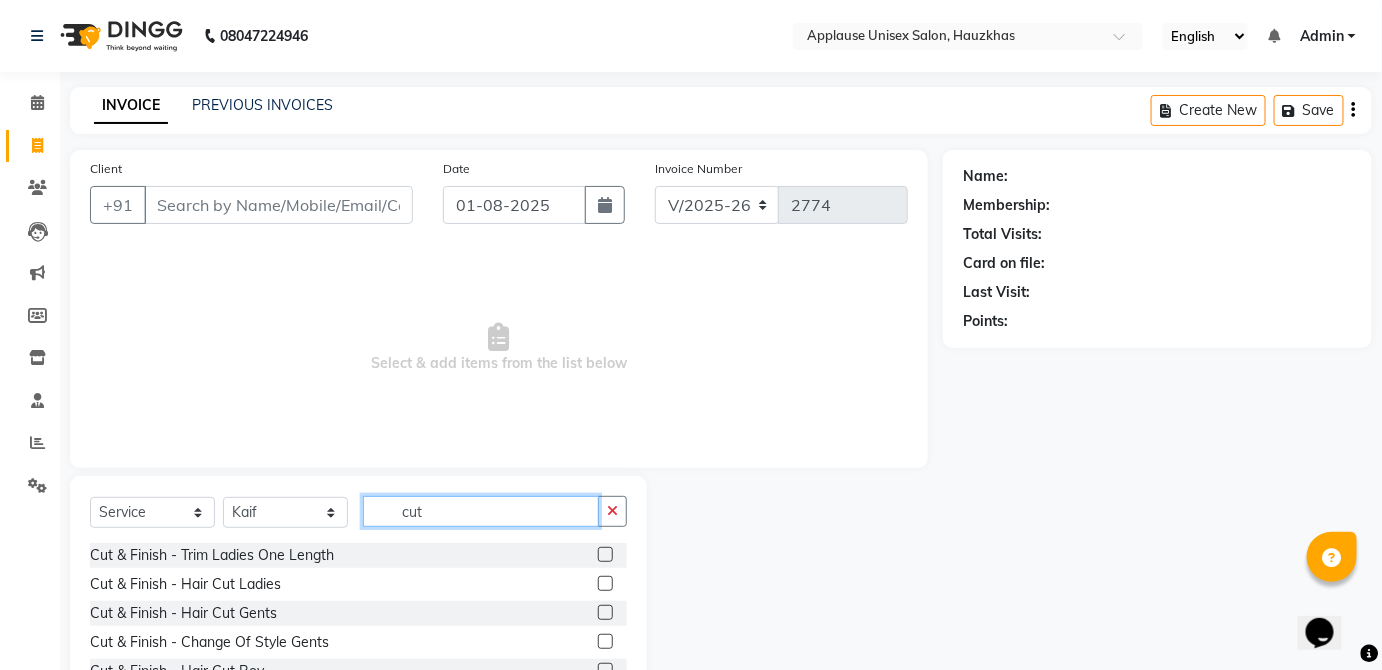 type on "cut" 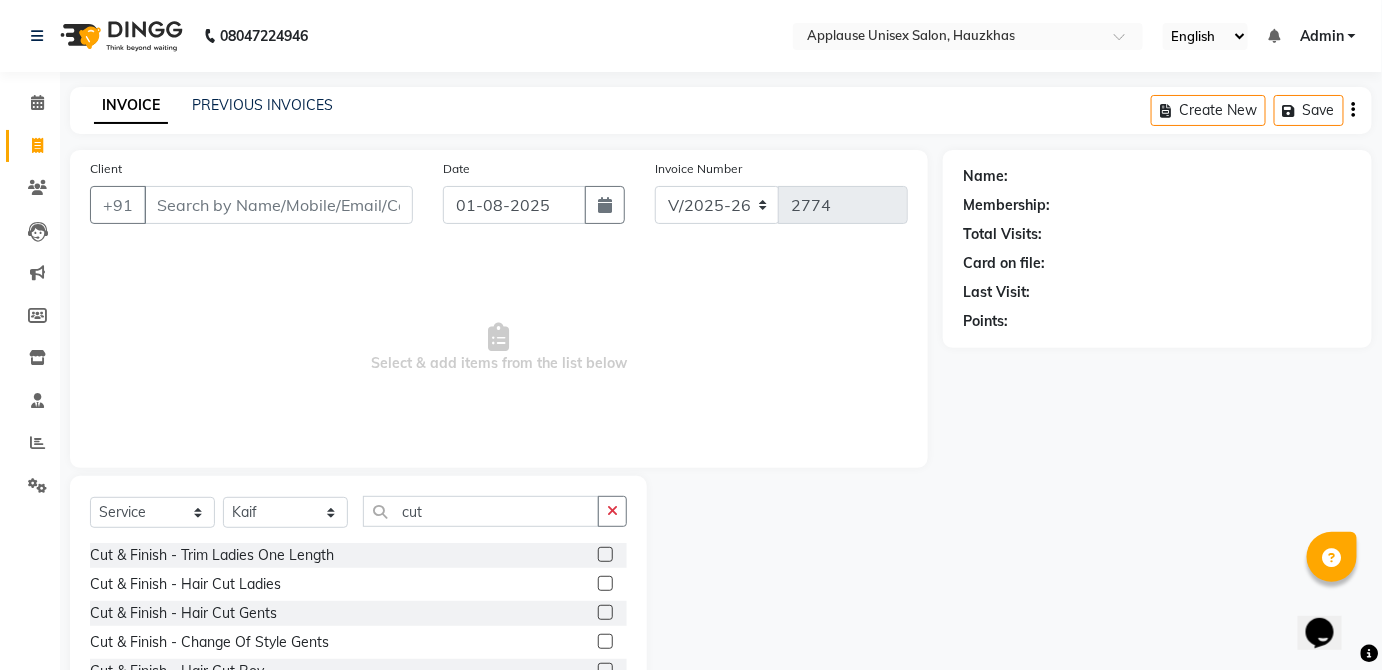 click 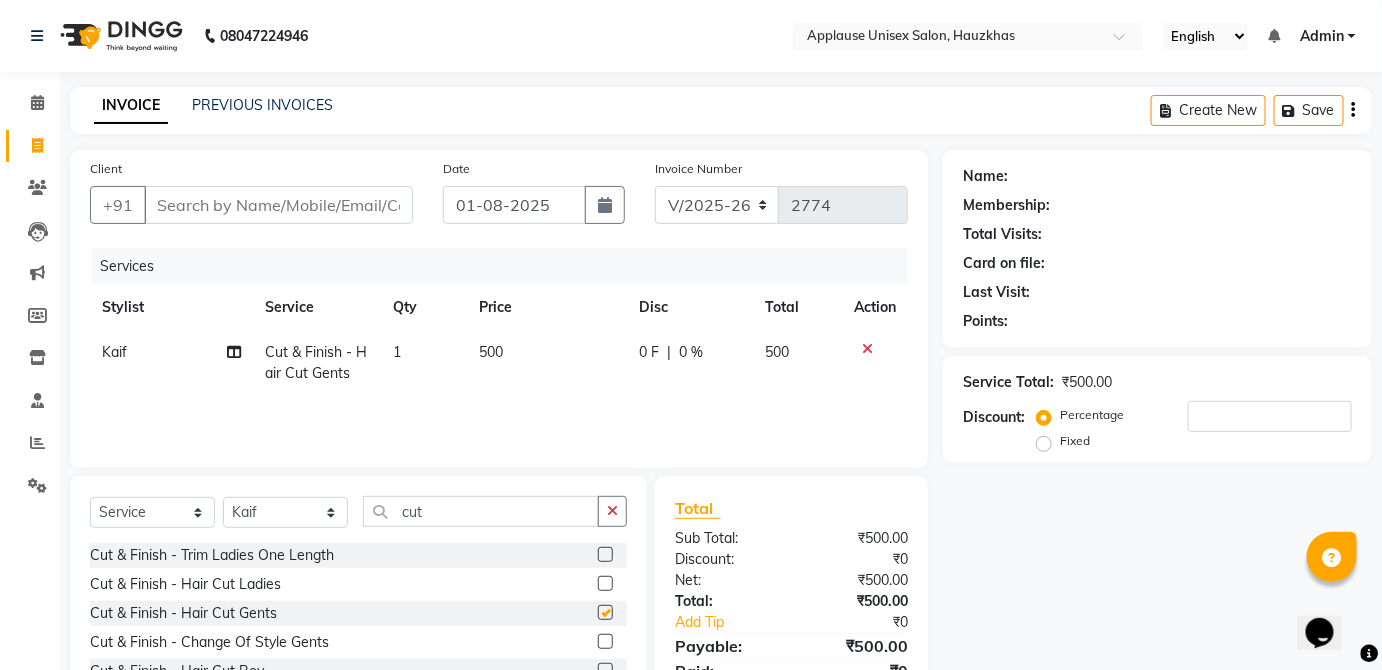 checkbox on "false" 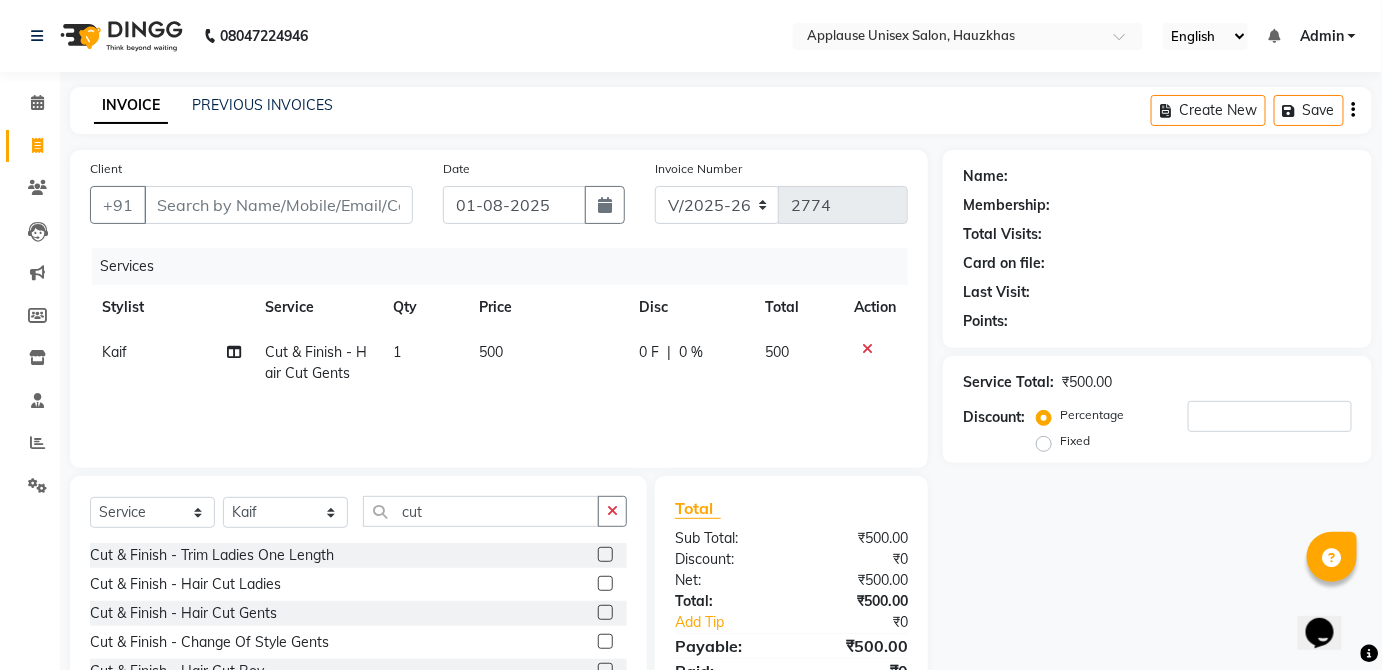 click 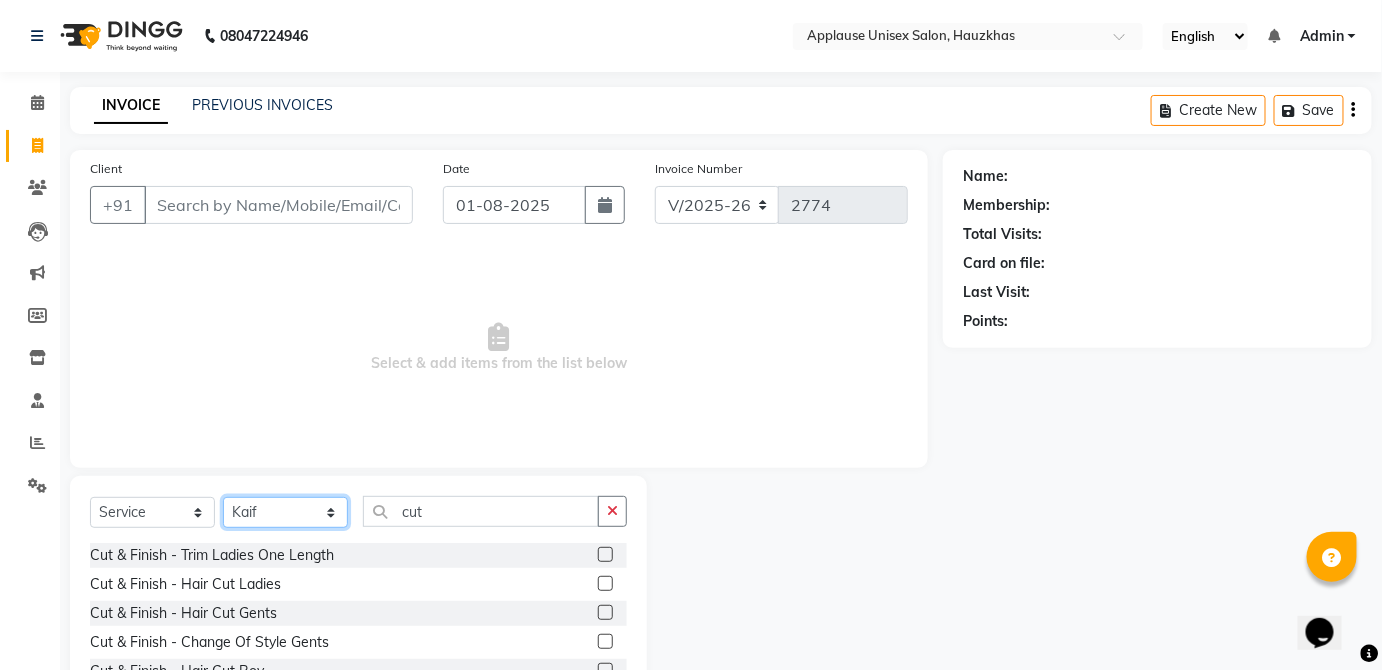 click on "Select Stylist Abdul Anas Arti Aruna Asif faisal guri heena Kaif Kamal Karan Komal laxmi Mamta Manager Mohsin nitin rahul Rajeev Rashid saif sangeeta sangeeta sharukh Vishal V.k" 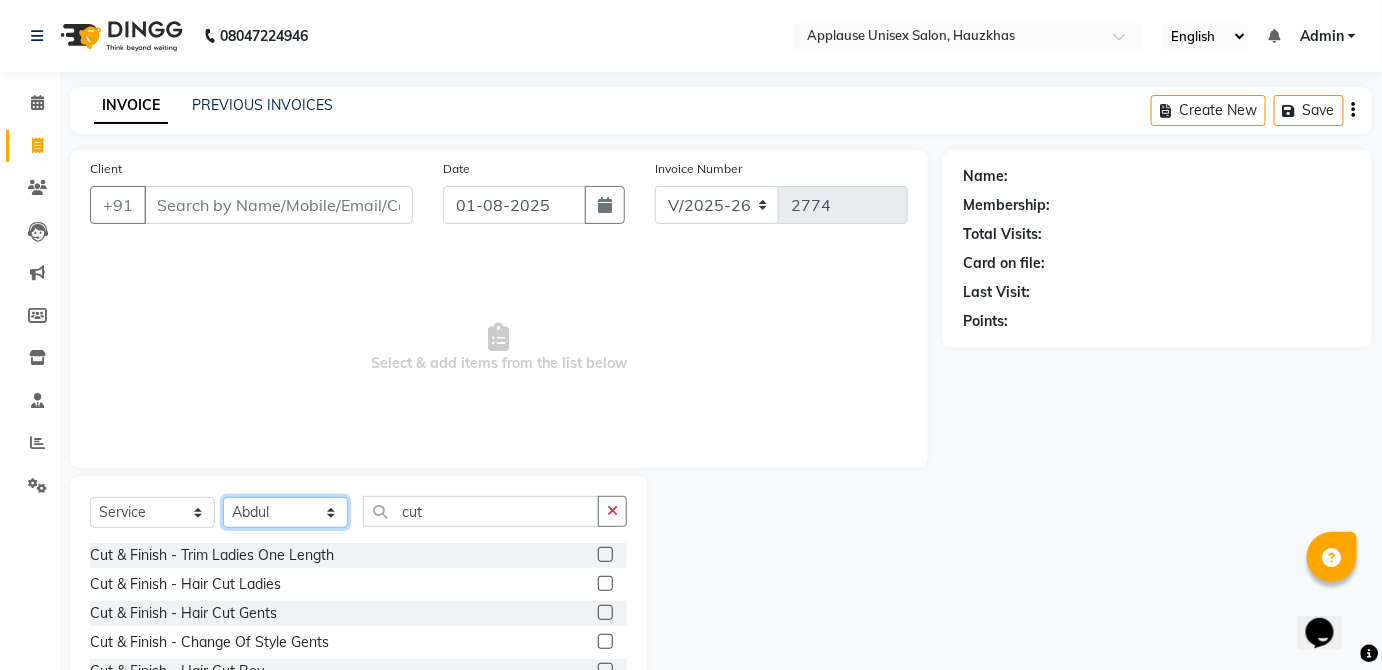 click on "Select Stylist Abdul Anas Arti Aruna Asif faisal guri heena Kaif Kamal Karan Komal laxmi Mamta Manager Mohsin nitin rahul Rajeev Rashid saif sangeeta sangeeta sharukh Vishal V.k" 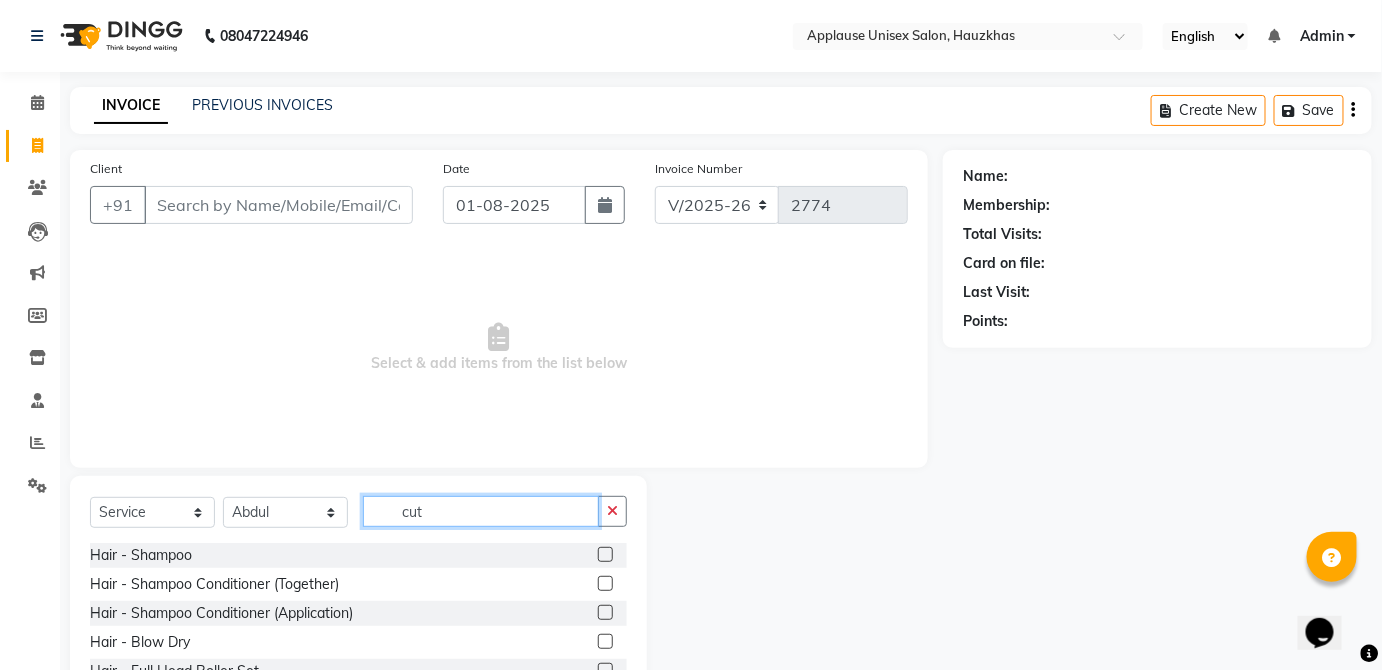 click on "cut" 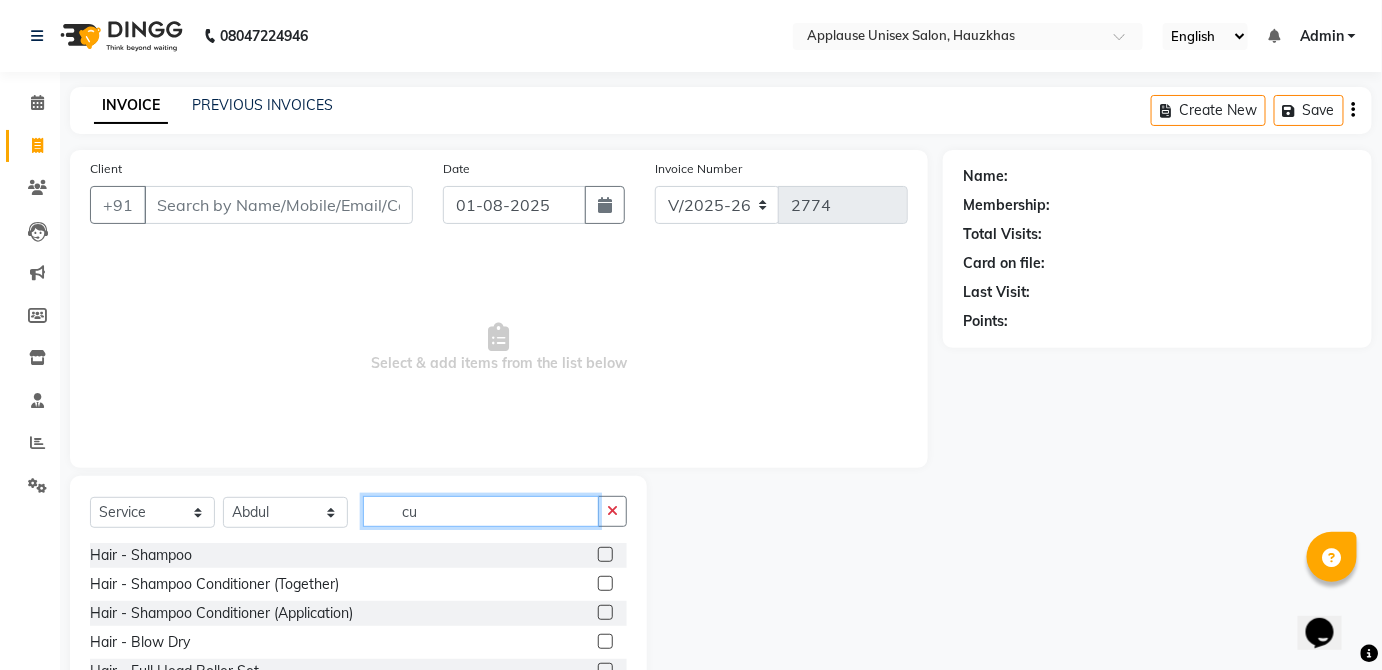 type on "c" 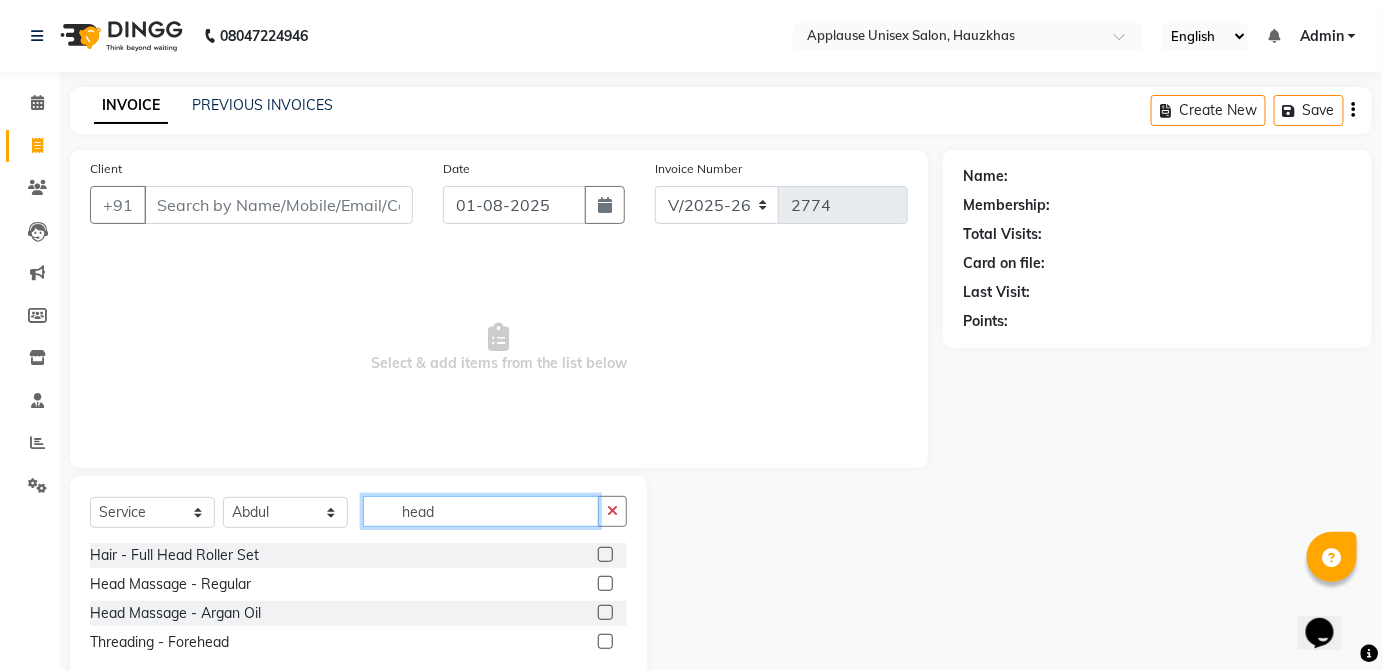 type on "head" 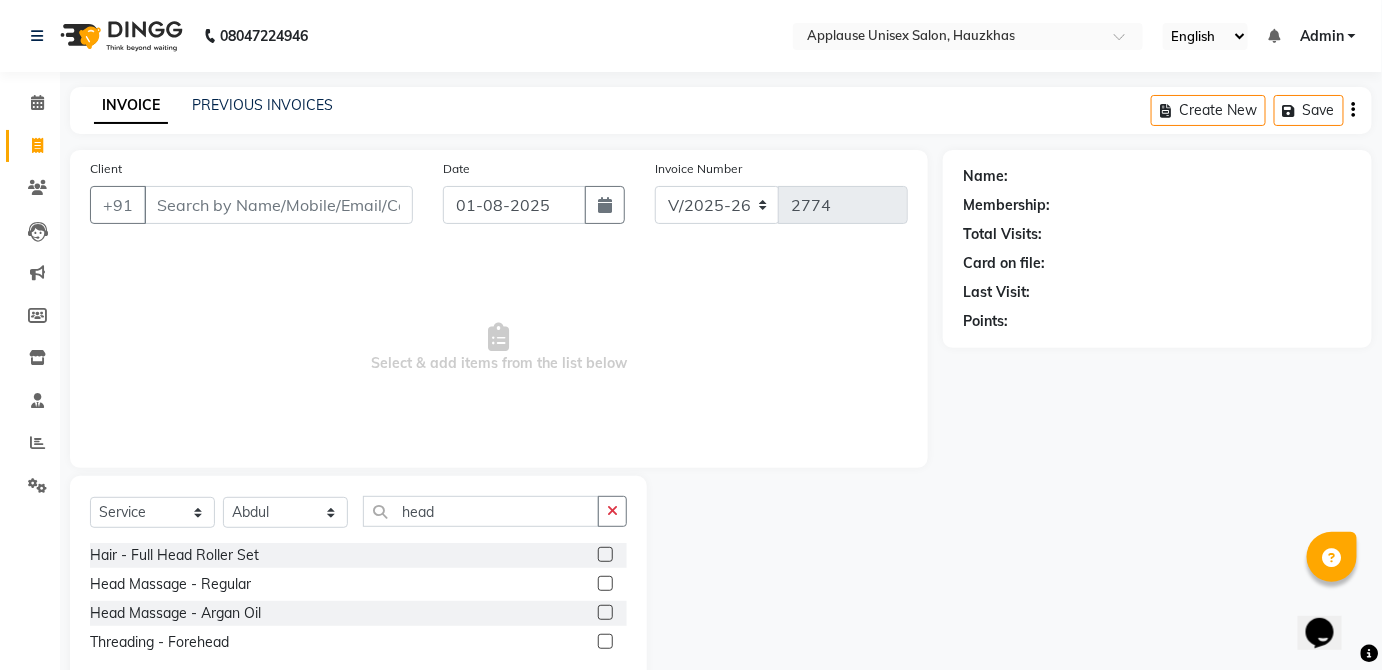 click 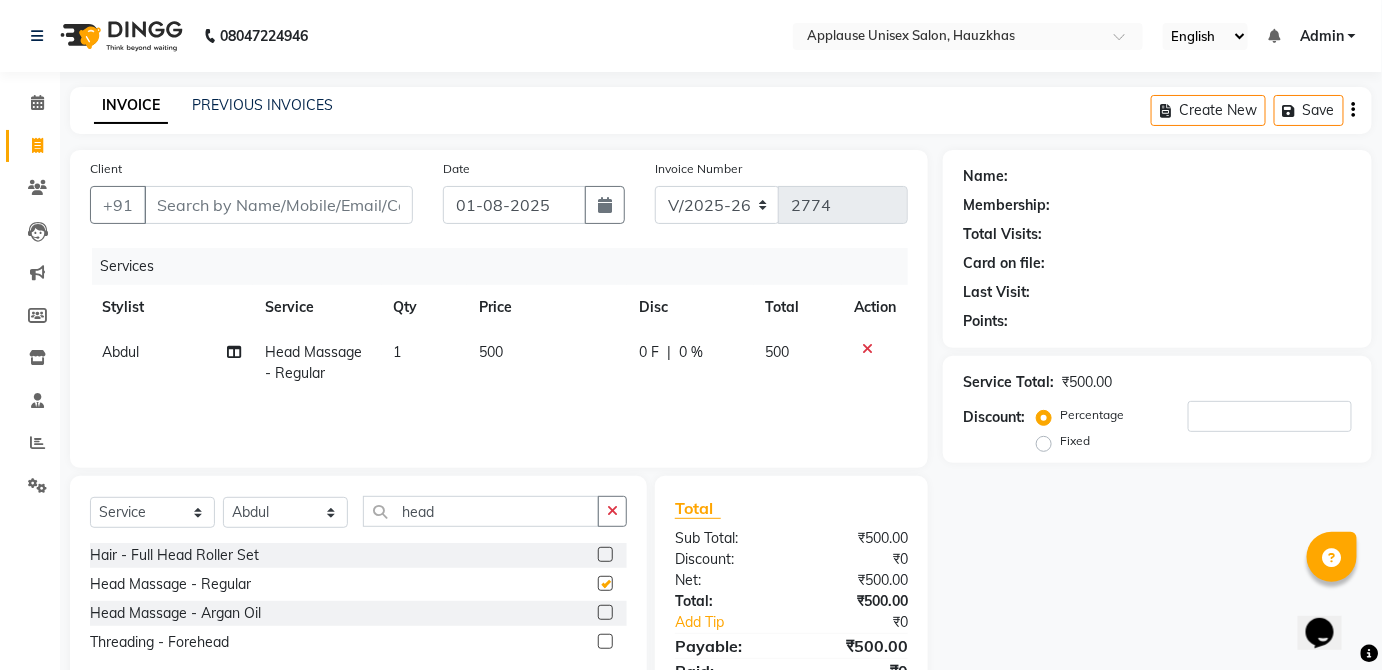 click on "500" 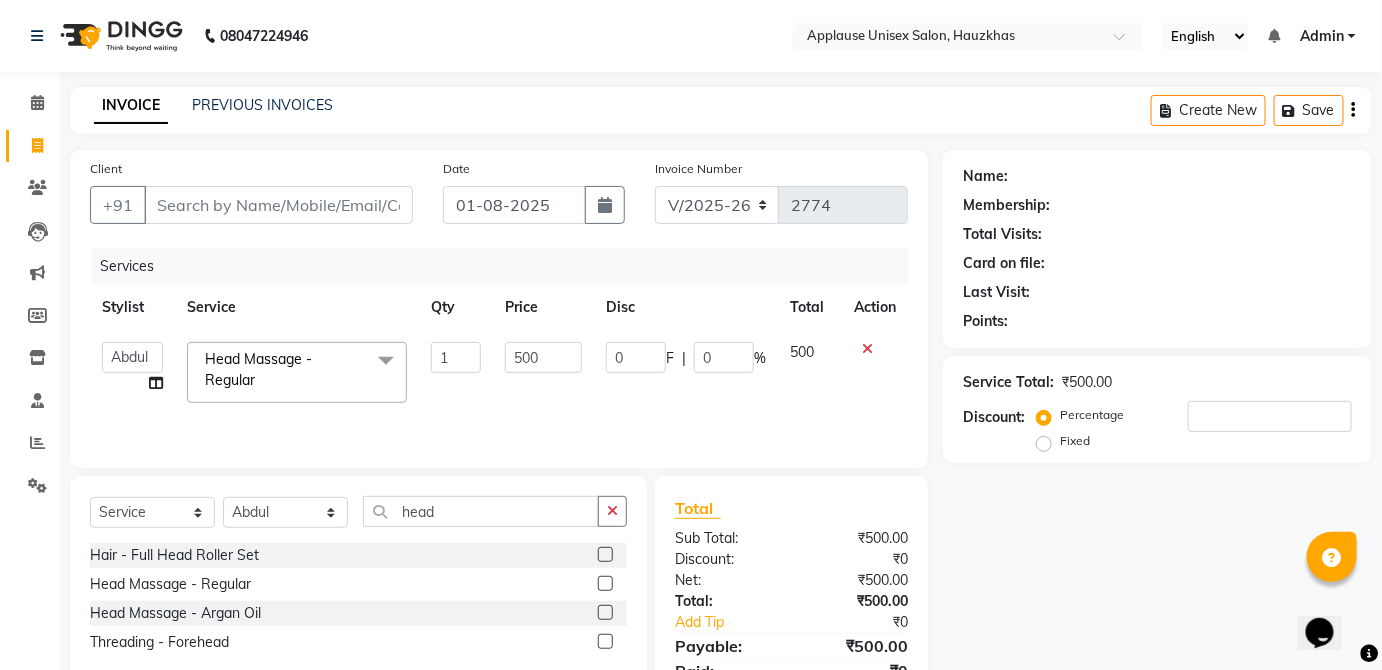 checkbox on "false" 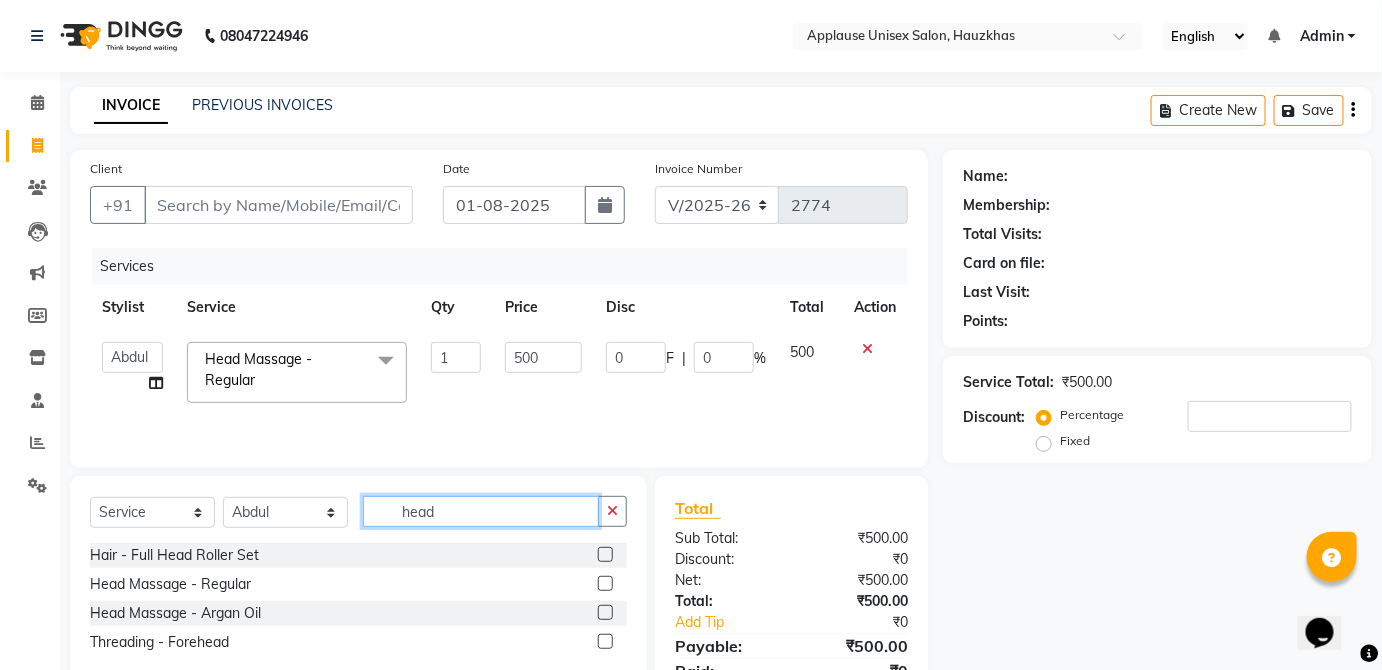 click on "head" 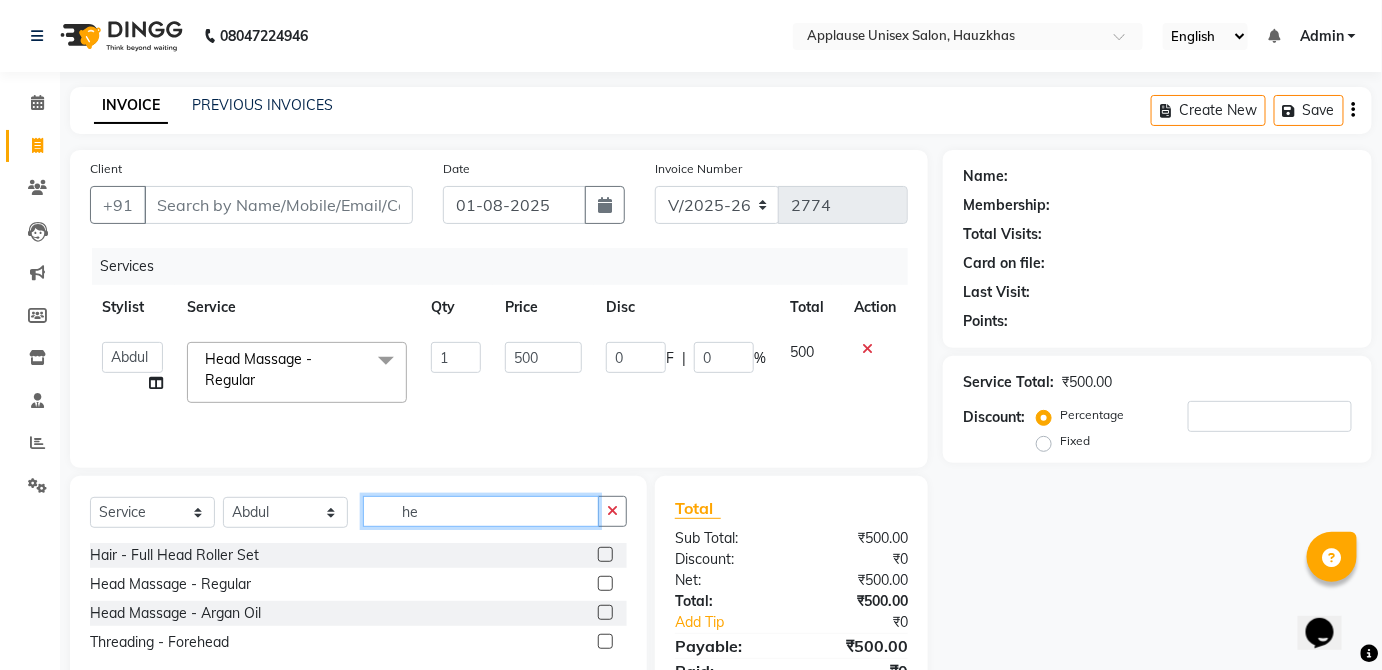type on "h" 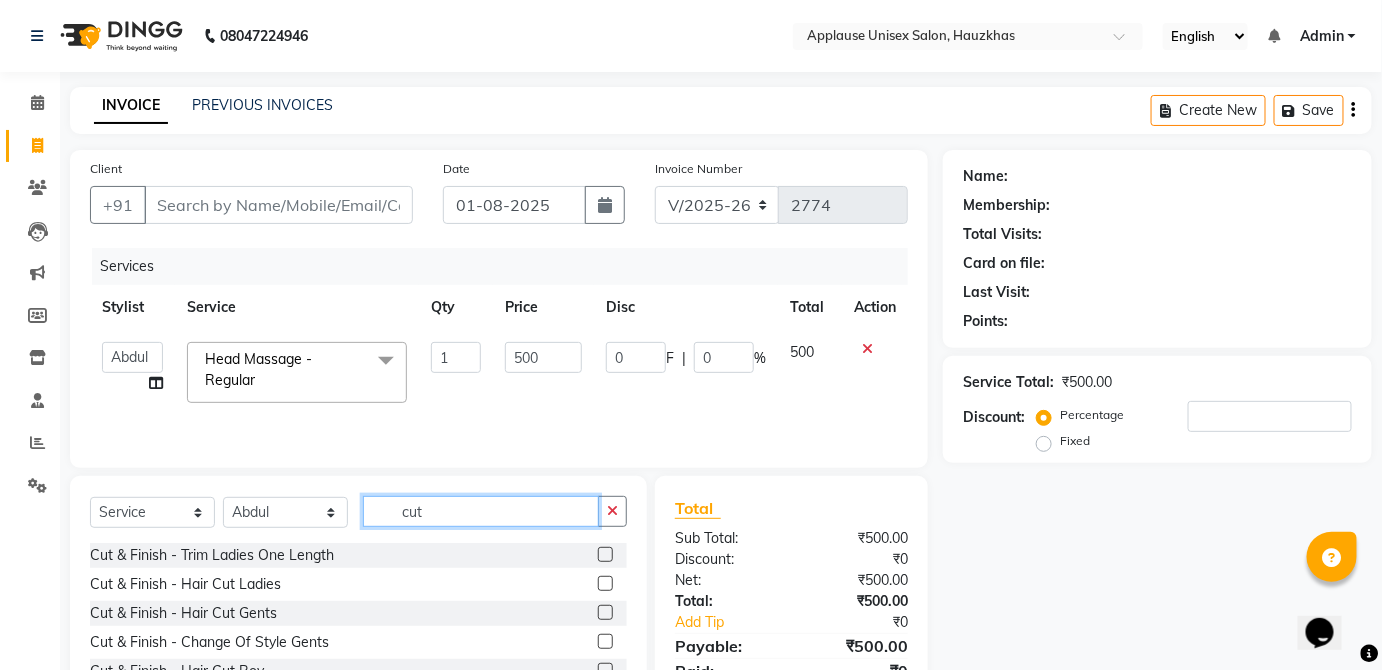 scroll, scrollTop: 205, scrollLeft: 0, axis: vertical 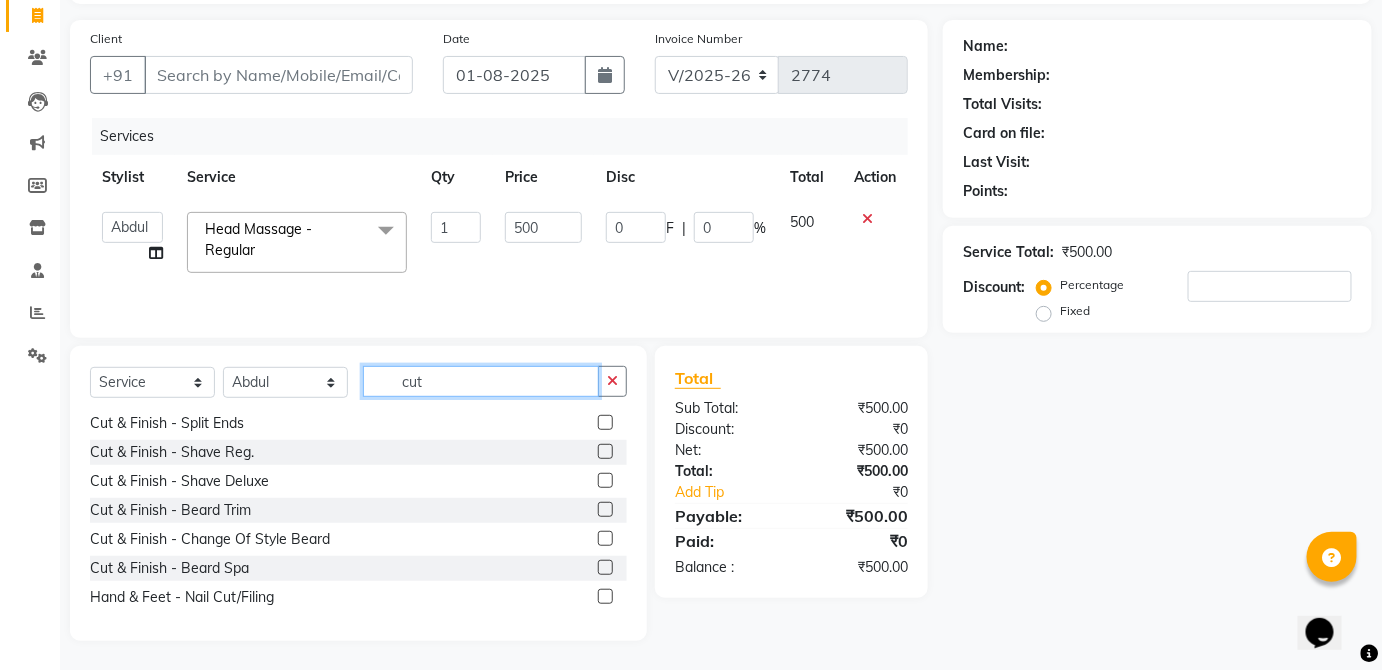 type on "cut" 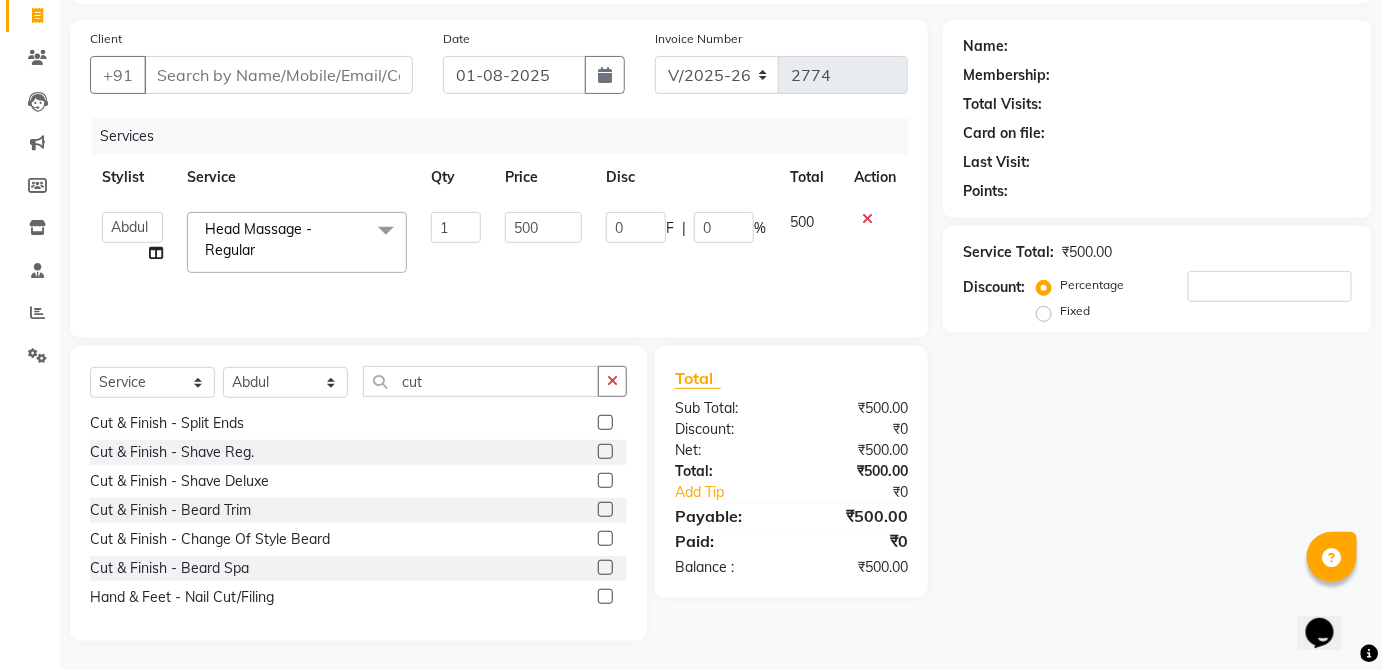 click 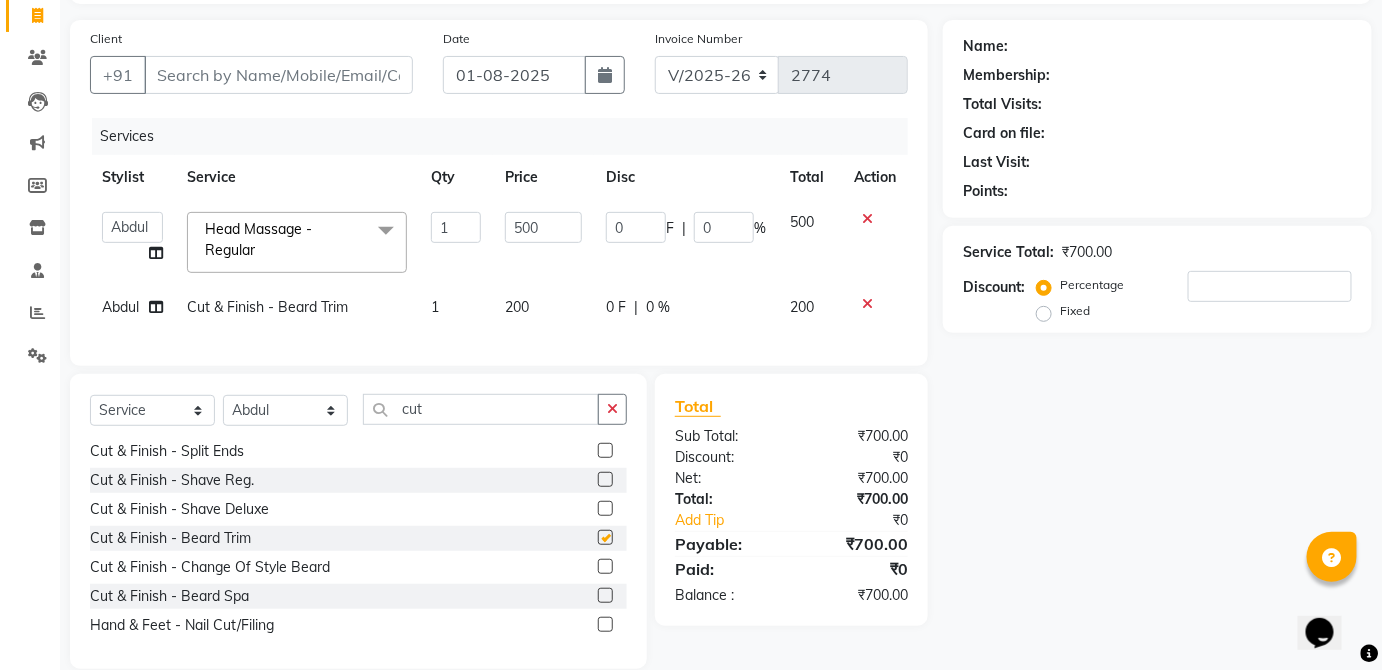 click on "200" 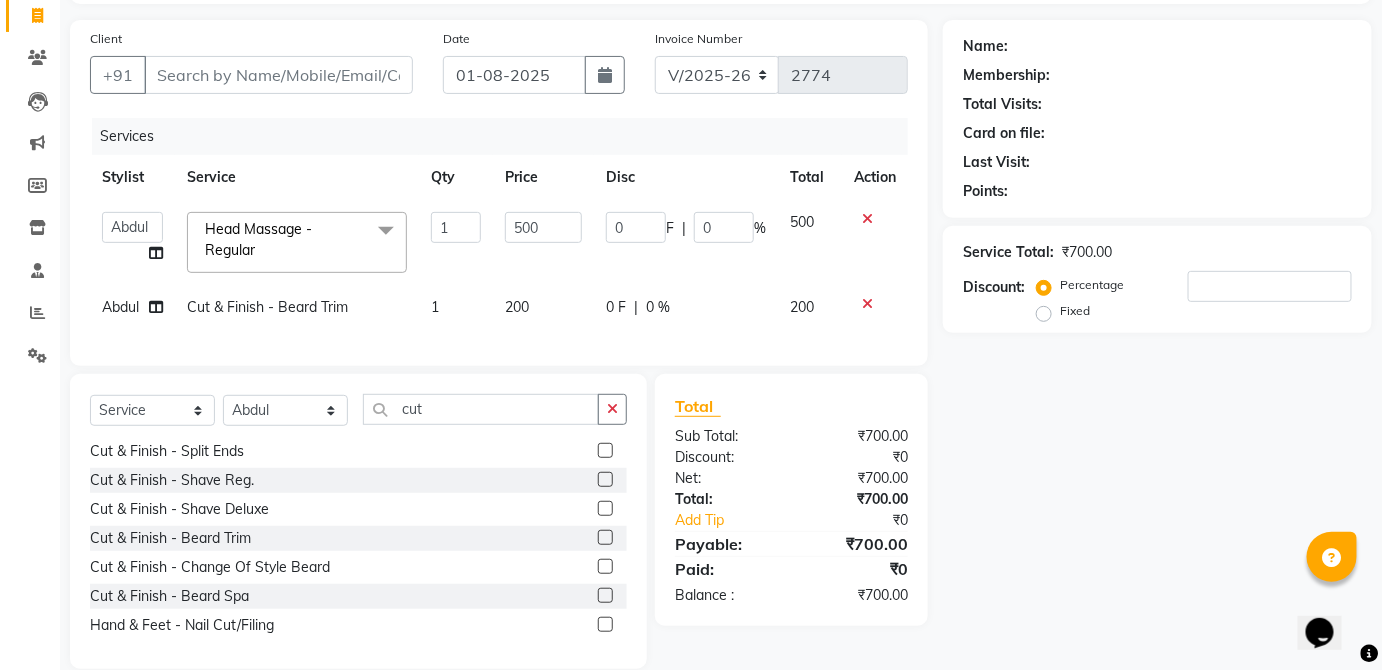 checkbox on "false" 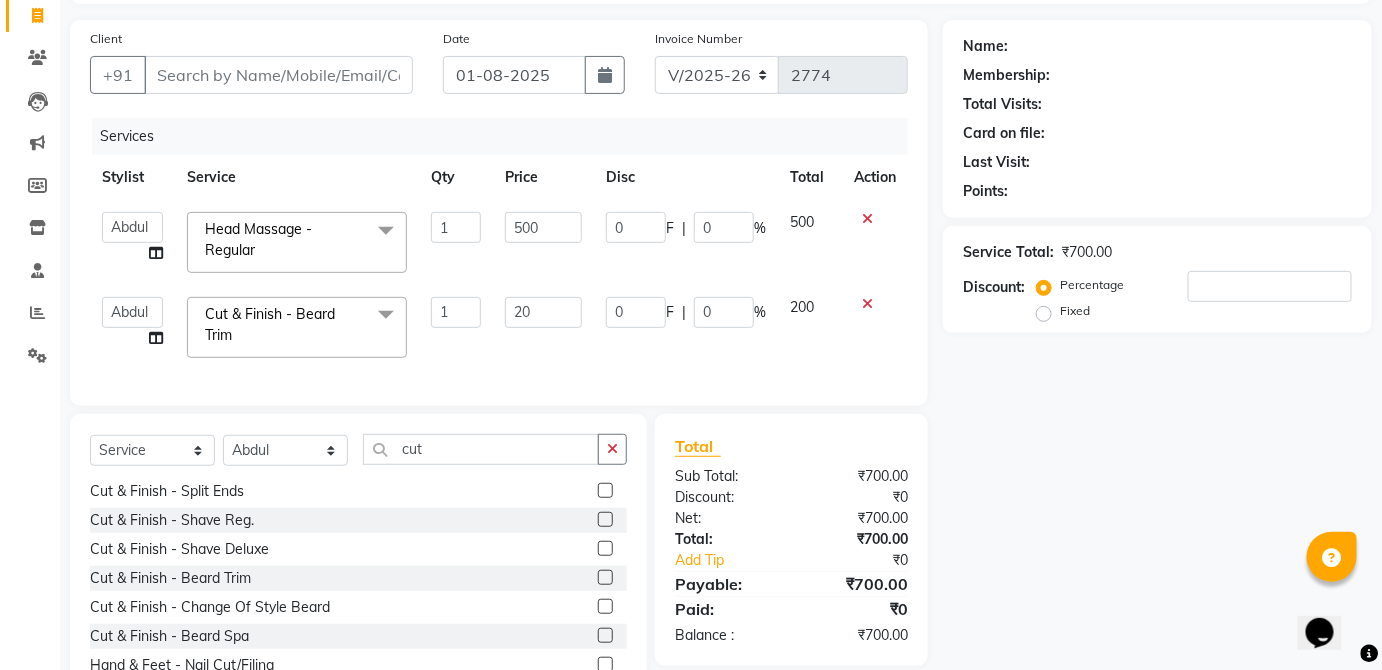 type on "2" 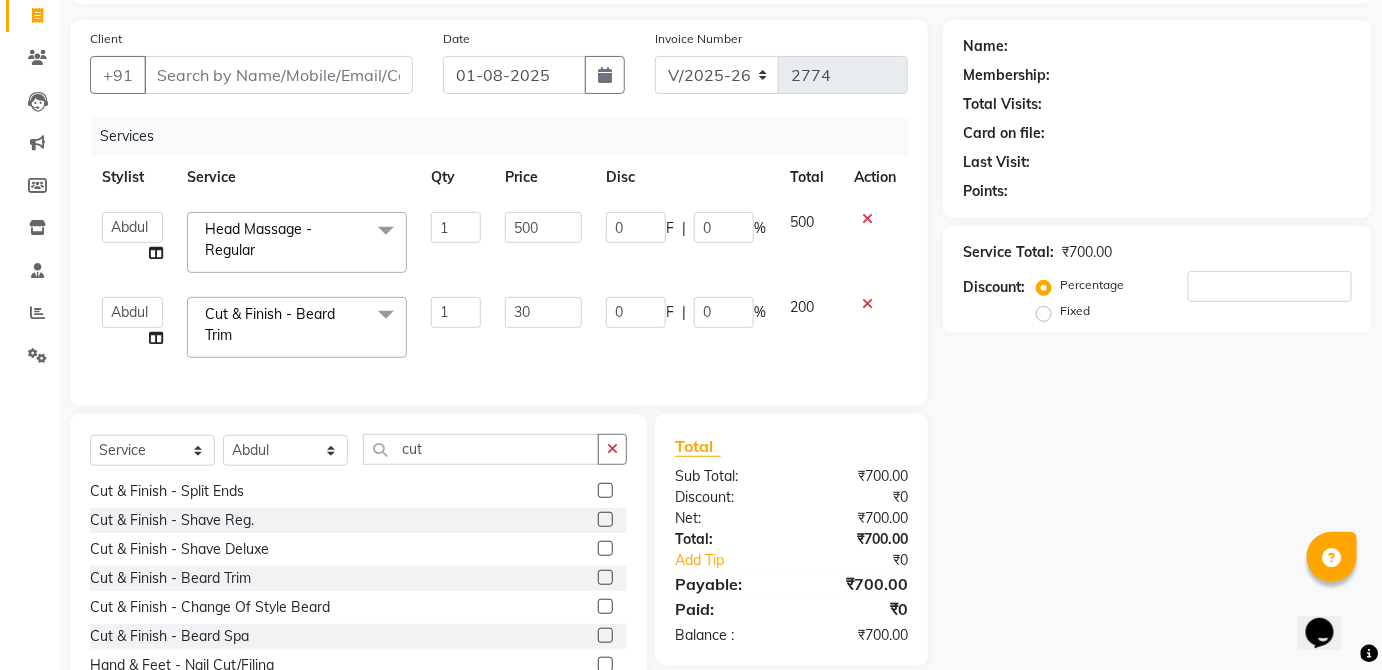type on "300" 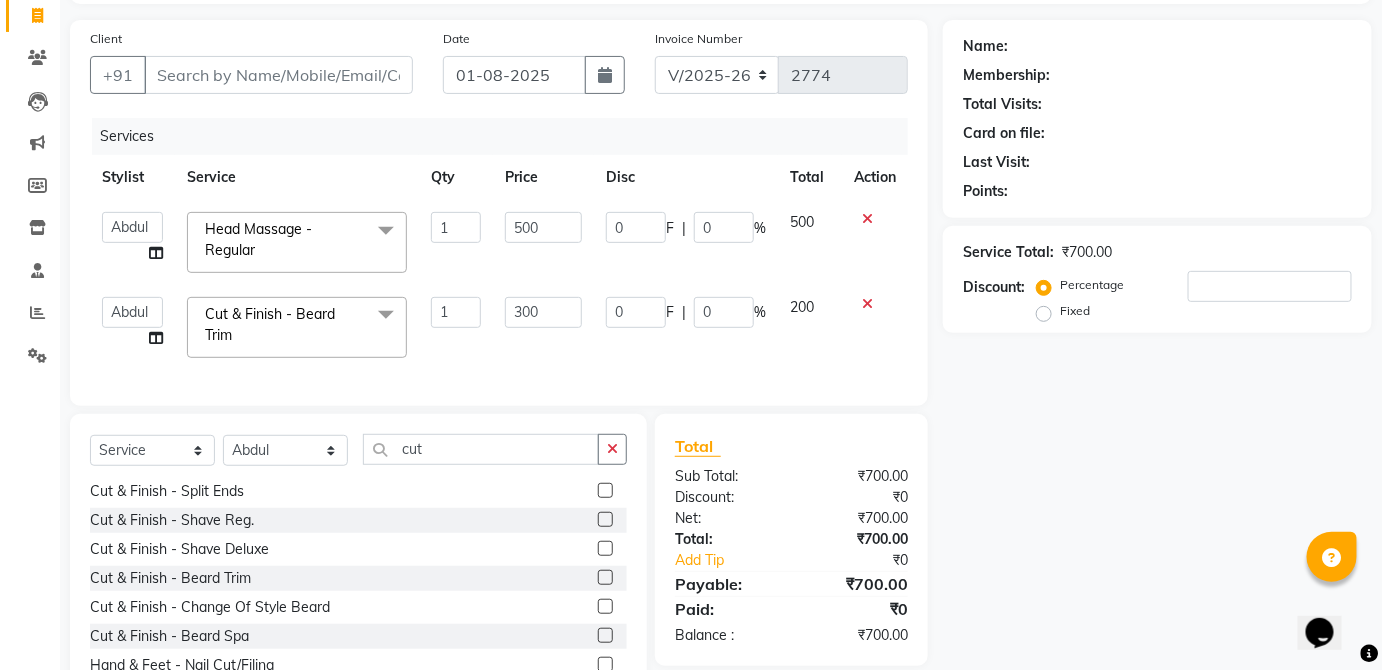 click on "200" 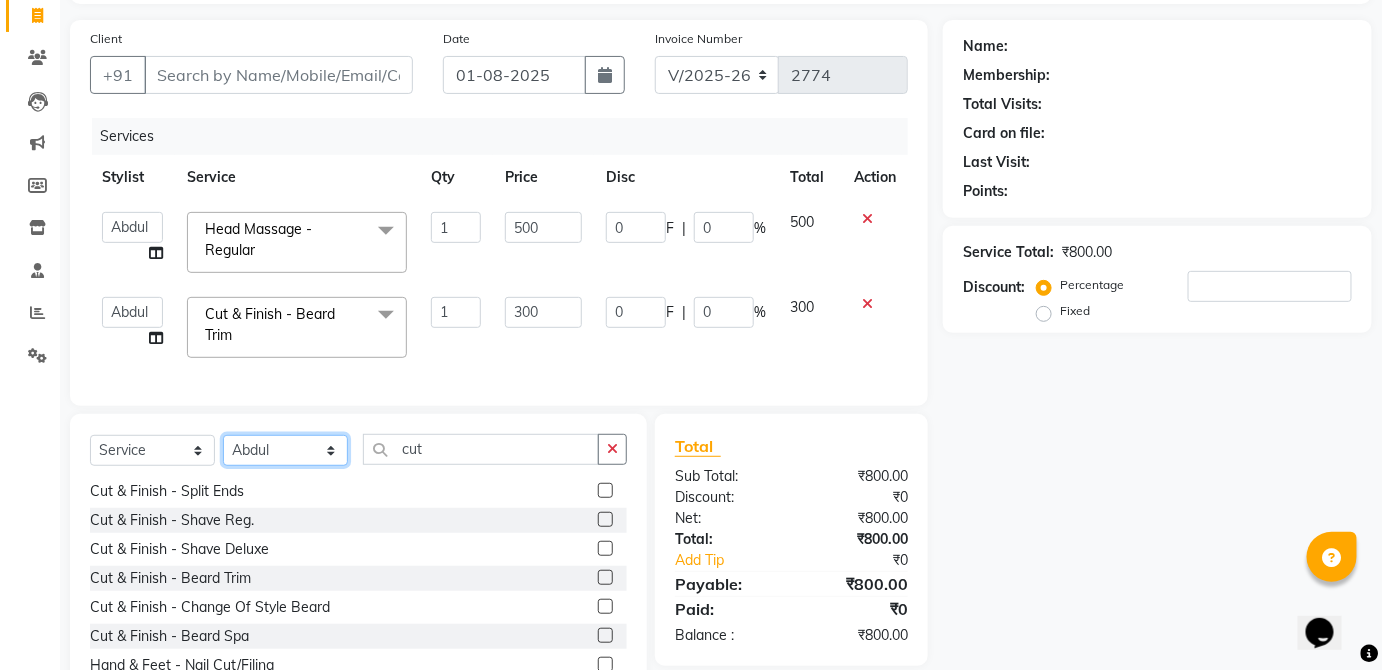 click on "Select Stylist Abdul Anas Arti Aruna Asif faisal guri heena Kaif Kamal Karan Komal laxmi Mamta Manager Mohsin nitin rahul Rajeev Rashid saif sangeeta sangeeta sharukh Vishal V.k" 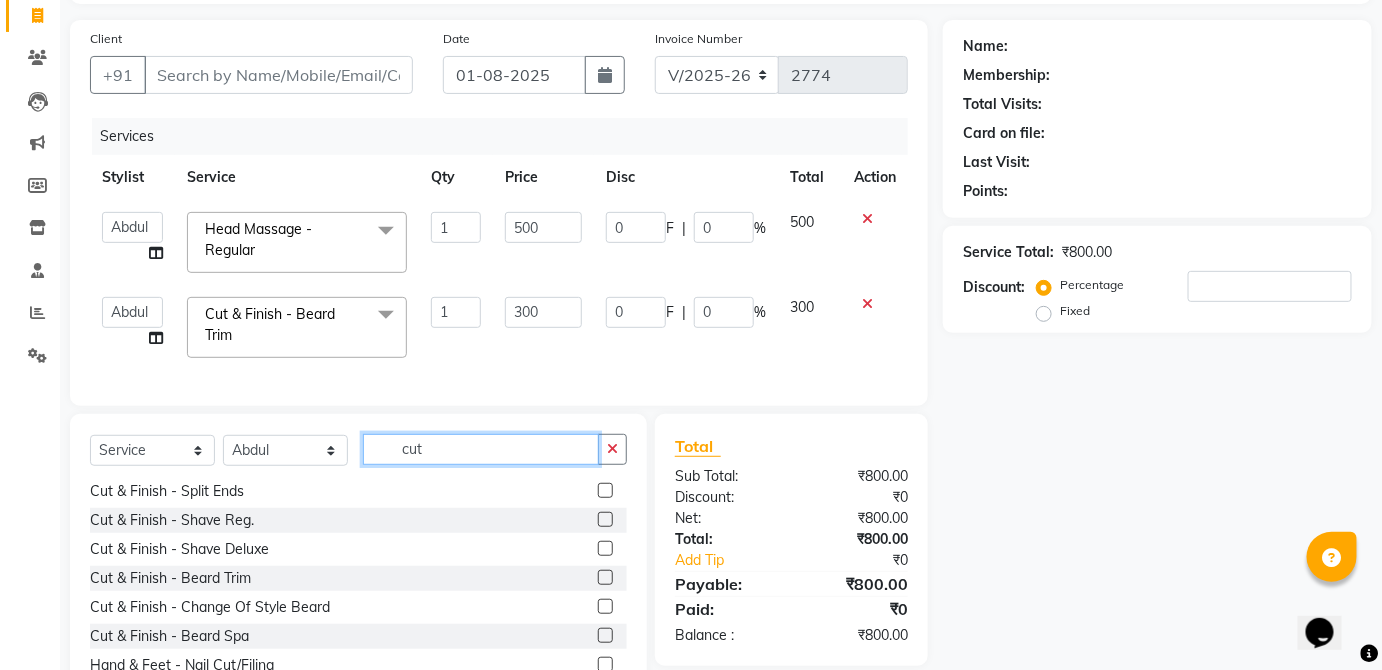 click on "cut" 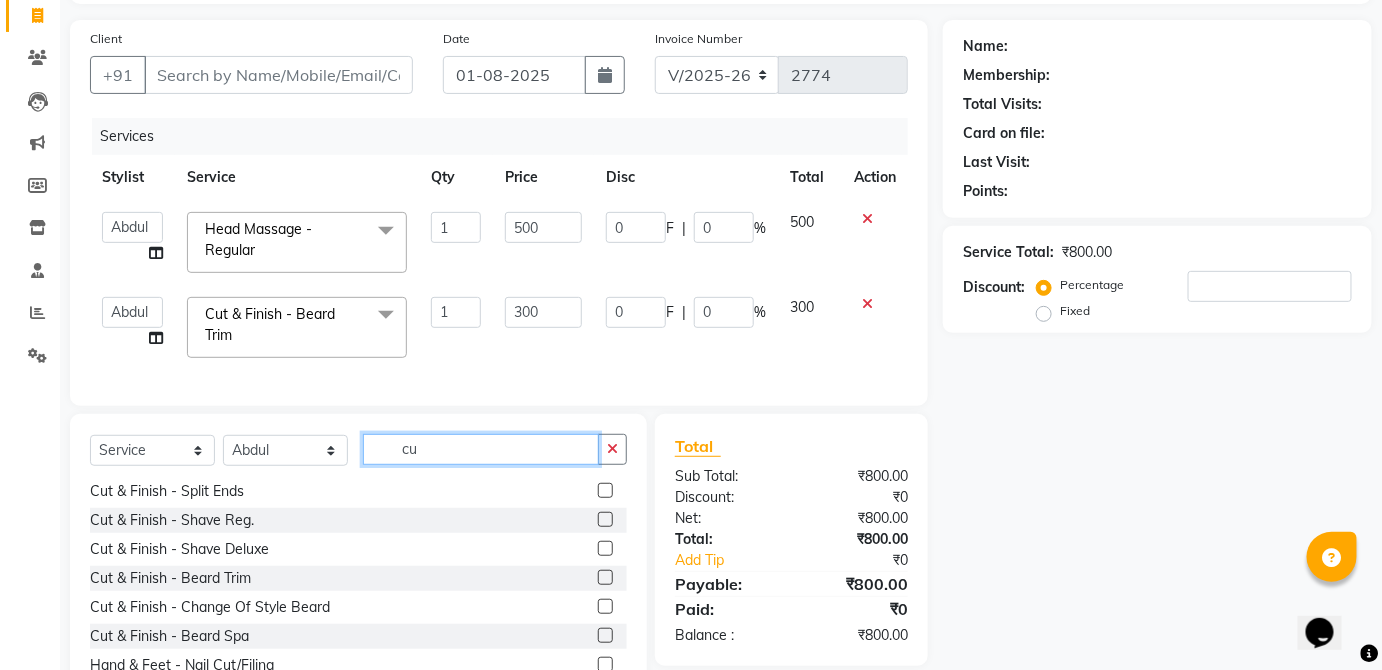 type on "c" 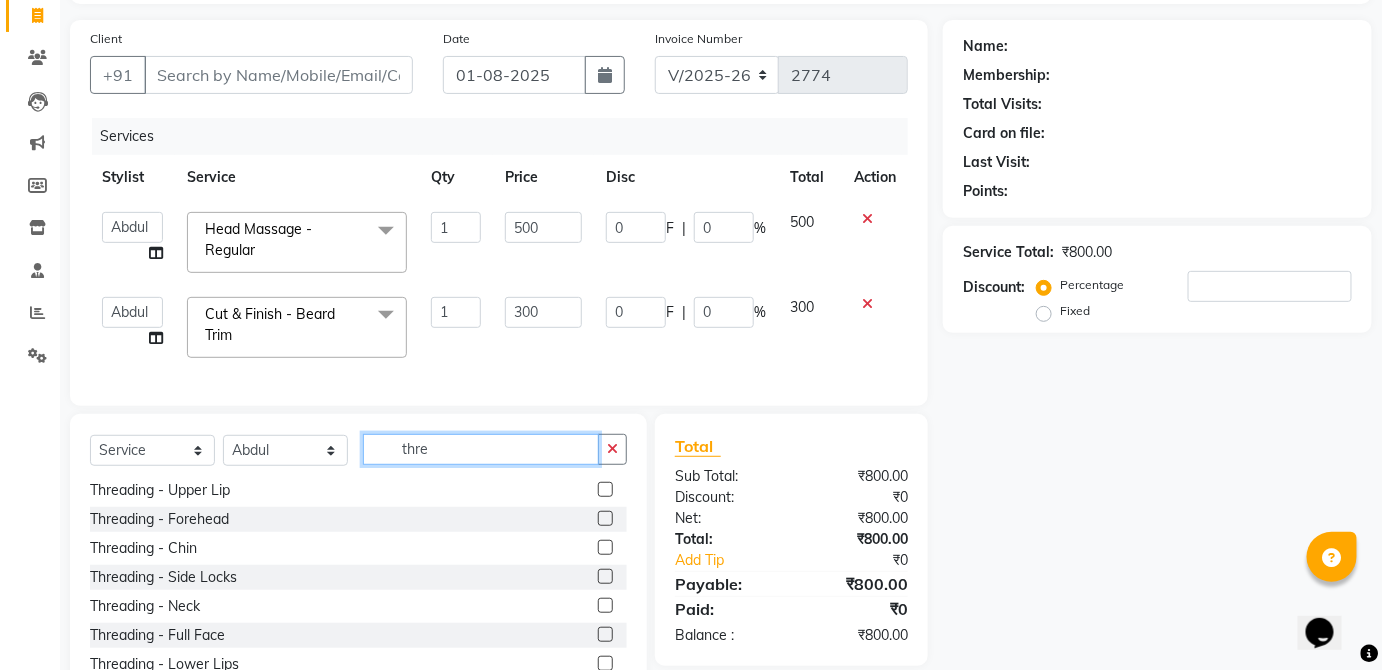 scroll, scrollTop: 32, scrollLeft: 0, axis: vertical 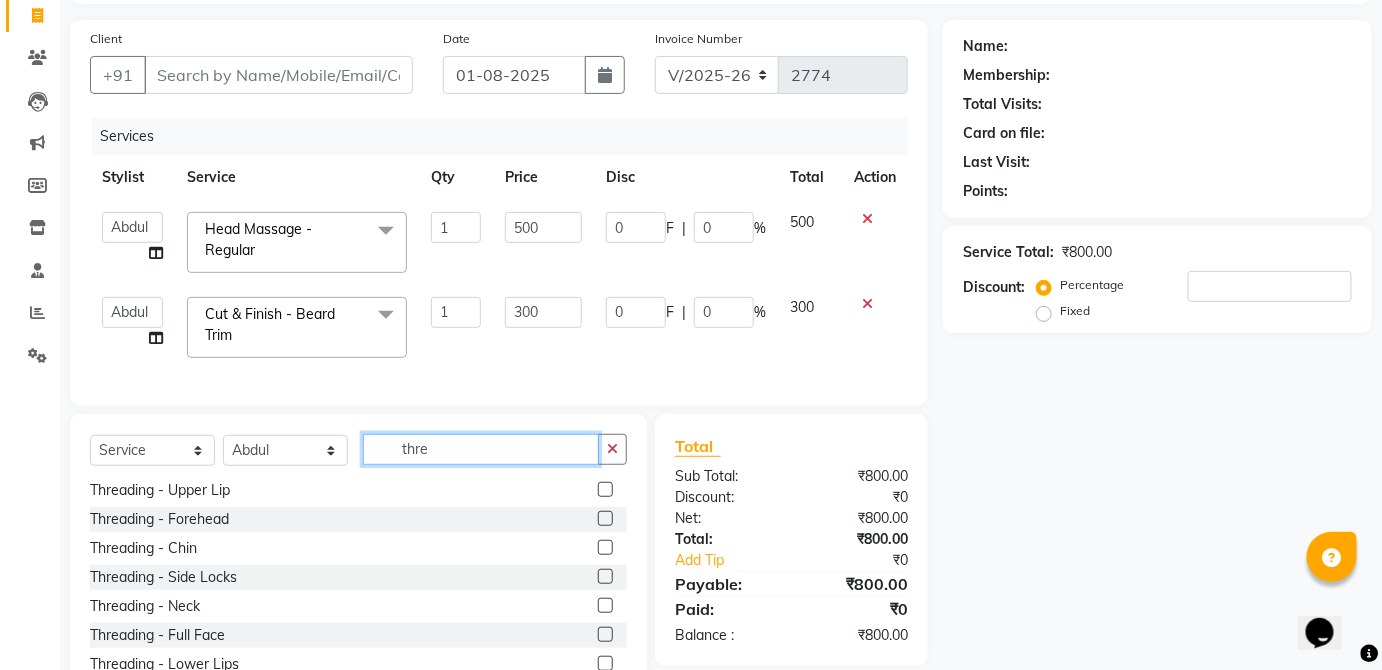 type on "thre" 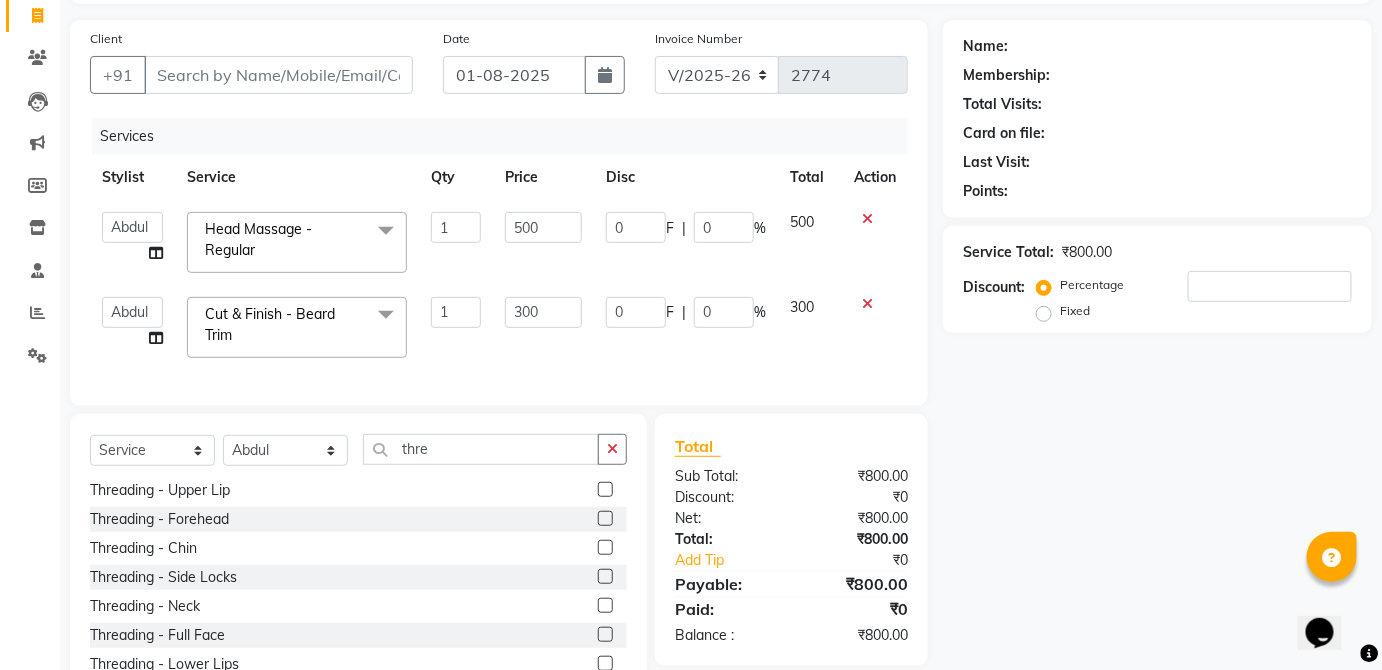 click 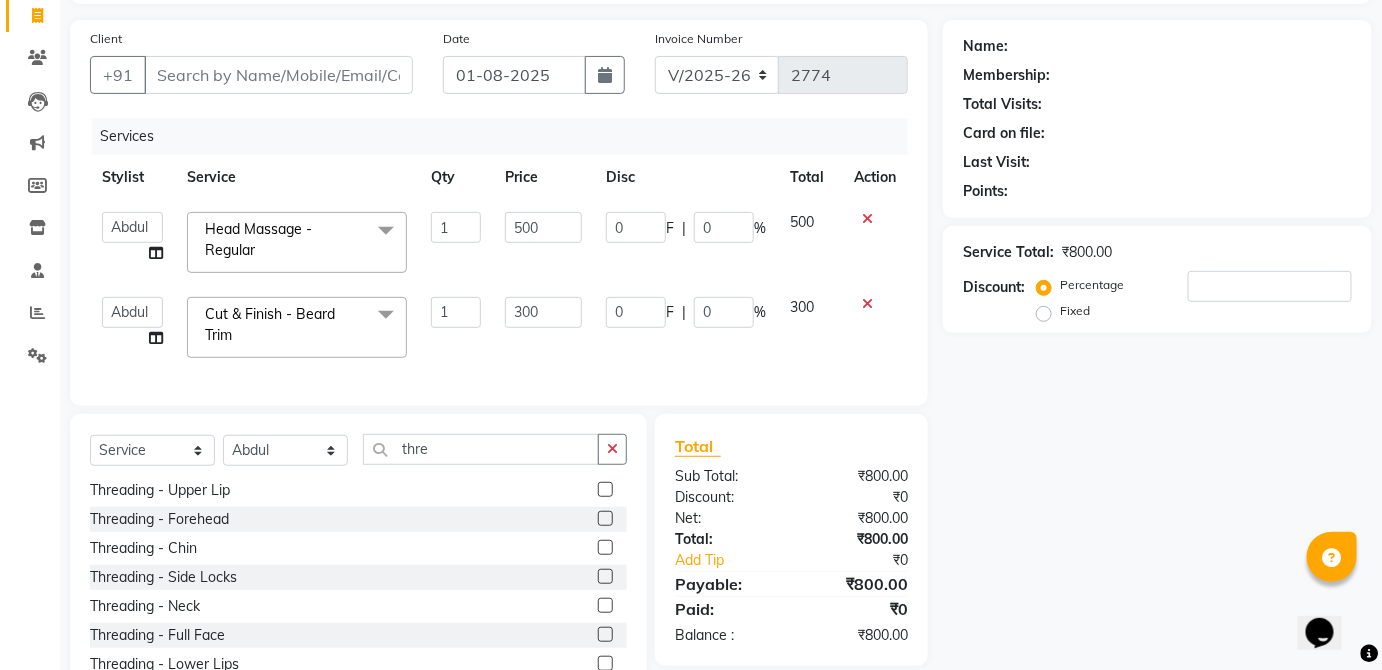 click at bounding box center (604, 490) 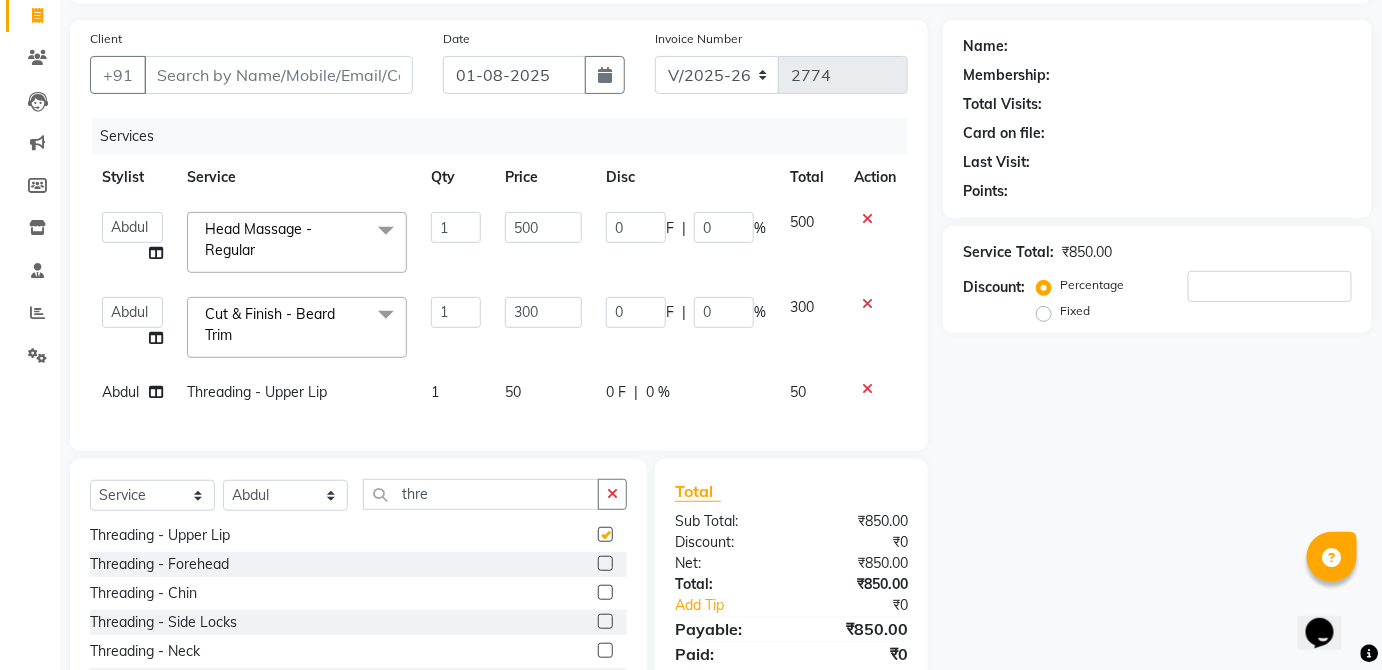 checkbox on "false" 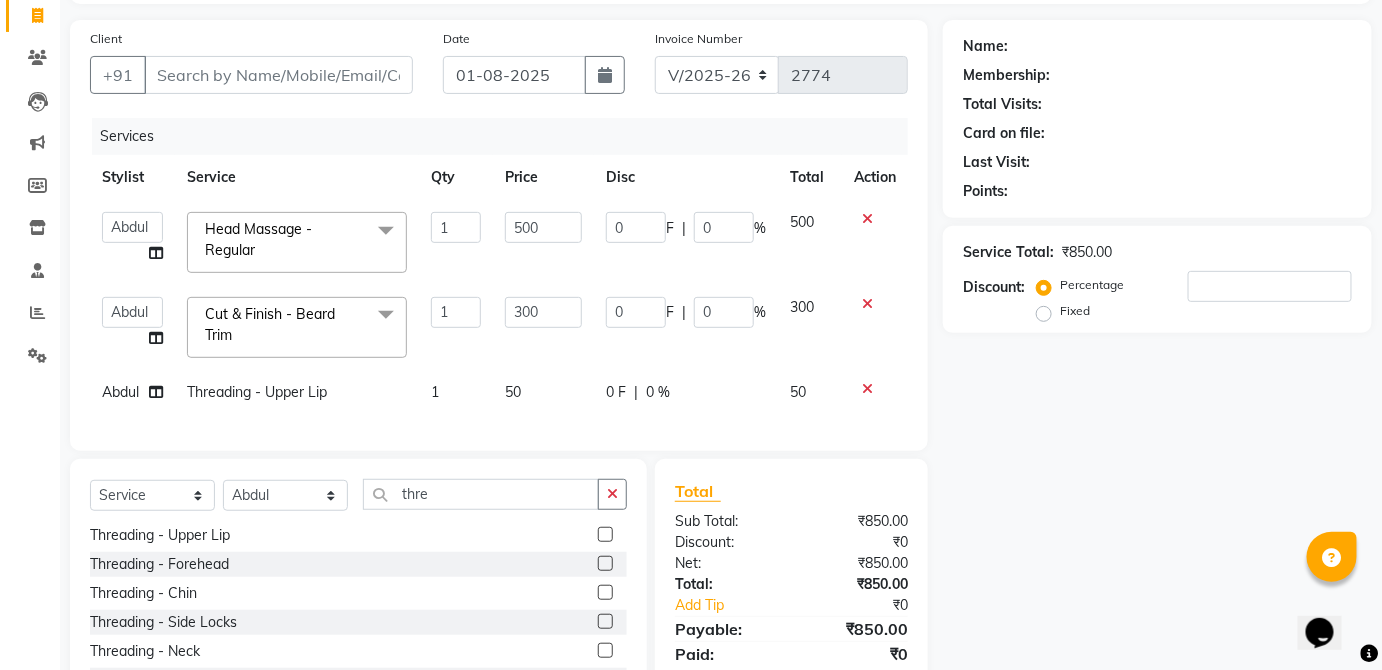 click on "50" 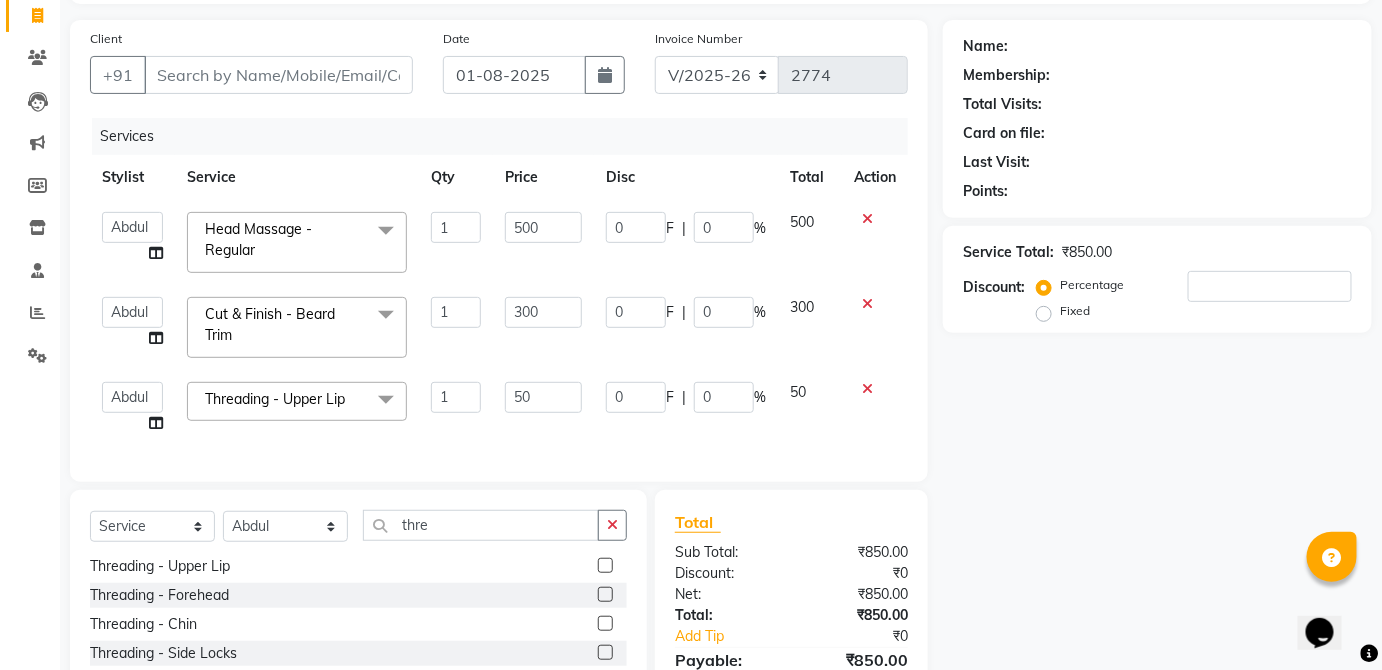 click 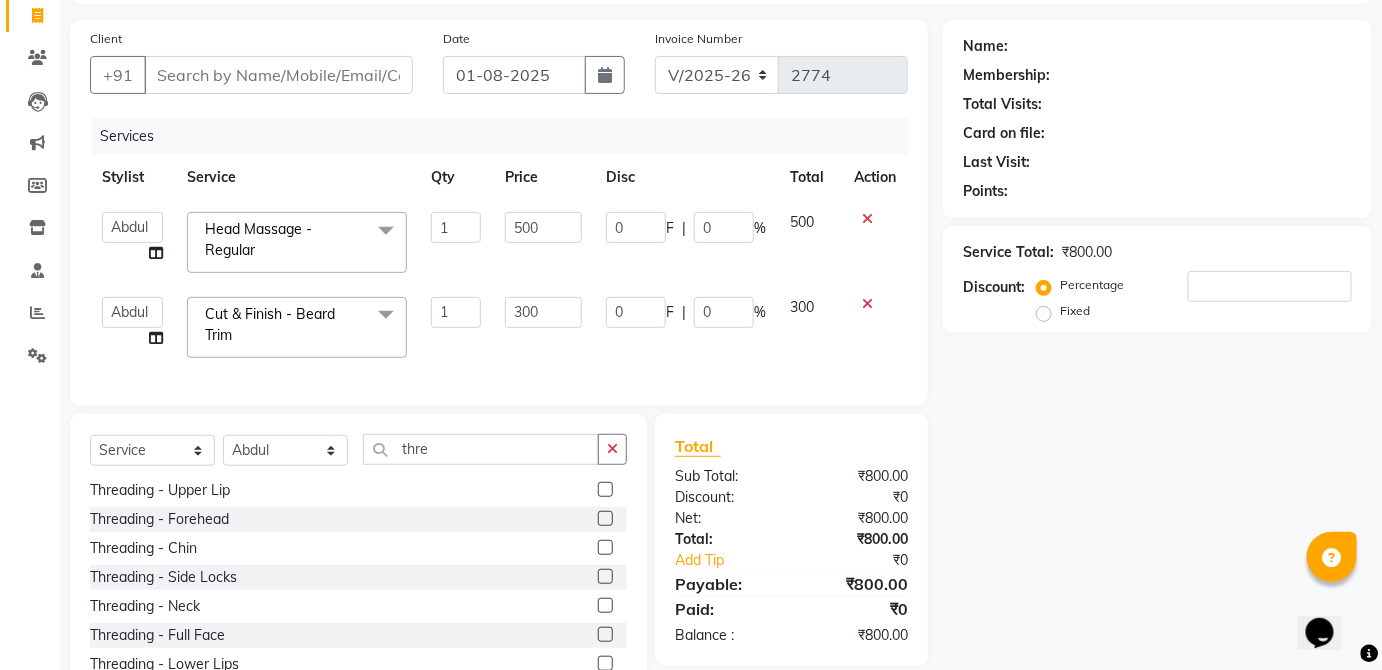 scroll, scrollTop: 0, scrollLeft: 0, axis: both 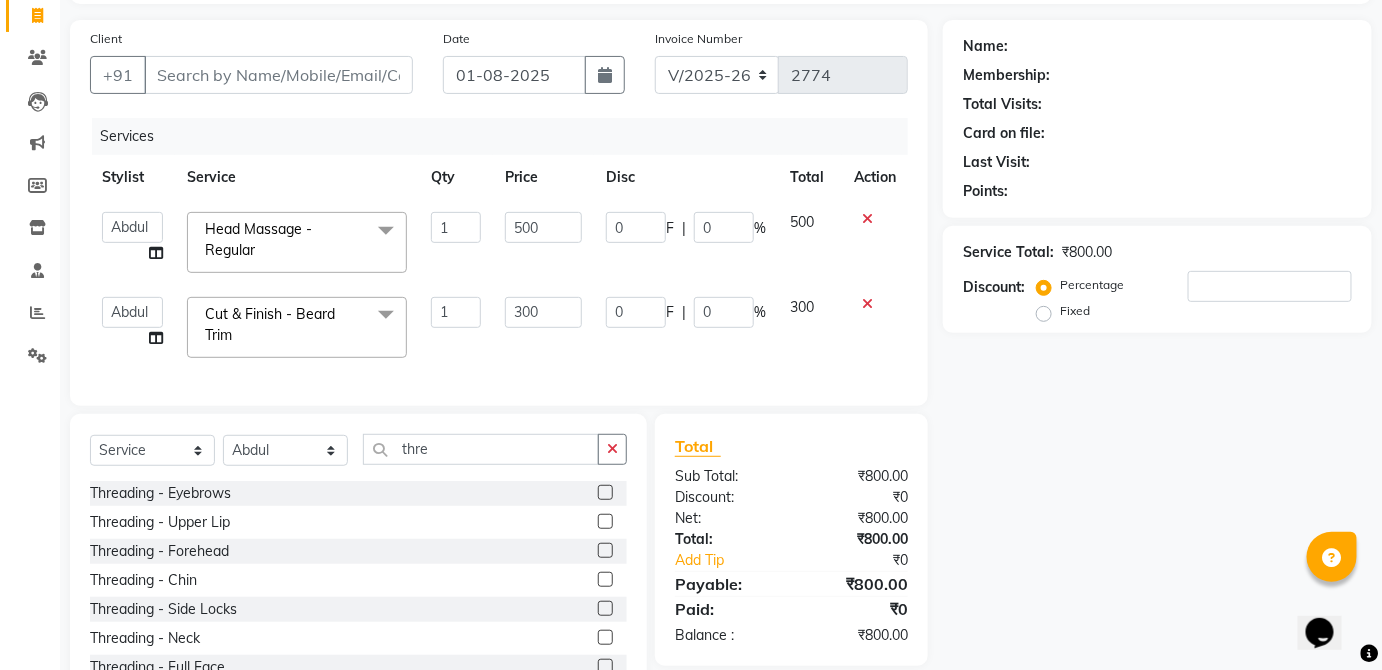 click 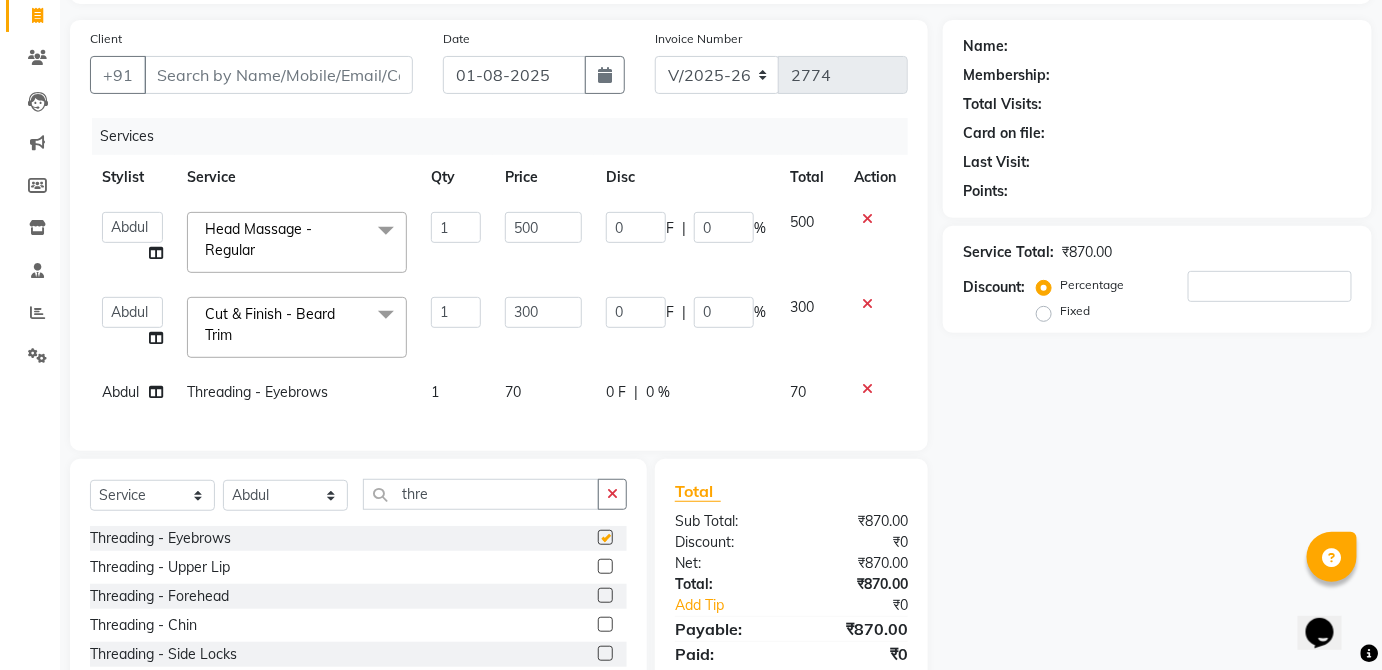 checkbox on "false" 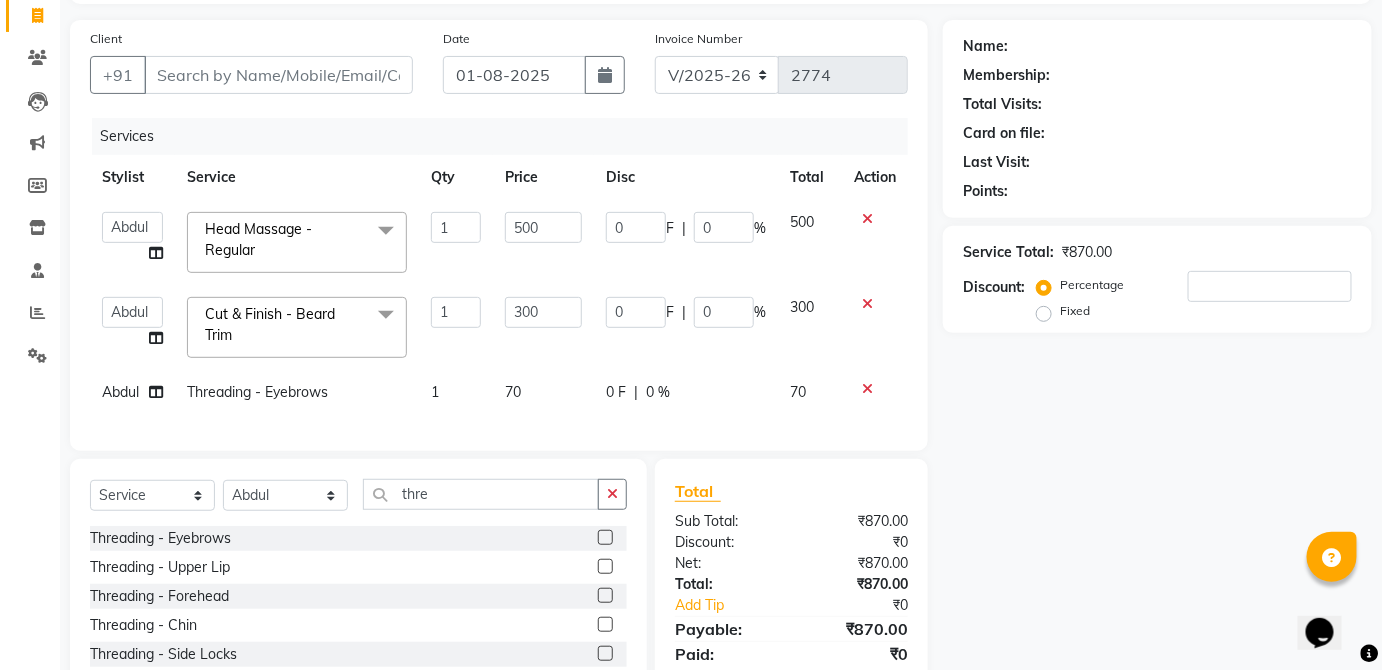 click on "70" 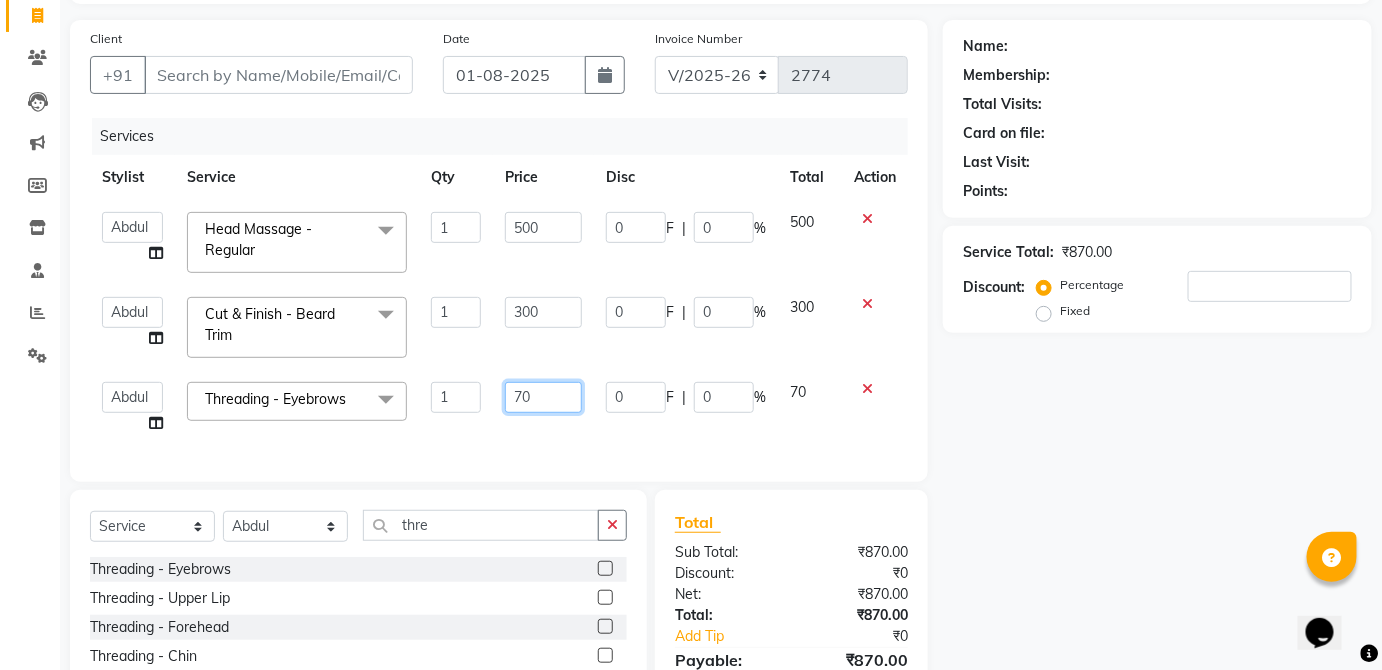 click on "70" 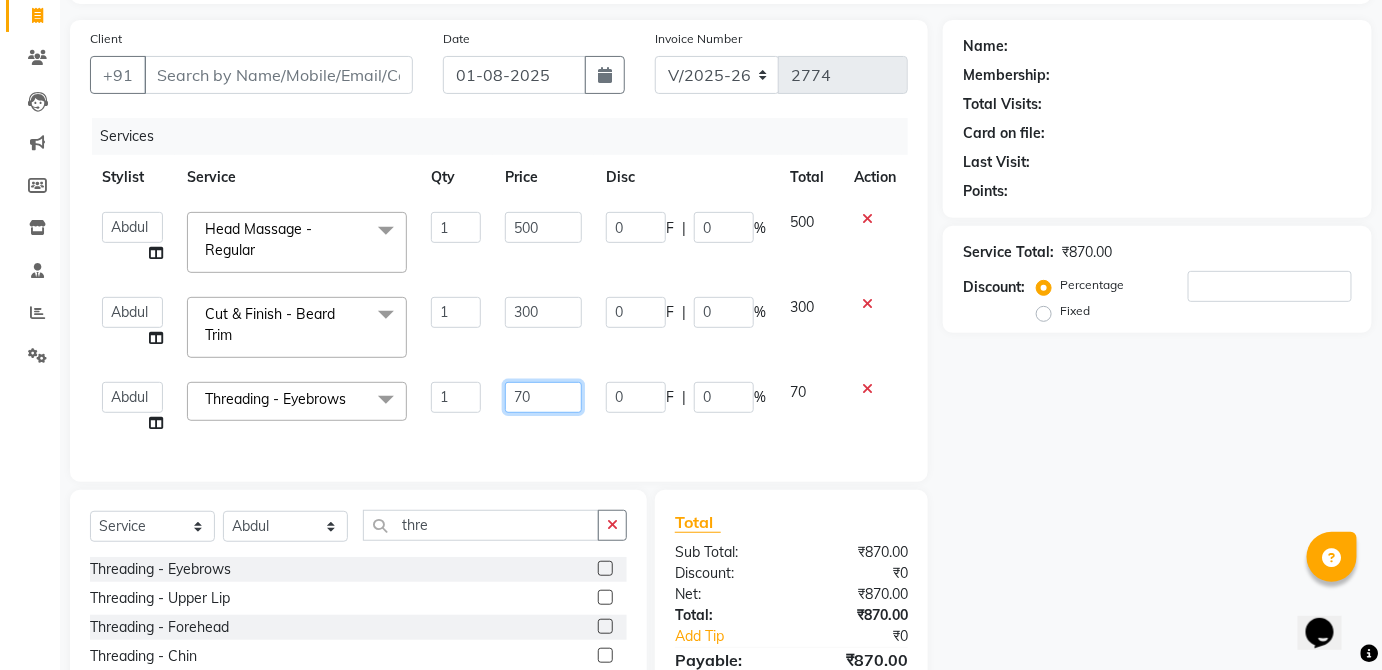 type on "7" 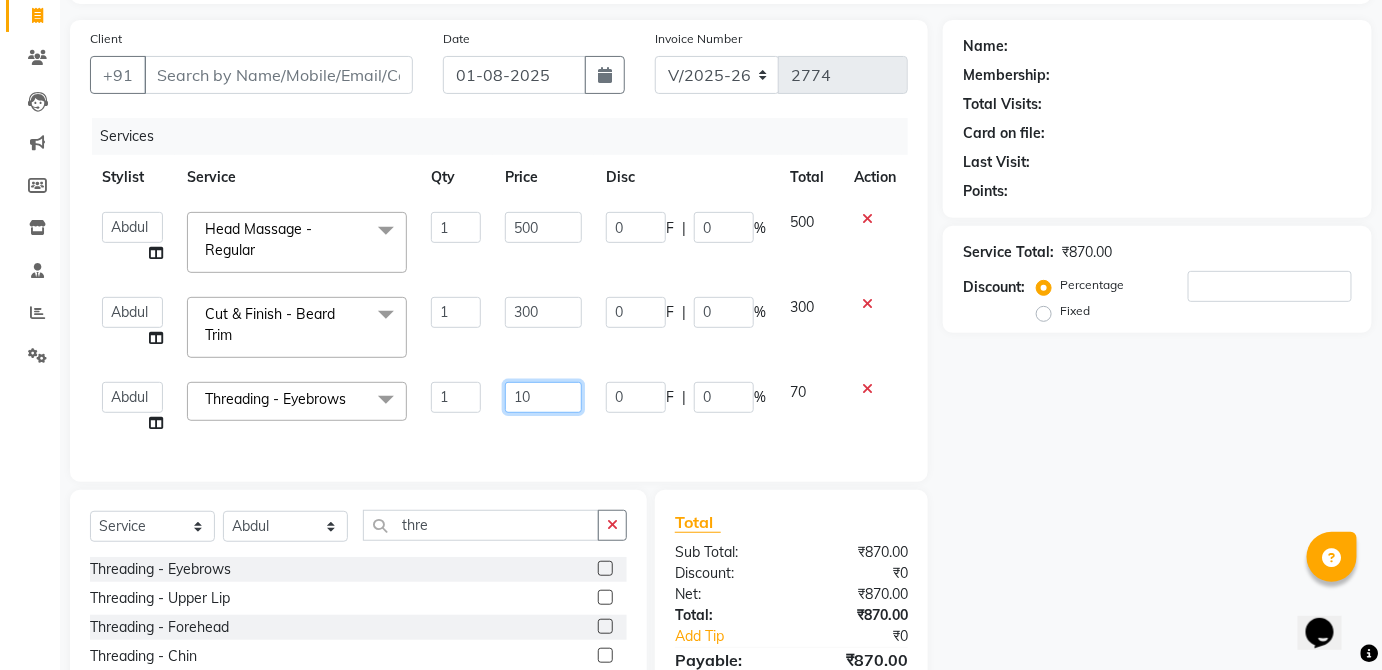 type on "100" 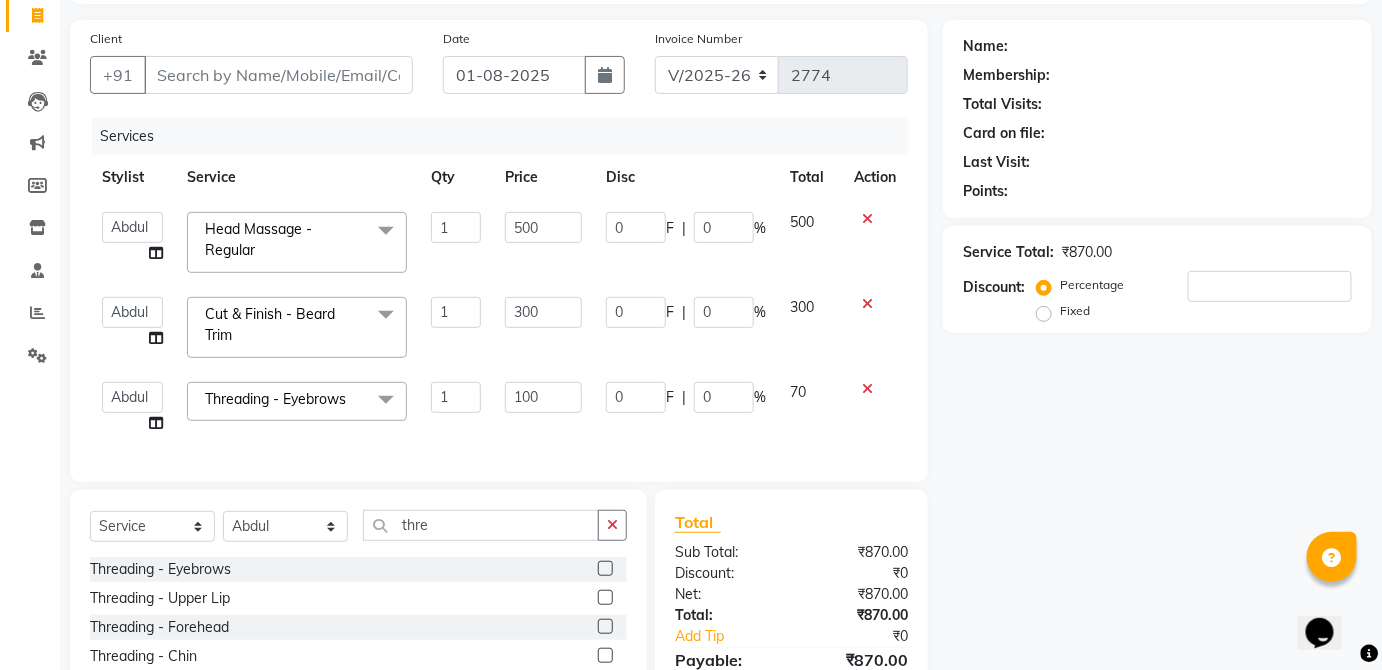 click on "70" 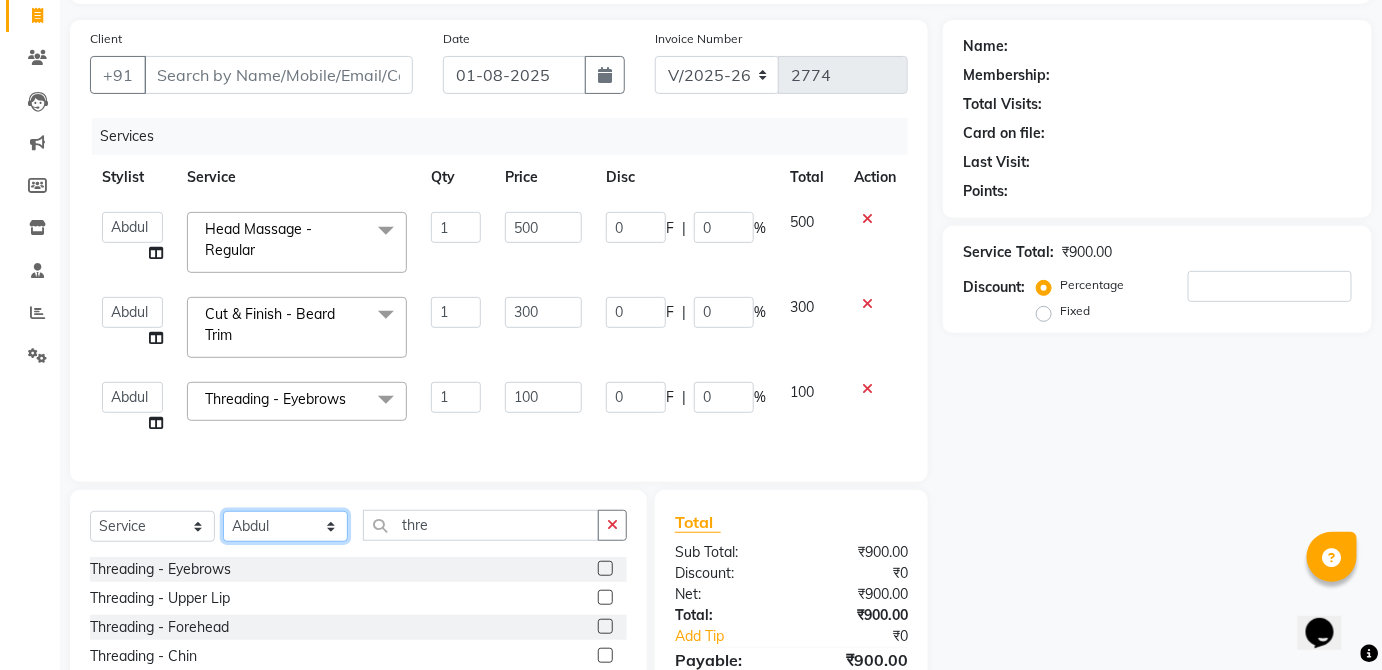 click on "Select Stylist Abdul Anas Arti Aruna Asif faisal guri heena Kaif Kamal Karan Komal laxmi Mamta Manager Mohsin nitin rahul Rajeev Rashid saif sangeeta sangeeta sharukh Vishal V.k" 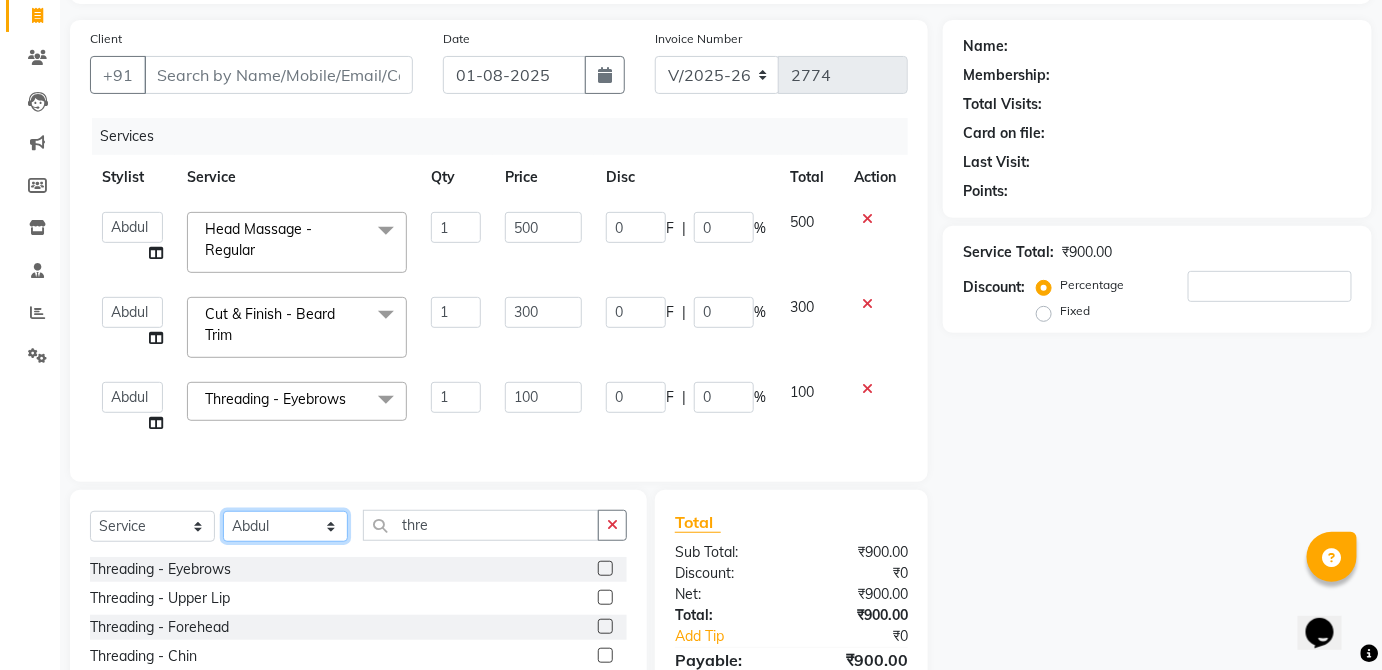 select on "32130" 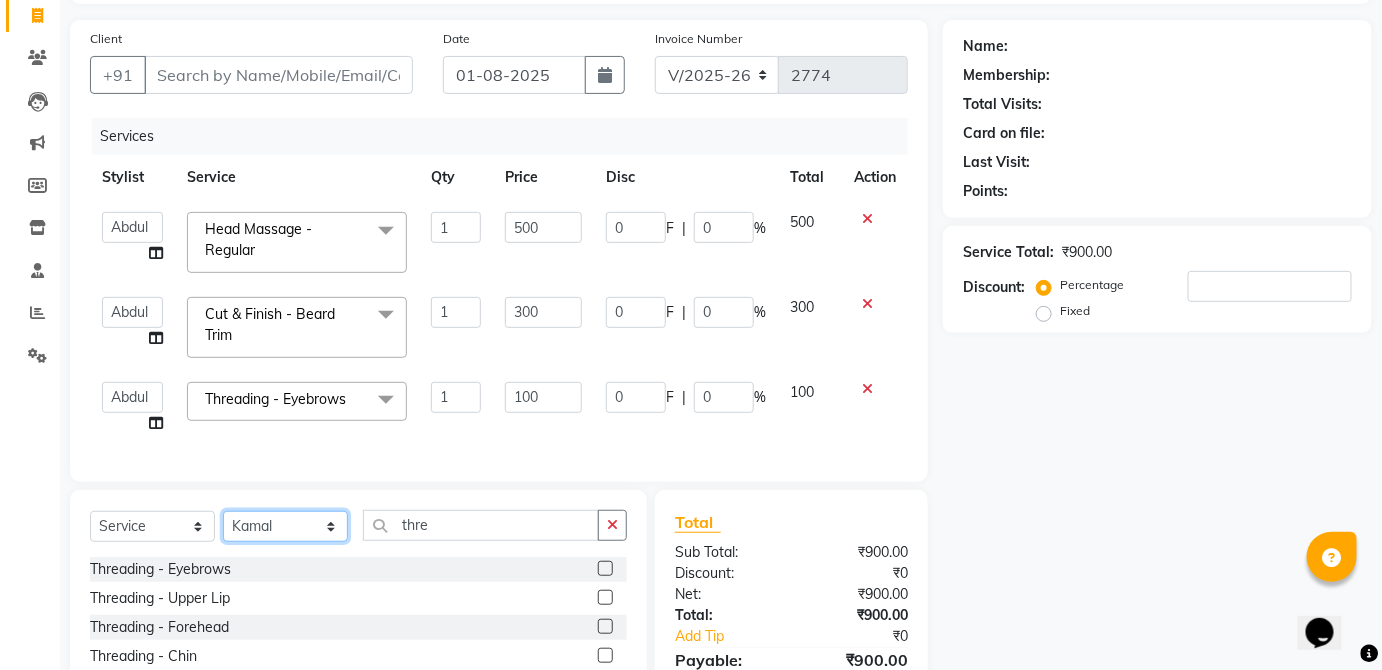 click on "Select Stylist Abdul Anas Arti Aruna Asif faisal guri heena Kaif Kamal Karan Komal laxmi Mamta Manager Mohsin nitin rahul Rajeev Rashid saif sangeeta sangeeta sharukh Vishal V.k" 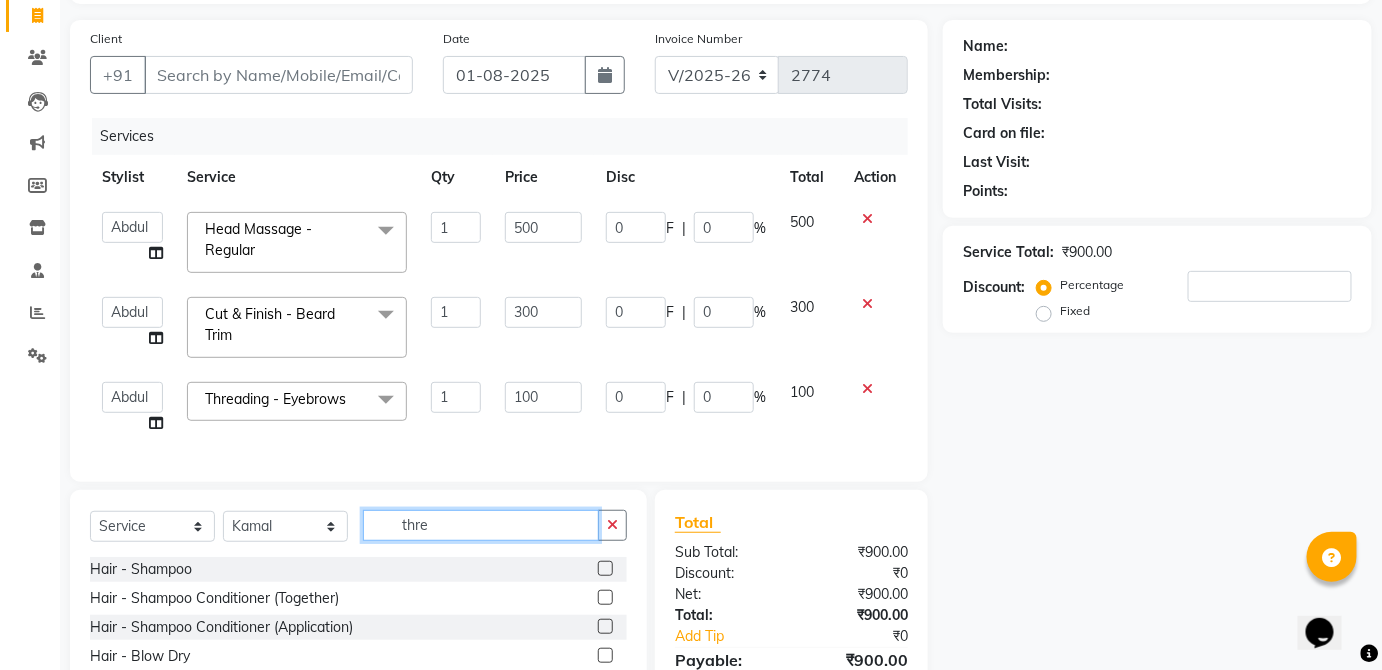 click on "thre" 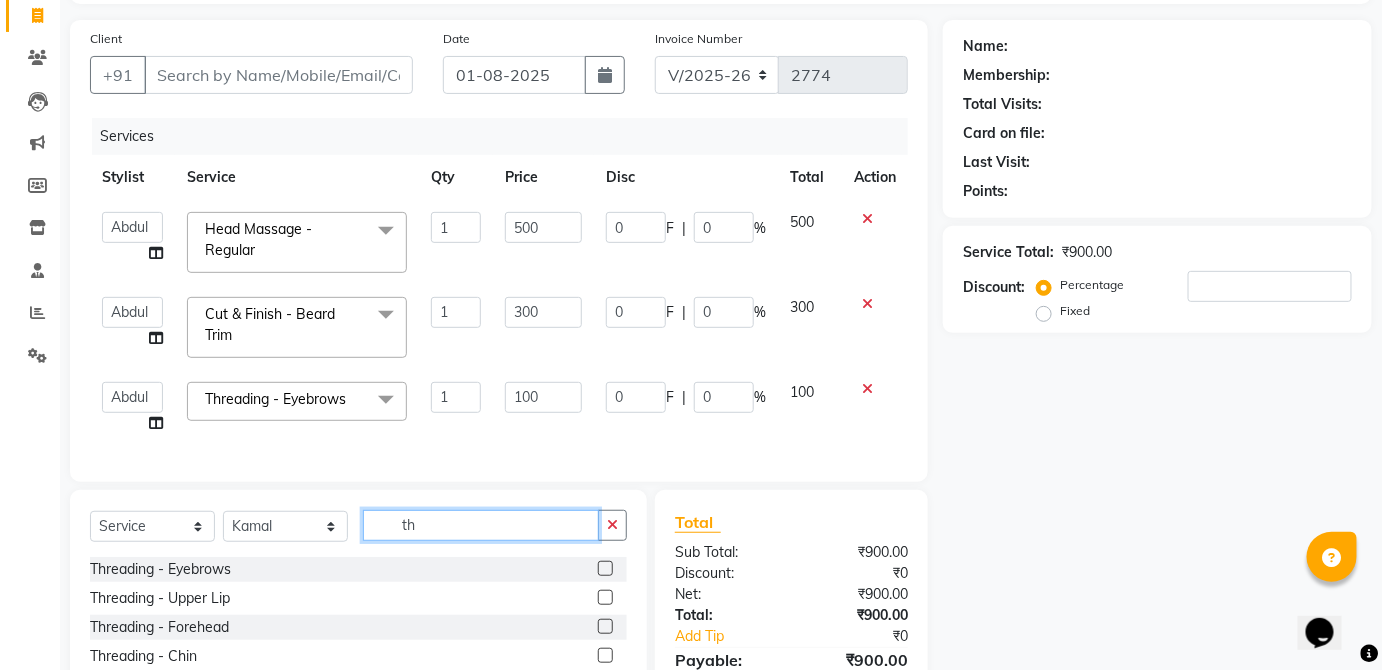 type on "t" 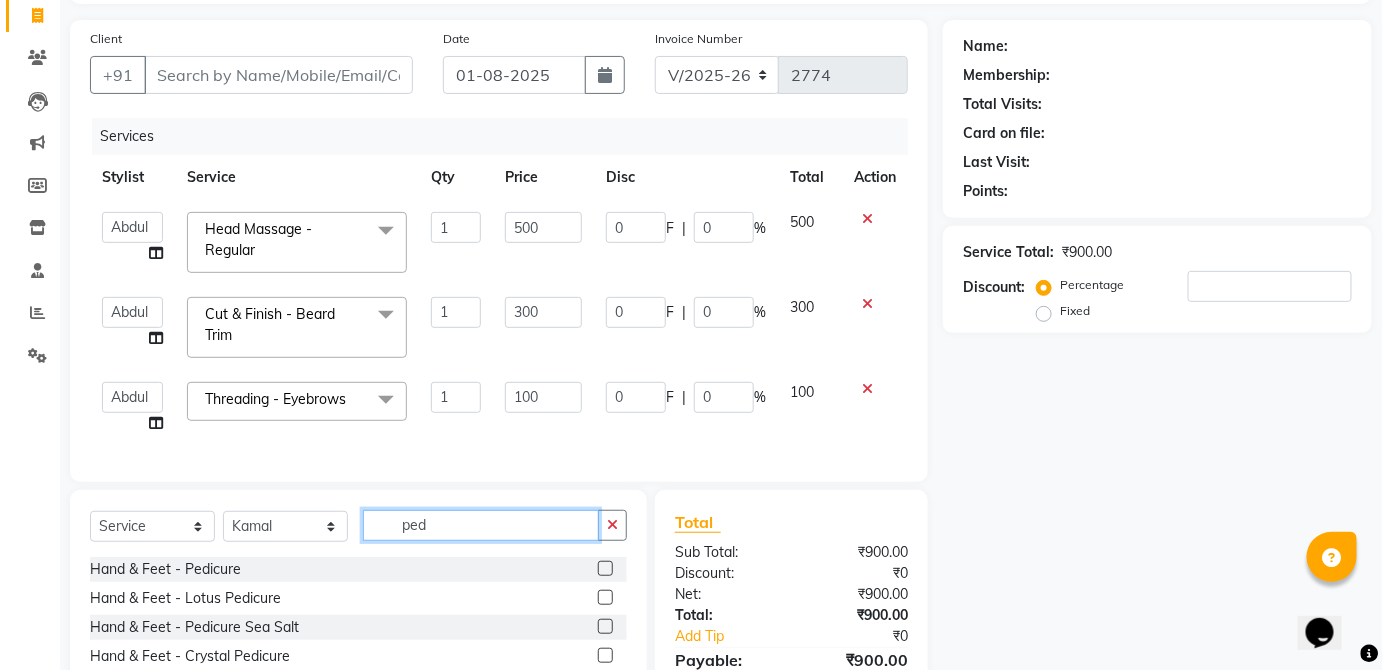 type on "ped" 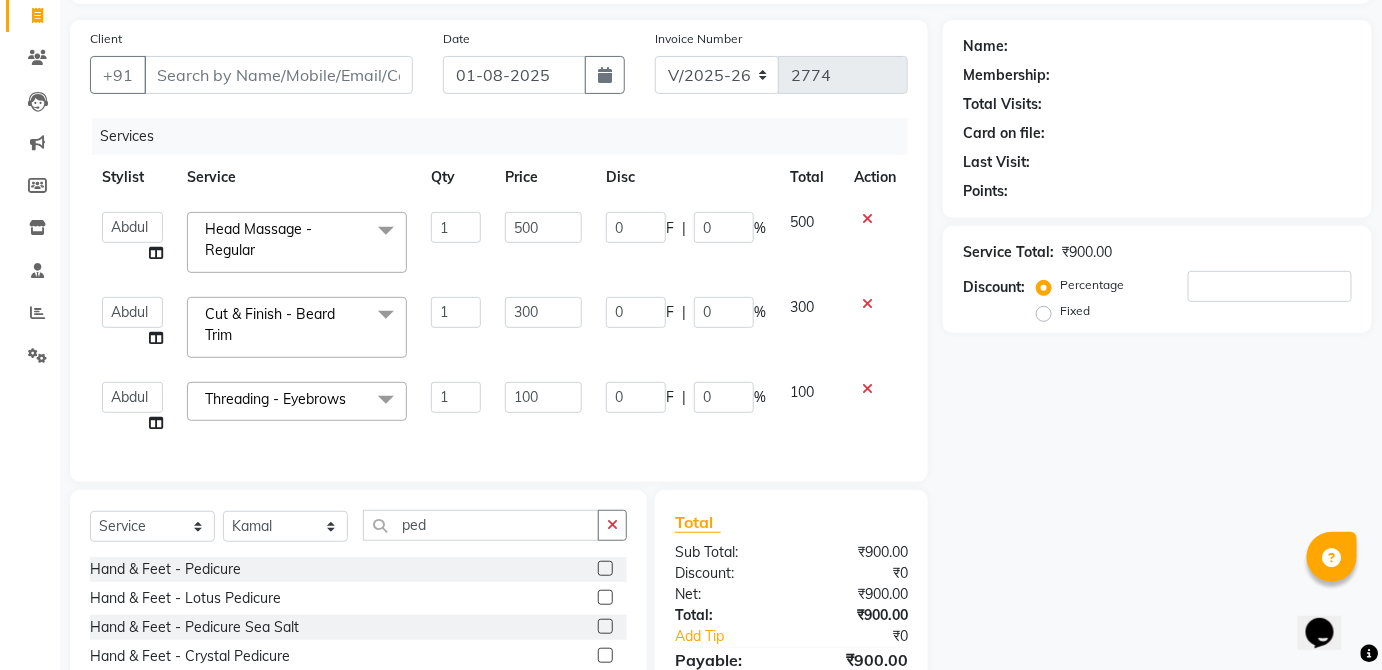 click 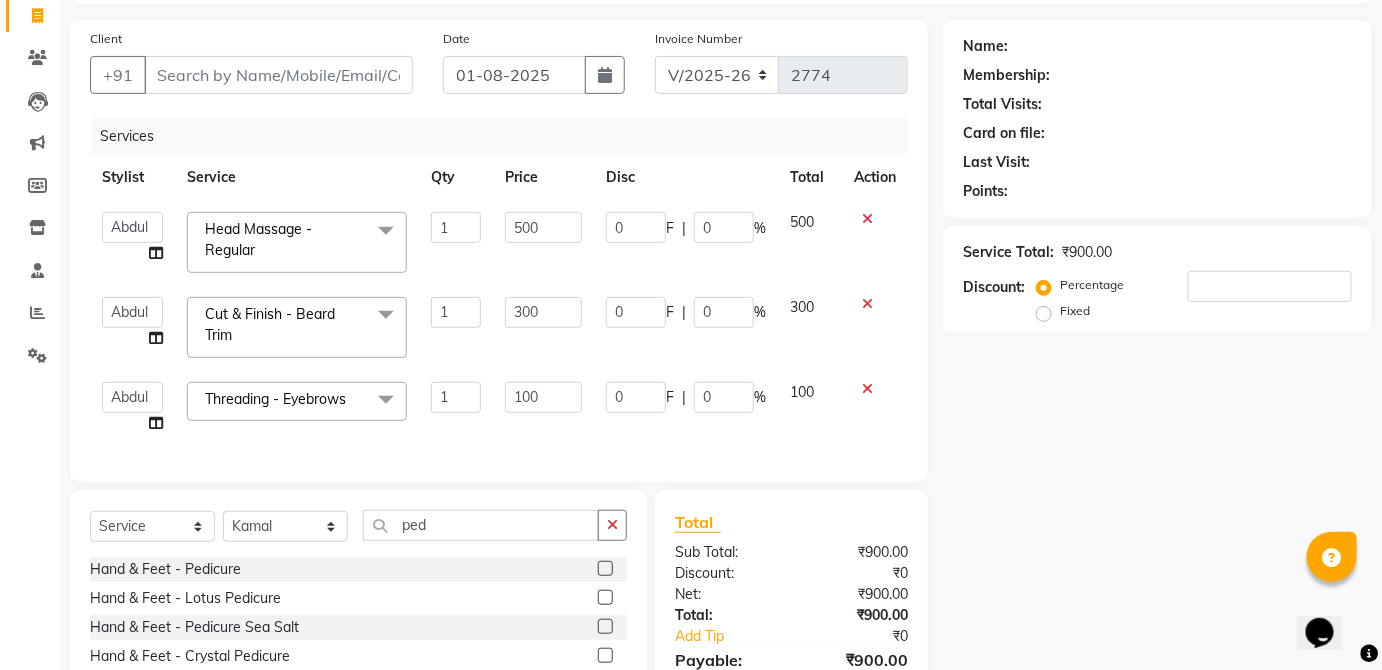 click at bounding box center [604, 569] 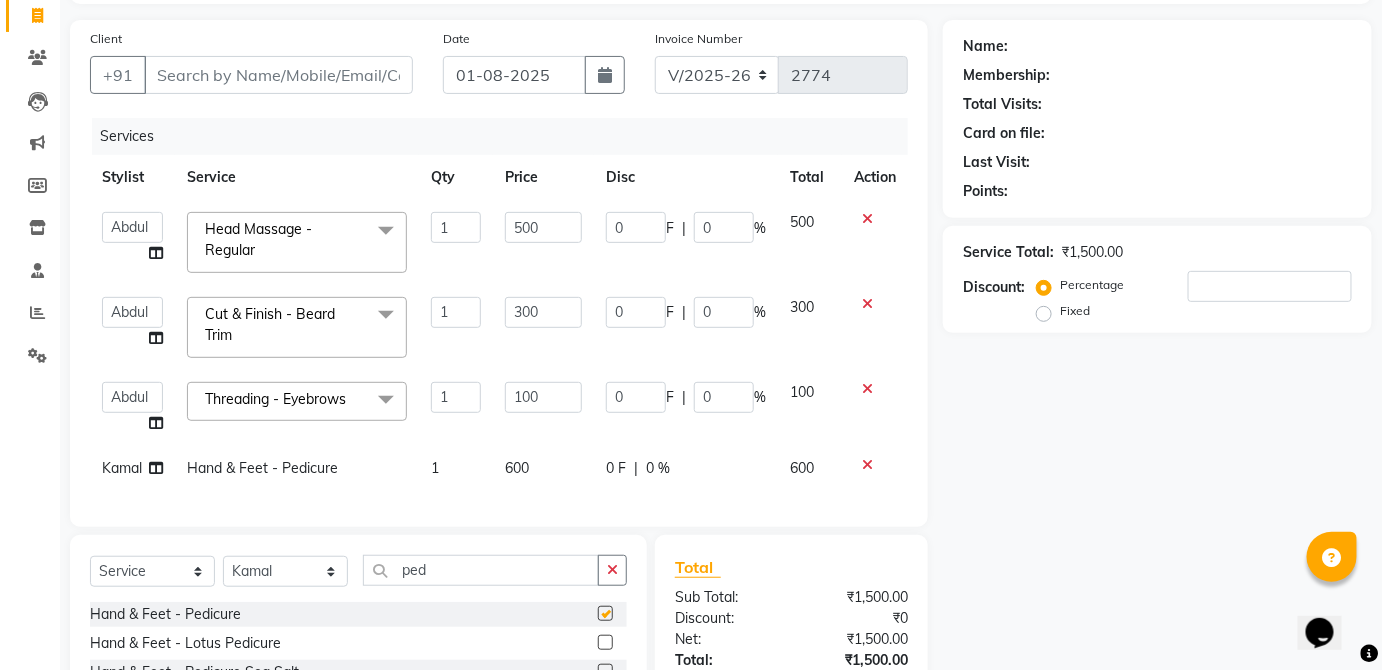 click on "0 F | 0 %" 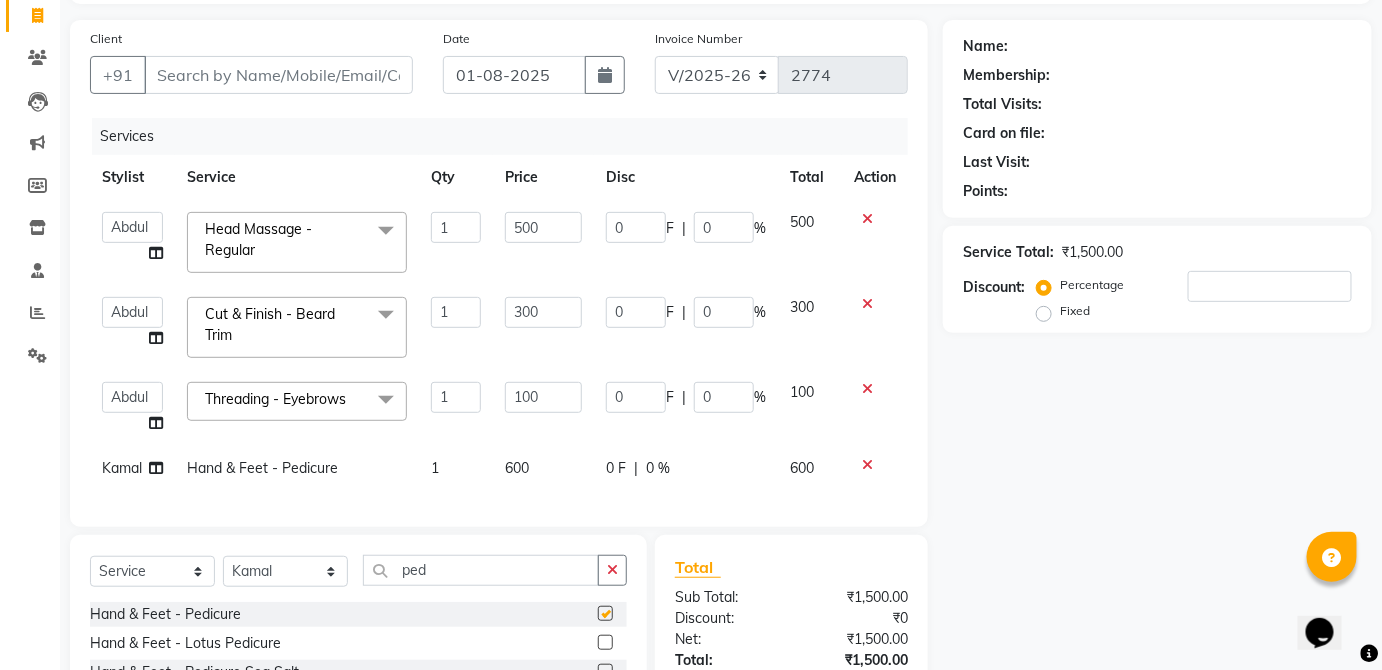 select on "32130" 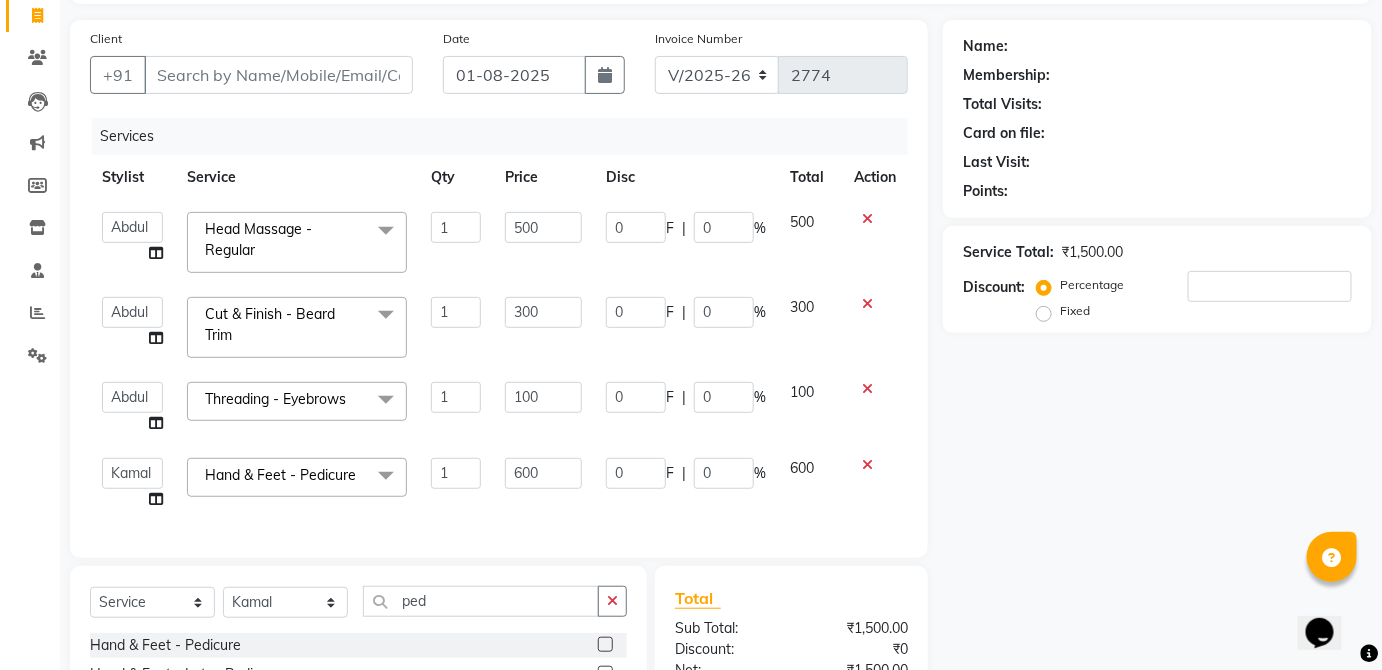 checkbox on "false" 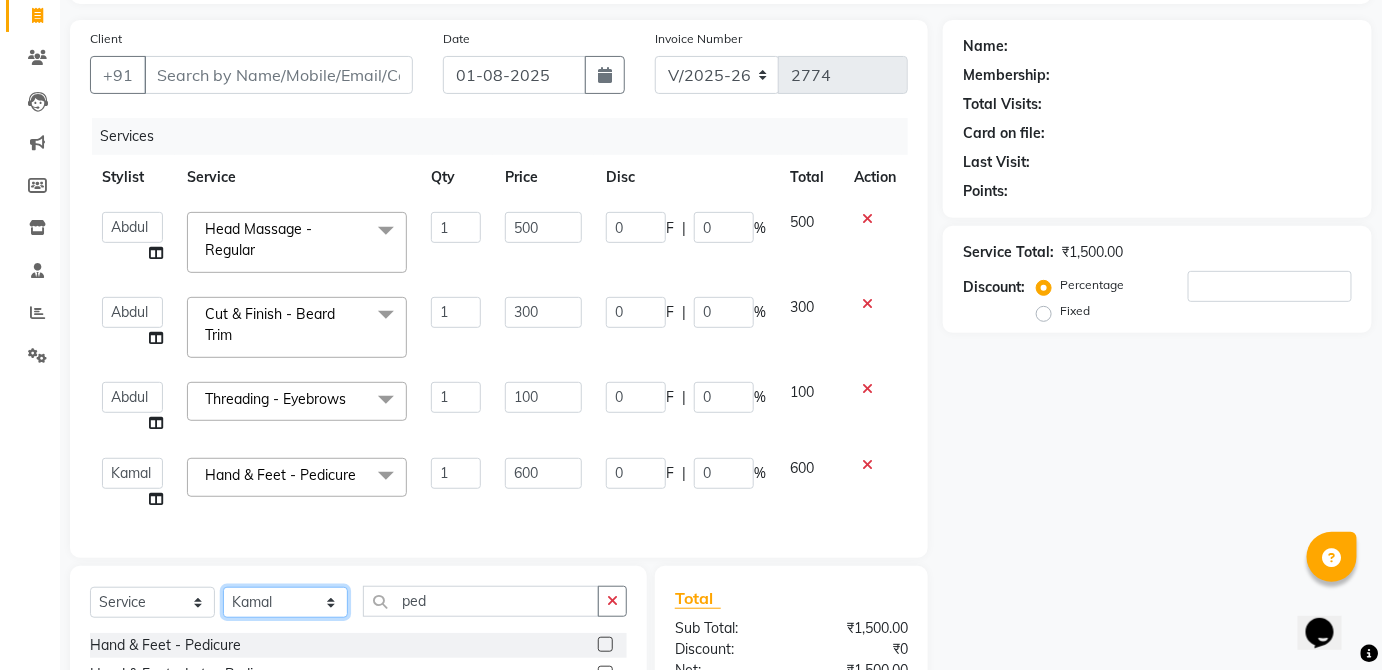 click on "Select Stylist Abdul Anas Arti Aruna Asif faisal guri heena Kaif Kamal Karan Komal laxmi Mamta Manager Mohsin nitin rahul Rajeev Rashid saif sangeeta sangeeta sharukh Vishal V.k" 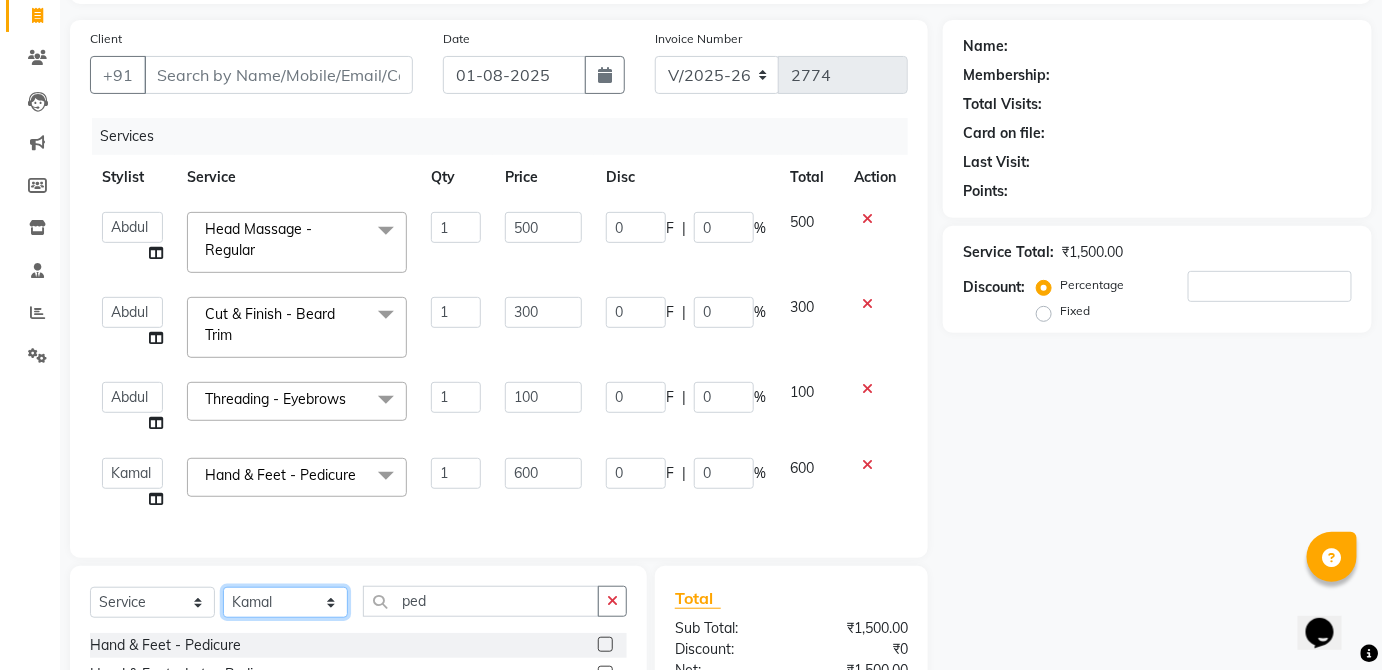 select on "84502" 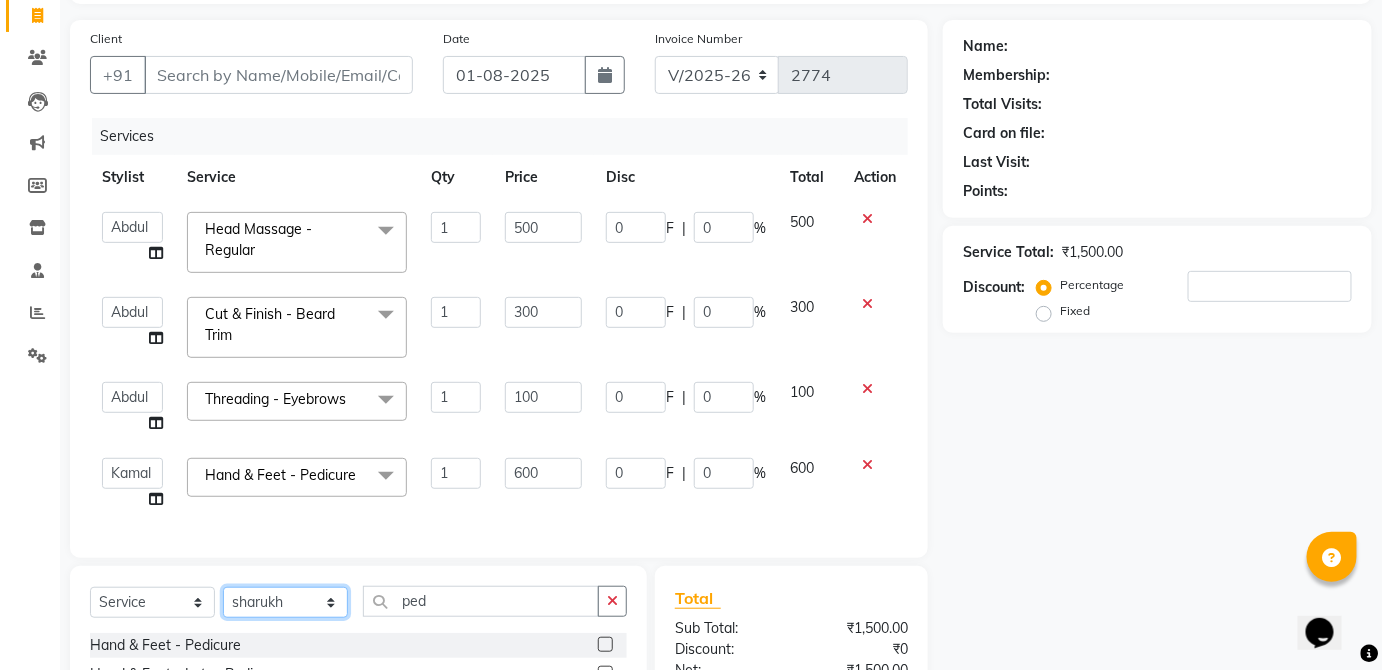click on "Select Stylist Abdul Anas Arti Aruna Asif faisal guri heena Kaif Kamal Karan Komal laxmi Mamta Manager Mohsin nitin rahul Rajeev Rashid saif sangeeta sangeeta sharukh Vishal V.k" 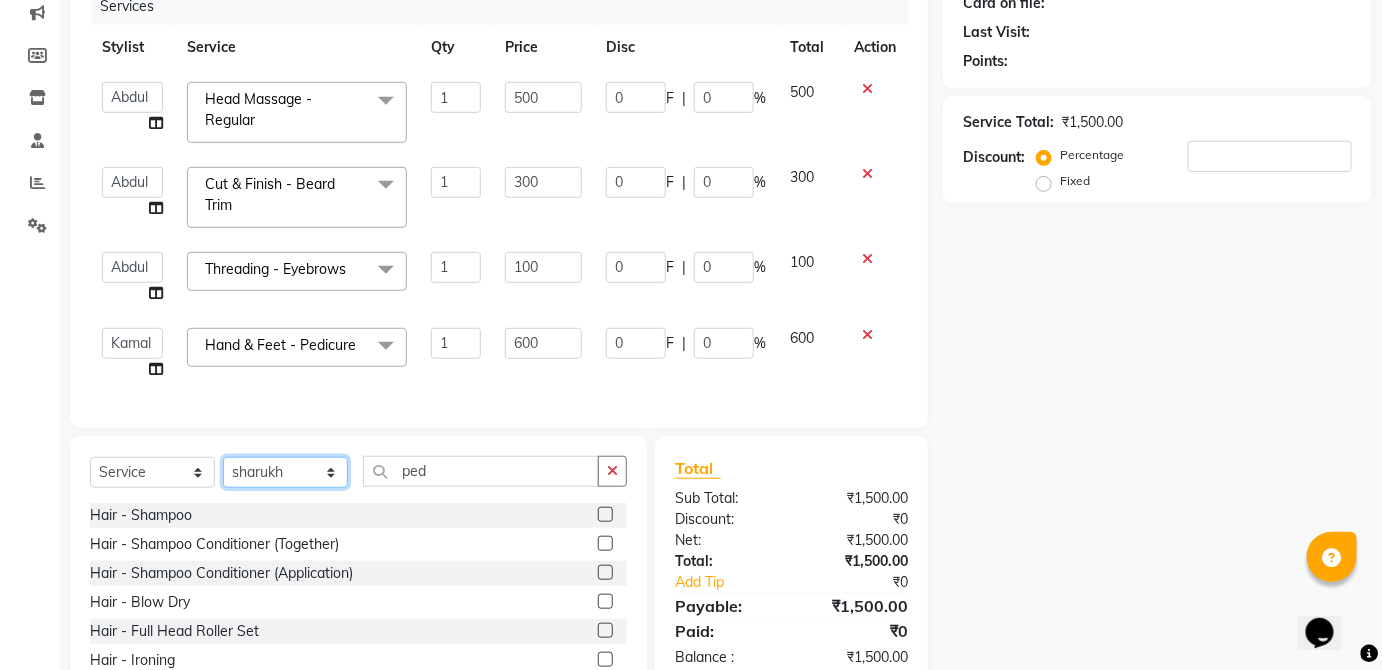 scroll, scrollTop: 329, scrollLeft: 0, axis: vertical 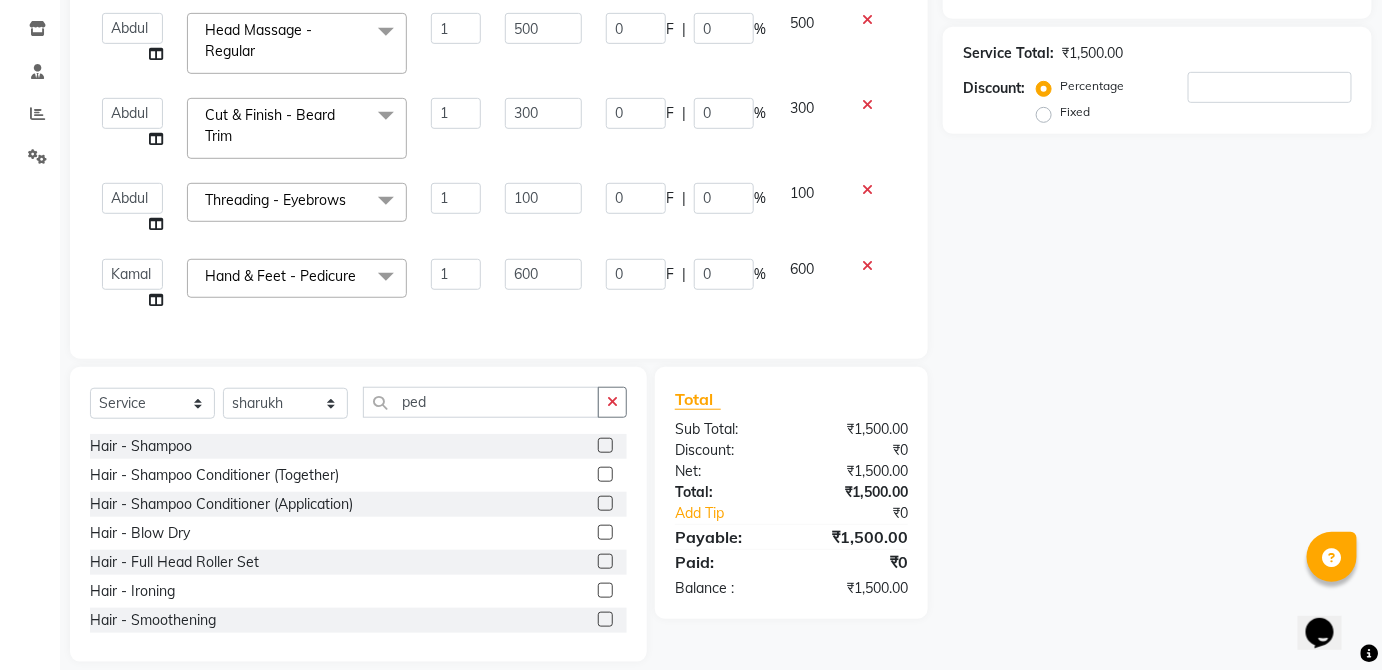 click 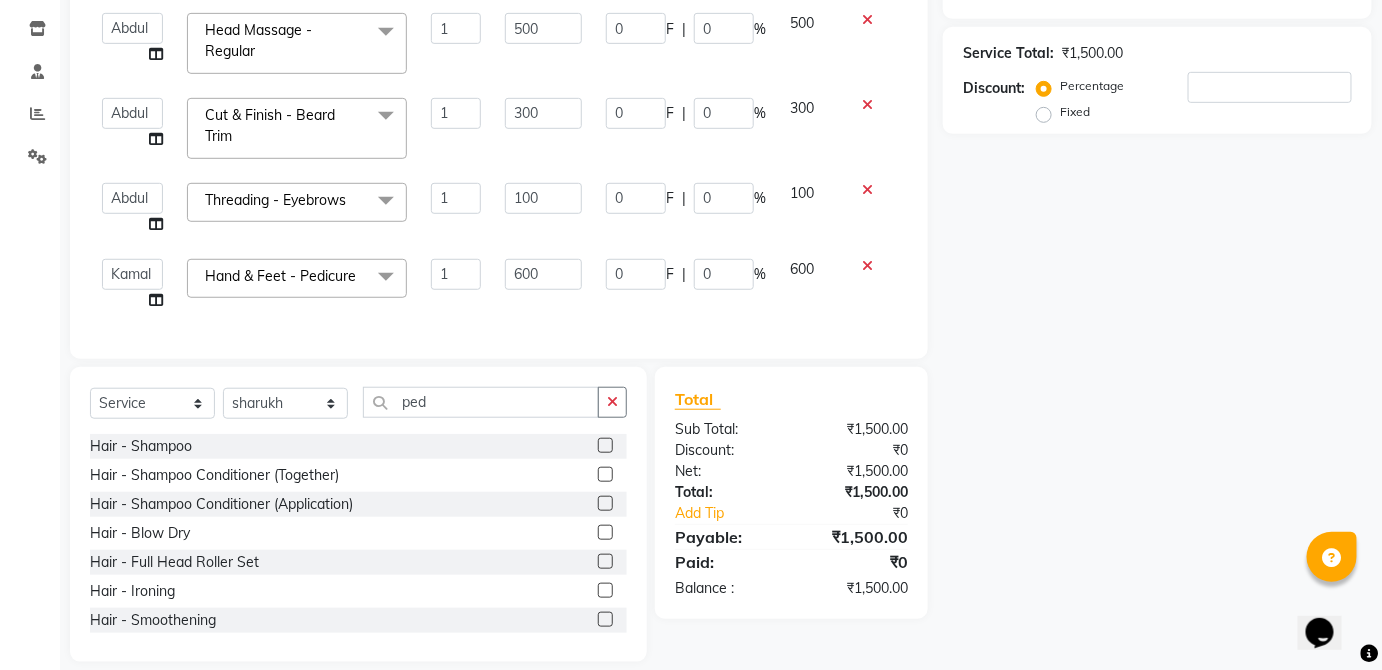 click at bounding box center [604, 475] 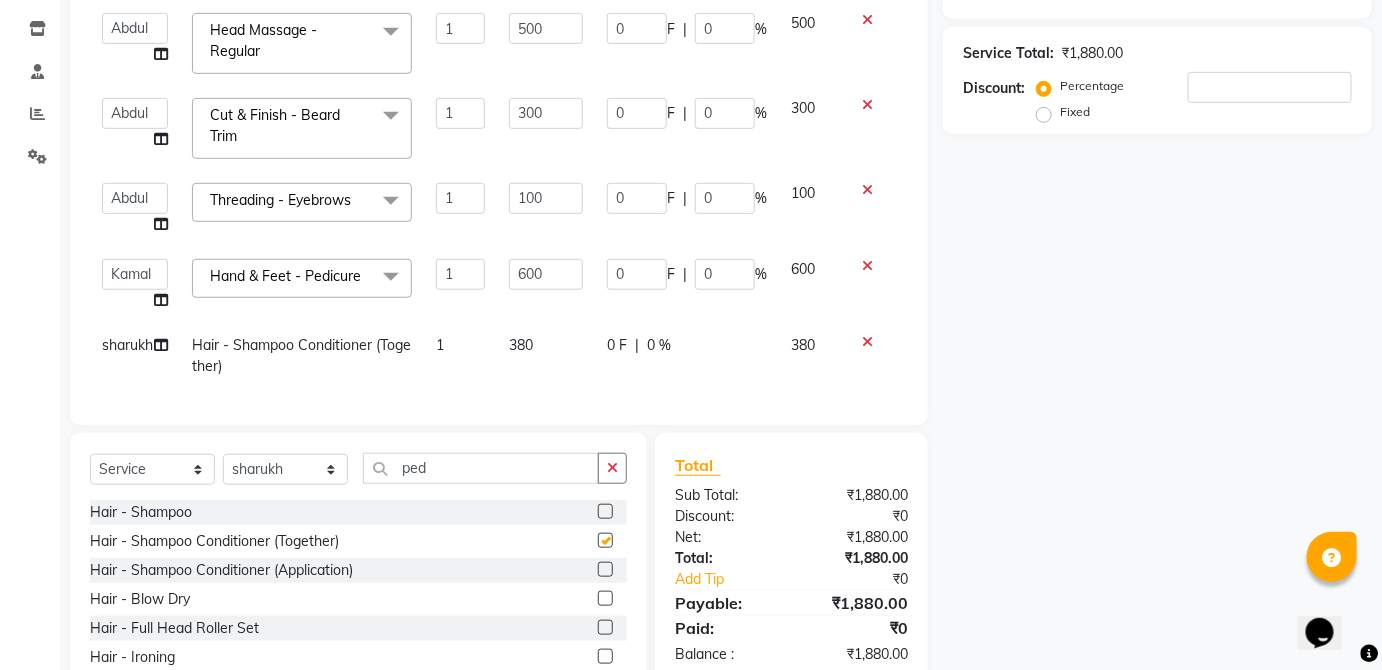 click on "380" 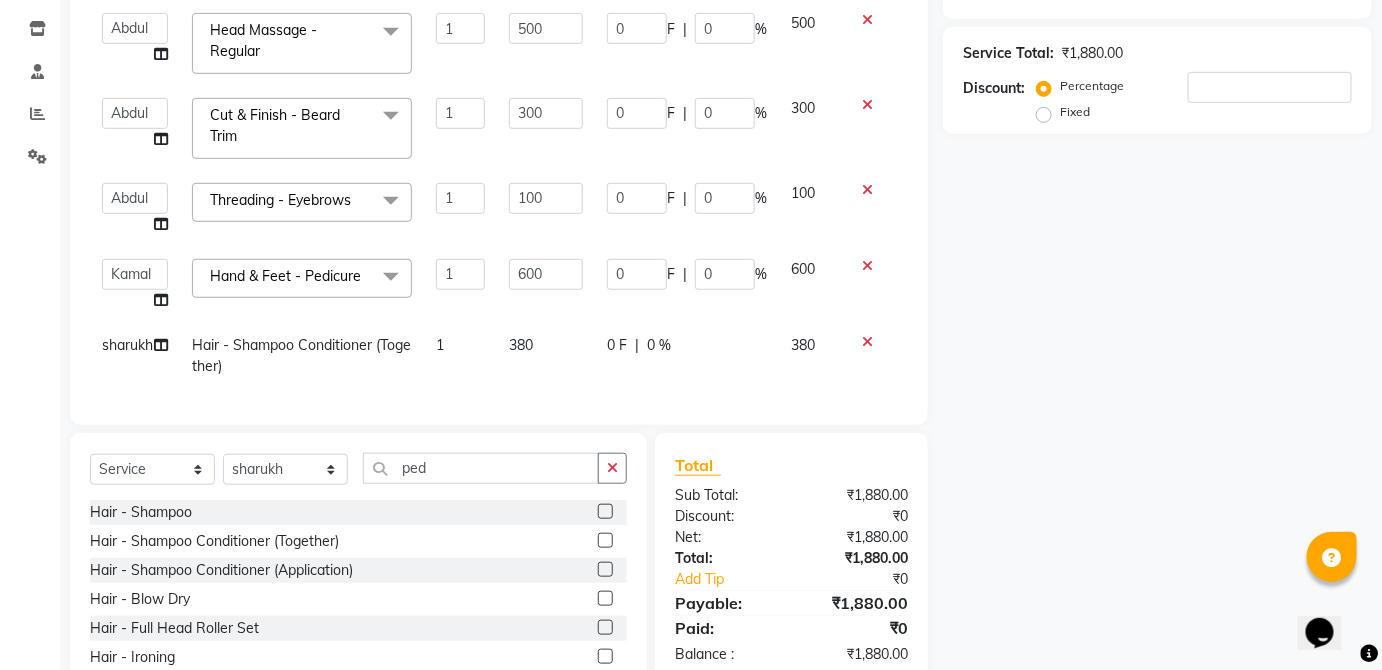checkbox on "false" 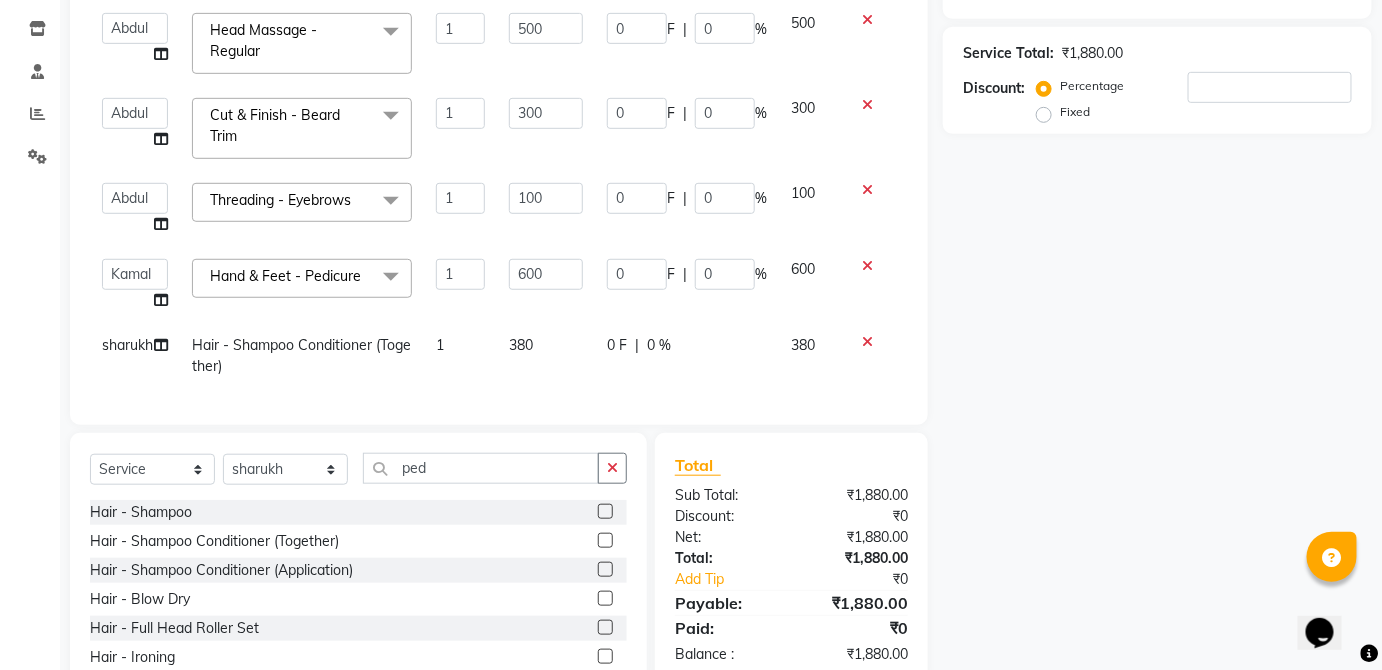 select on "84502" 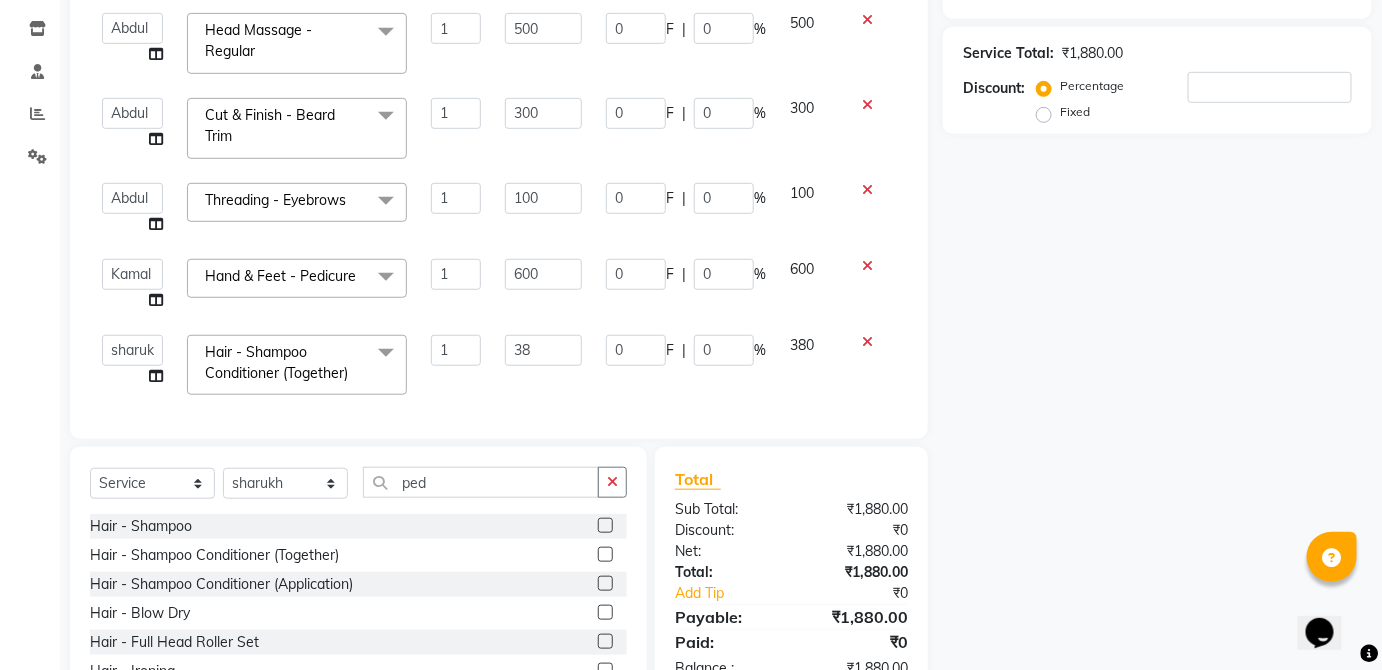 type on "3" 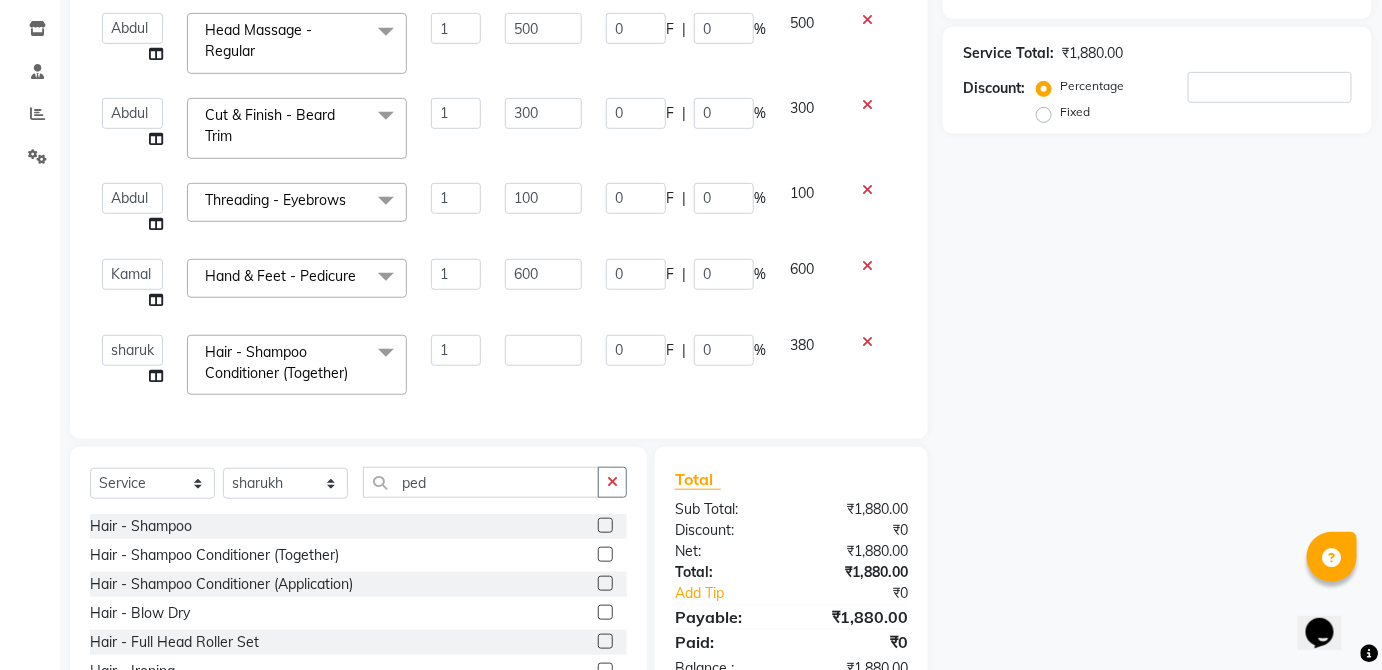 type on "3" 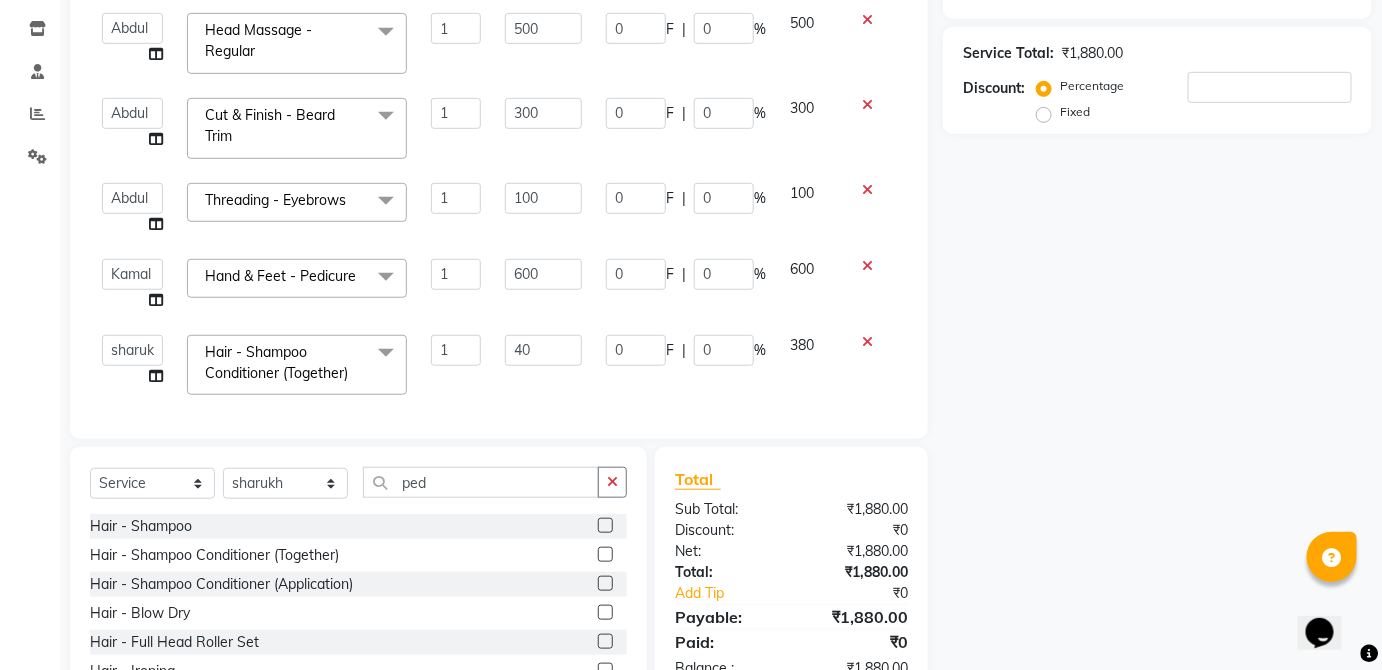 type on "400" 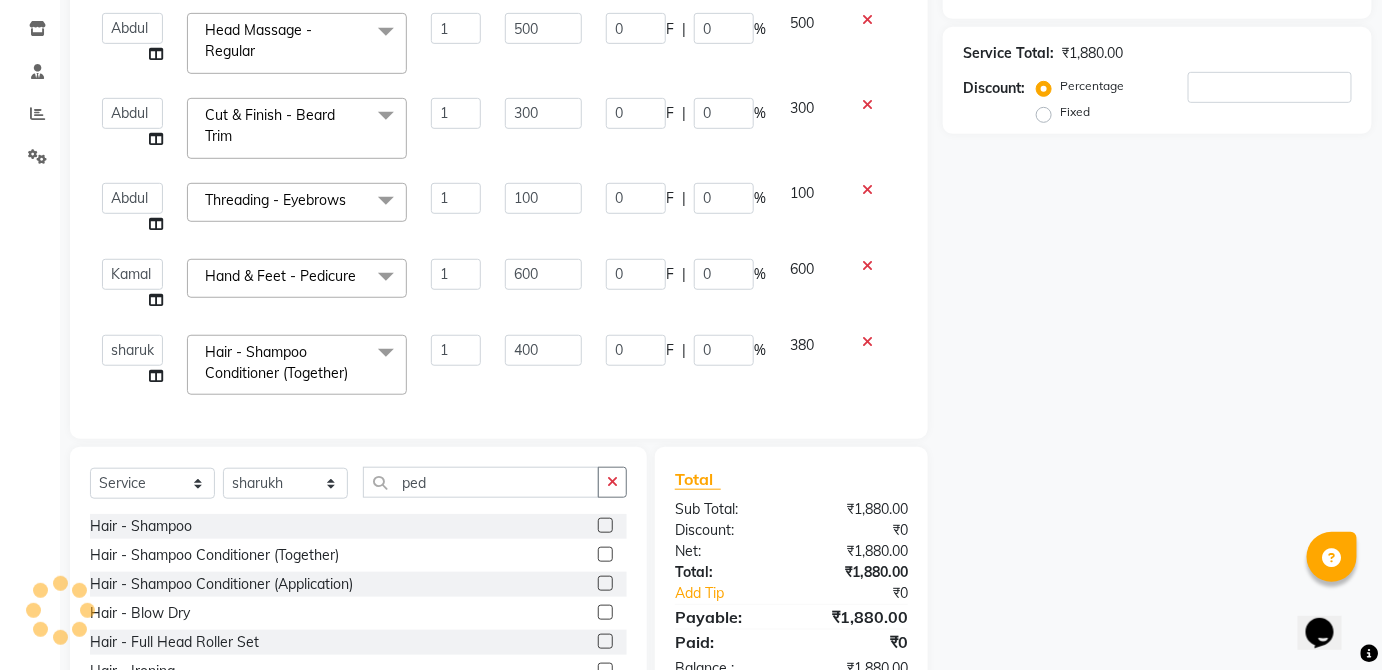 click on "380" 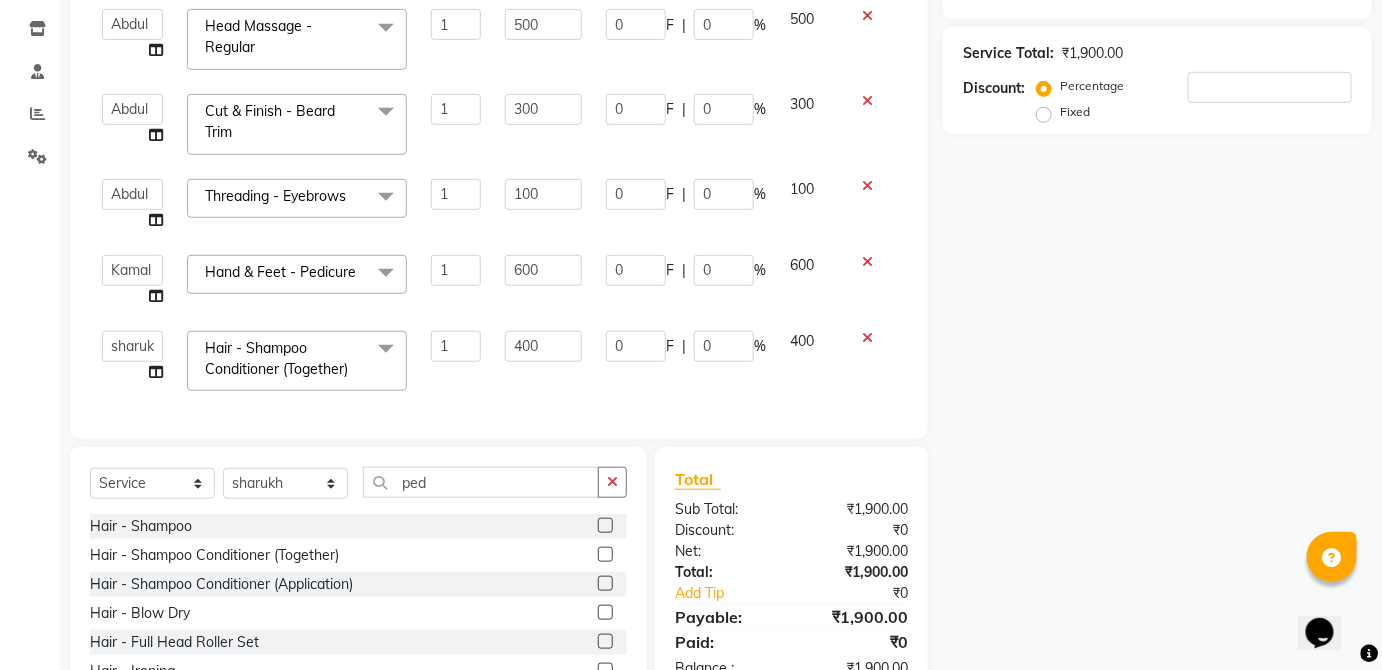 scroll, scrollTop: 16, scrollLeft: 0, axis: vertical 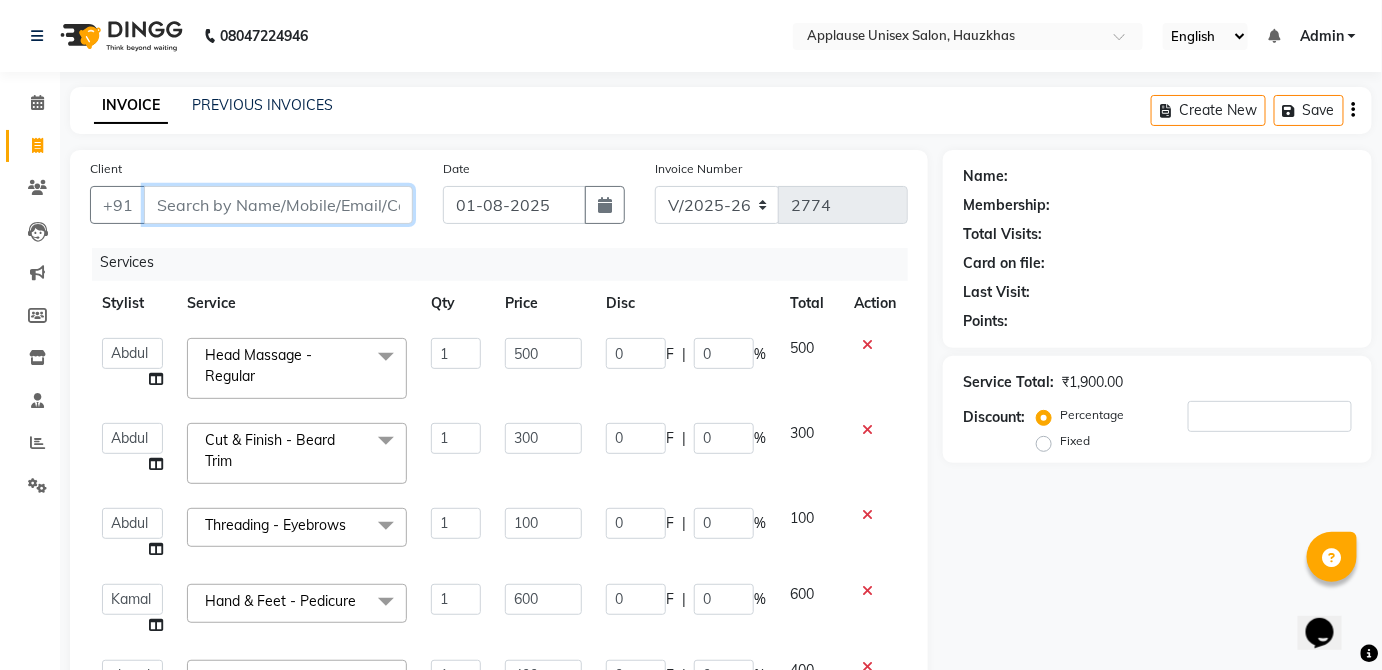 click on "Client" at bounding box center (278, 205) 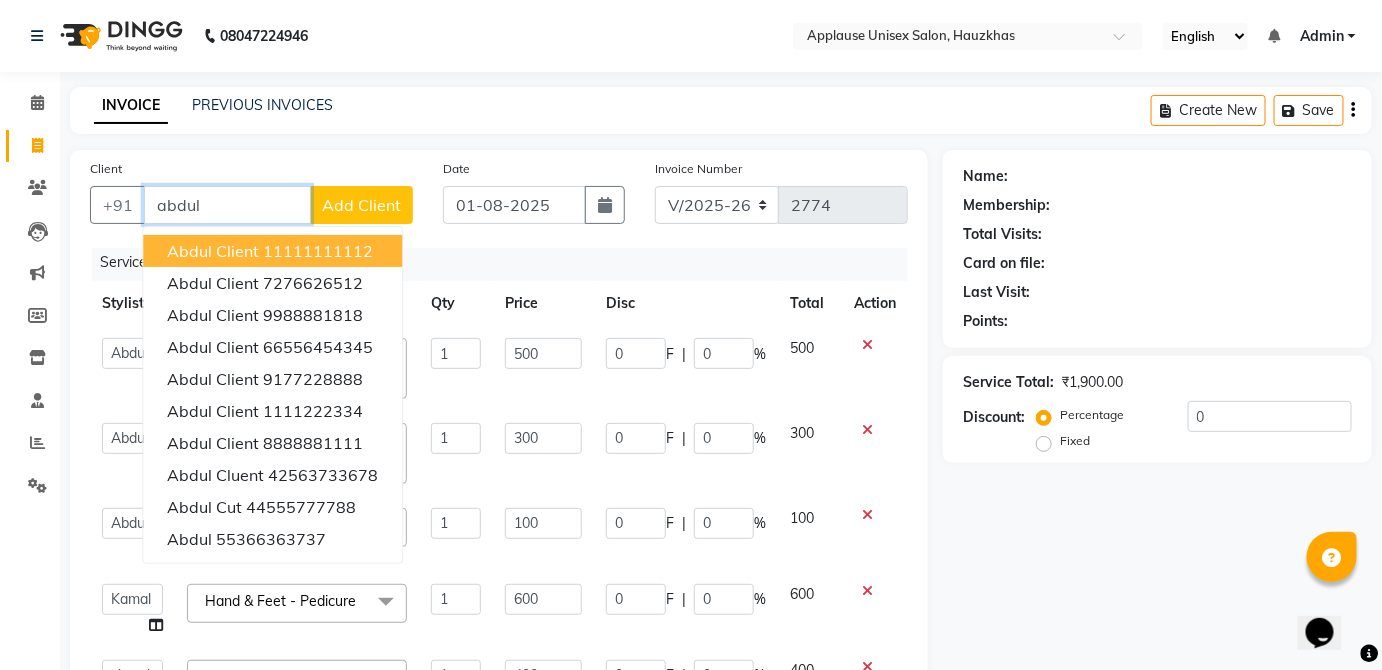 click on "11111111112" at bounding box center (318, 251) 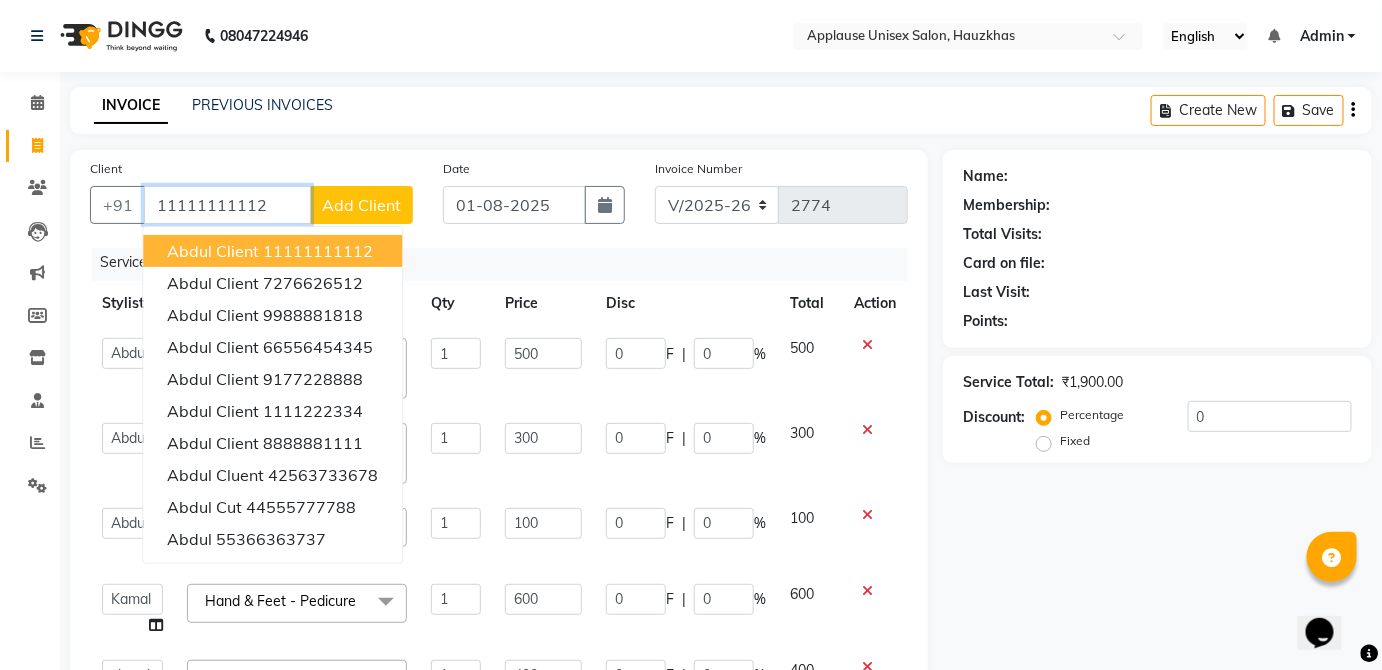 type on "11111111112" 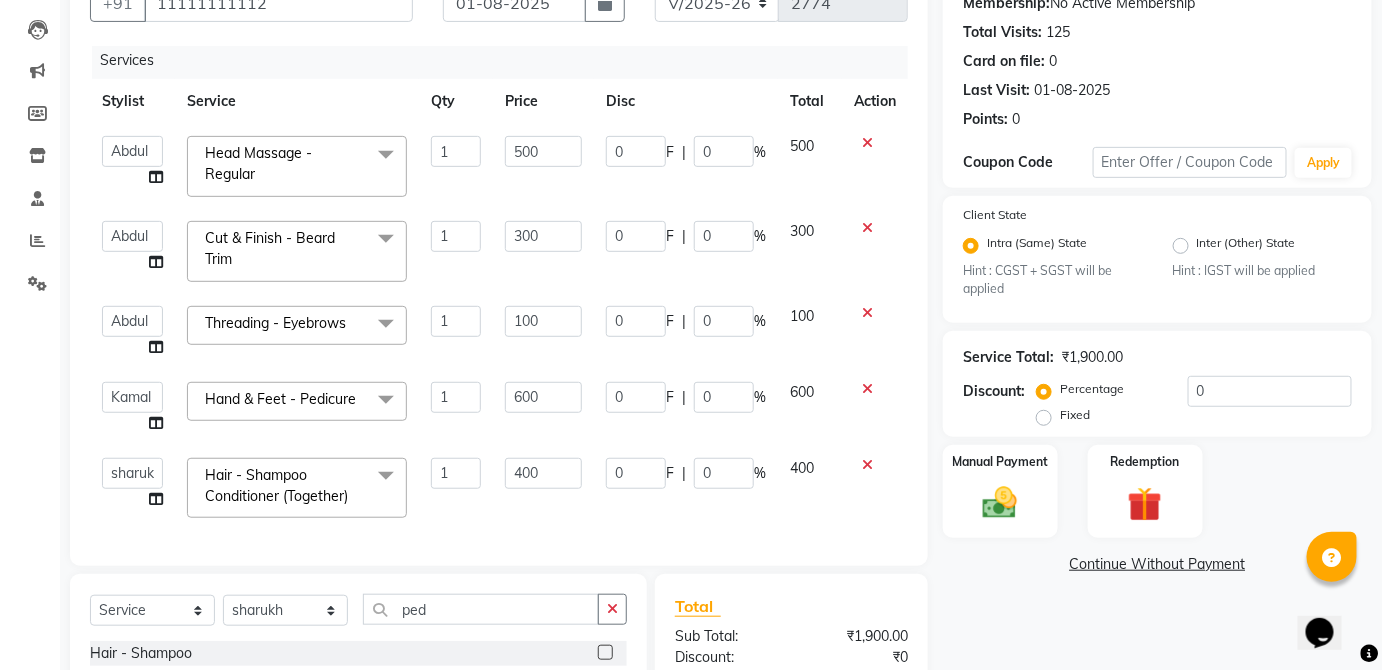 scroll, scrollTop: 251, scrollLeft: 0, axis: vertical 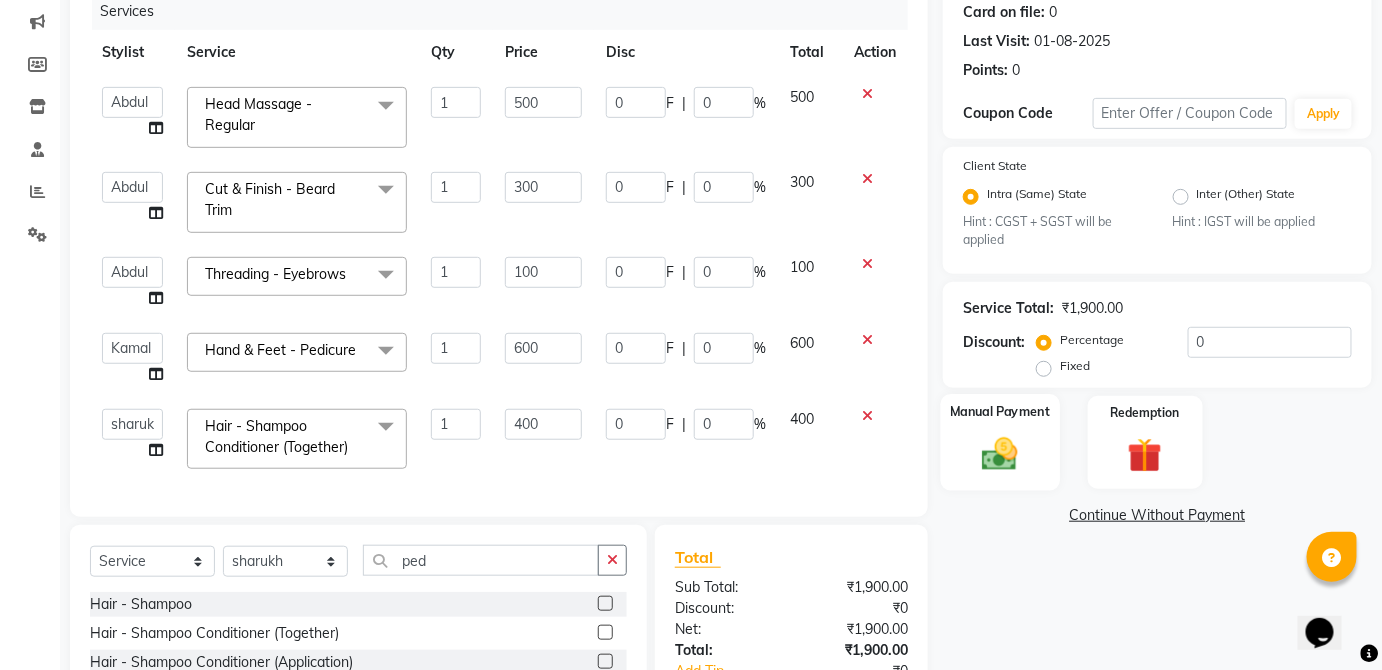 click 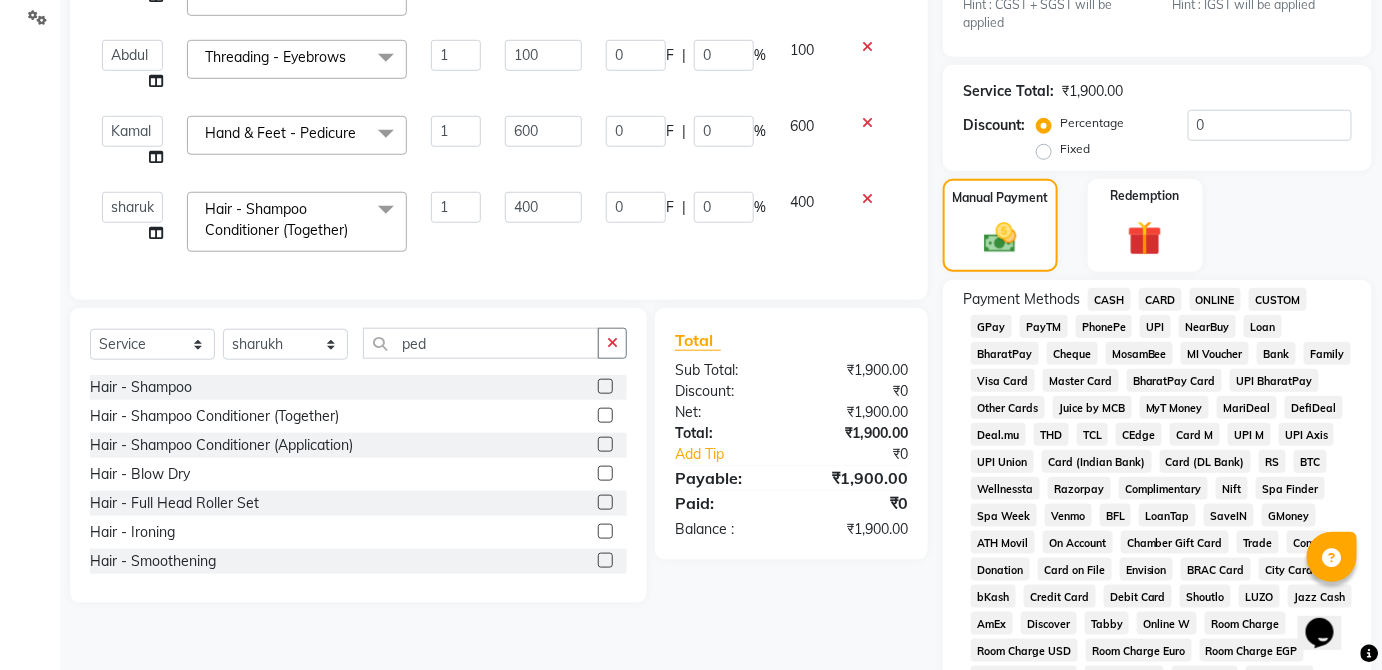 click on "CASH" 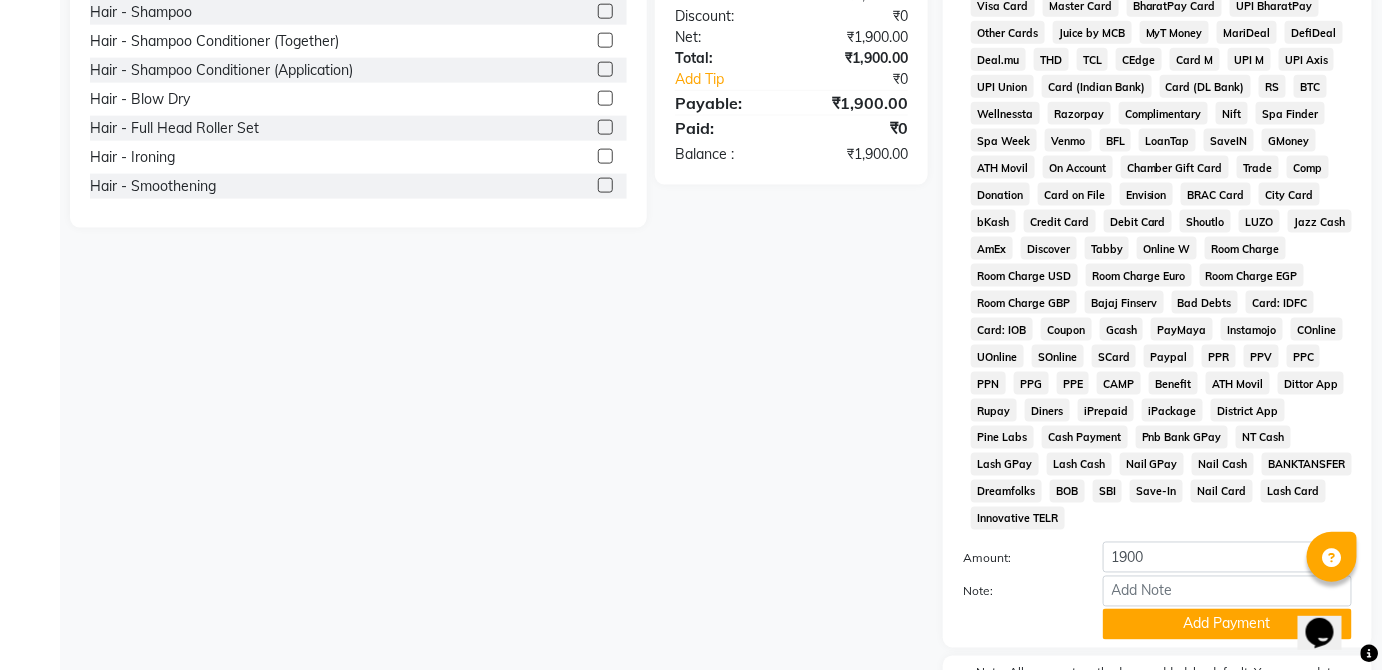scroll, scrollTop: 943, scrollLeft: 0, axis: vertical 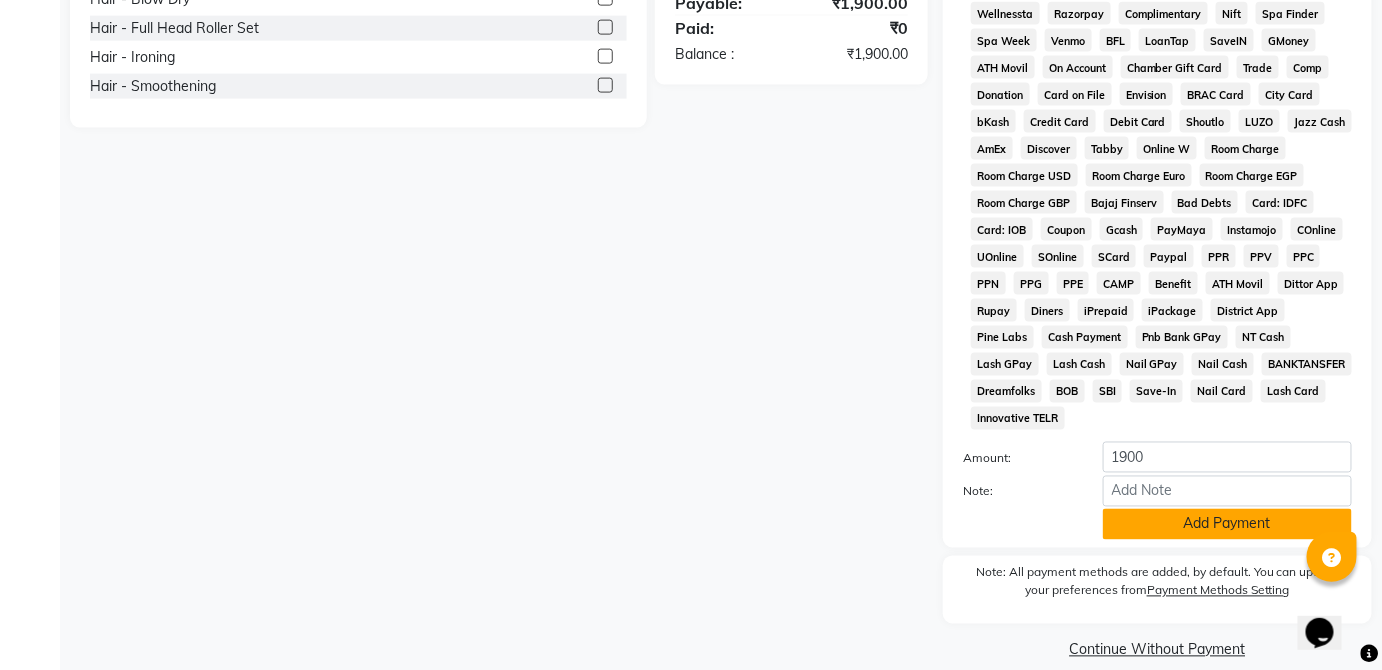 click on "Add Payment" 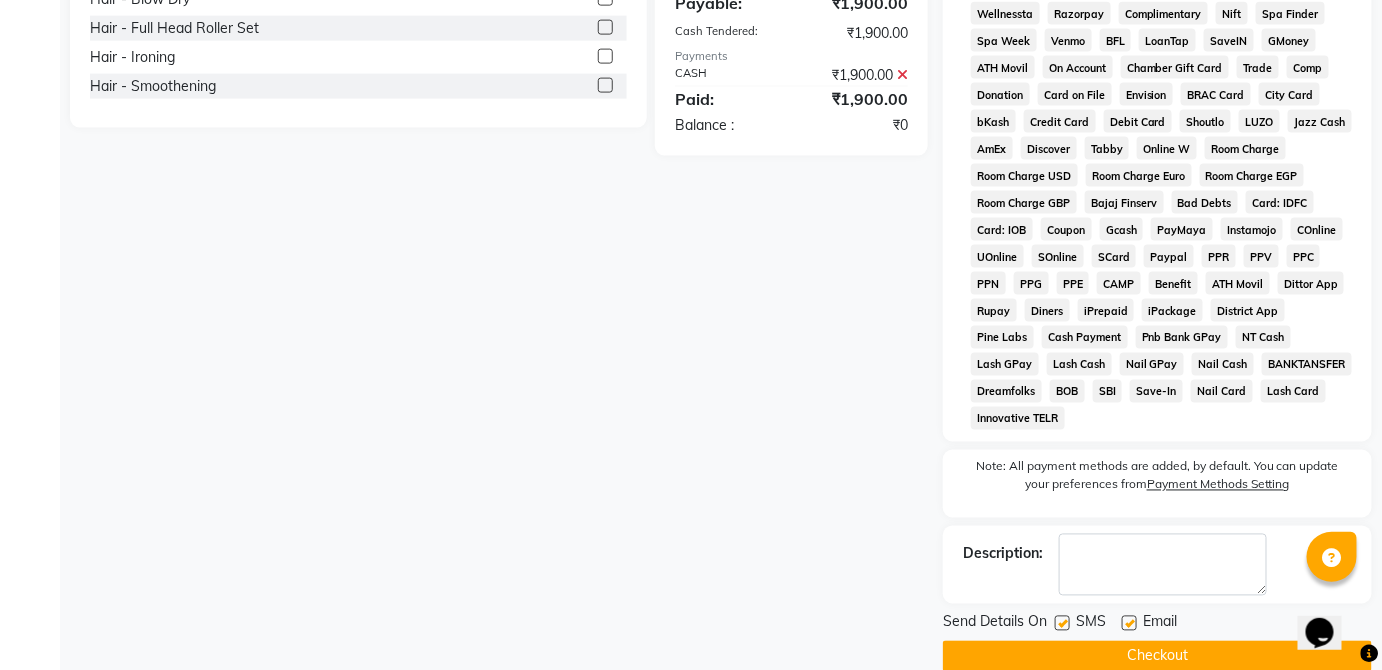 click on "Checkout" 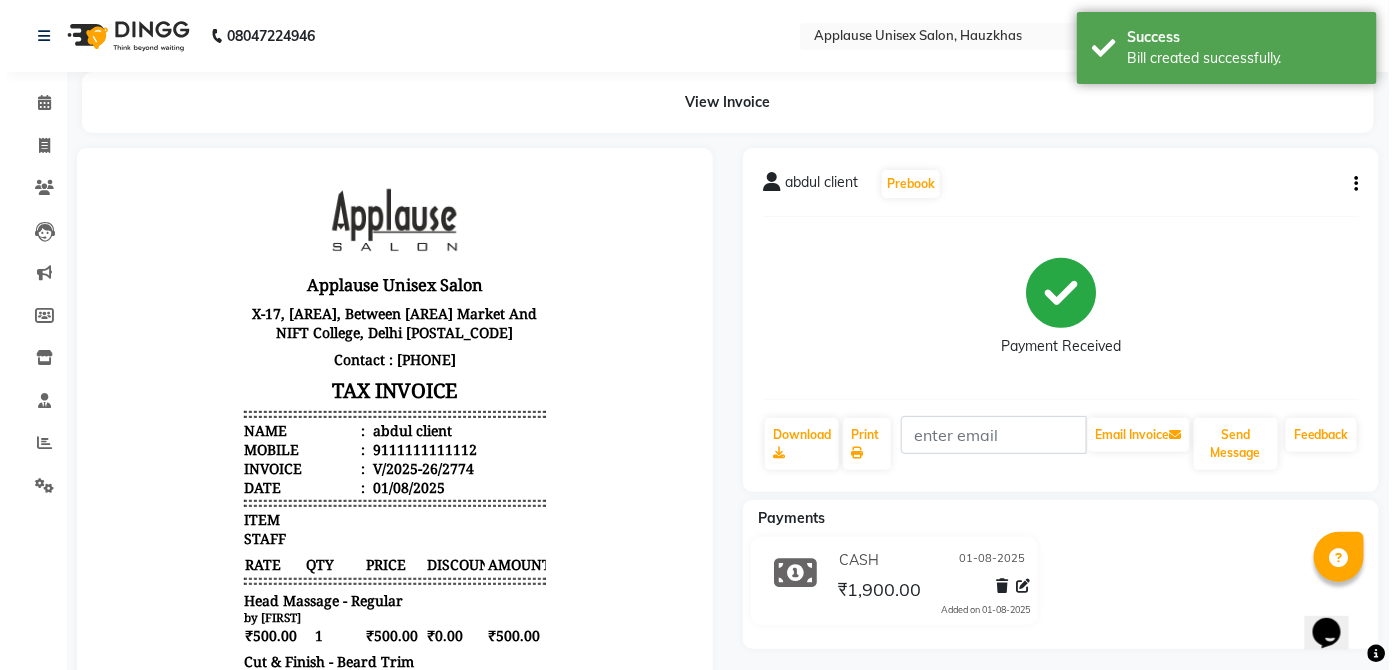 scroll, scrollTop: 0, scrollLeft: 0, axis: both 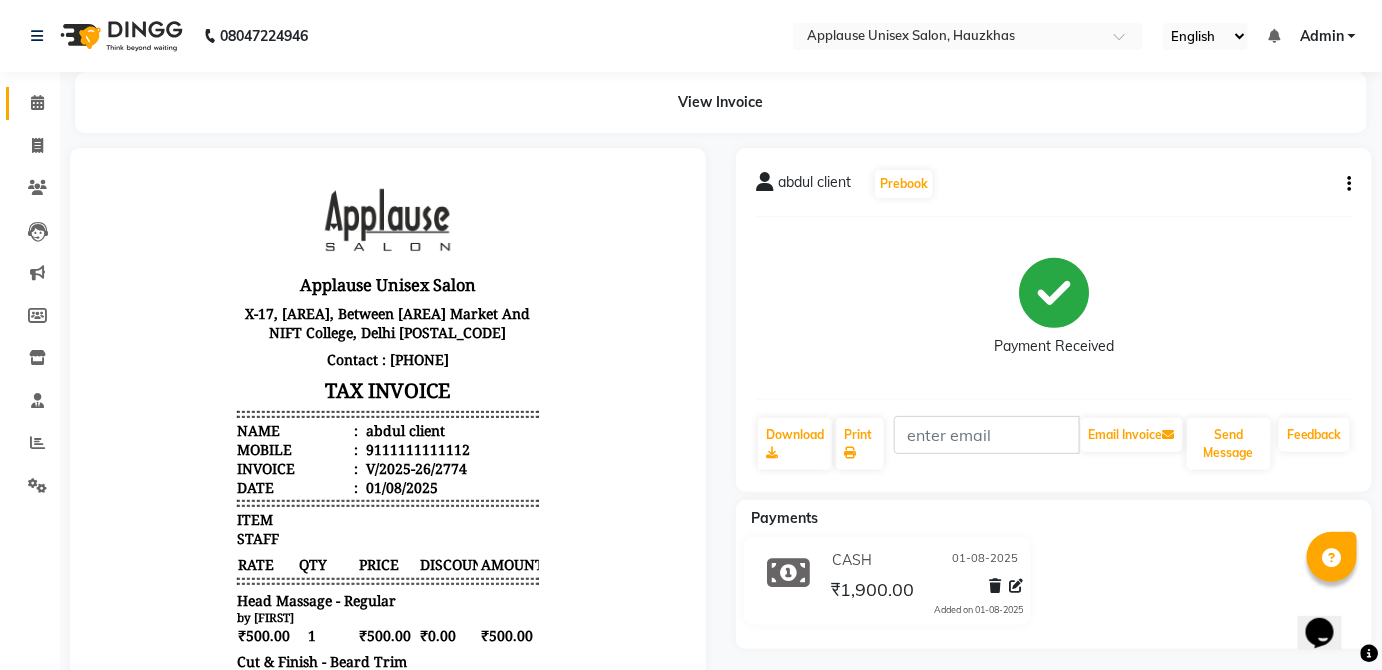 click 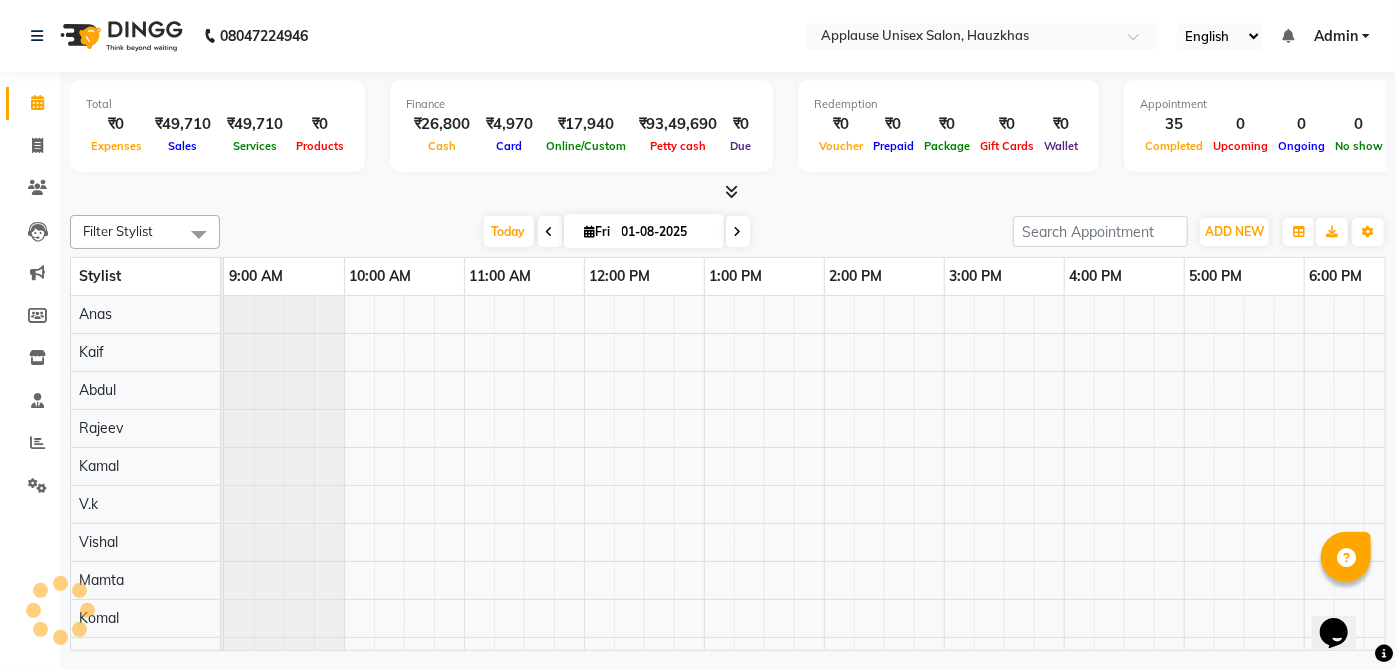 scroll, scrollTop: 0, scrollLeft: 0, axis: both 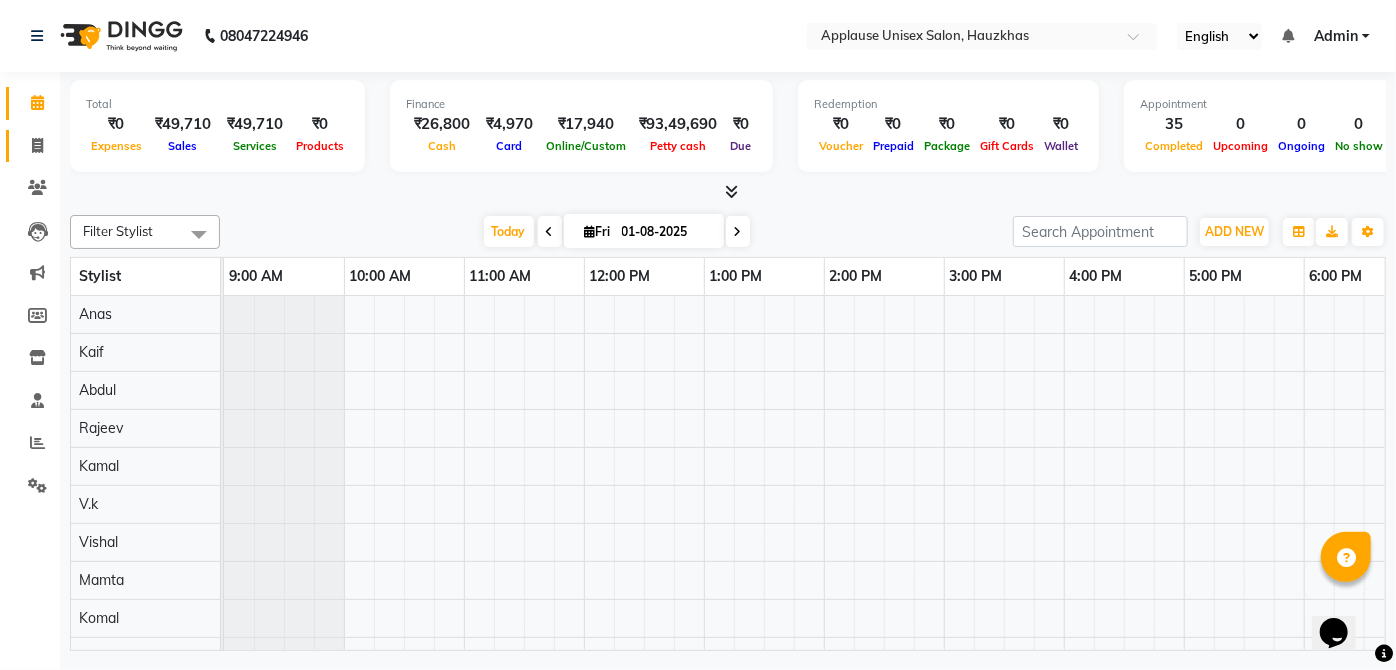 click on "Invoice" 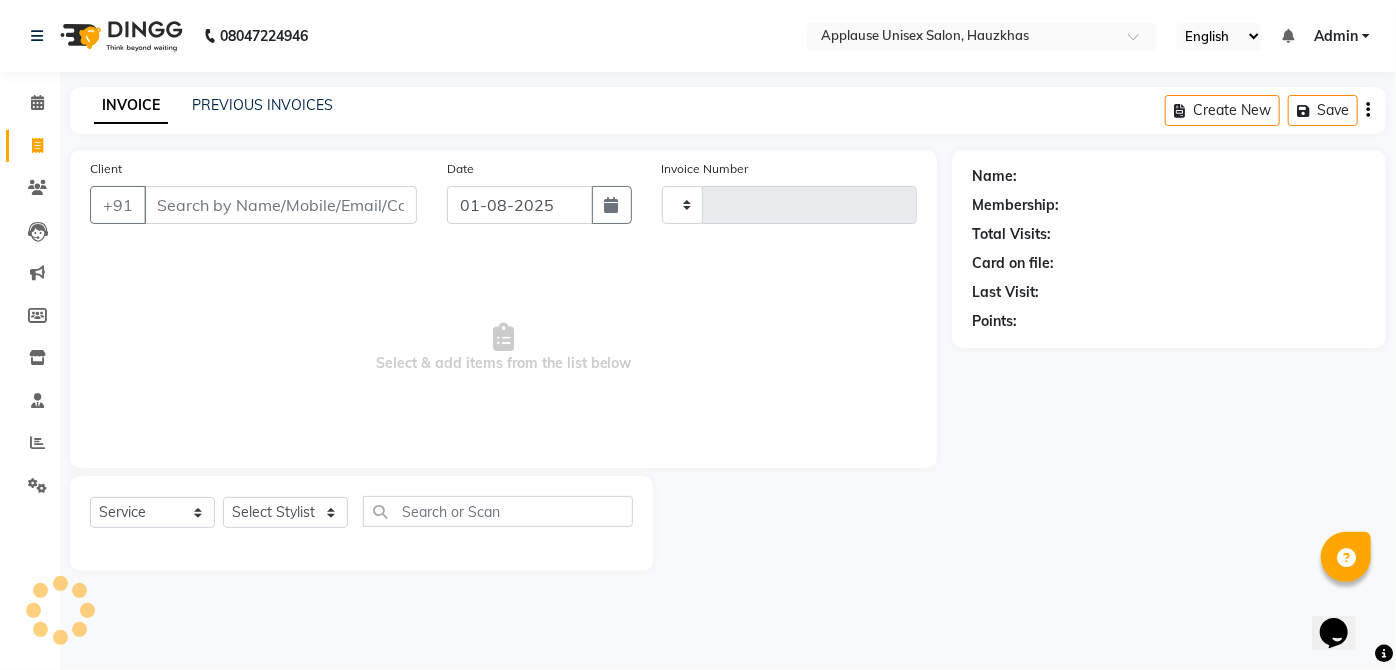 type on "2775" 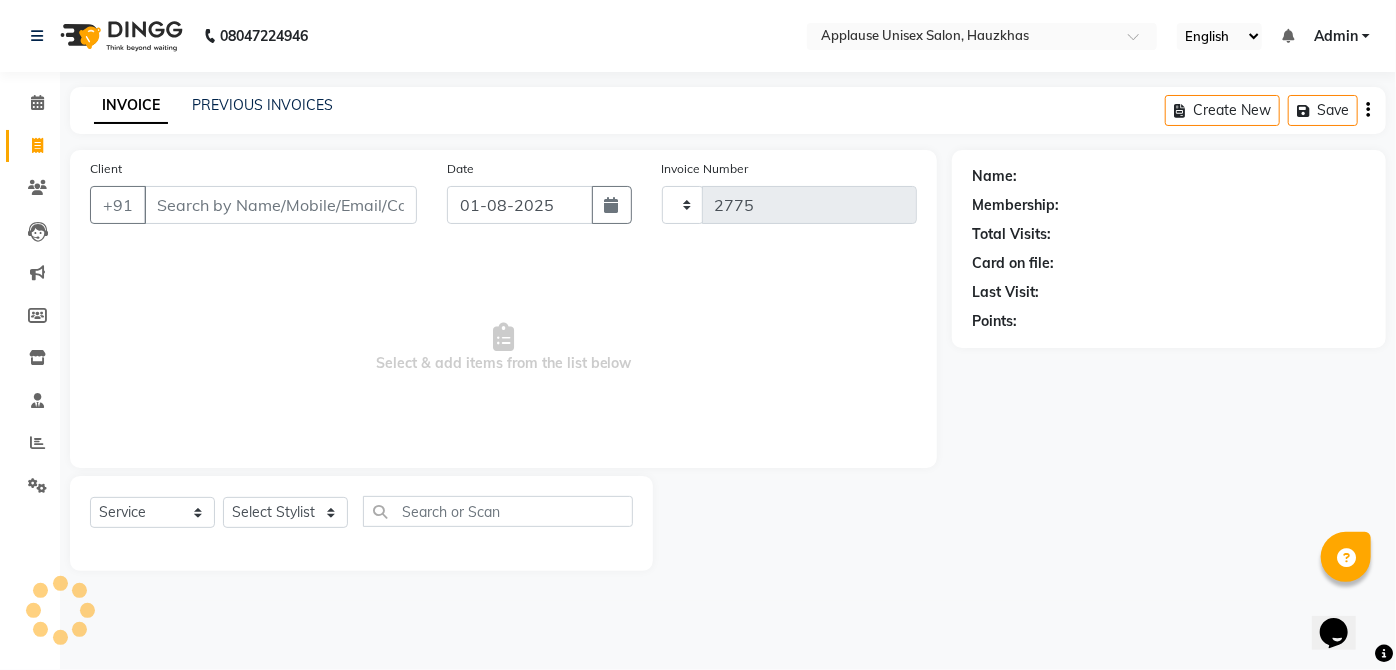 select on "5082" 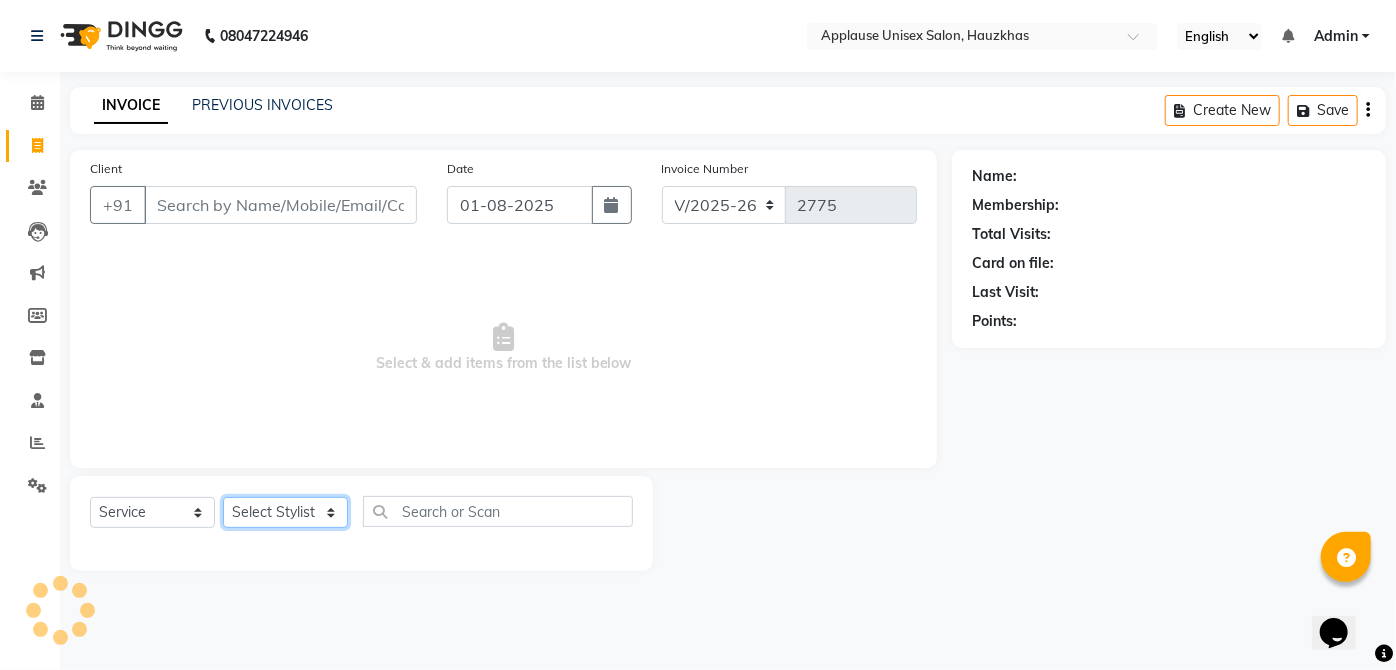 click on "Select Stylist Abdul Anas Arti Aruna Asif faisal guri heena Kaif Kamal Karan Komal laxmi Mamta Manager Mohsin nitin rahul Rajeev Rashid saif sangeeta sangeeta sharukh Vishal V.k" 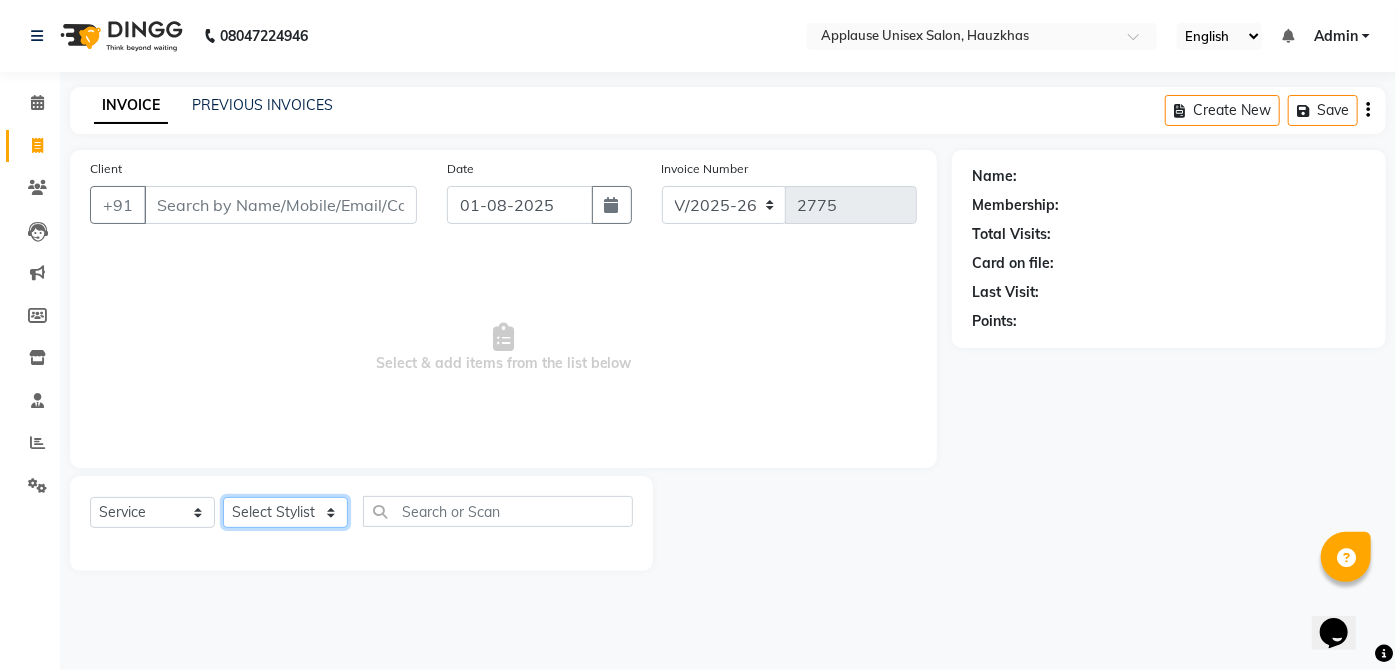 select on "32126" 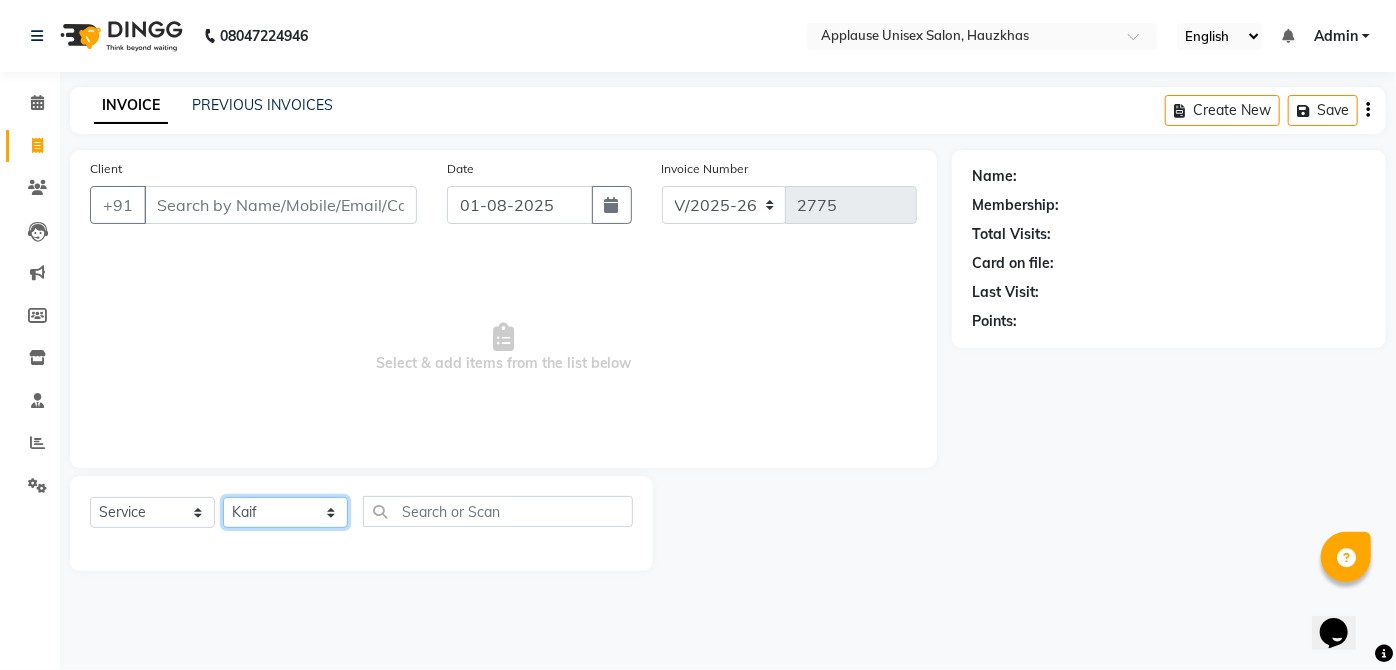 click on "Select Stylist Abdul Anas Arti Aruna Asif faisal guri heena Kaif Kamal Karan Komal laxmi Mamta Manager Mohsin nitin rahul Rajeev Rashid saif sangeeta sangeeta sharukh Vishal V.k" 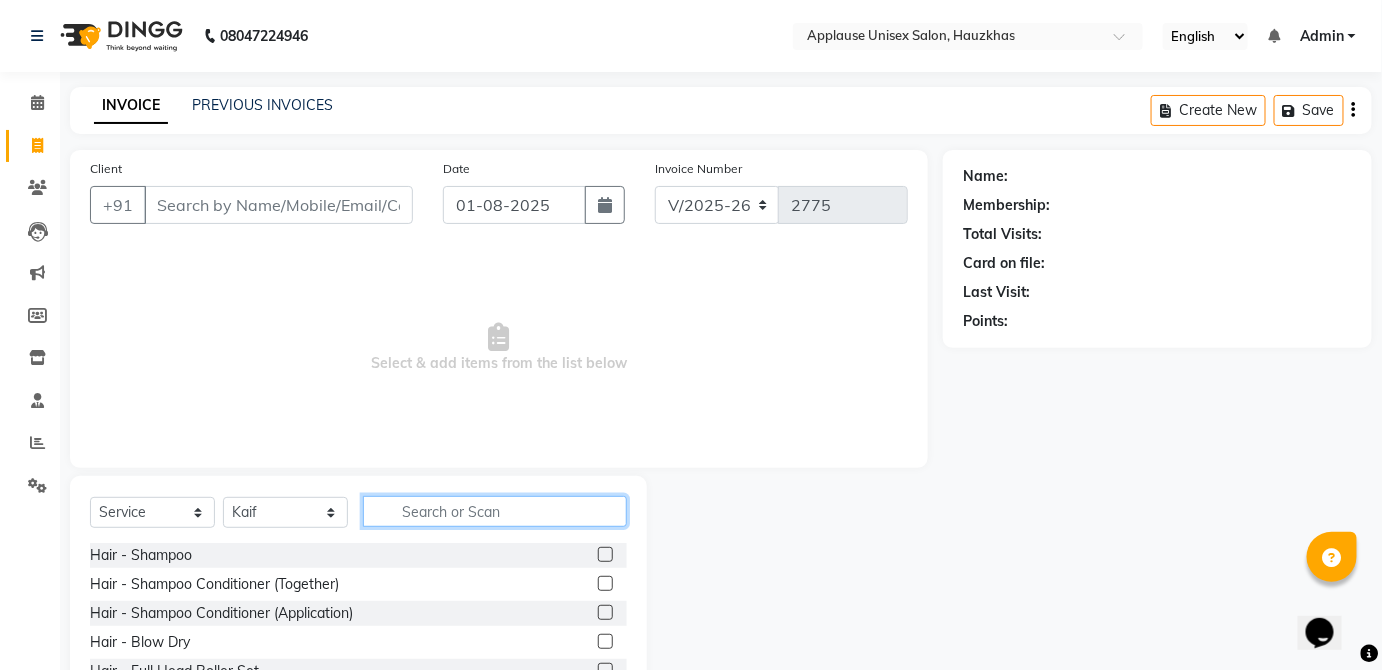 click 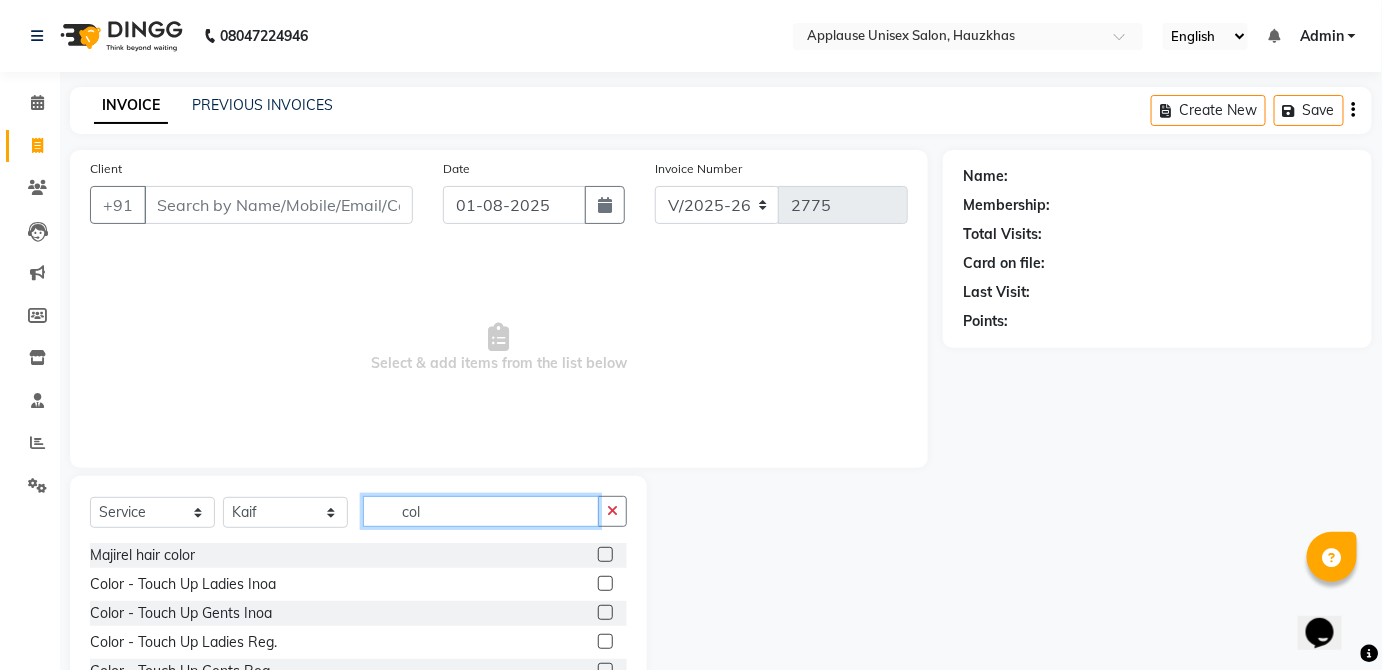 type on "col" 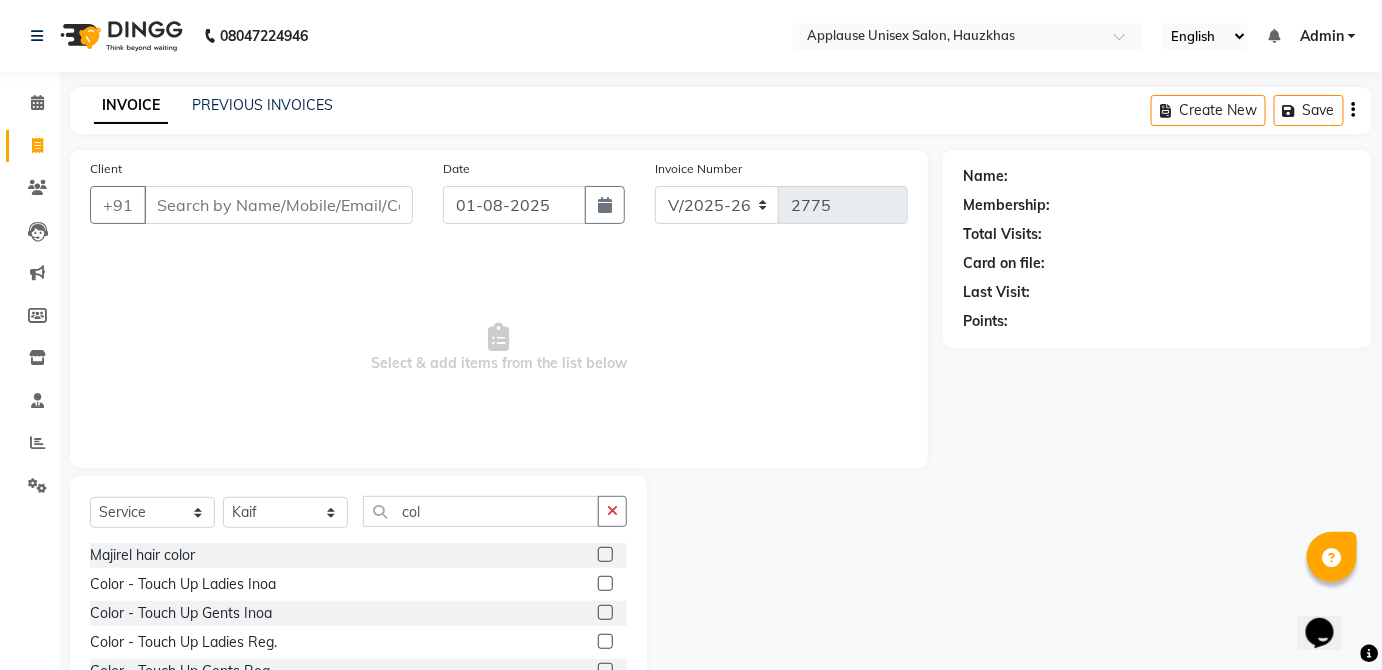 click 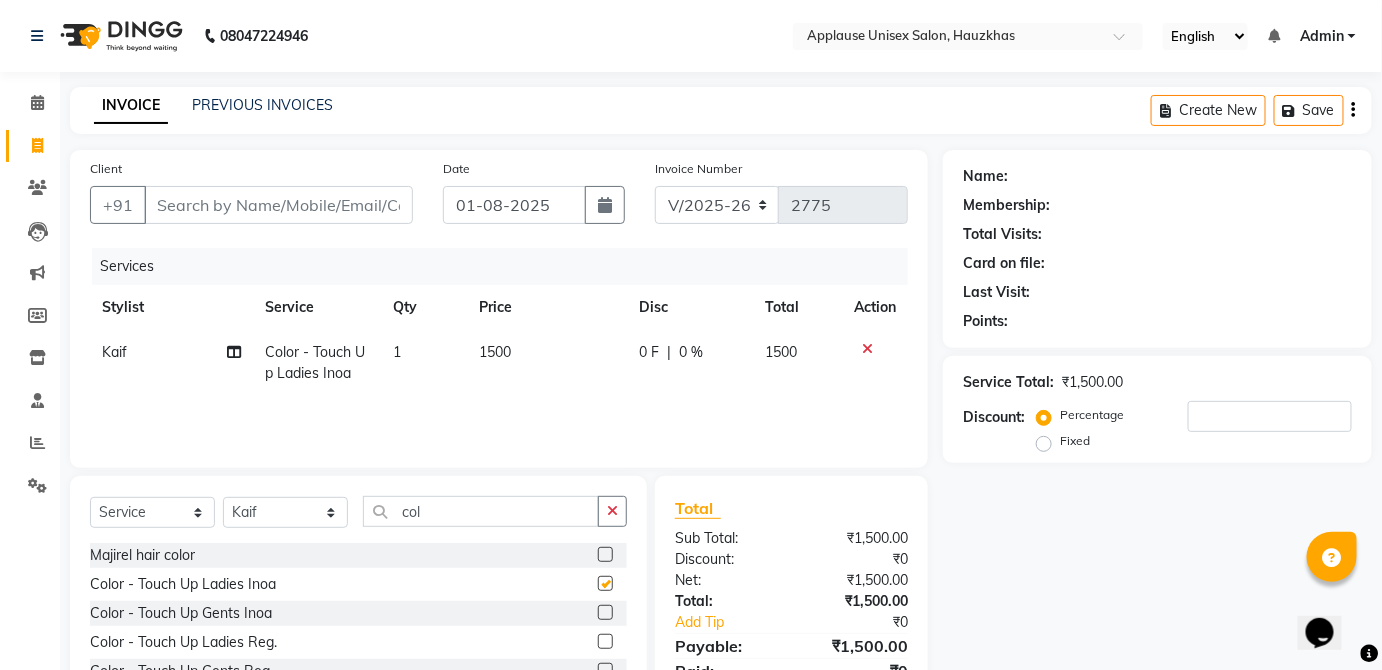 checkbox on "false" 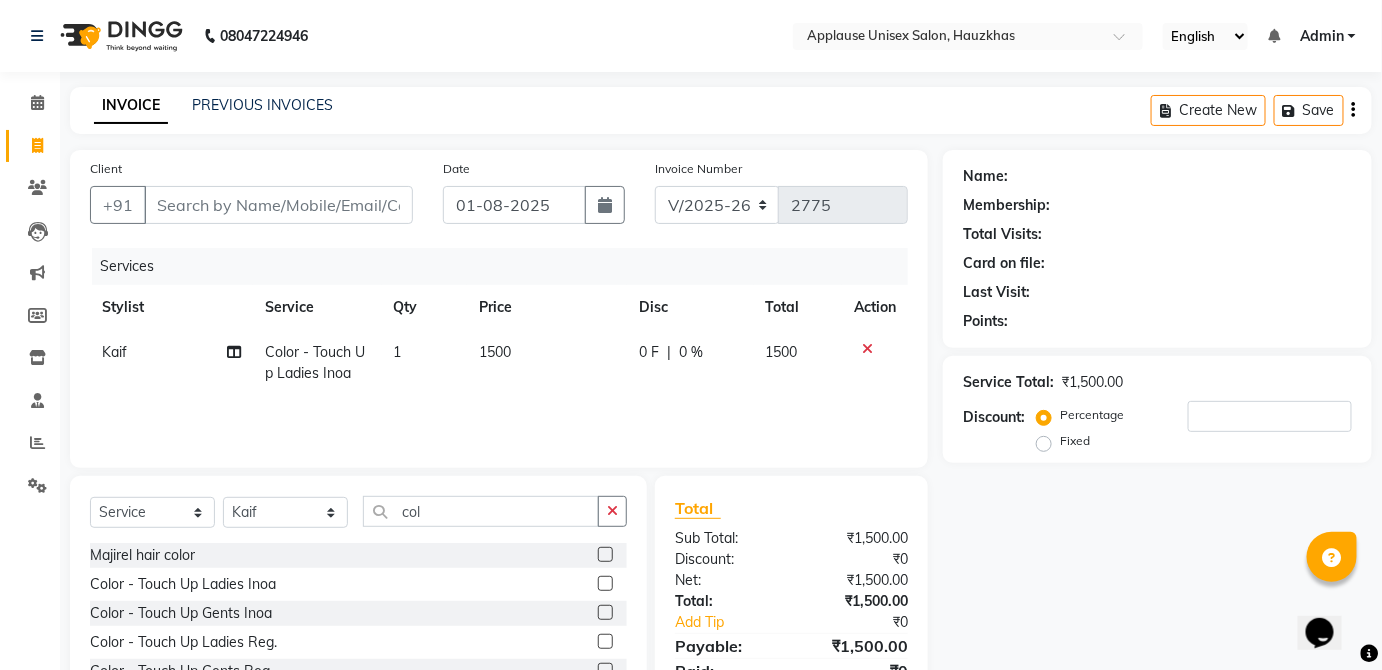 click on "1500" 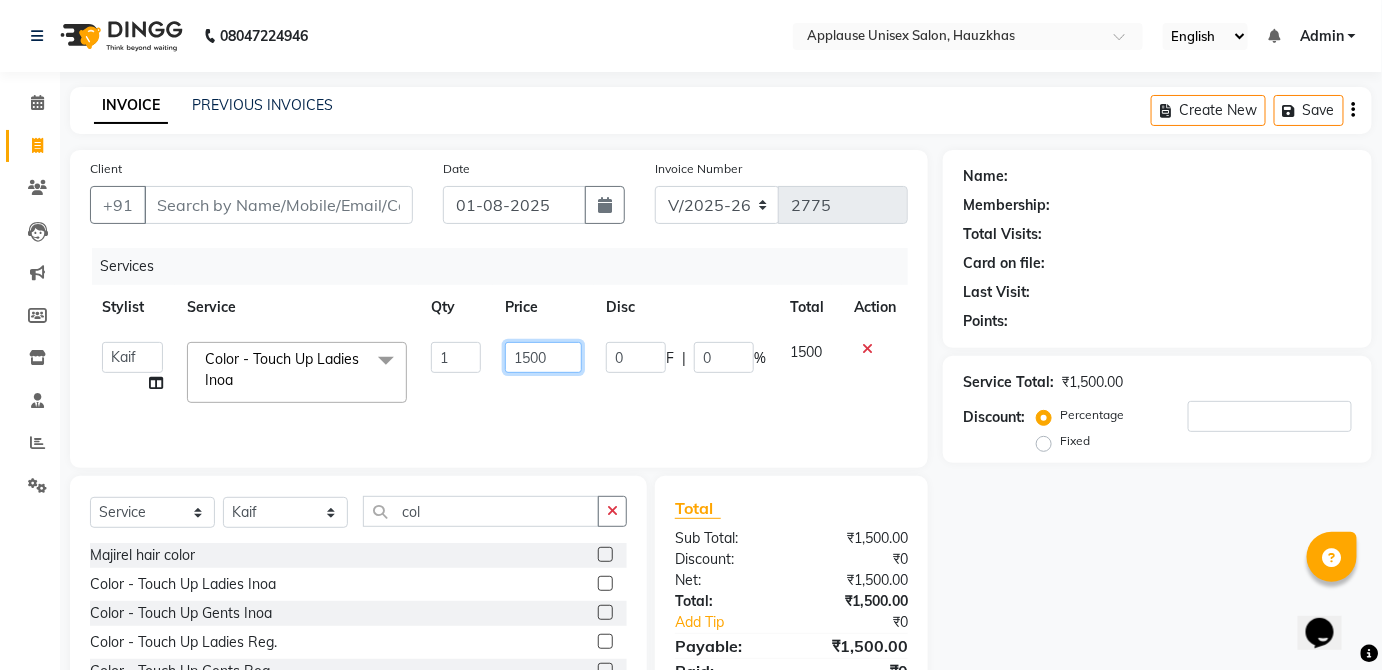 click on "1500" 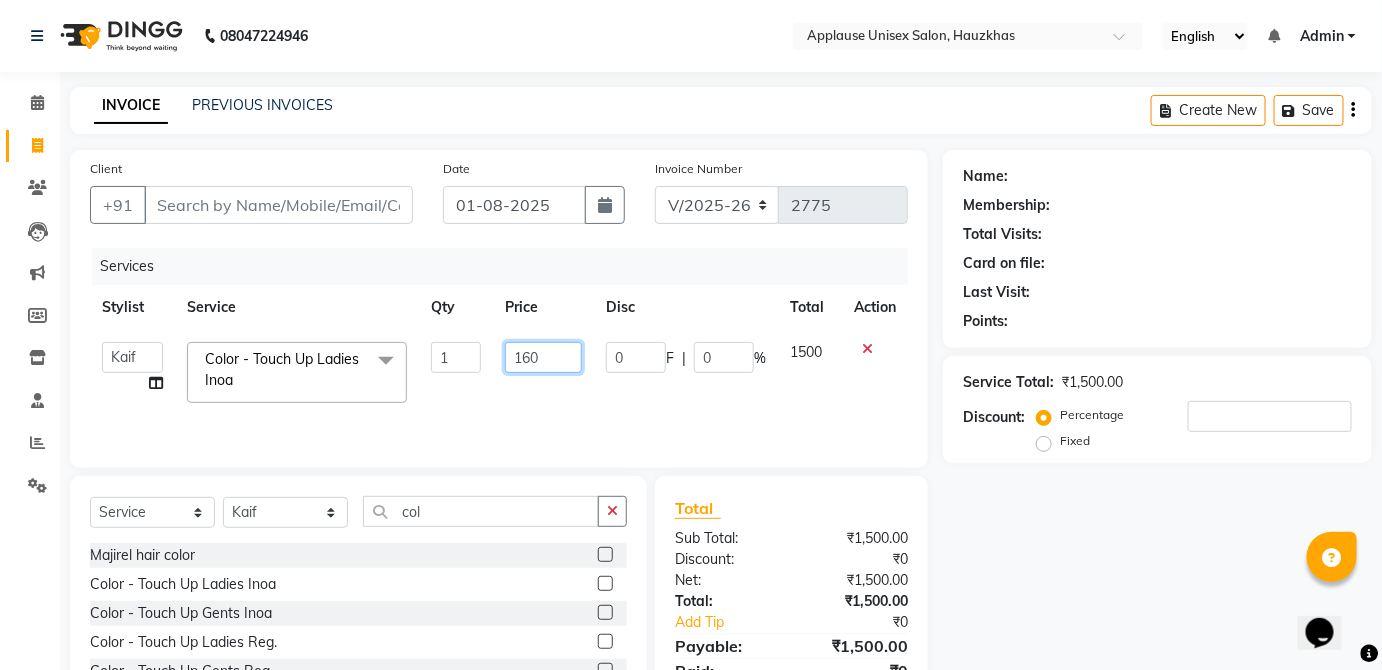 type on "1600" 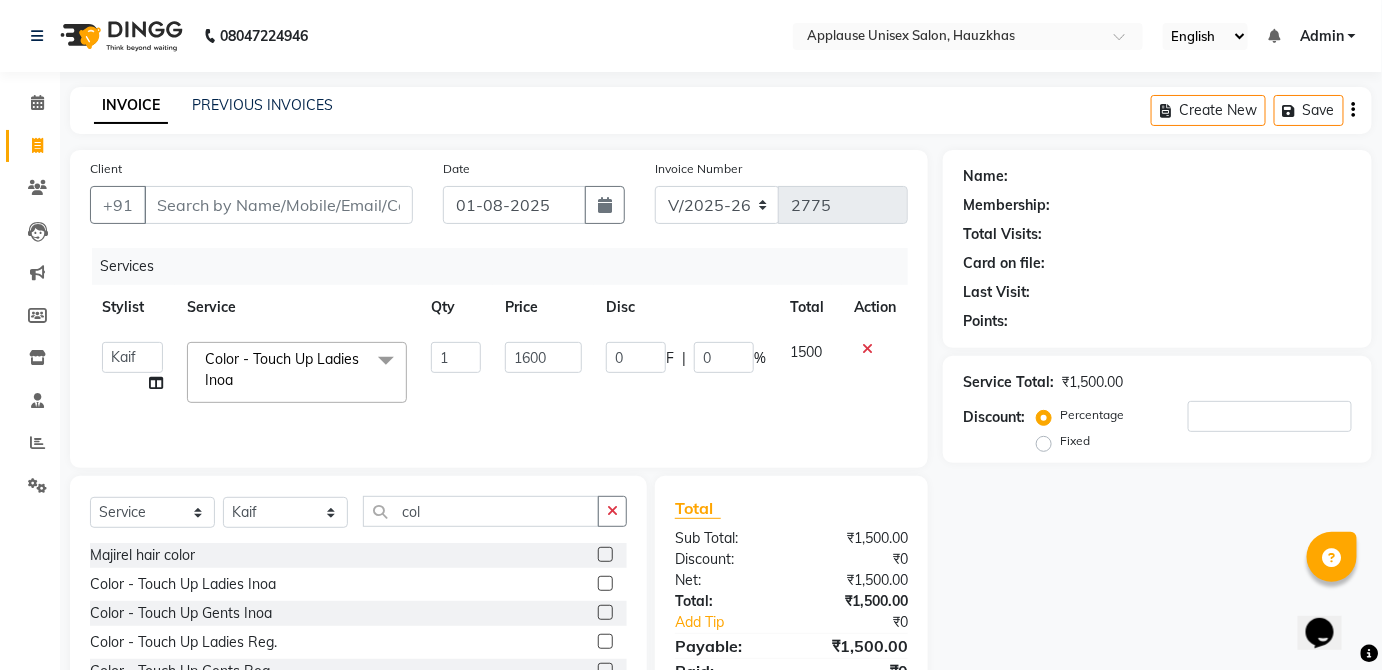 click on "1500" 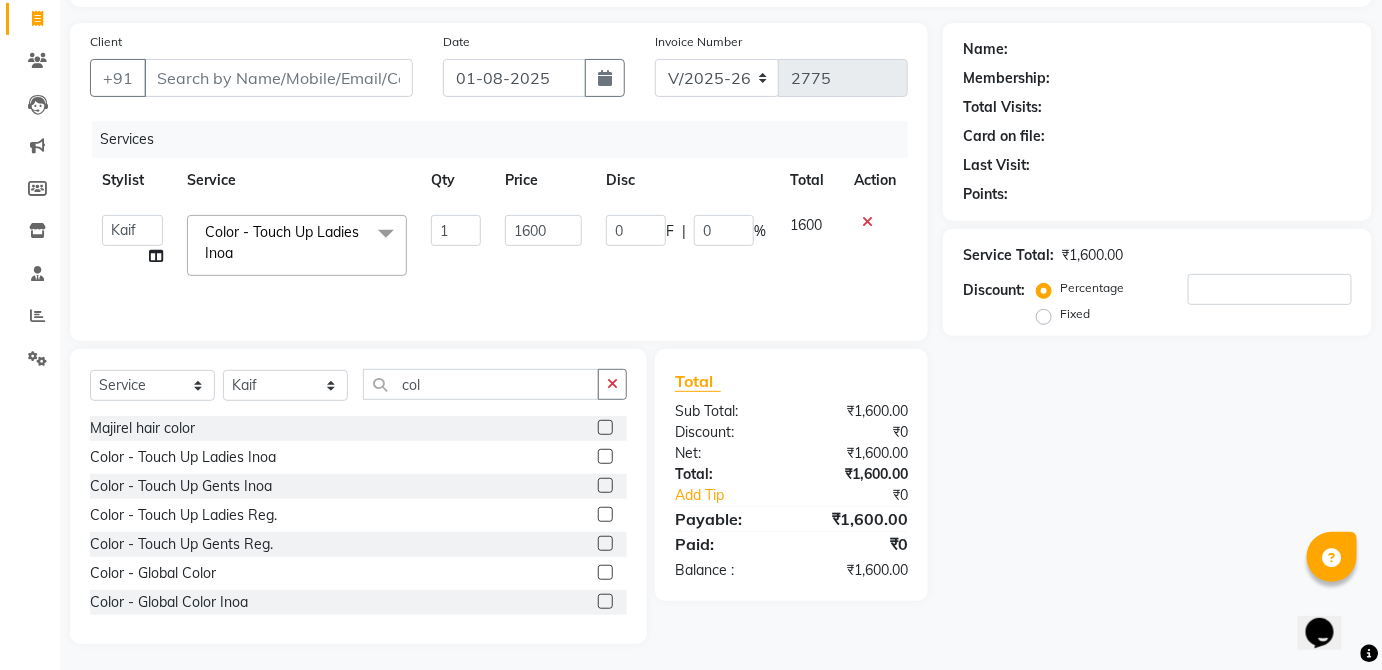 scroll, scrollTop: 130, scrollLeft: 0, axis: vertical 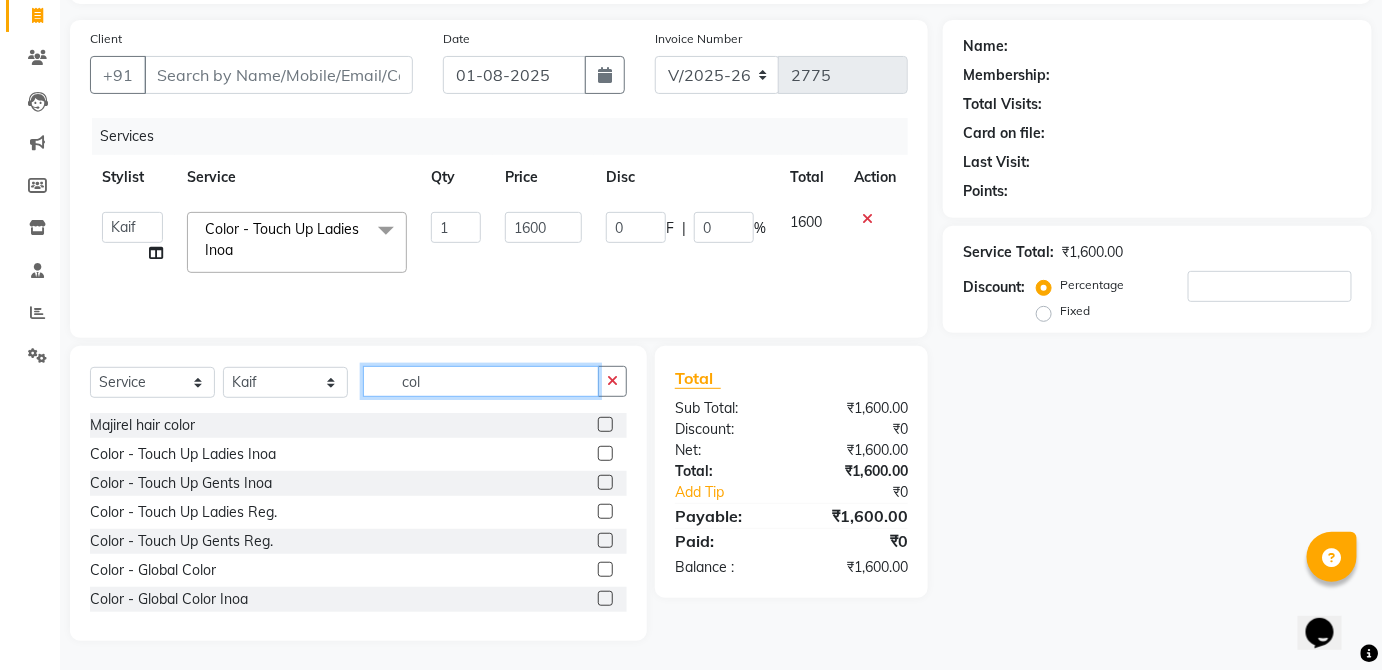 click on "col" 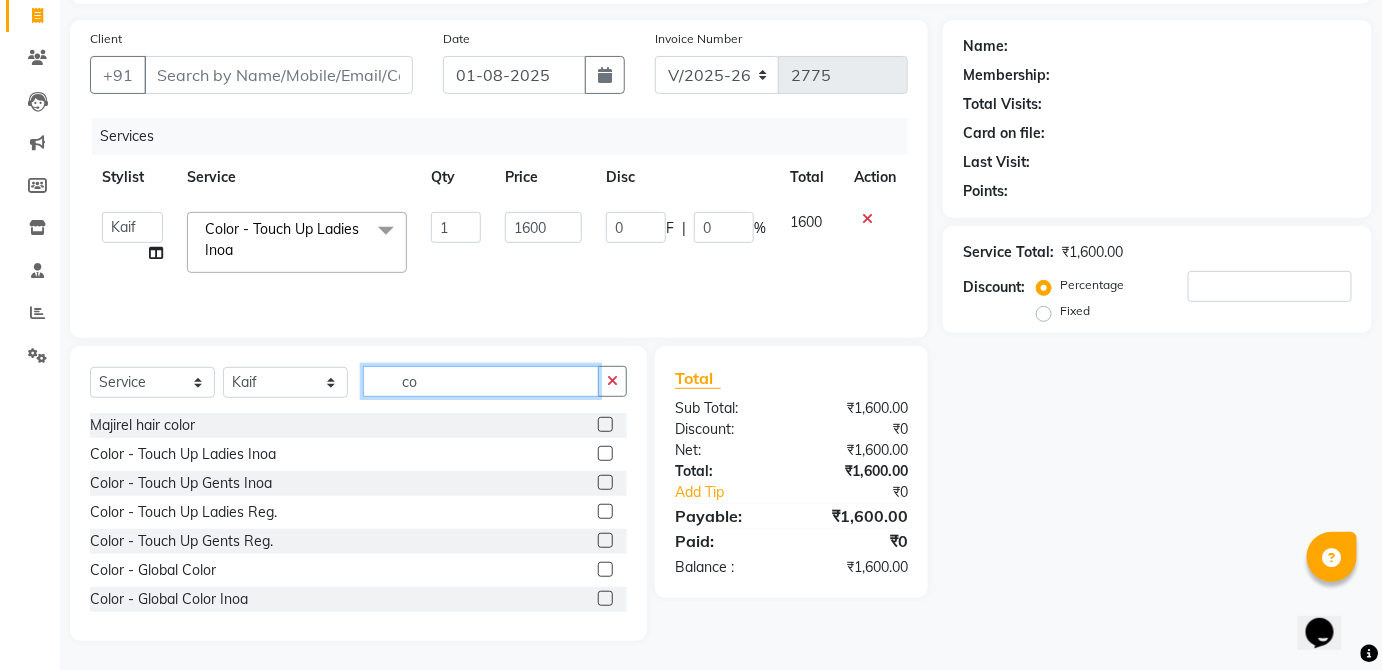 type on "c" 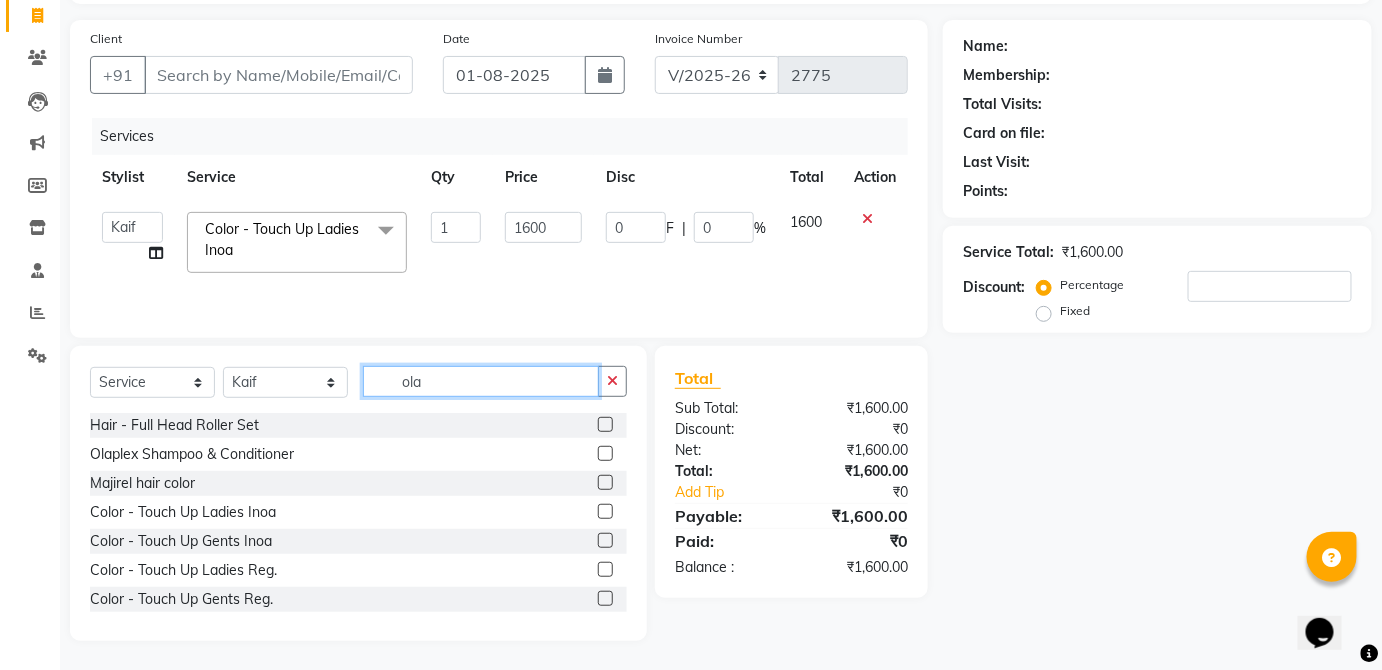 scroll, scrollTop: 86, scrollLeft: 0, axis: vertical 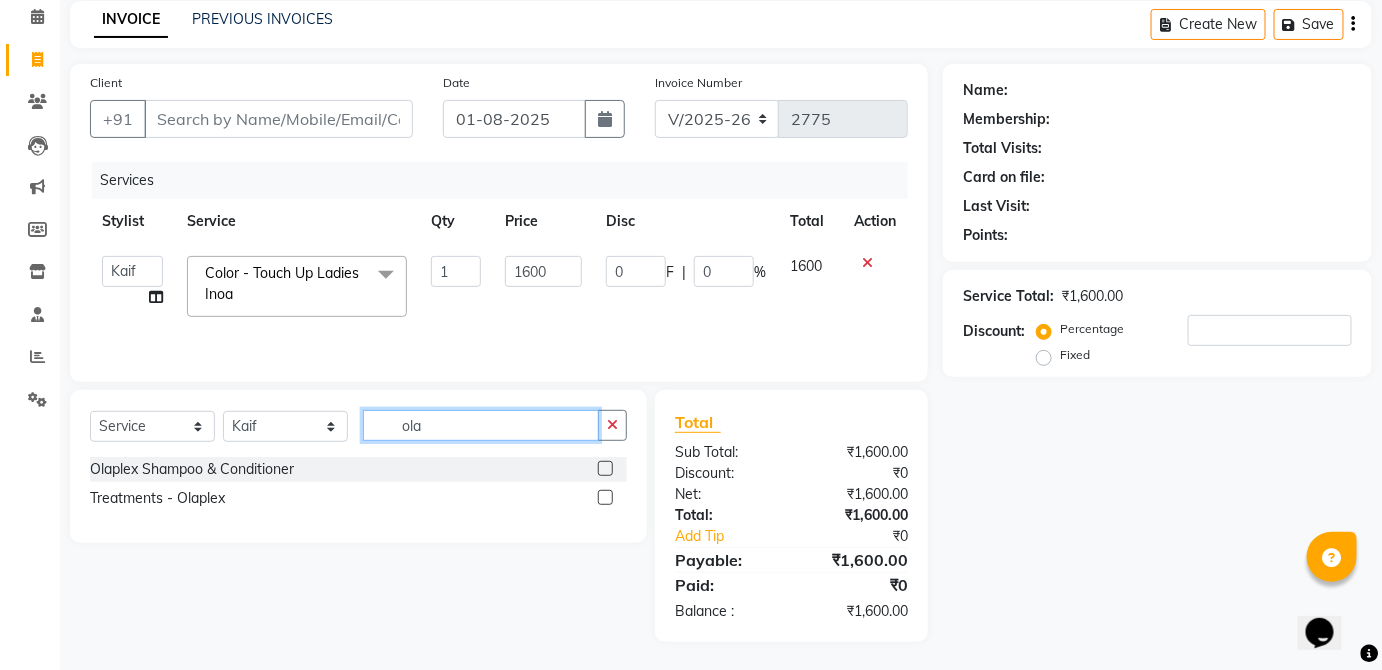 type on "ola" 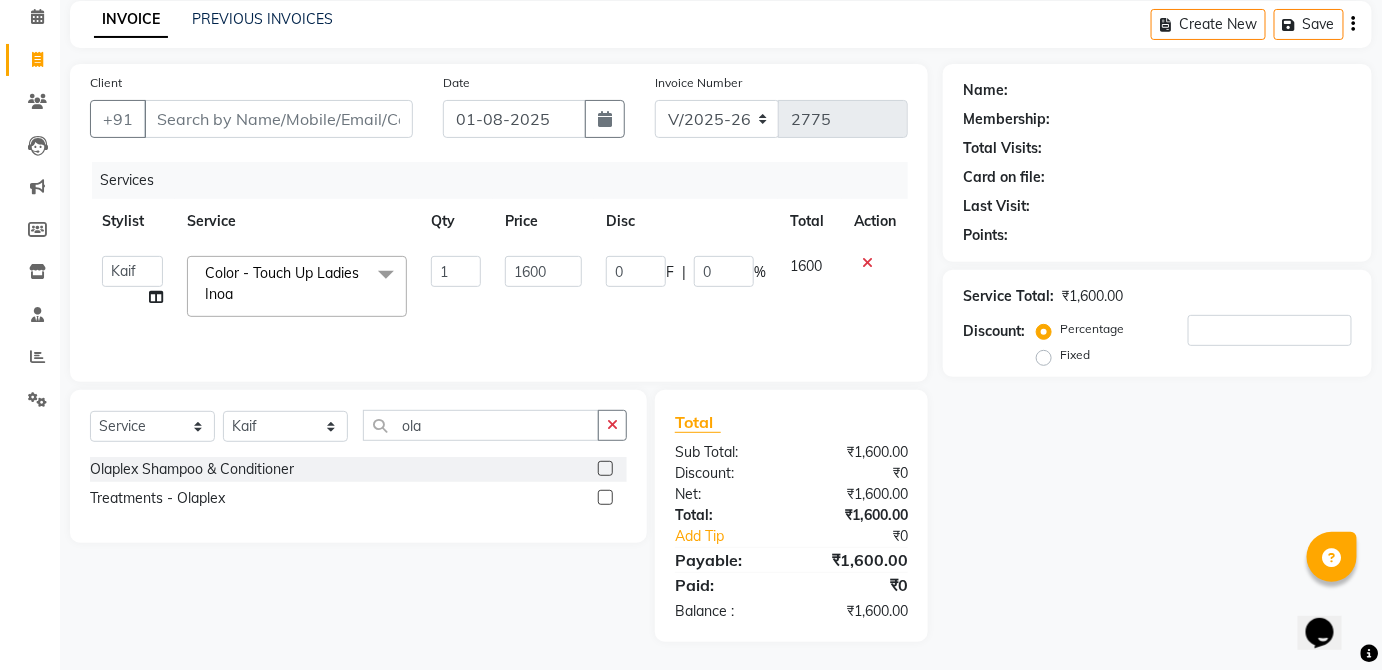 click 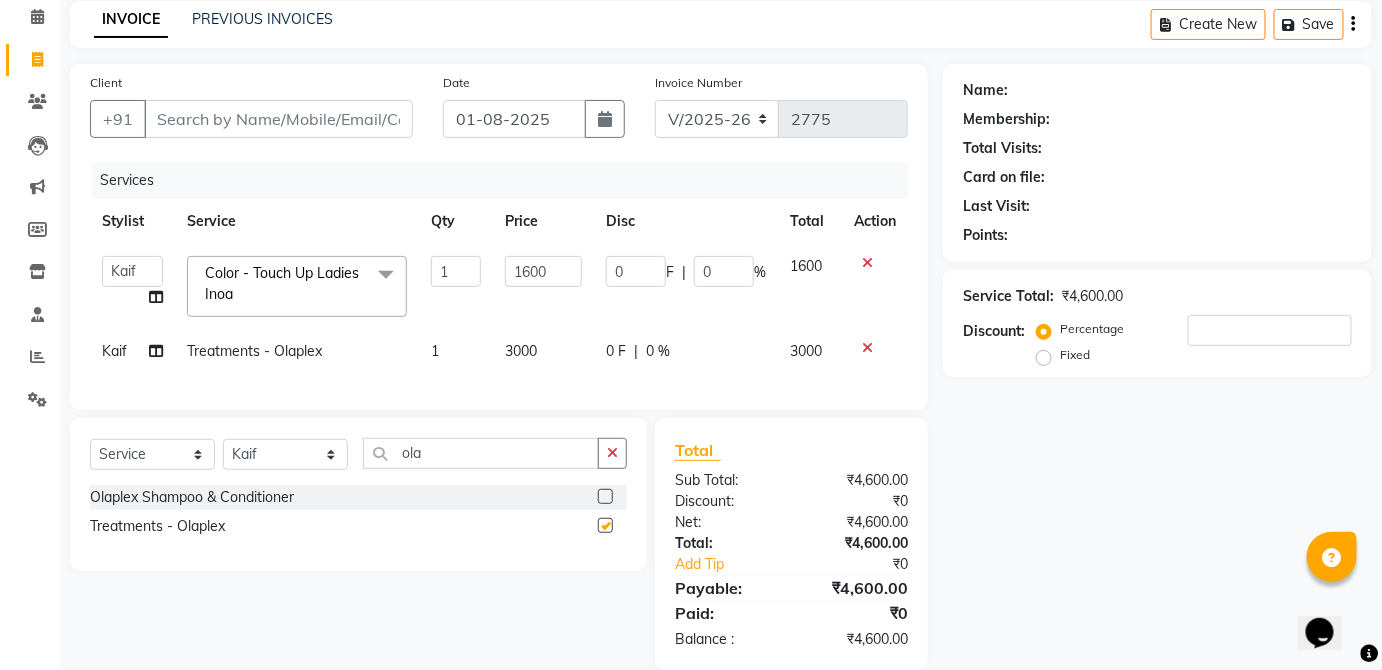 checkbox on "false" 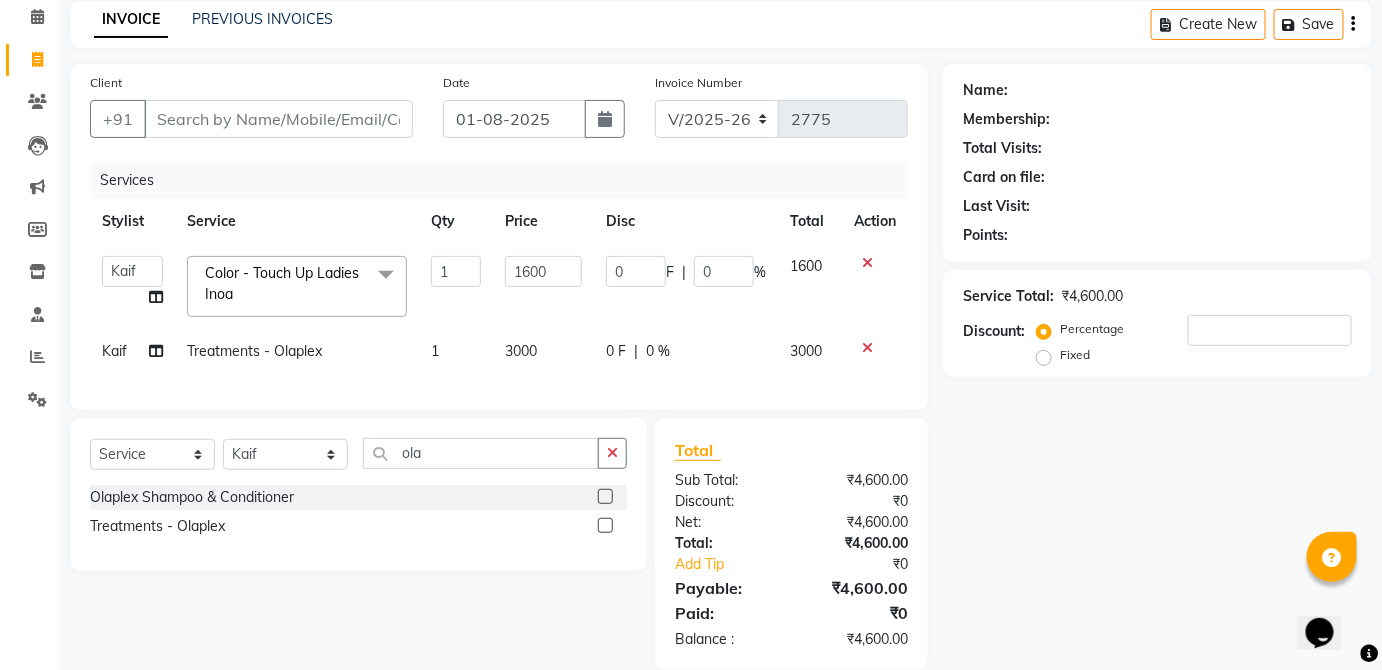 click on "3000" 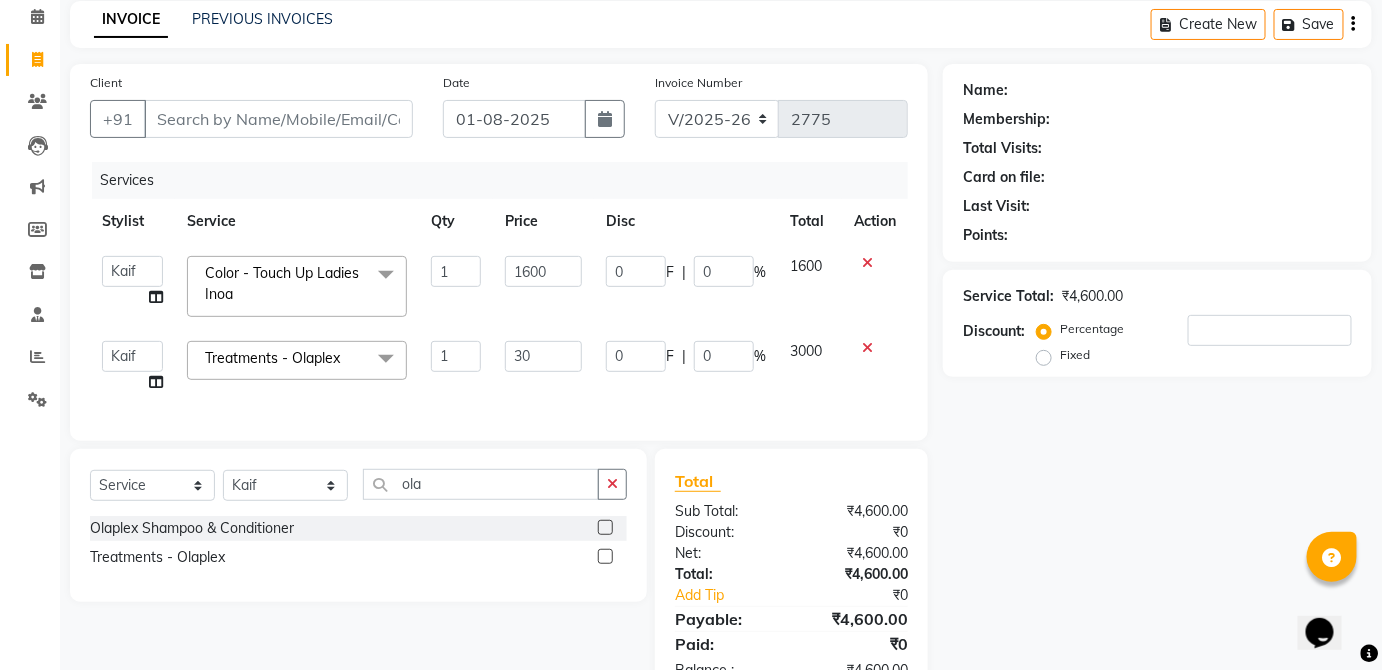 type on "3" 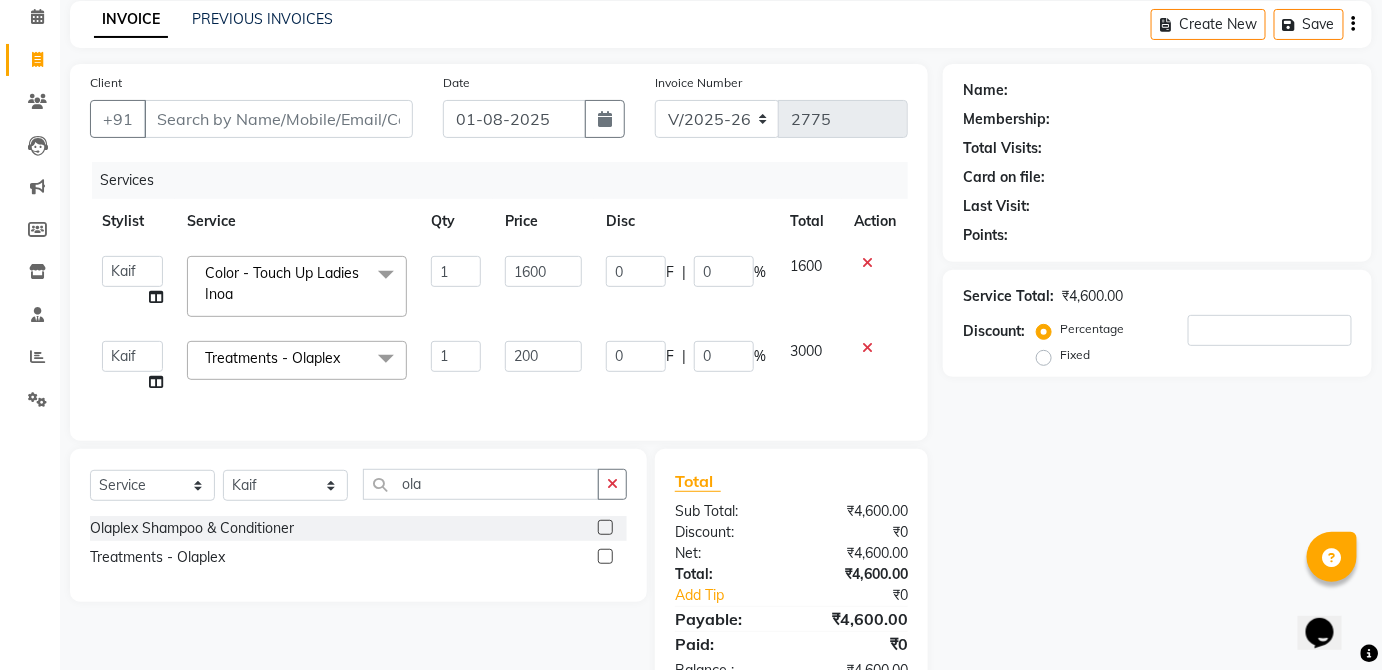 type on "2000" 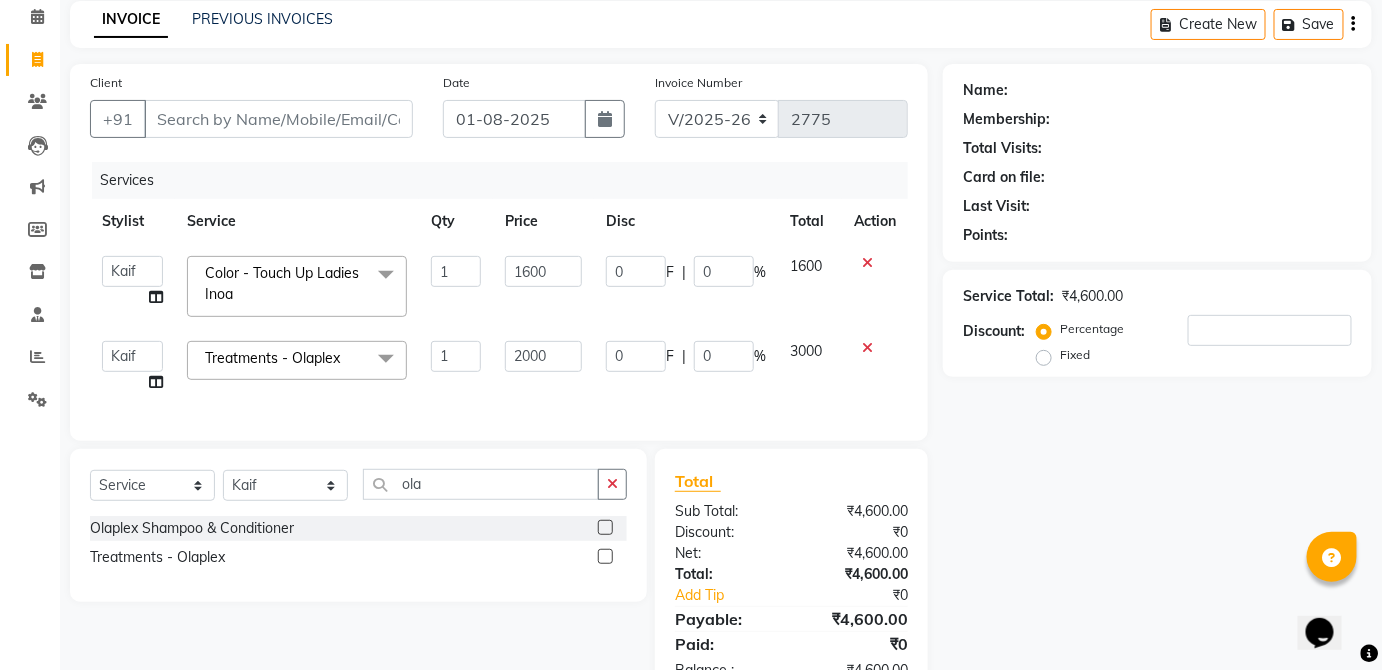 click on "3000" 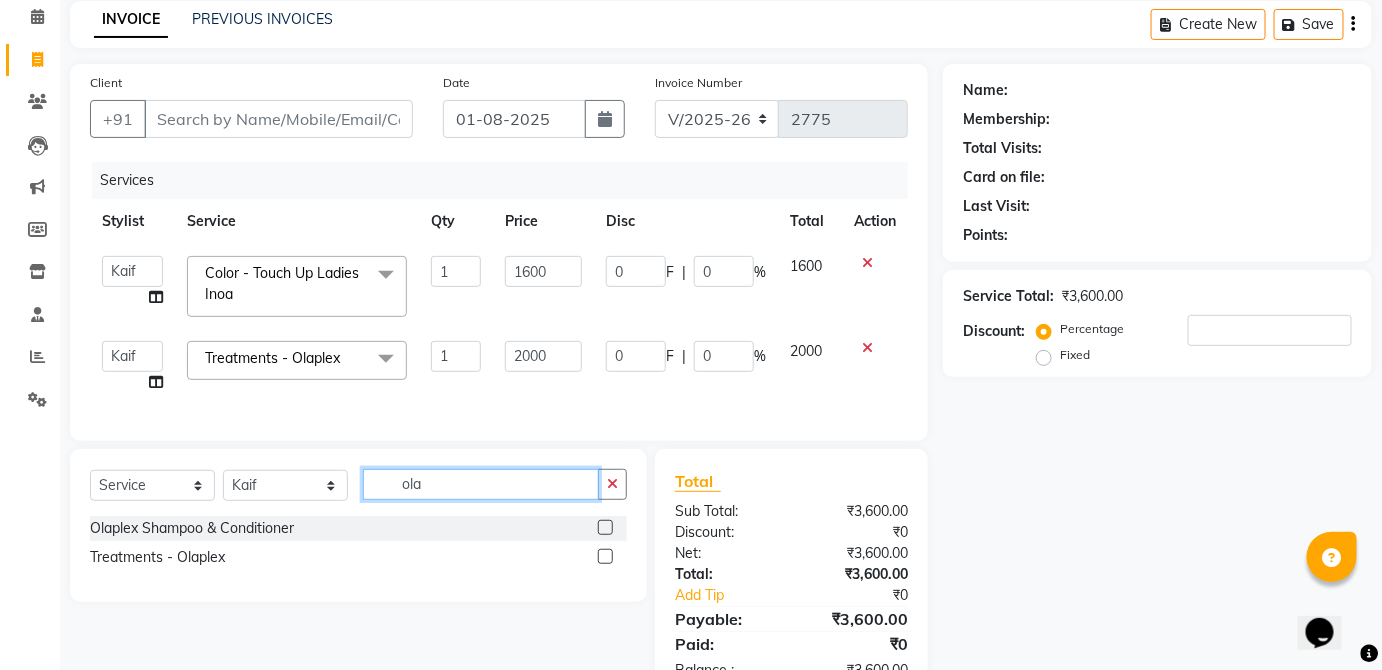 click on "ola" 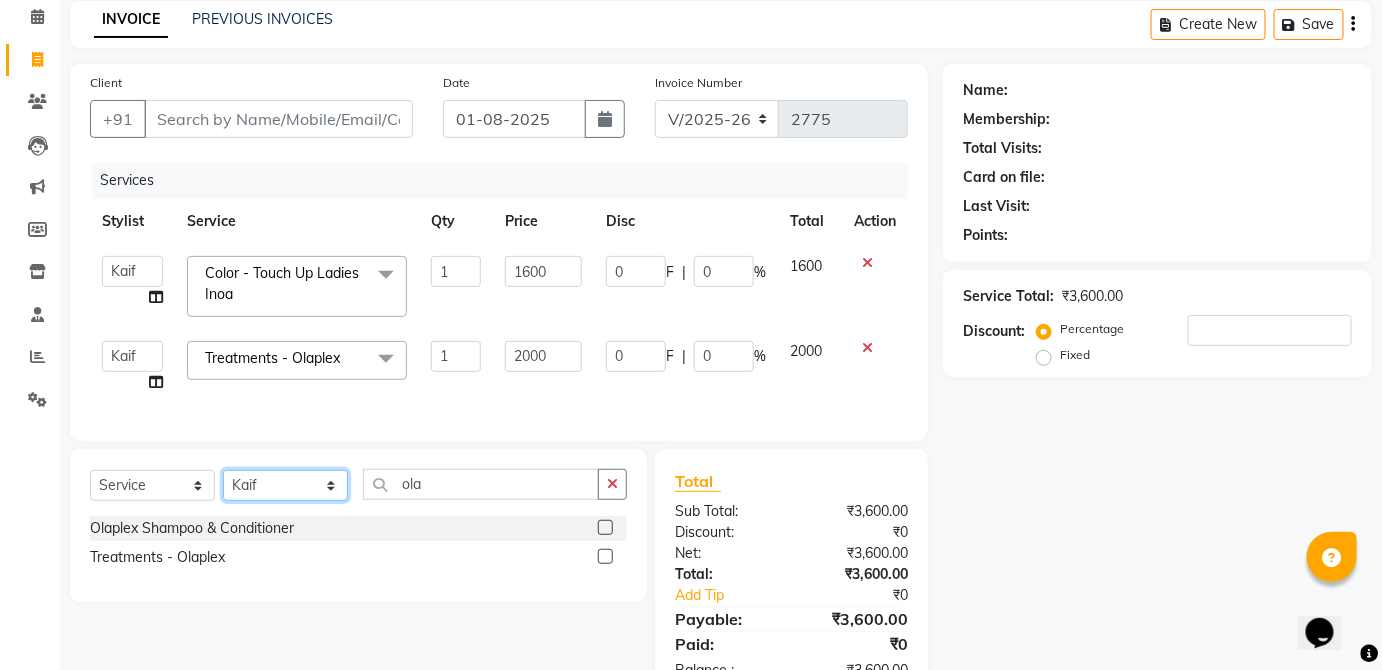 click on "Select Stylist Abdul Anas Arti Aruna Asif faisal guri heena Kaif Kamal Karan Komal laxmi Mamta Manager Mohsin nitin rahul Rajeev Rashid saif sangeeta sangeeta sharukh Vishal V.k" 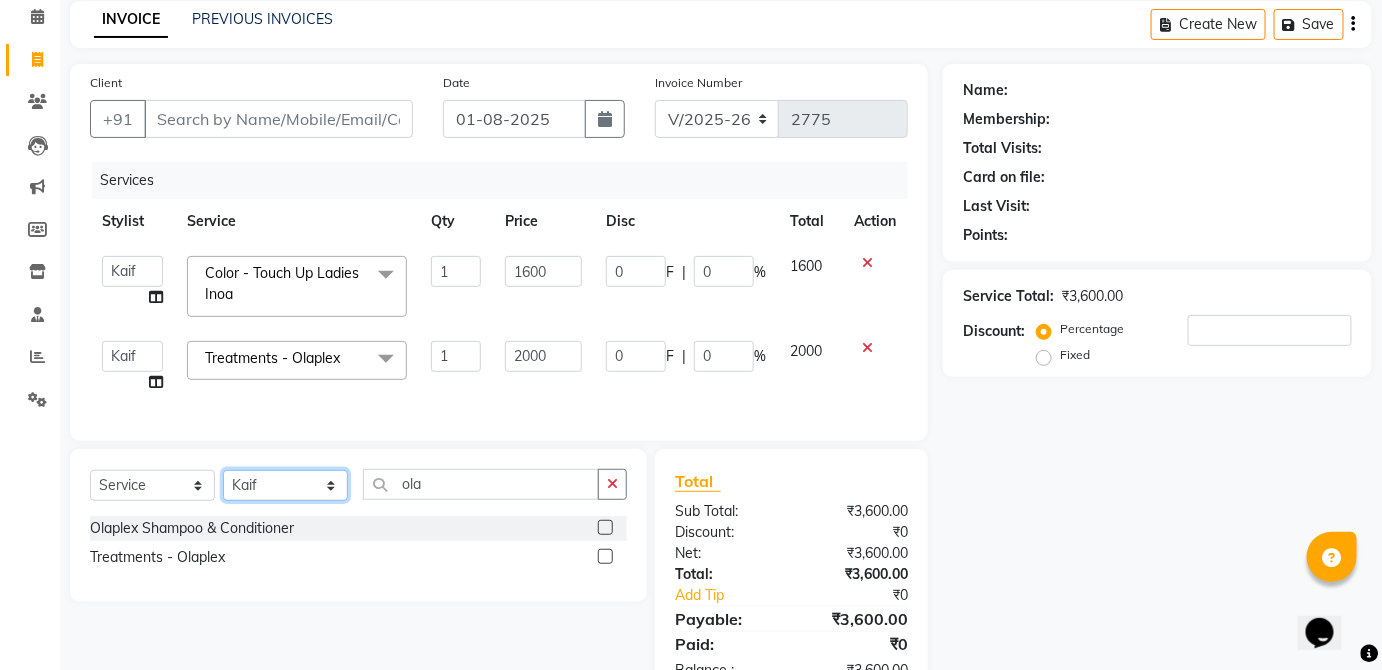 select on "32130" 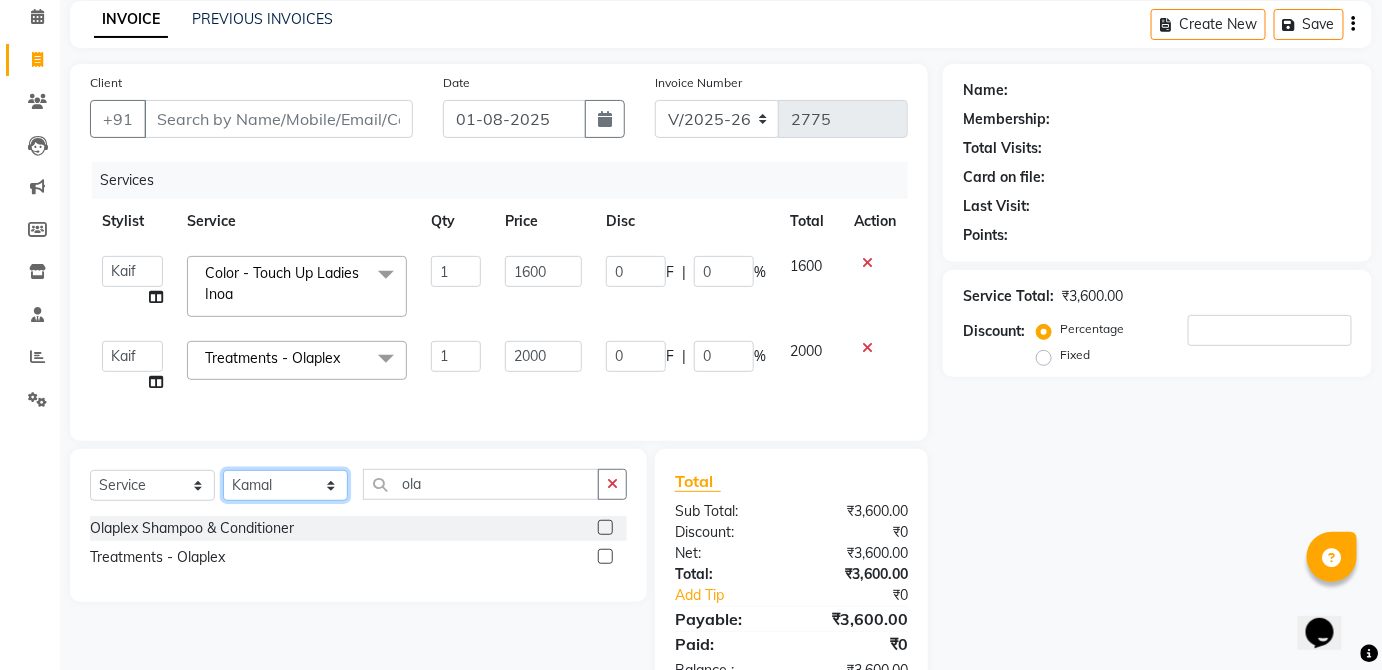 click on "Select Stylist Abdul Anas Arti Aruna Asif faisal guri heena Kaif Kamal Karan Komal laxmi Mamta Manager Mohsin nitin rahul Rajeev Rashid saif sangeeta sangeeta sharukh Vishal V.k" 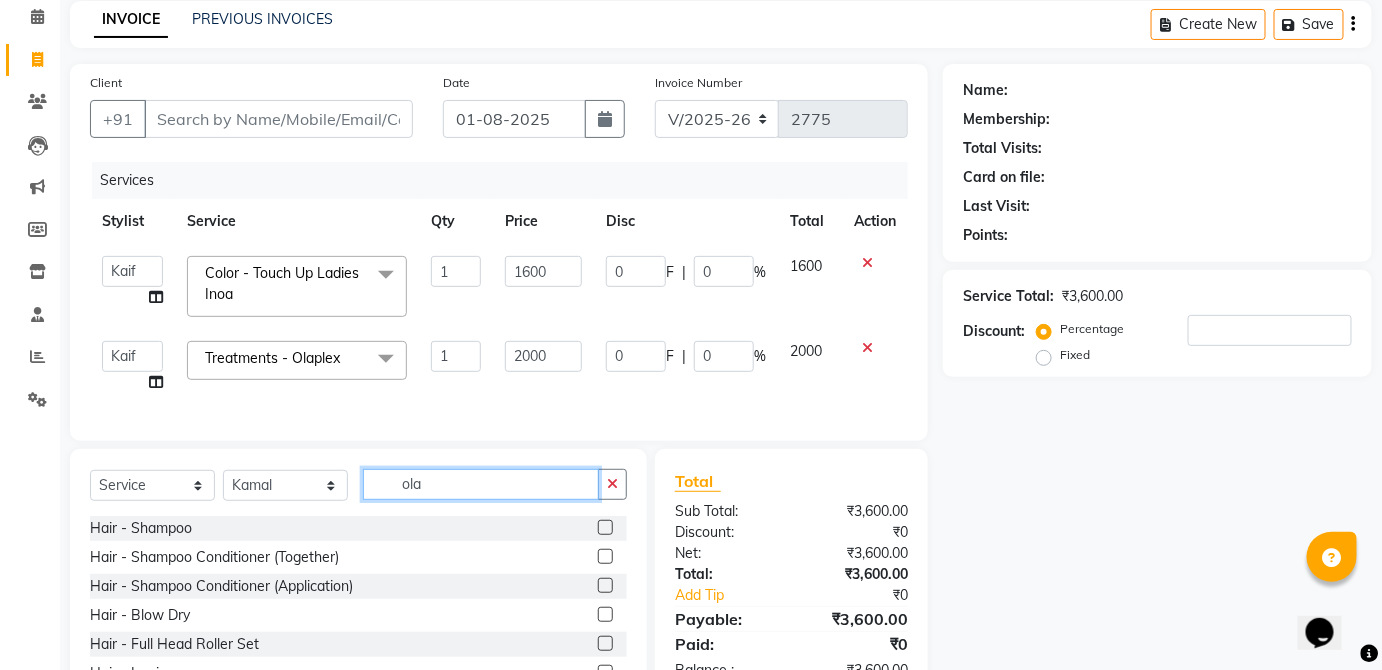 click on "ola" 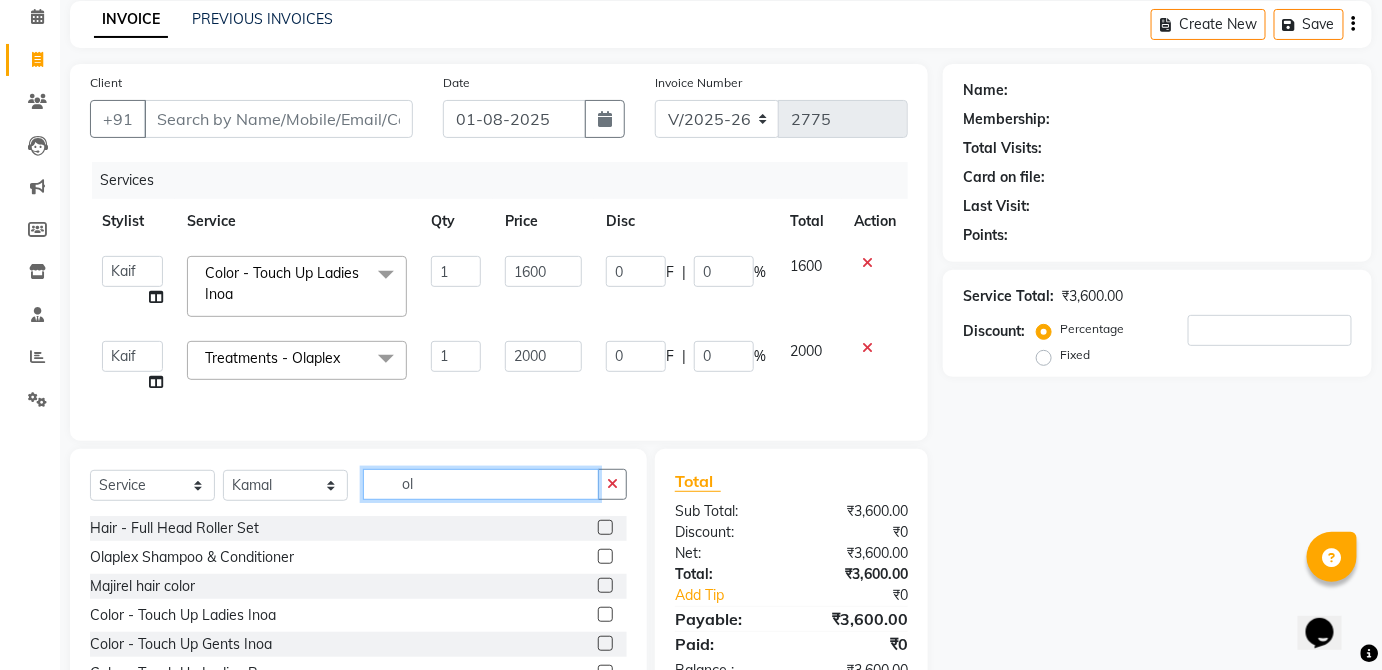 type on "o" 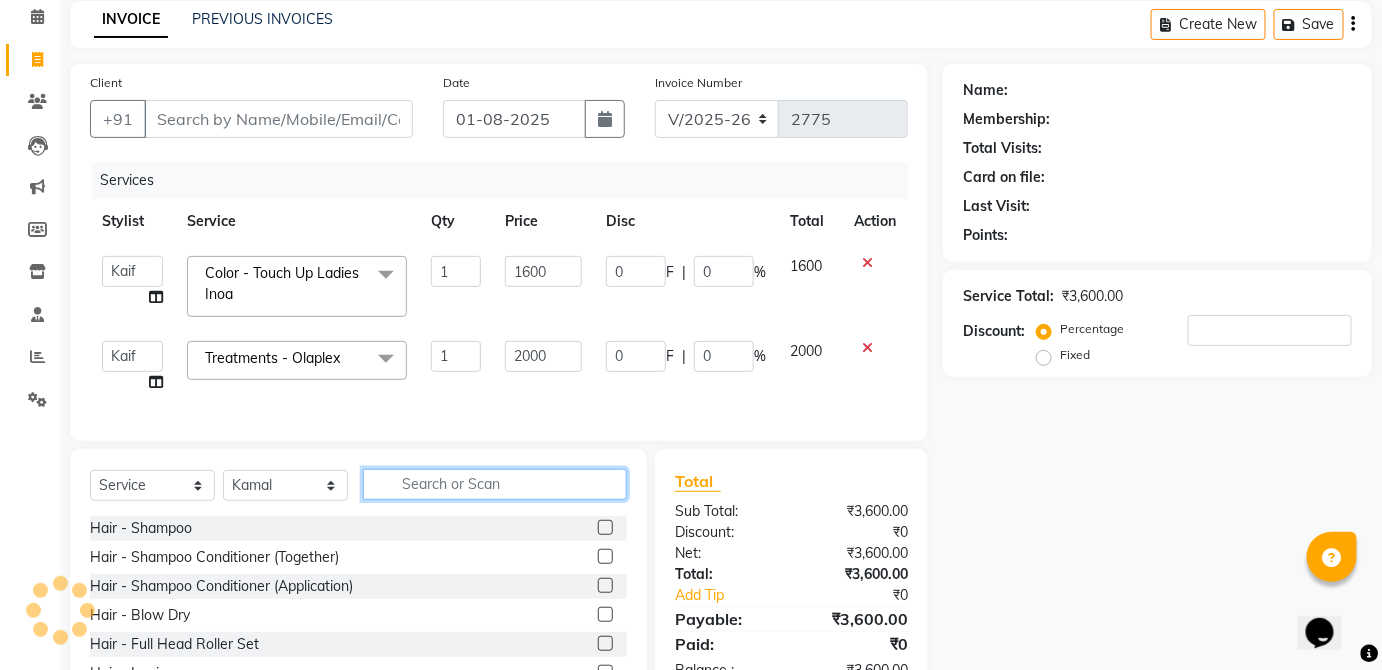 type on "p" 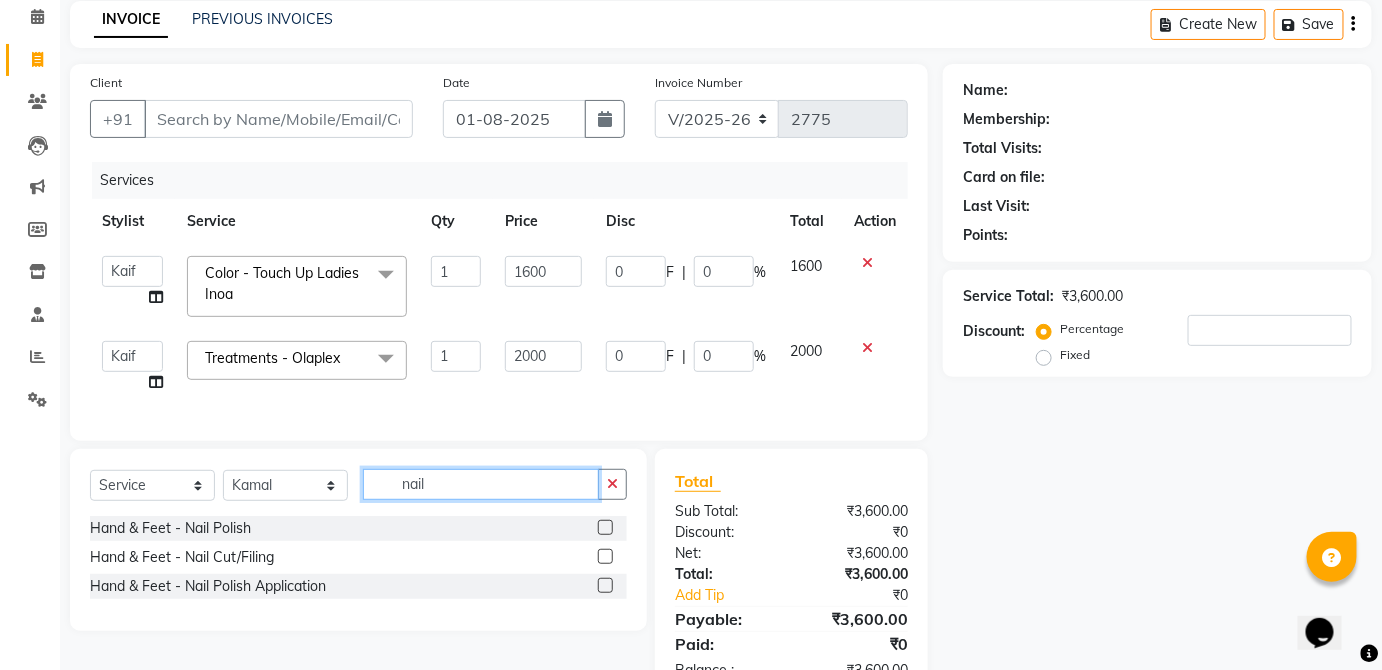type on "nail" 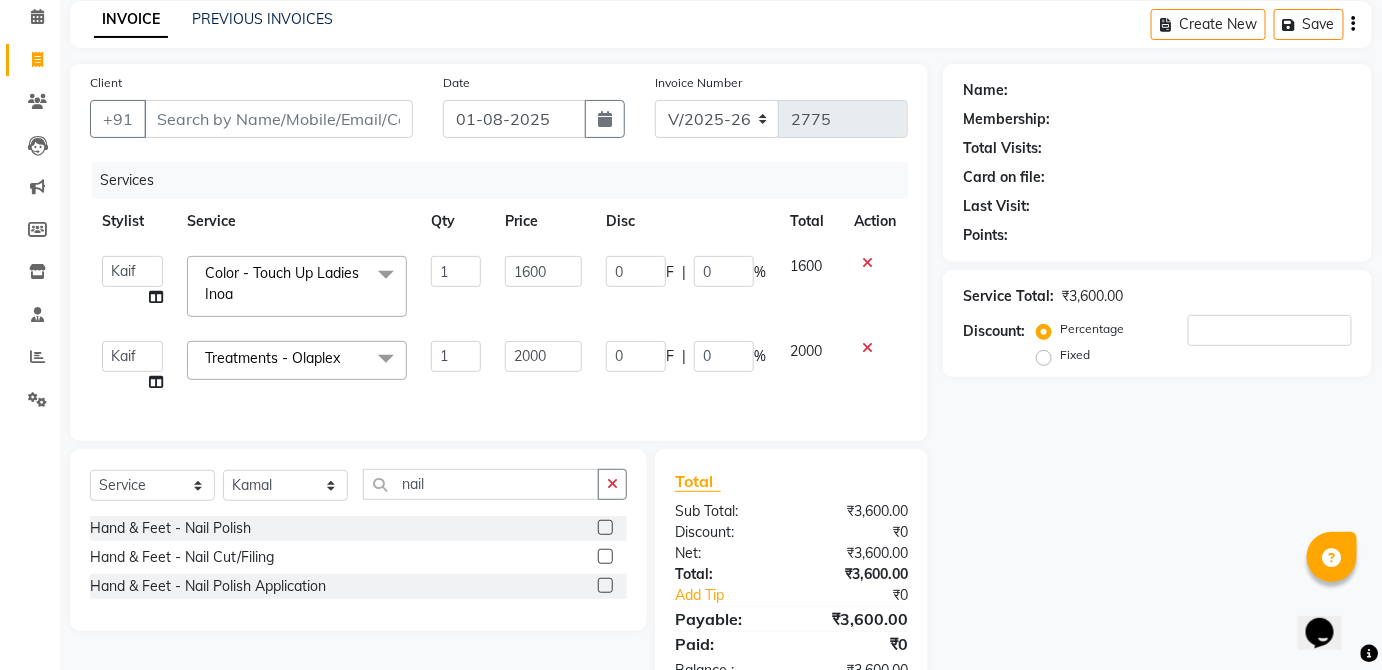 click 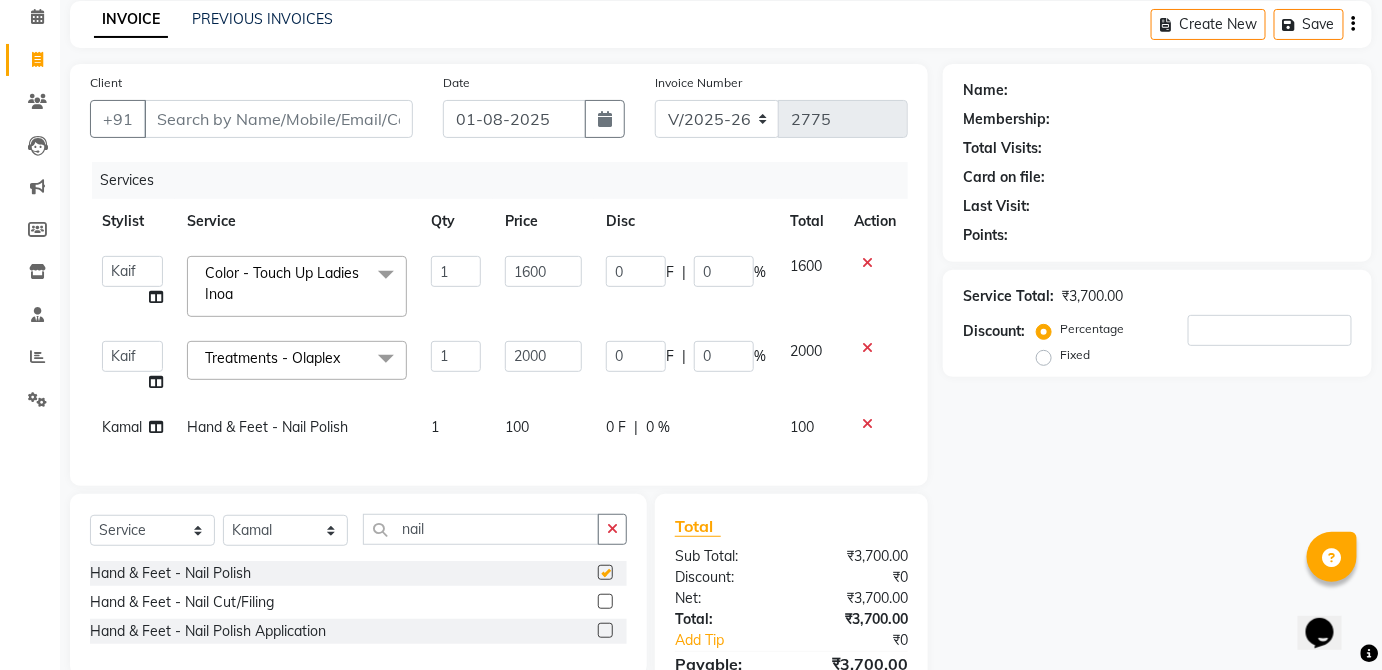 checkbox on "false" 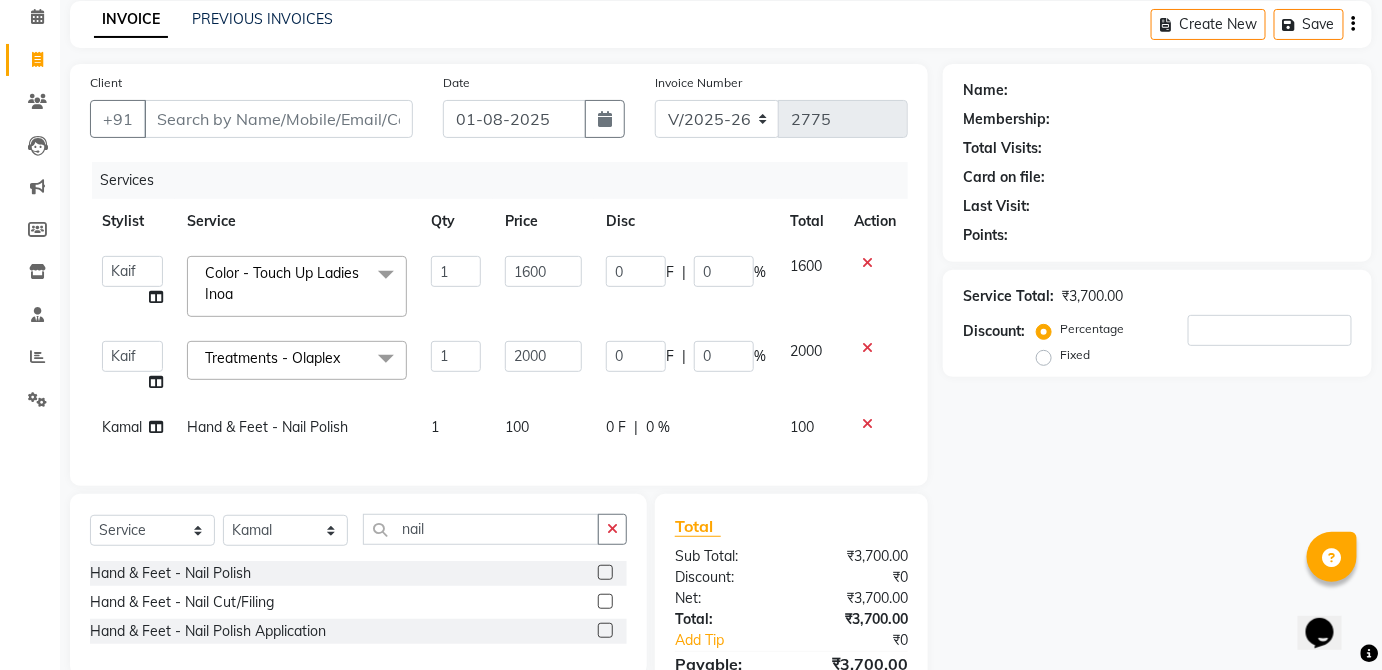 click on "100" 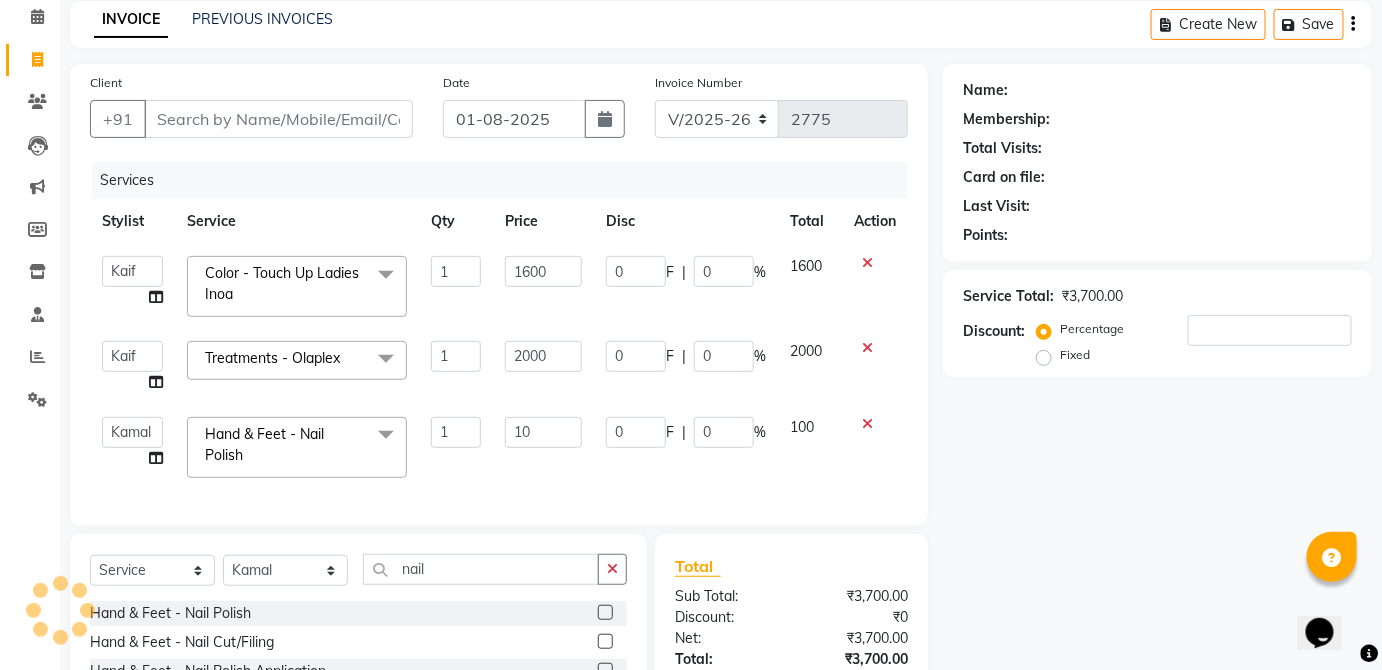 type on "1" 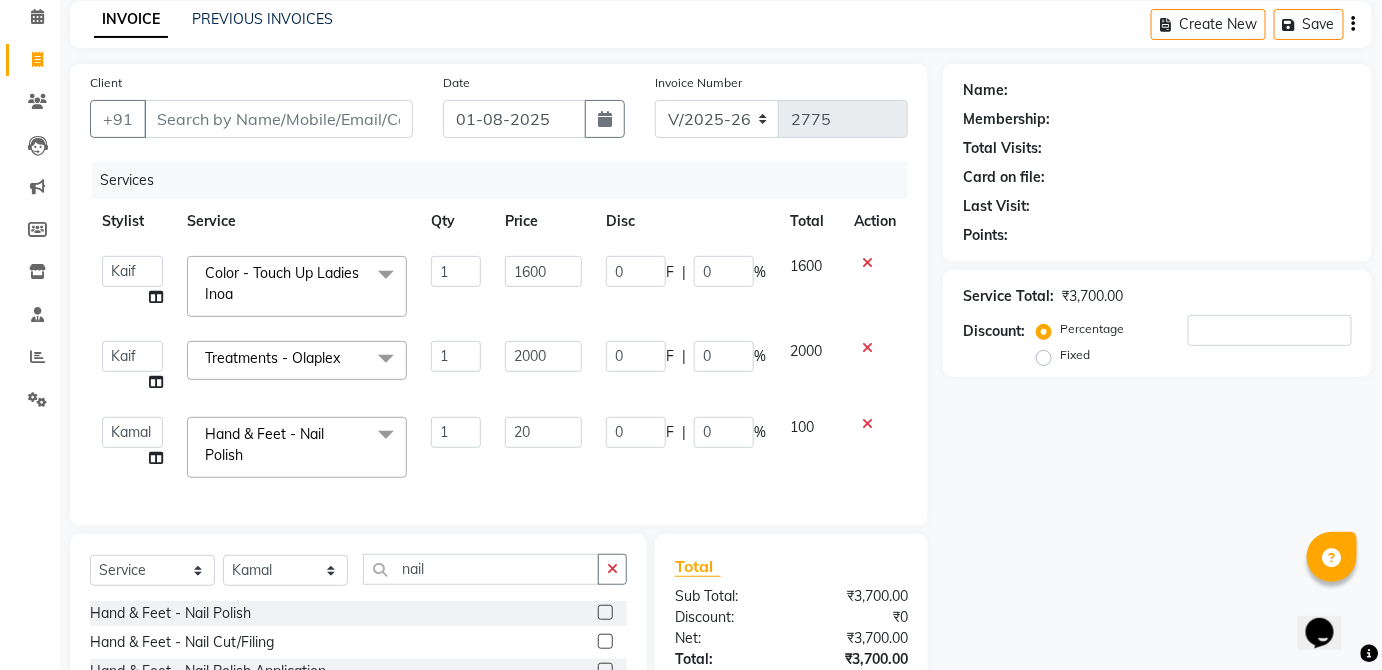 type on "200" 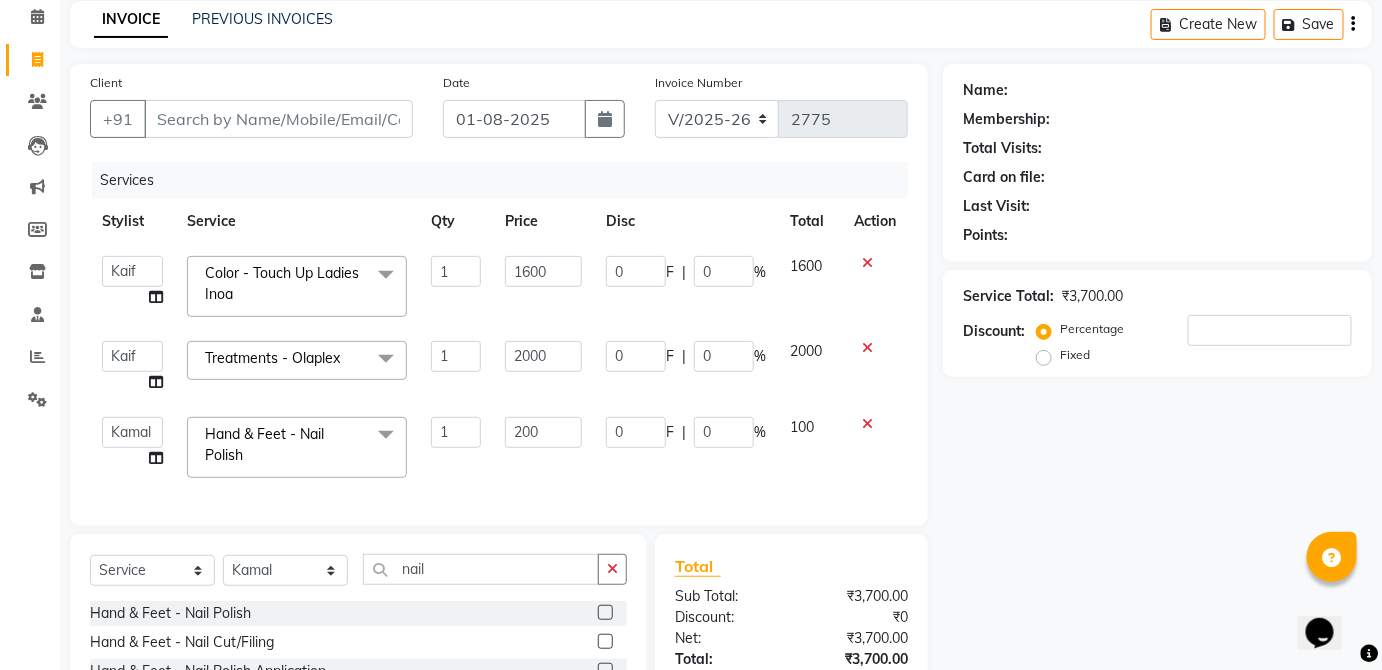 click on "100" 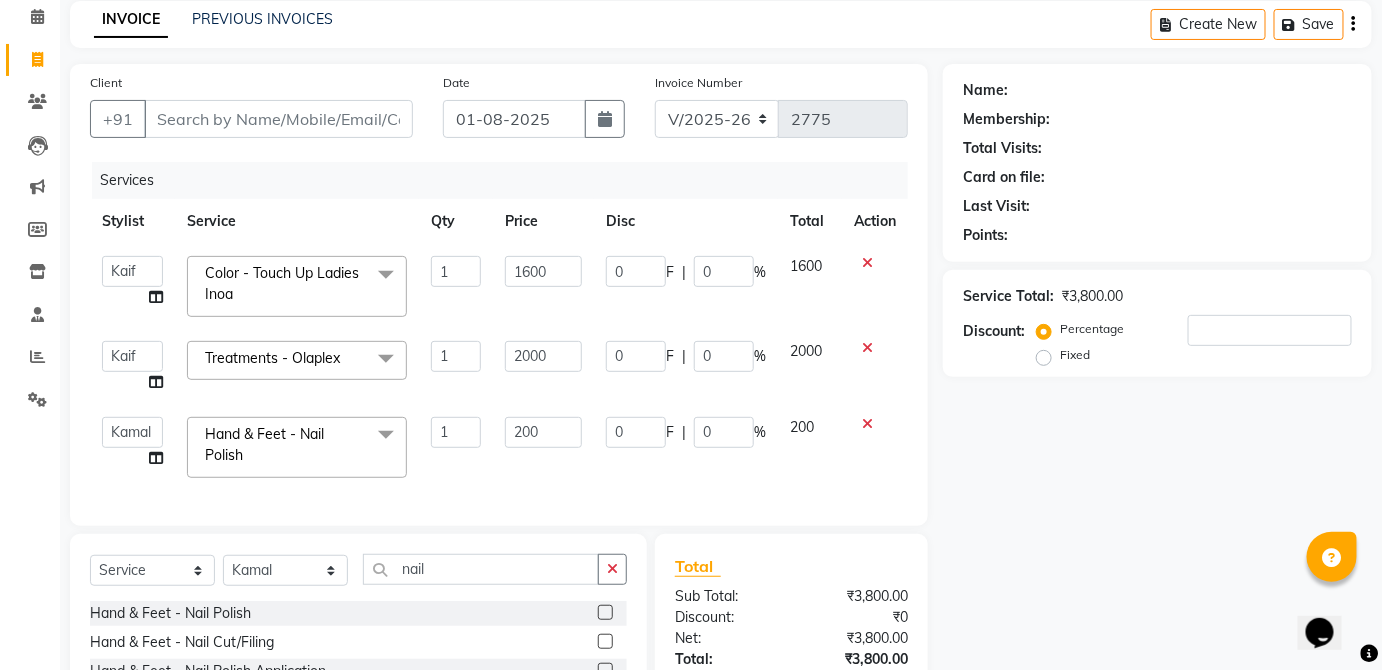 scroll, scrollTop: 0, scrollLeft: 0, axis: both 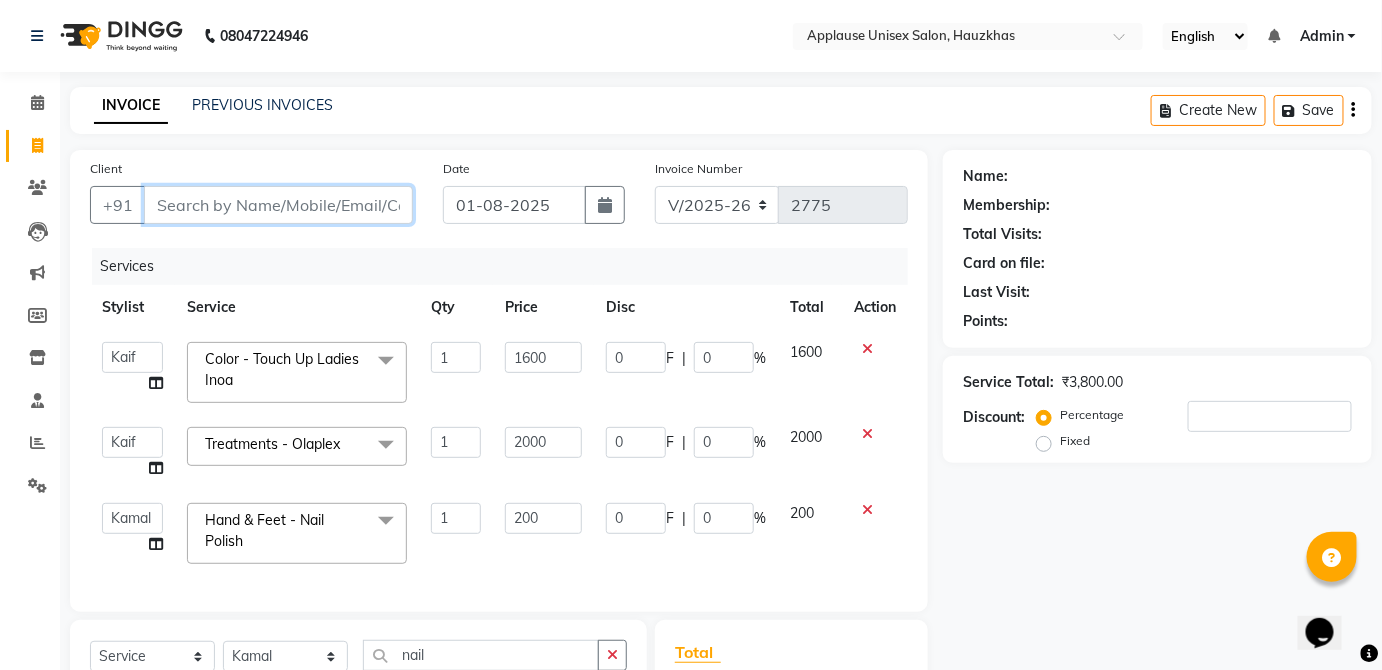 click on "Client" at bounding box center [278, 205] 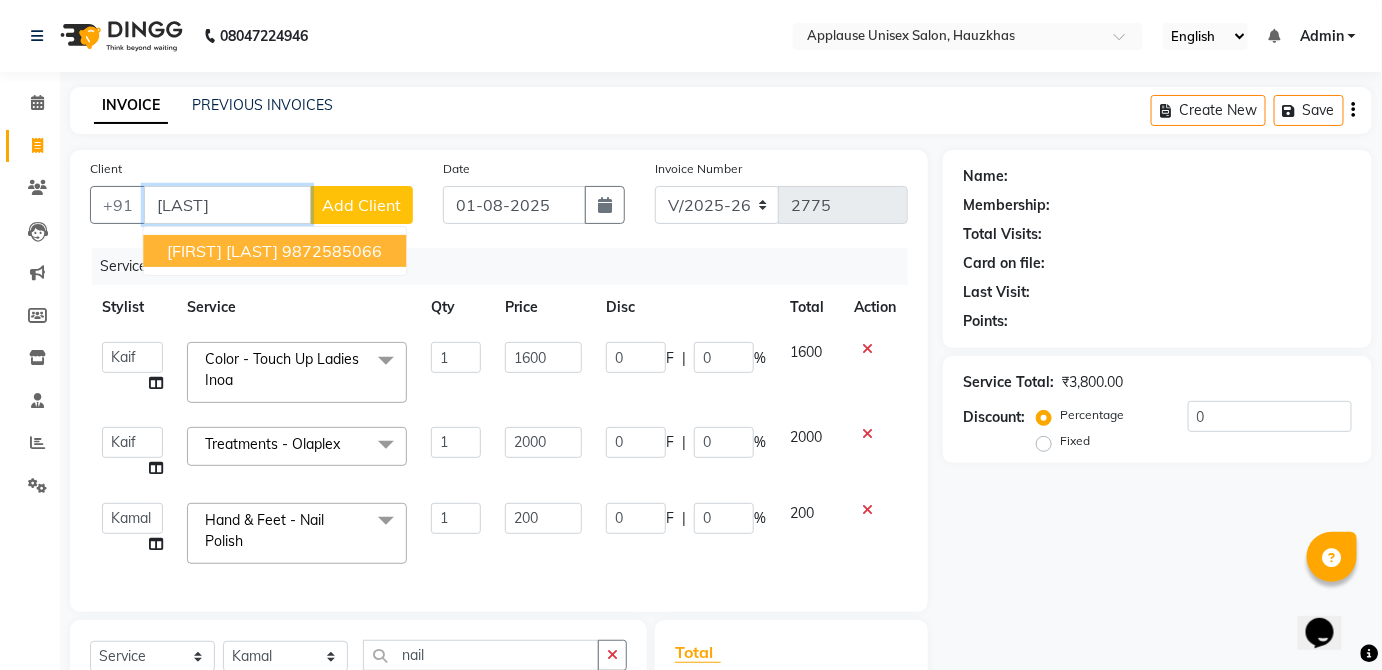 click on "9872585066" at bounding box center [332, 251] 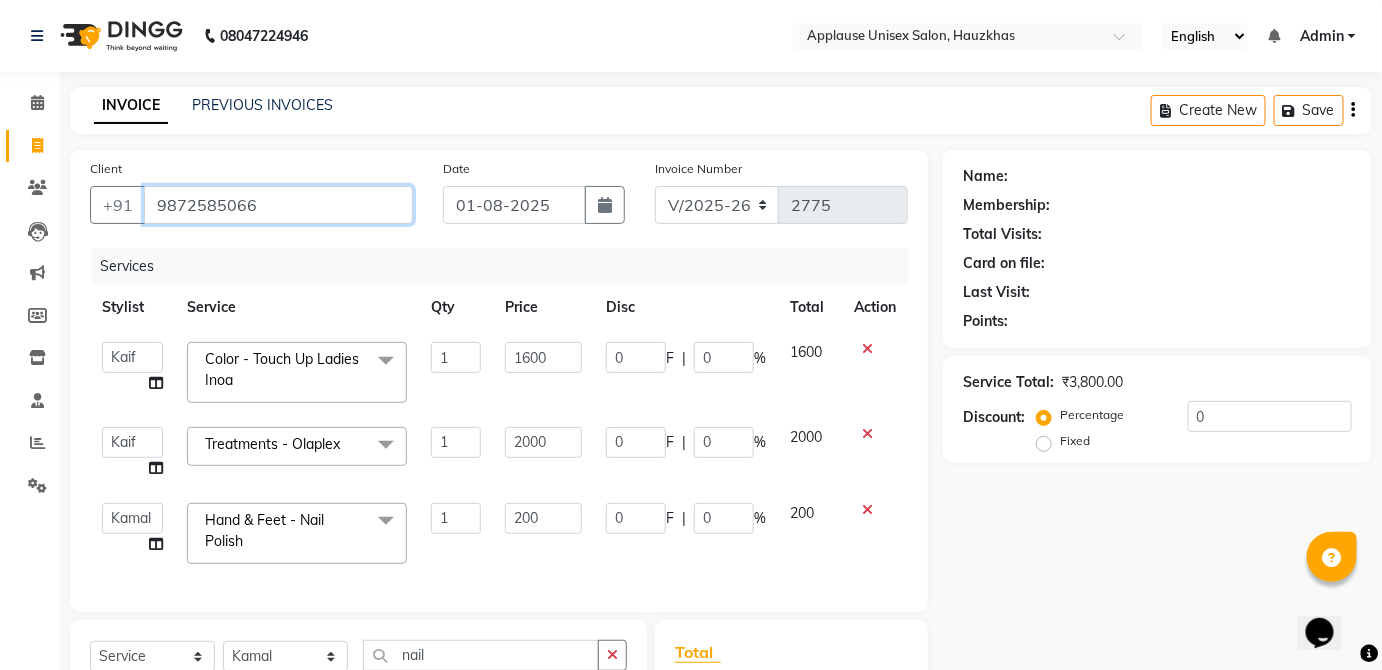type on "9872585066" 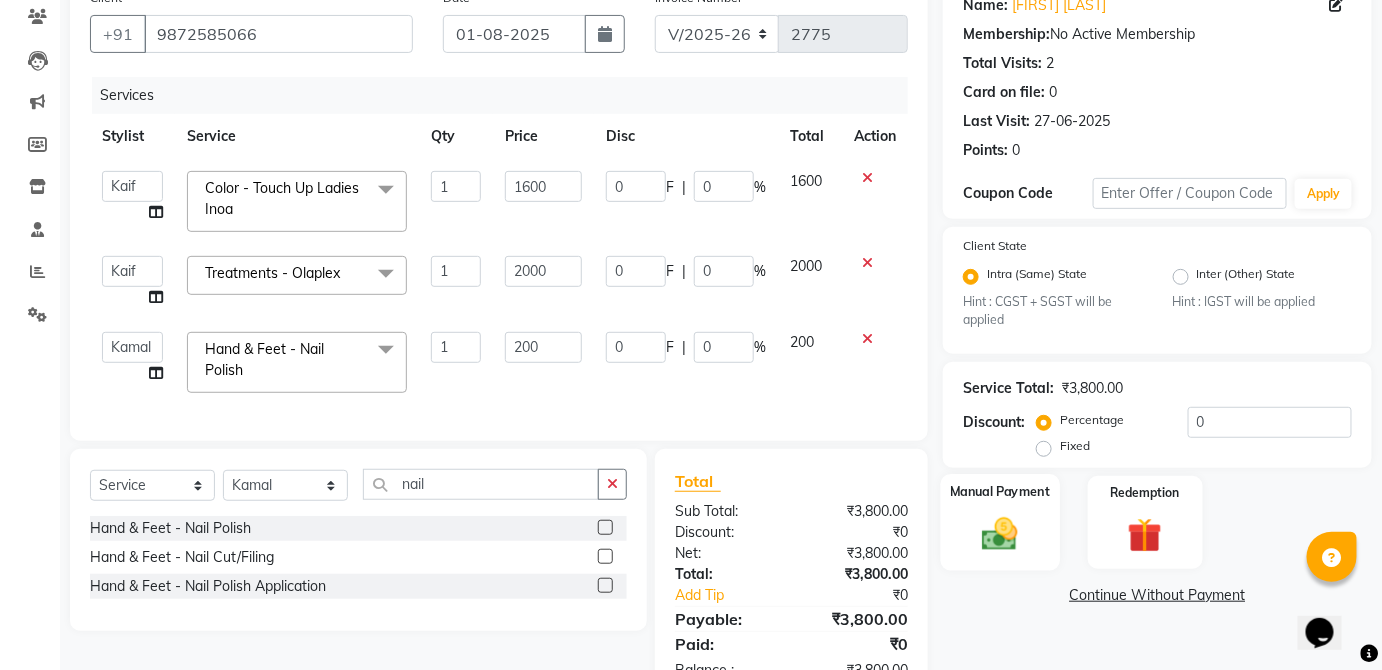 click on "Manual Payment" 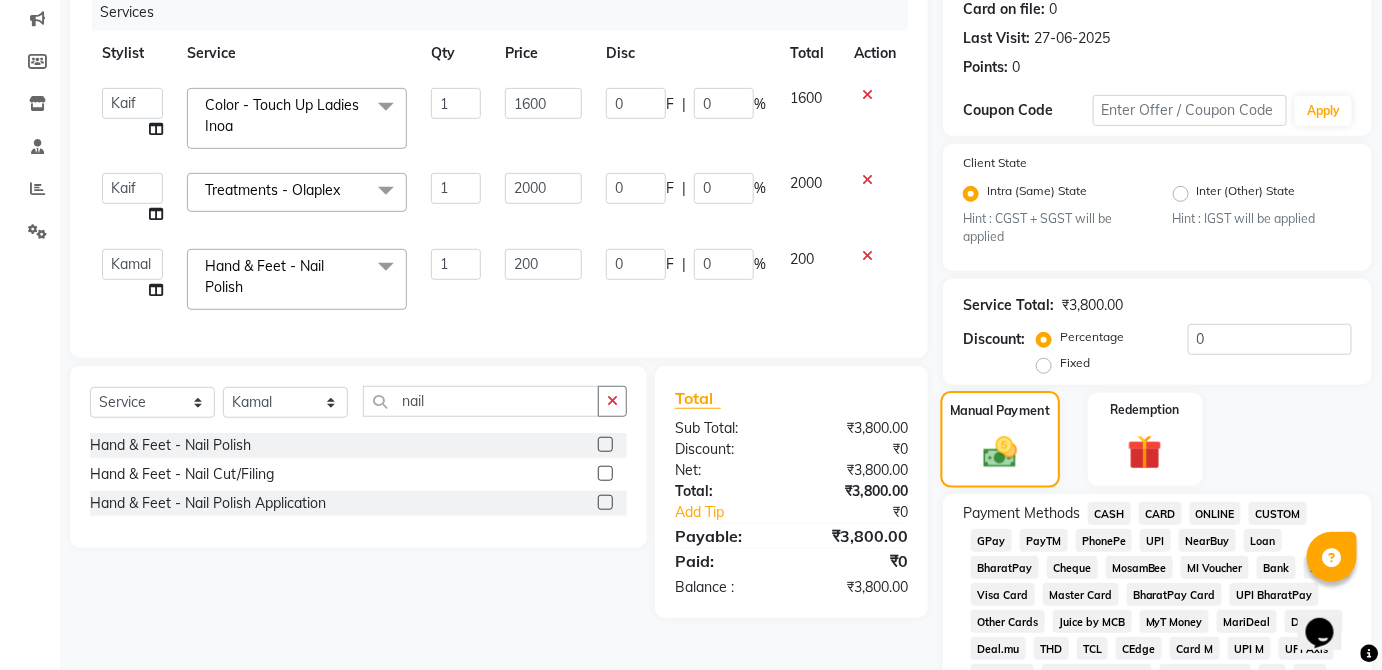 scroll, scrollTop: 258, scrollLeft: 0, axis: vertical 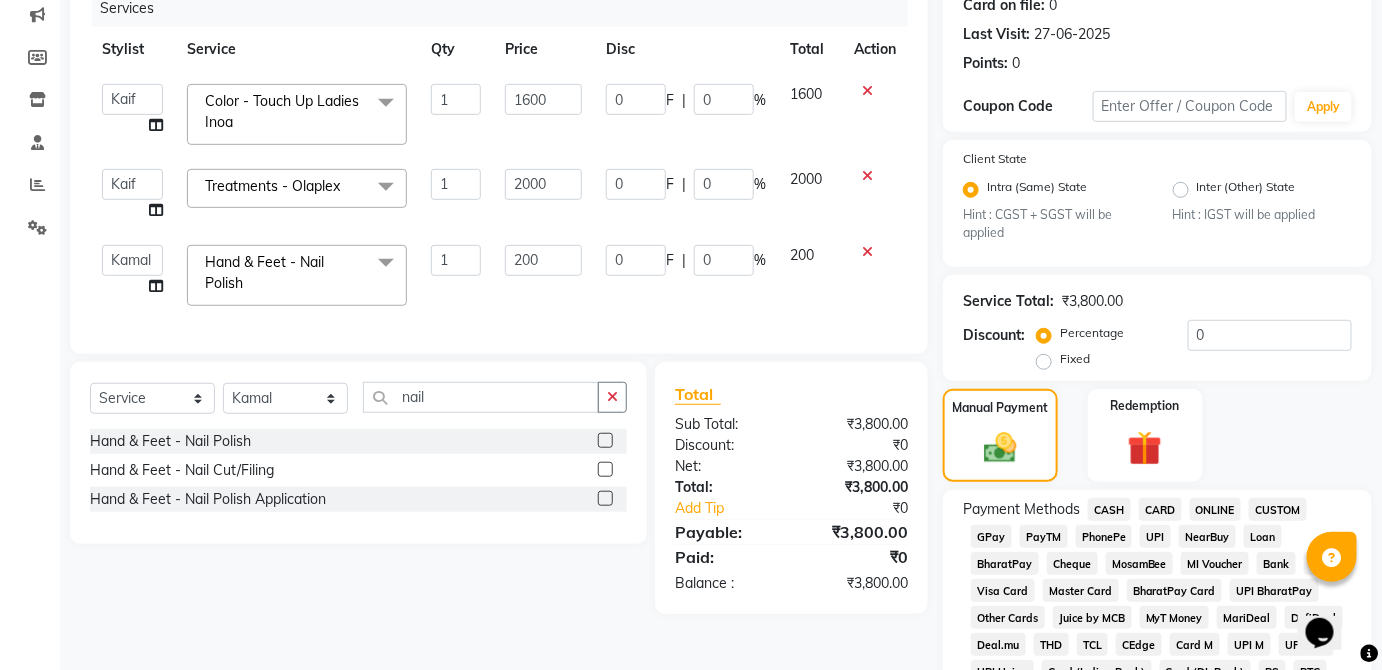 click on "CARD" 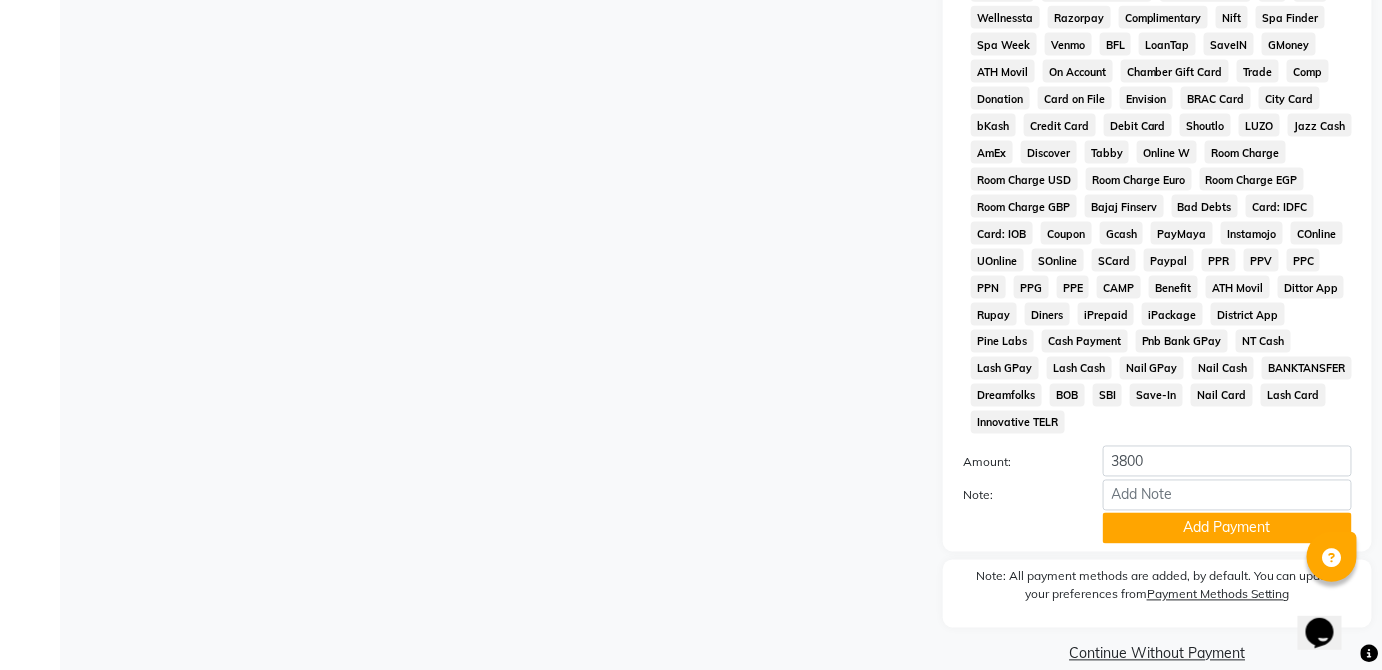 scroll, scrollTop: 943, scrollLeft: 0, axis: vertical 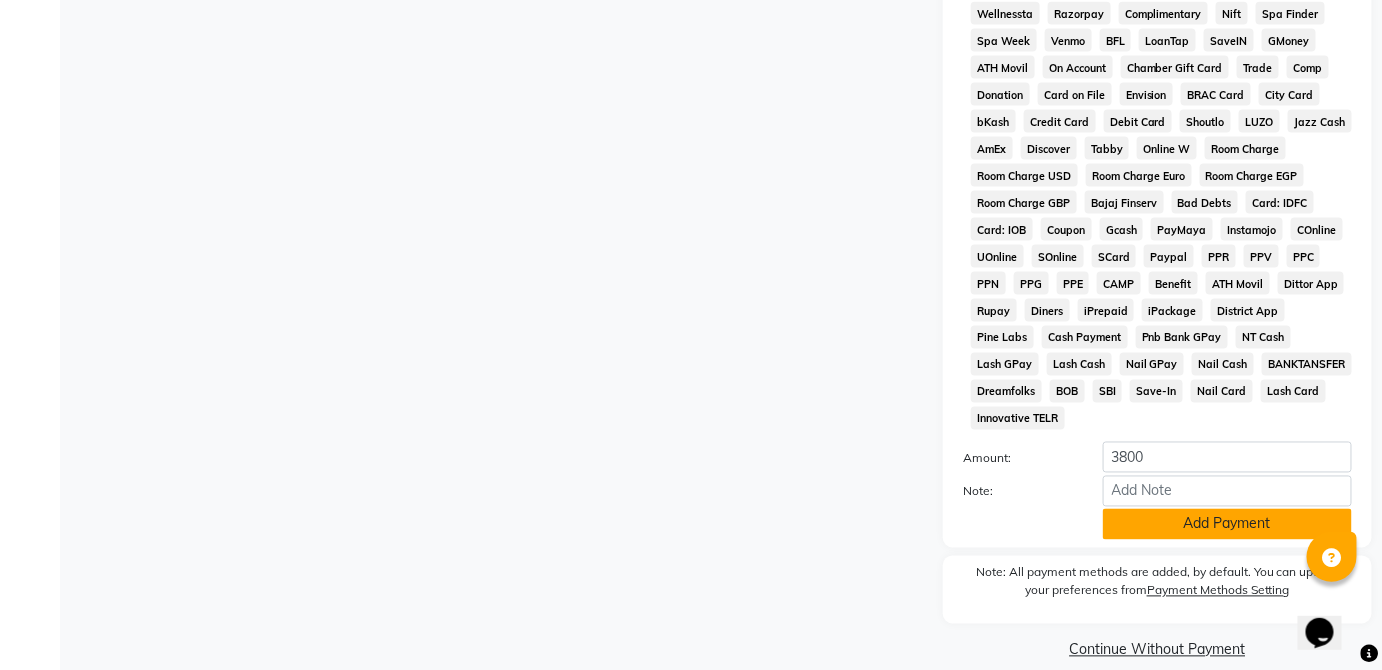 click on "Add Payment" 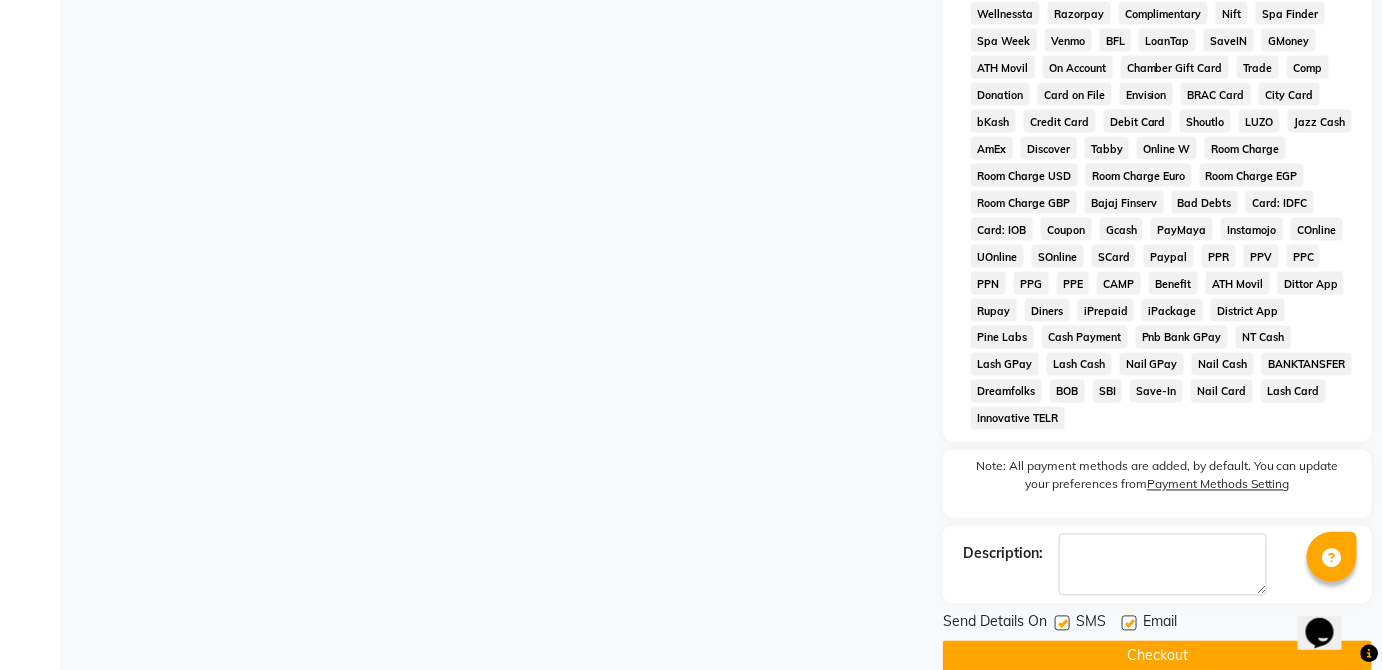 click on "Checkout" 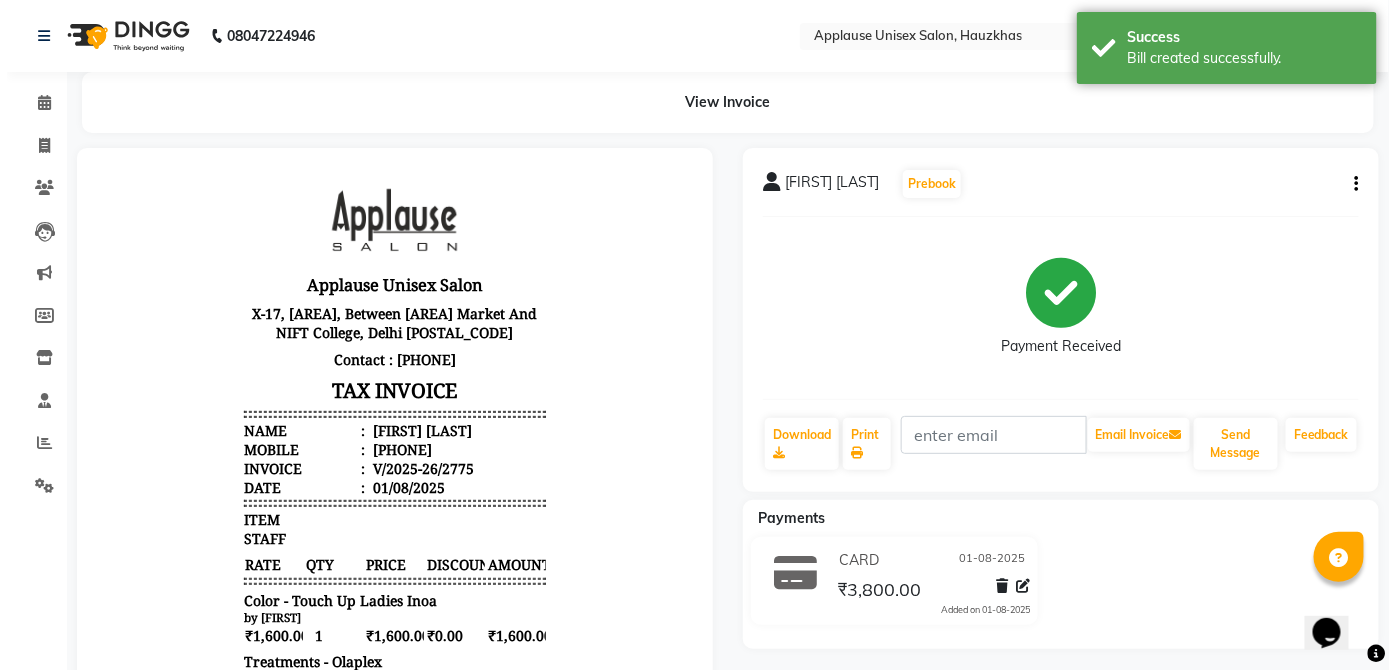 scroll, scrollTop: 0, scrollLeft: 0, axis: both 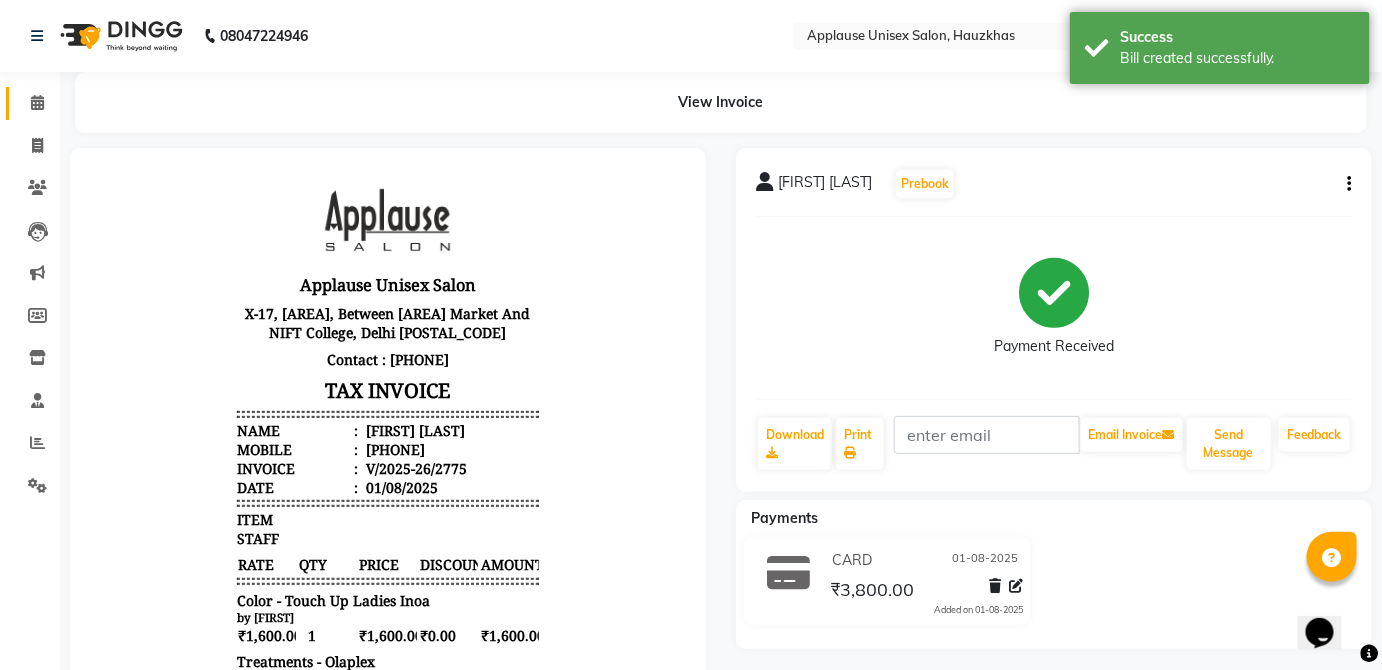 click on "Calendar" 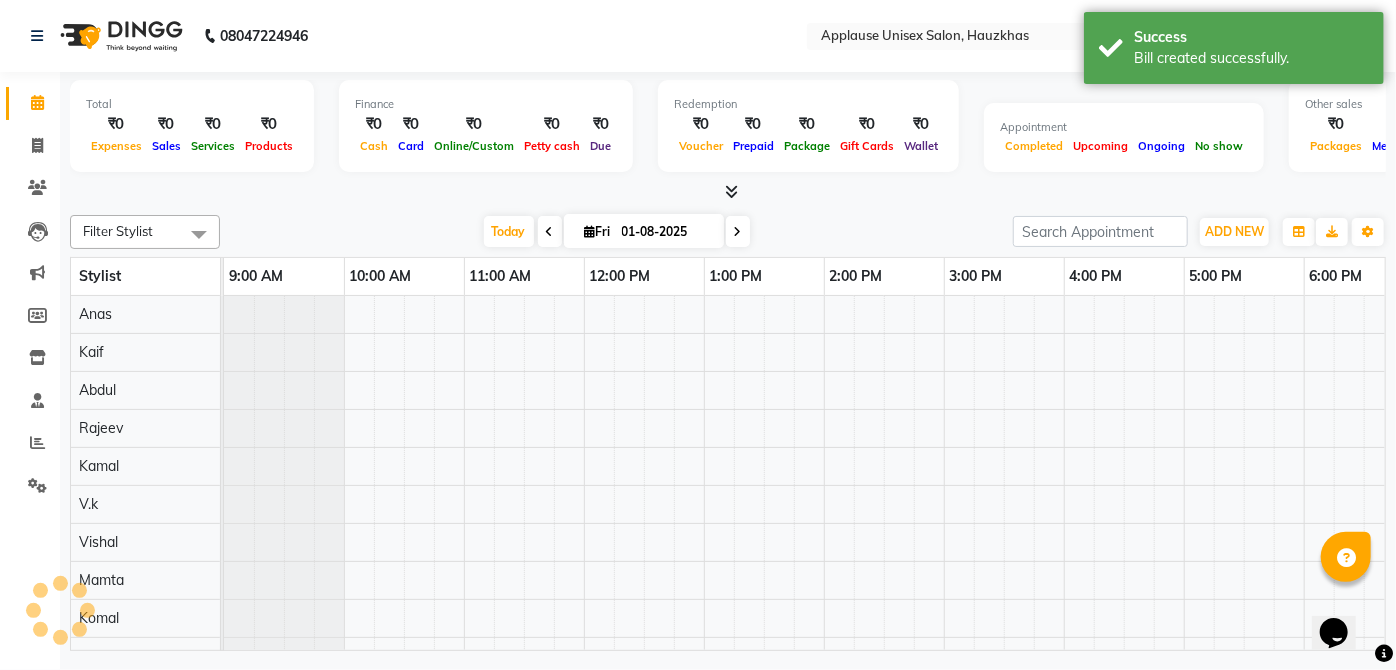 scroll, scrollTop: 0, scrollLeft: 0, axis: both 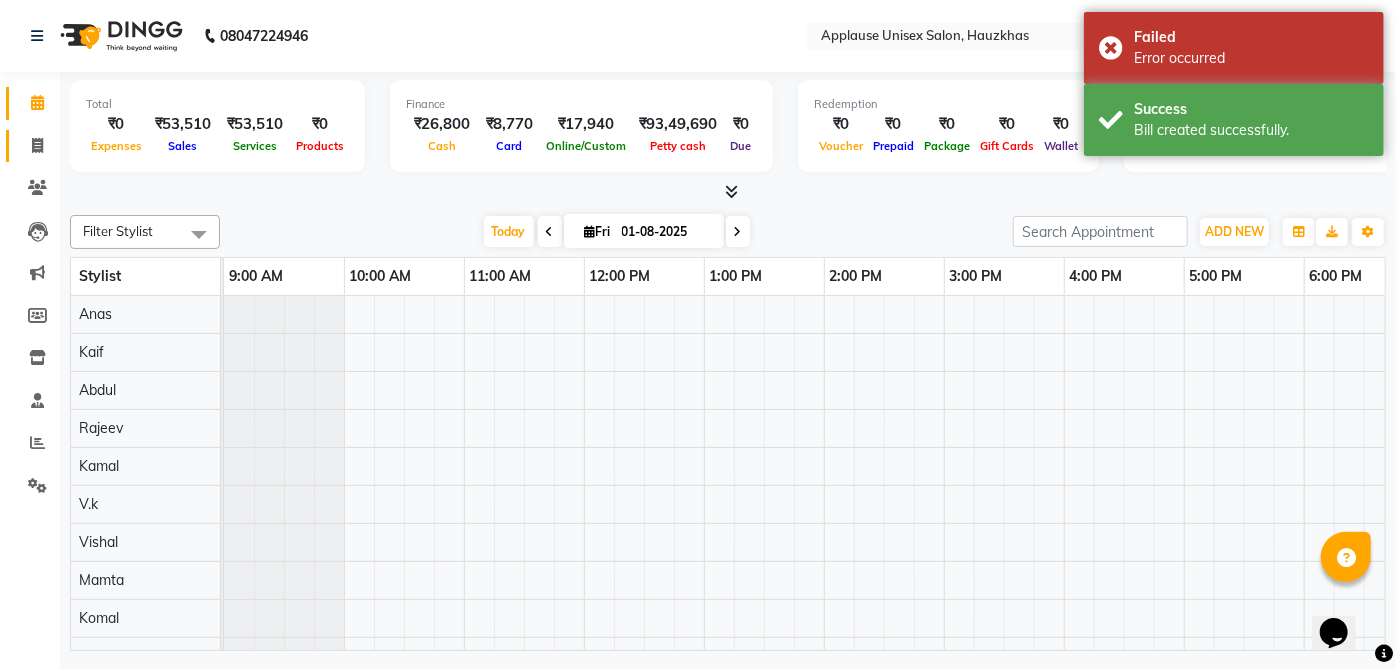click 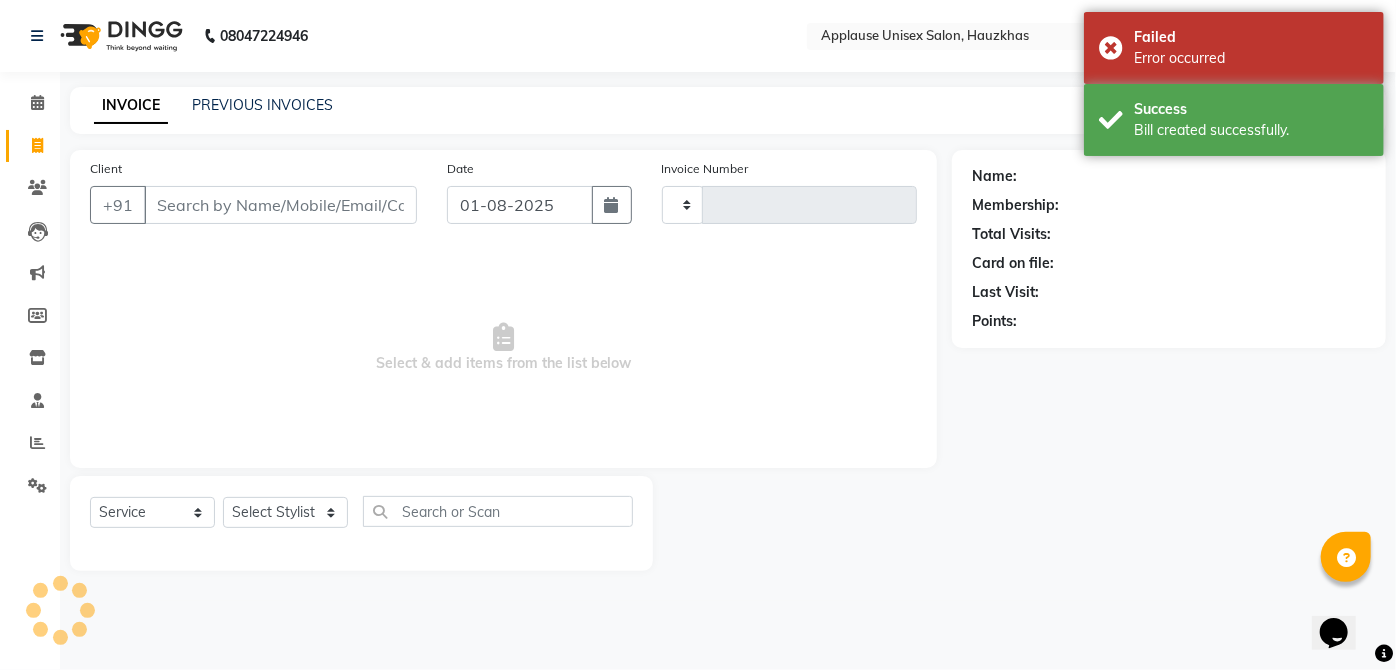 type on "2776" 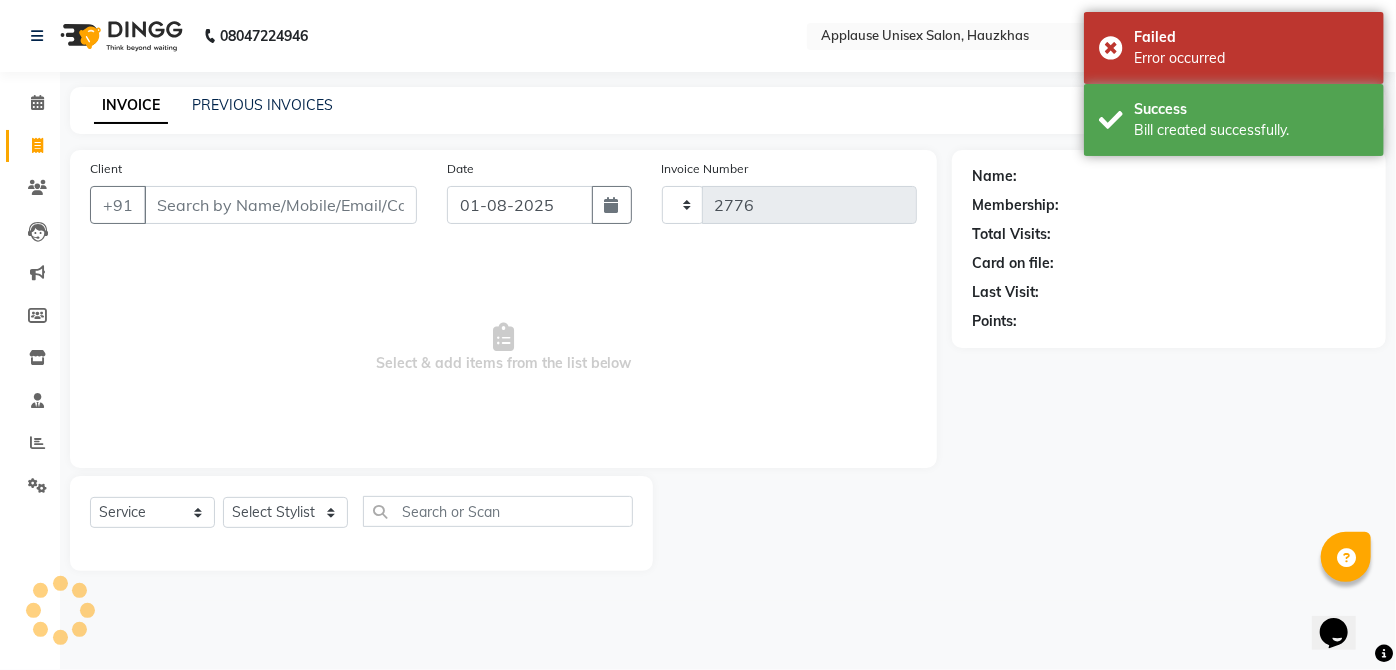 select on "5082" 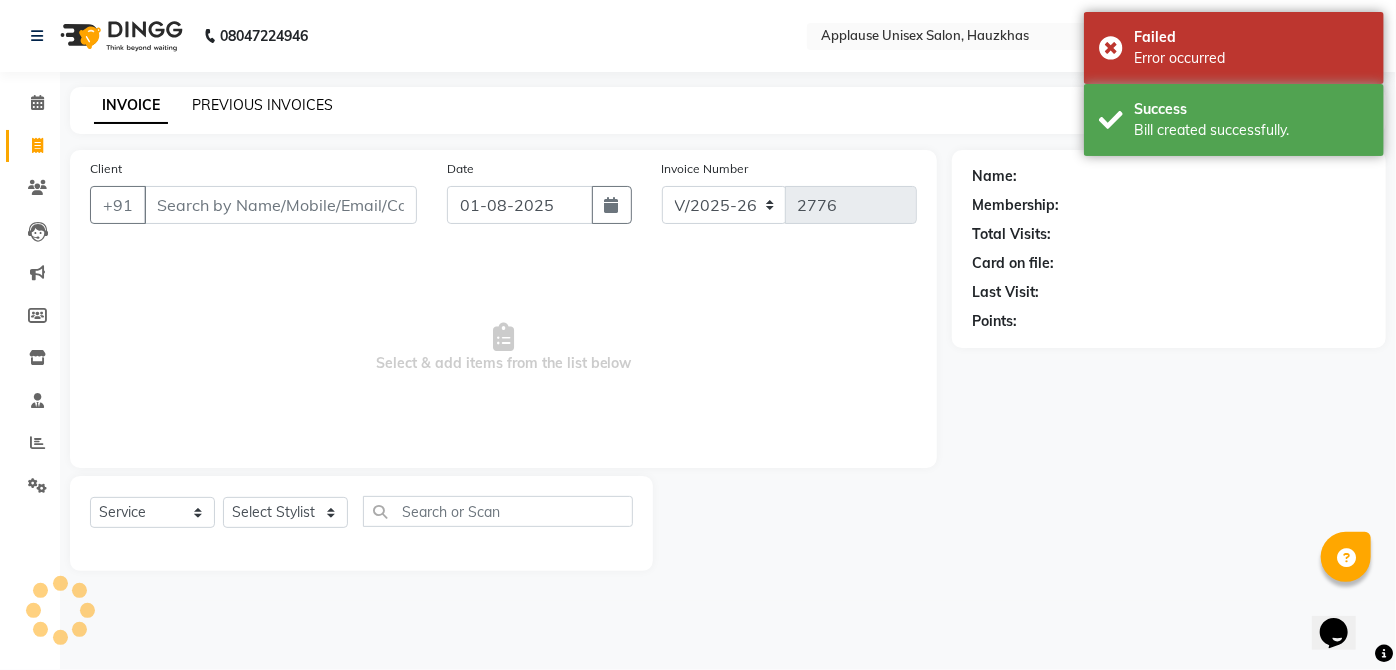 click on "PREVIOUS INVOICES" 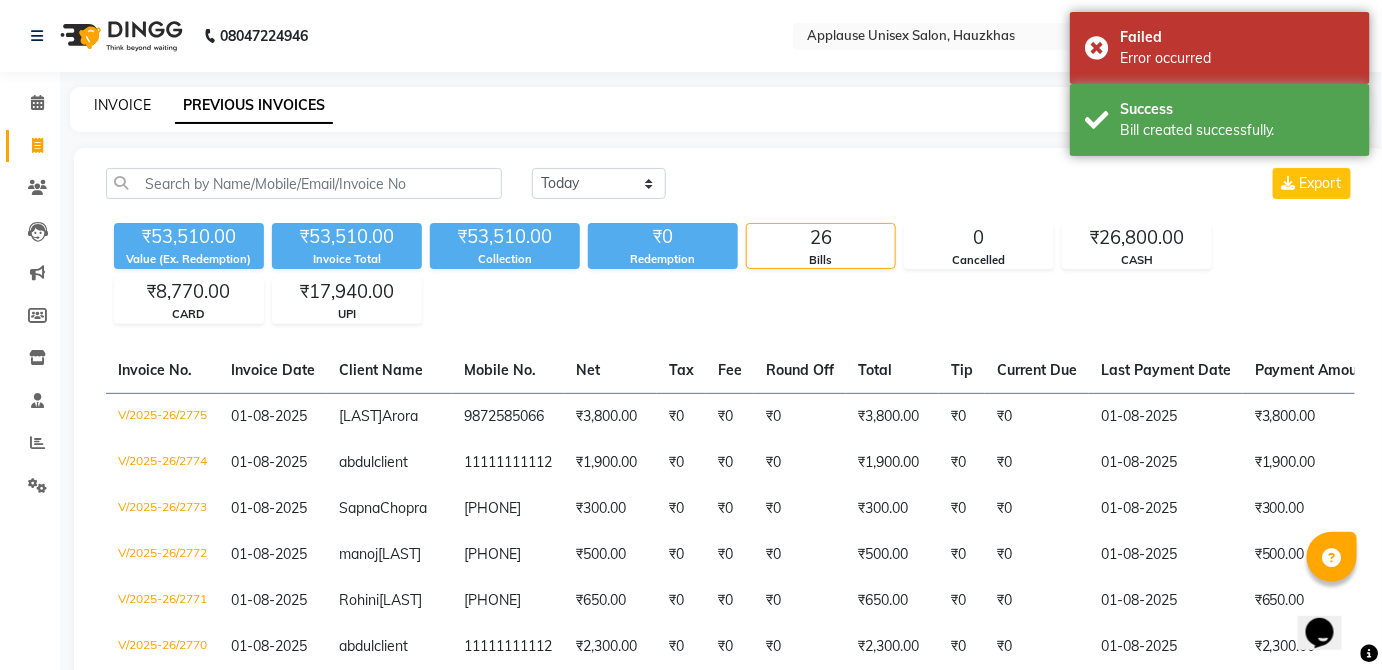 click on "INVOICE" 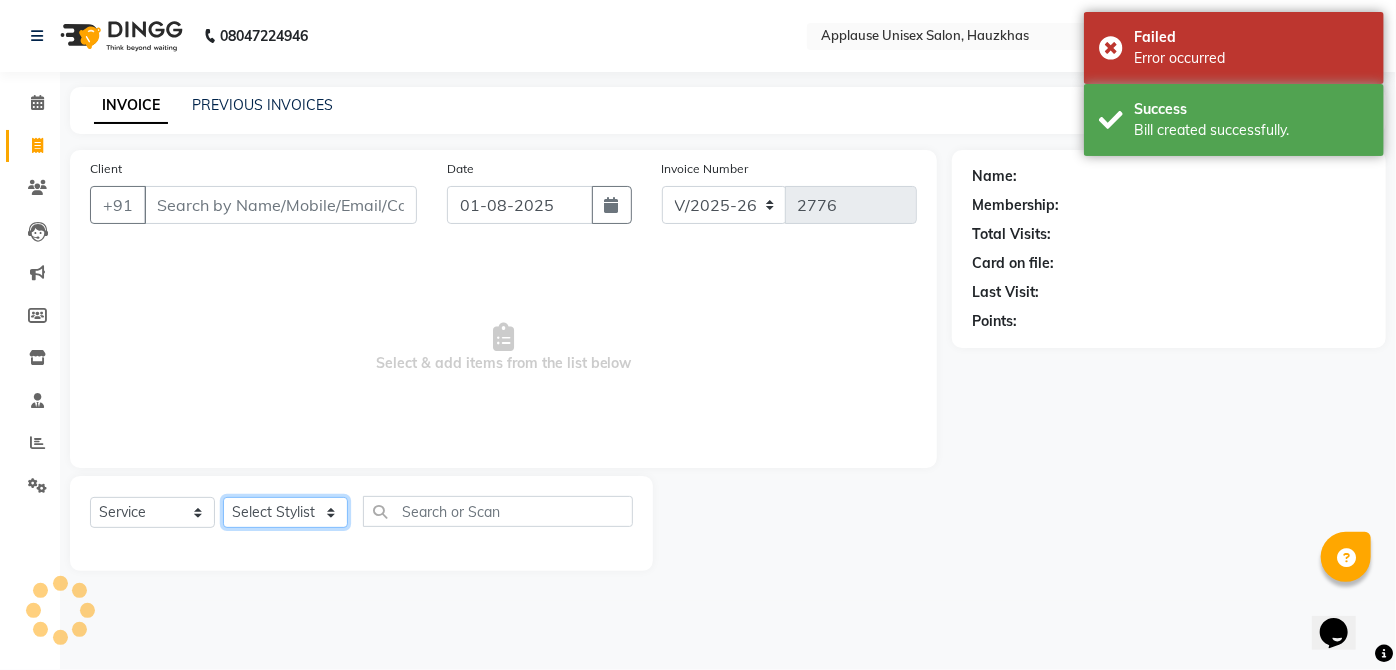 click on "Select Stylist" 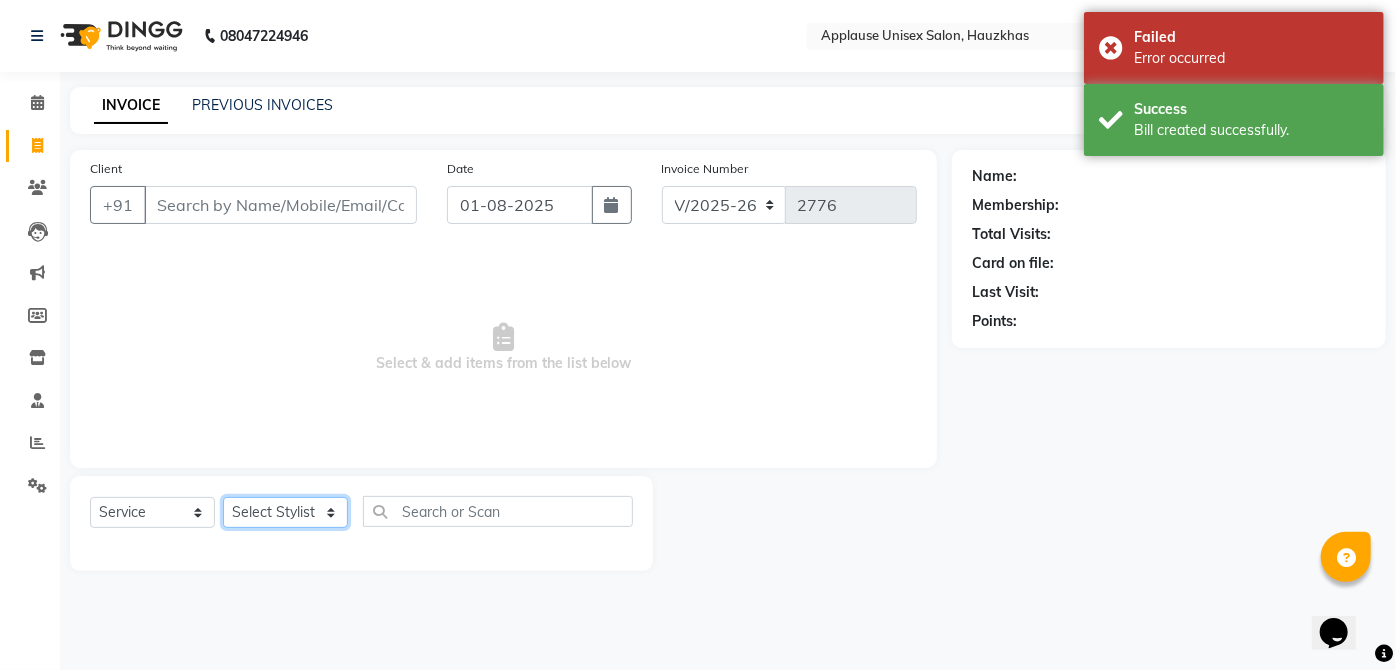 click on "Select Stylist Abdul Anas Arti Aruna Asif faisal guri heena Kaif Kamal Karan Komal laxmi Mamta Manager Mohsin nitin rahul Rajeev Rashid saif sangeeta sangeeta sharukh Vishal V.k" 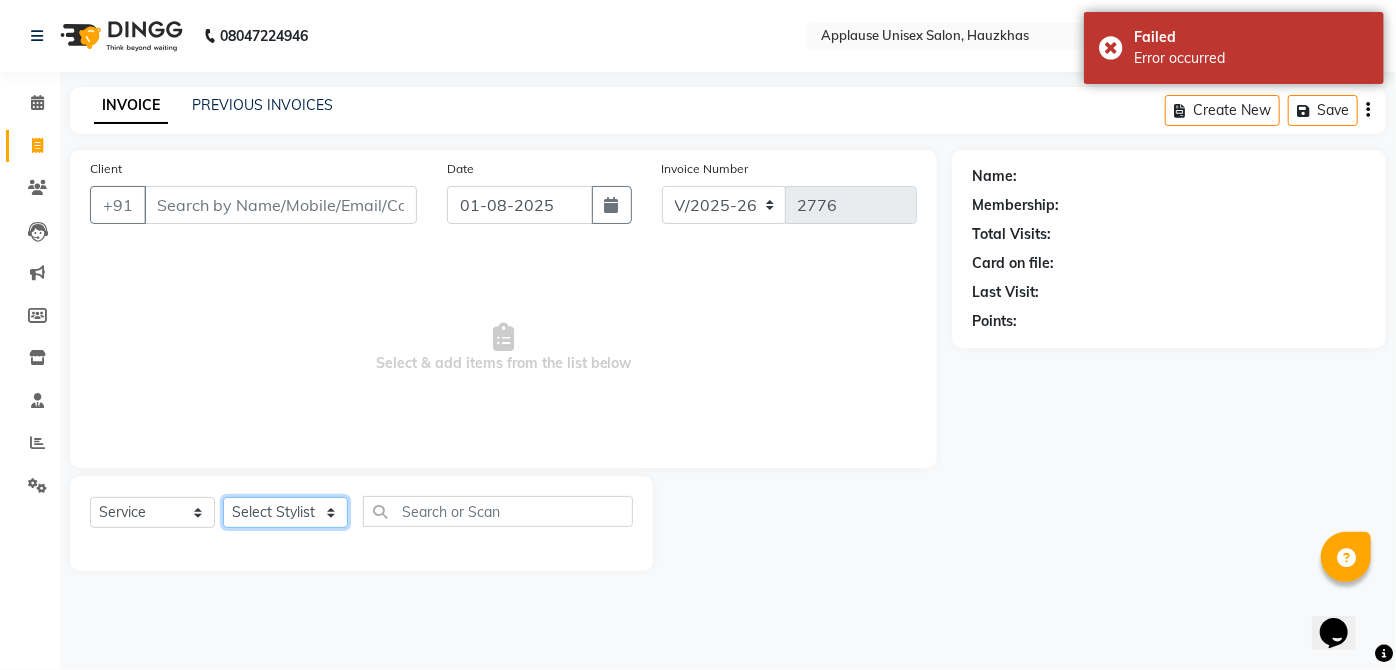 select on "38123" 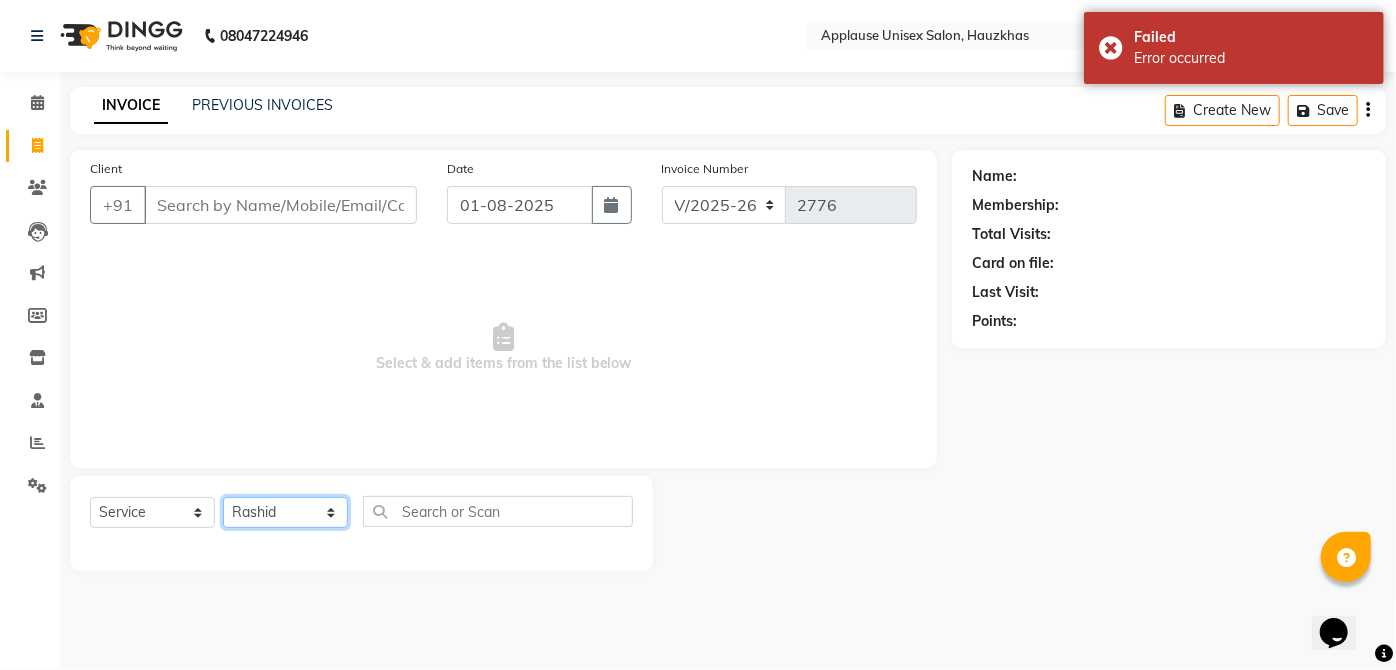 click on "Select Stylist Abdul Anas Arti Aruna Asif faisal guri heena Kaif Kamal Karan Komal laxmi Mamta Manager Mohsin nitin rahul Rajeev Rashid saif sangeeta sangeeta sharukh Vishal V.k" 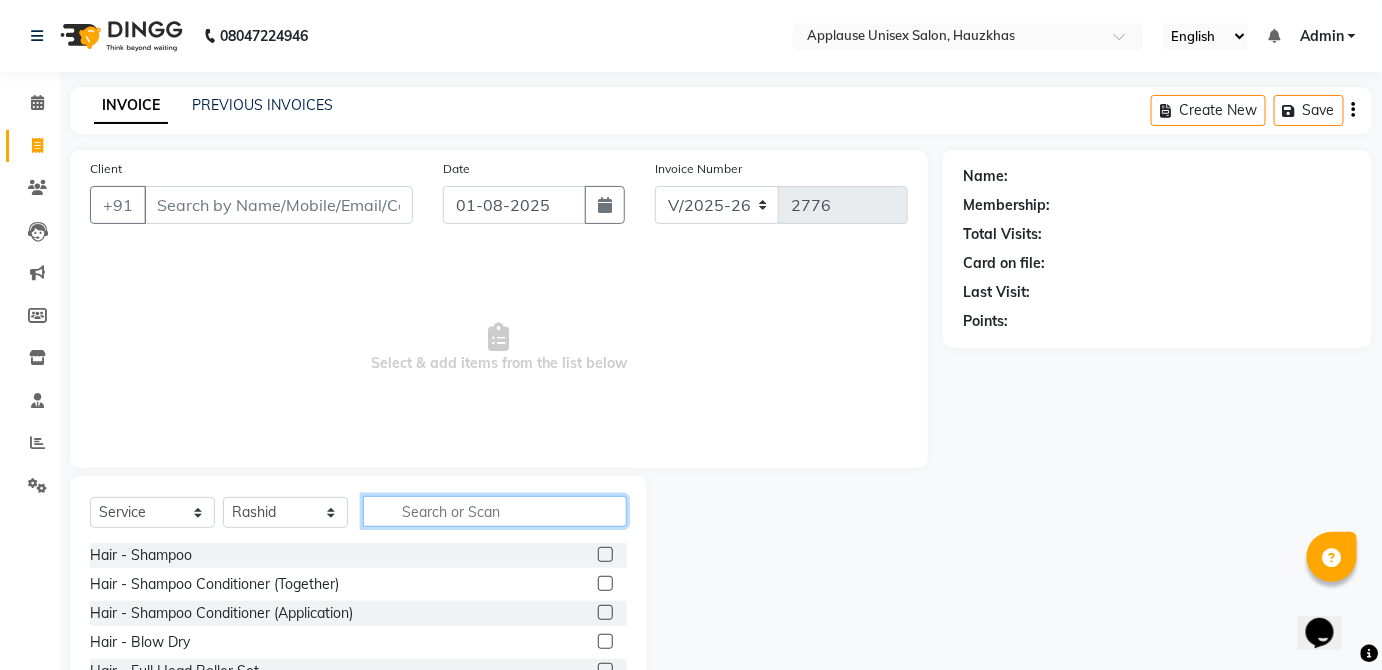 click 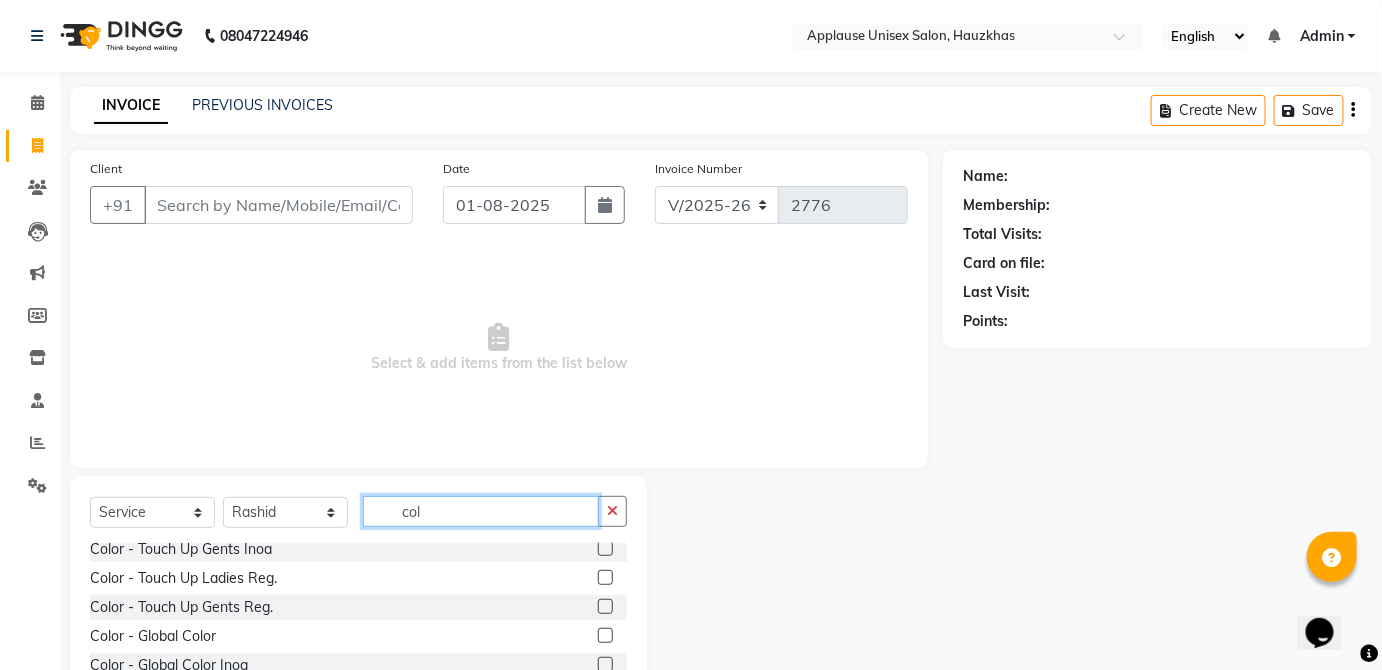 scroll, scrollTop: 66, scrollLeft: 0, axis: vertical 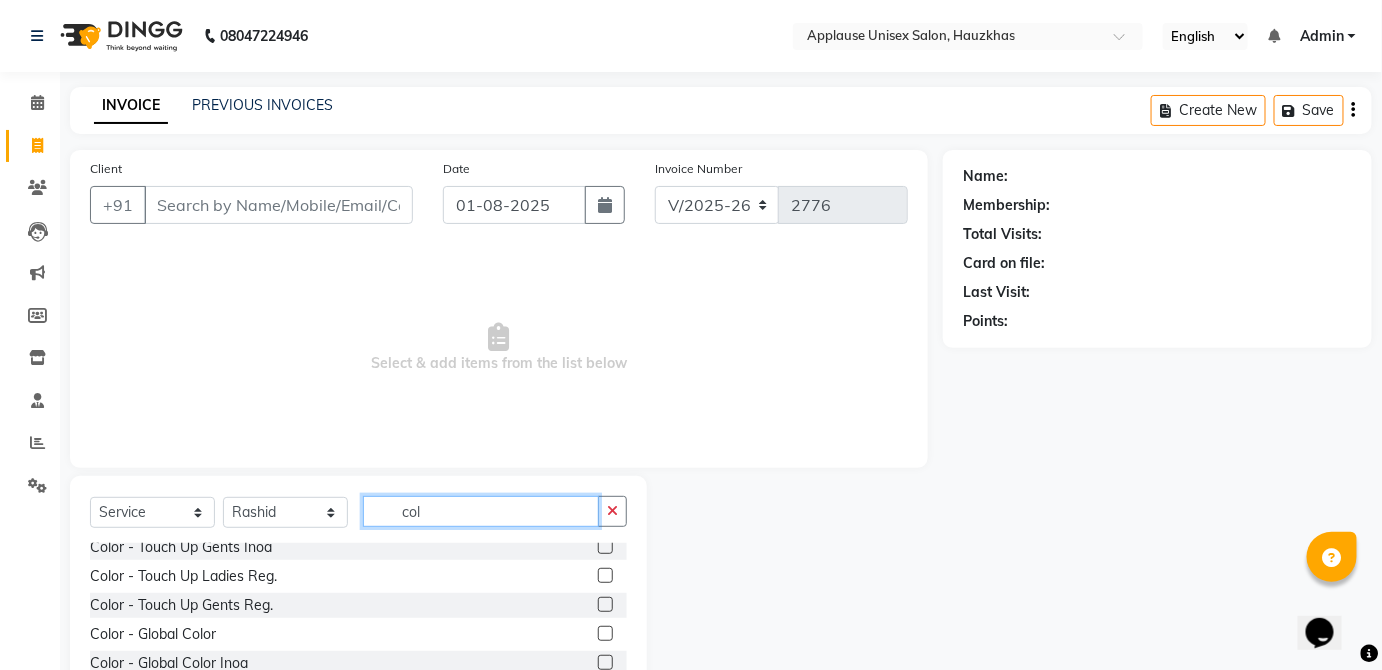 type on "col" 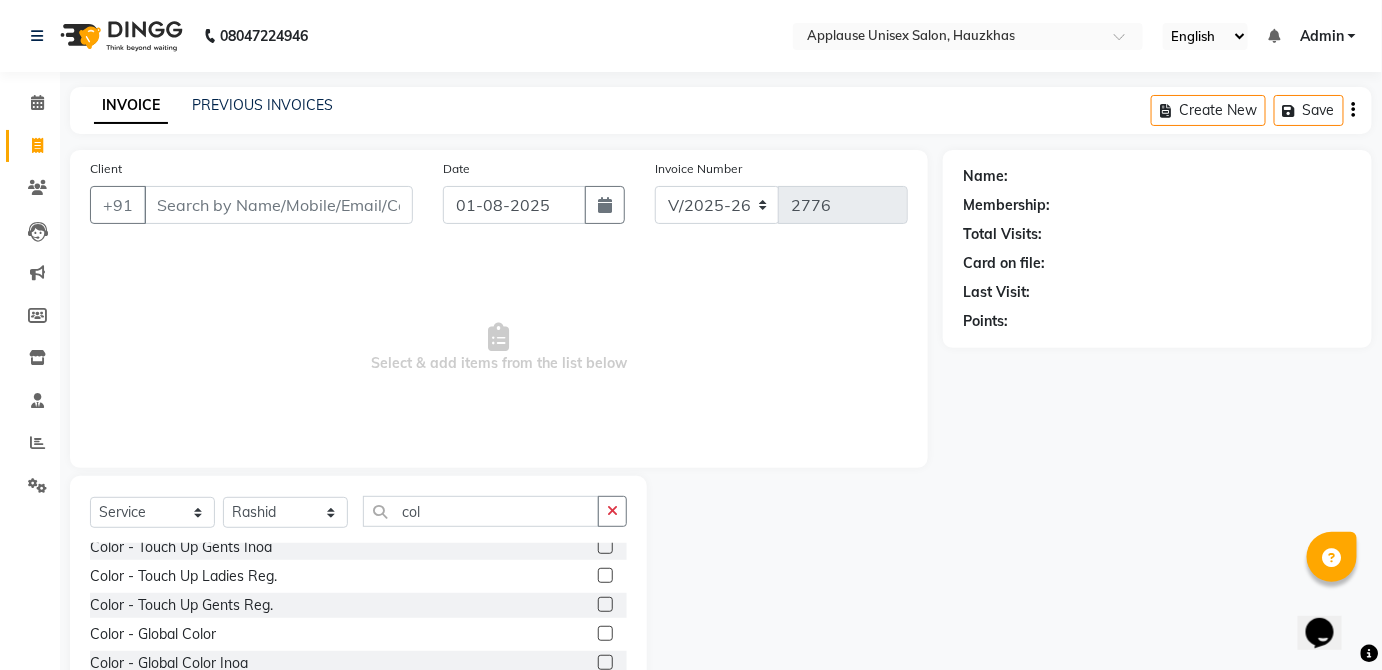 click 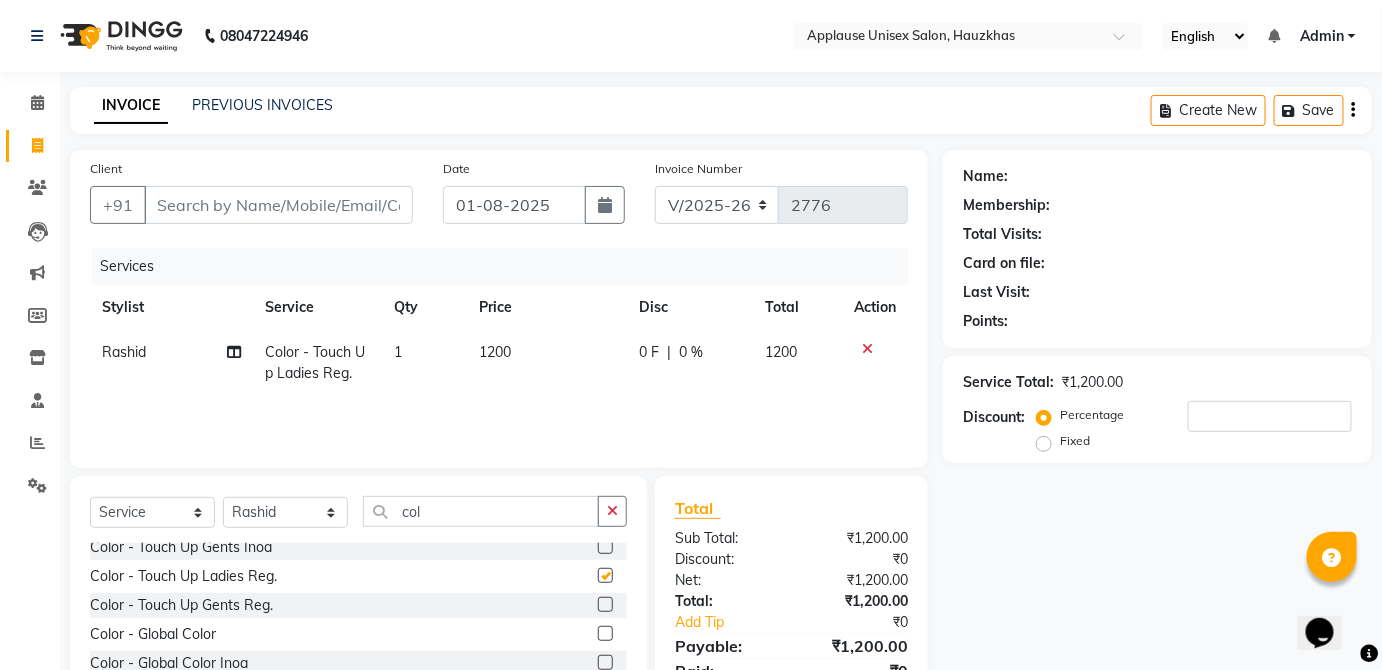 click on "1200" 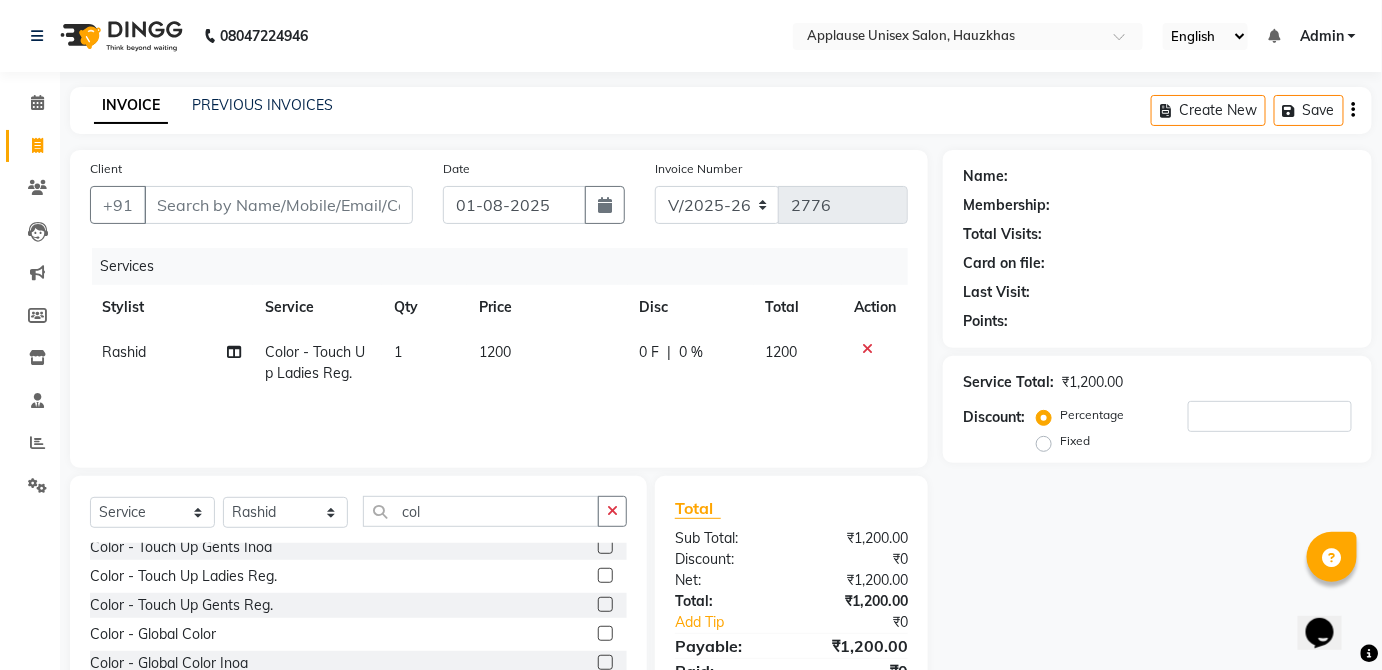 checkbox on "false" 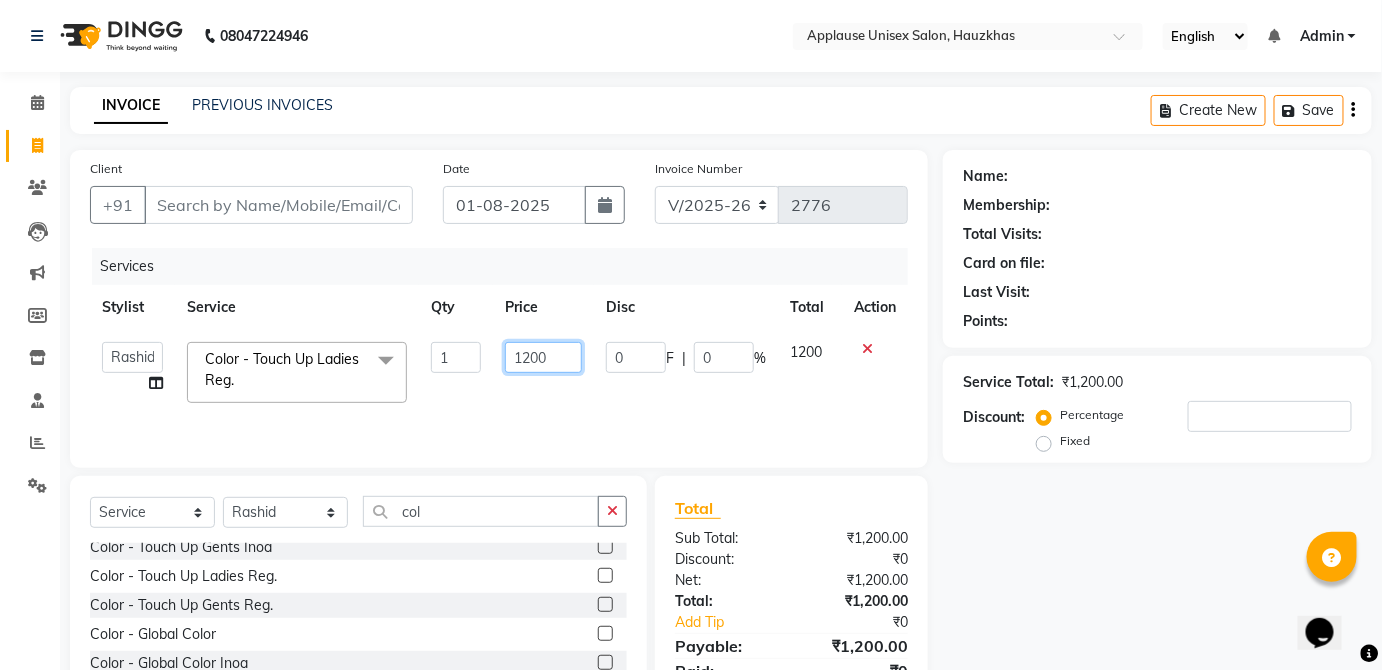 click on "1200" 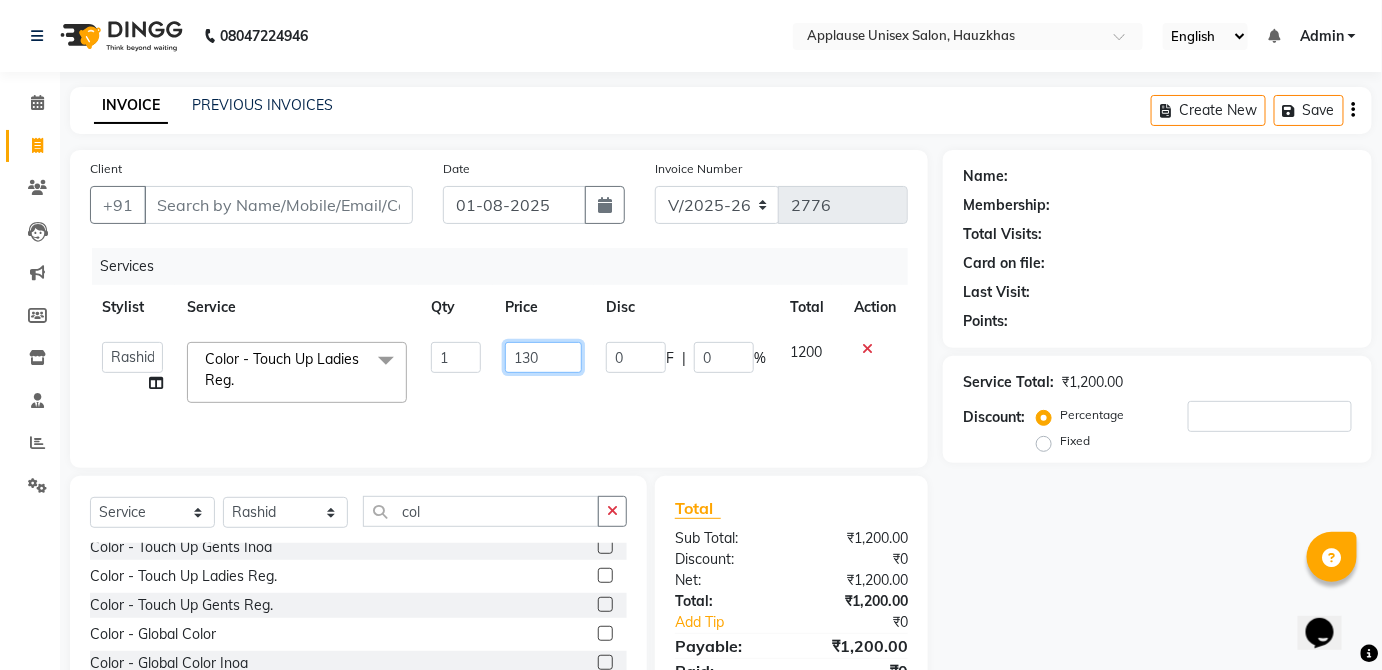 type on "1300" 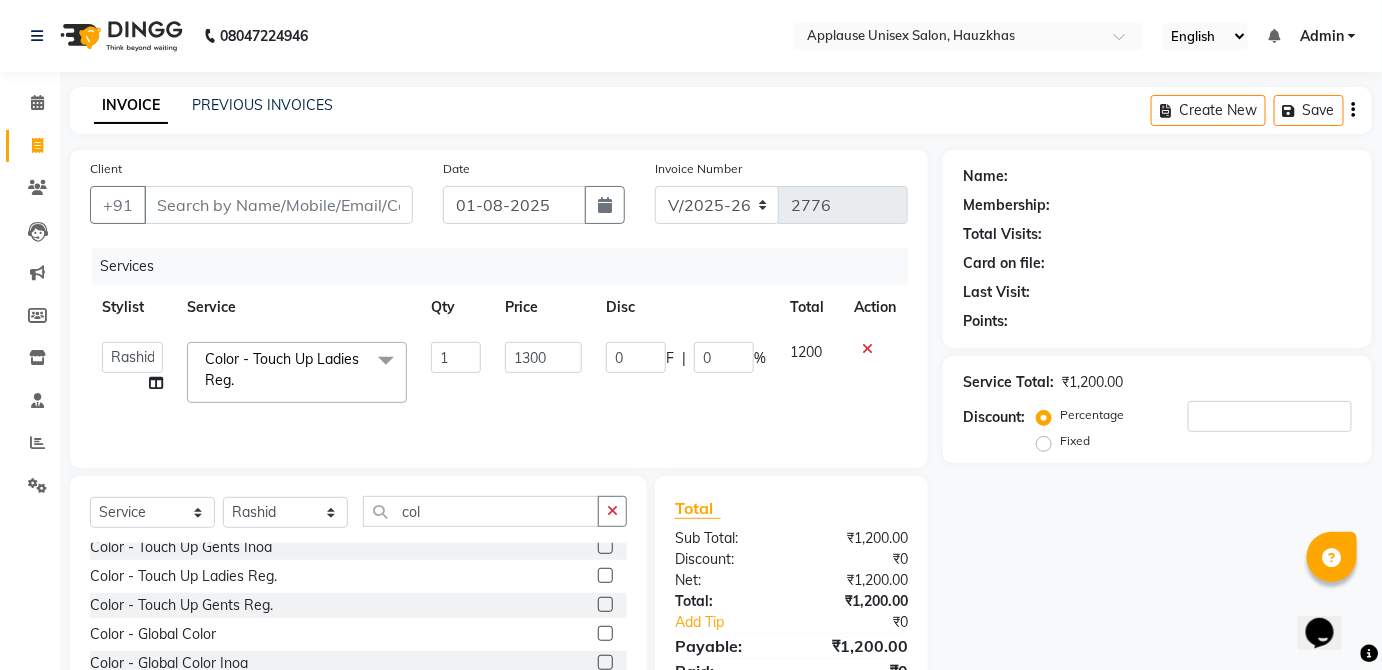click on "1200" 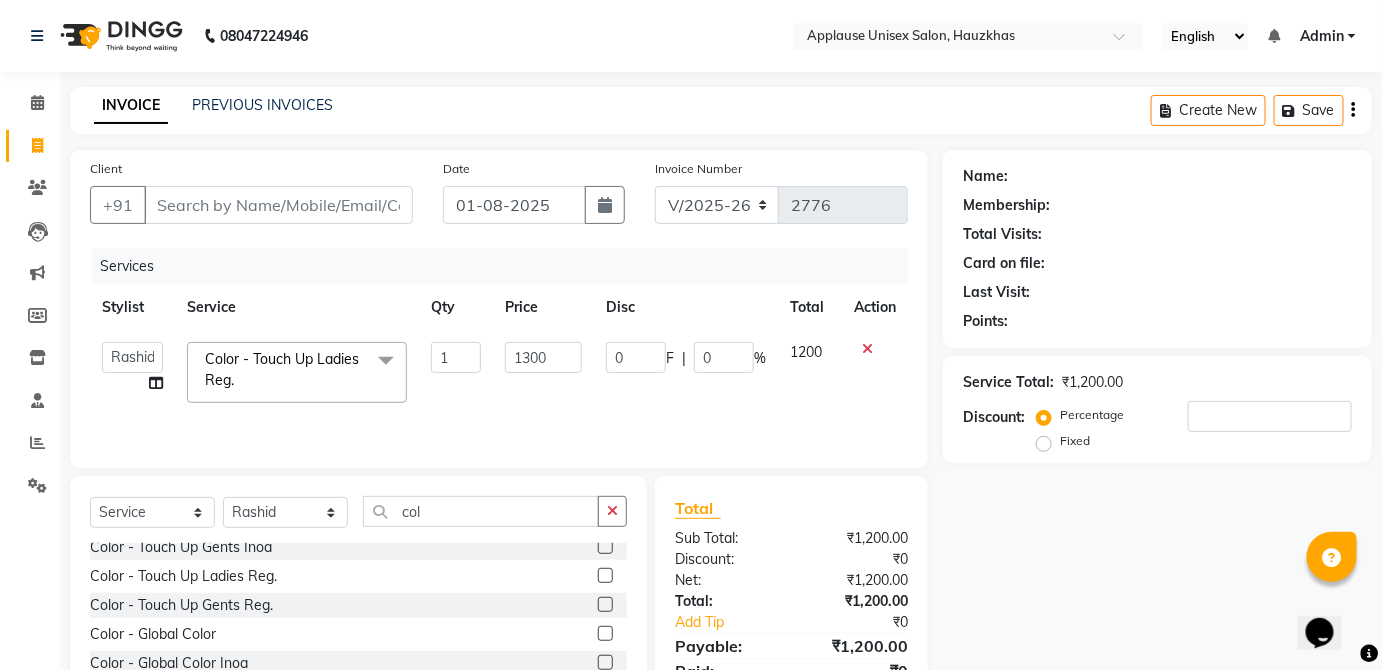 select on "38123" 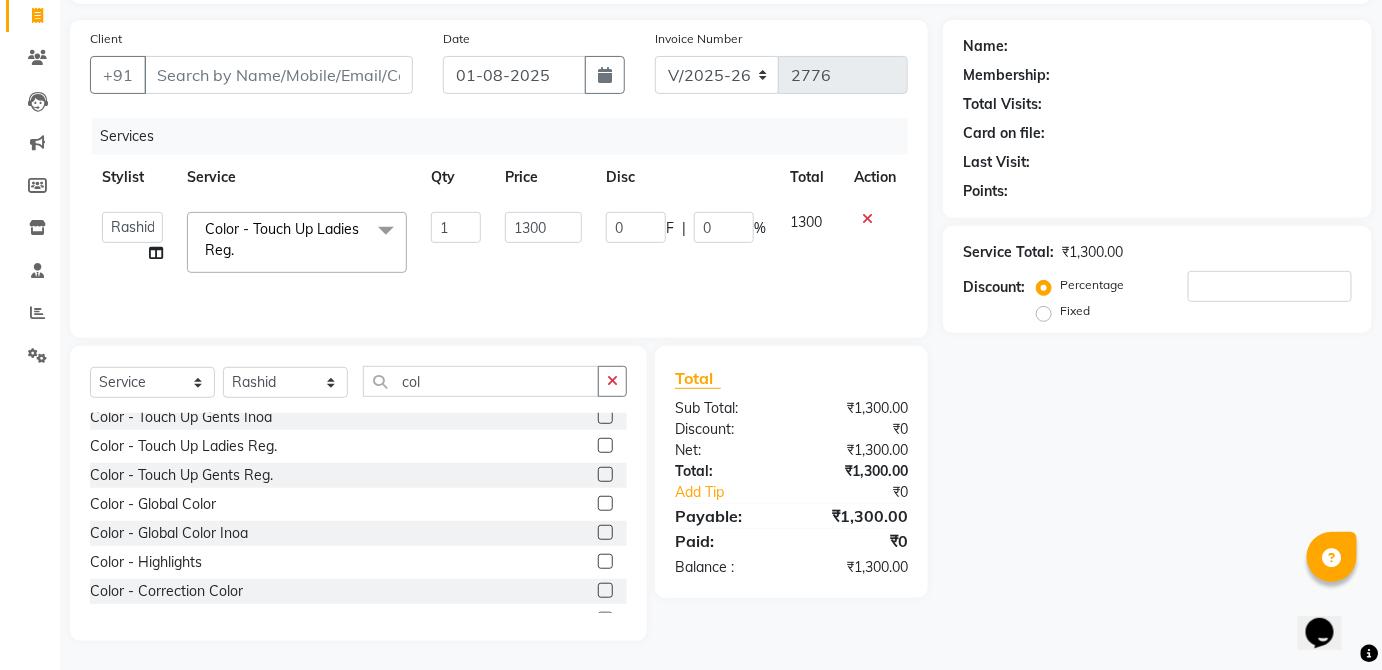 scroll, scrollTop: 0, scrollLeft: 0, axis: both 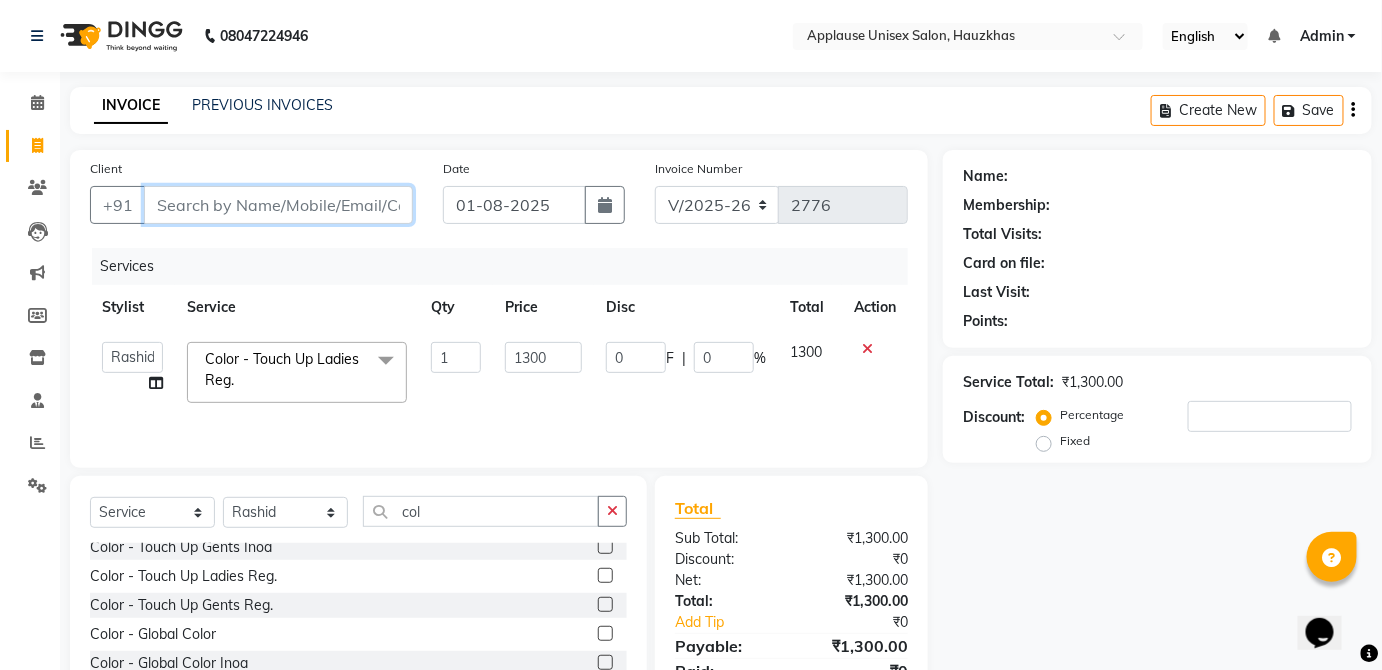 click on "Client" at bounding box center [278, 205] 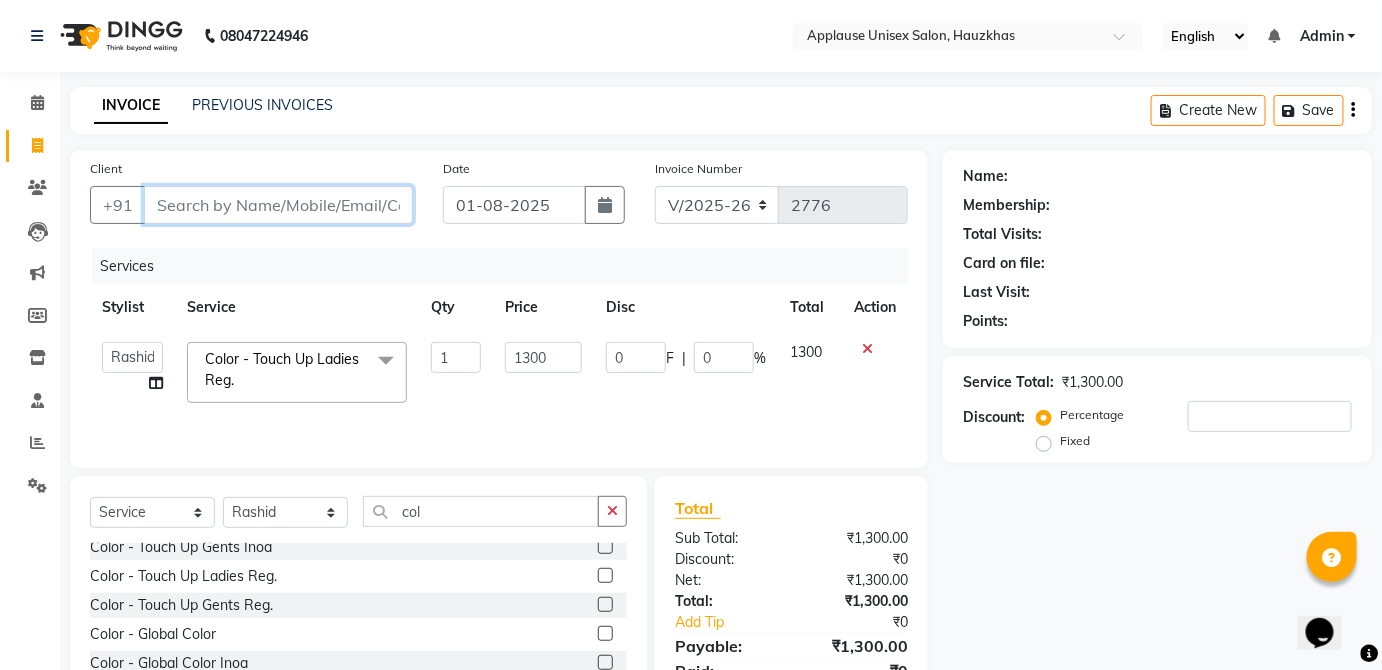 type on "a" 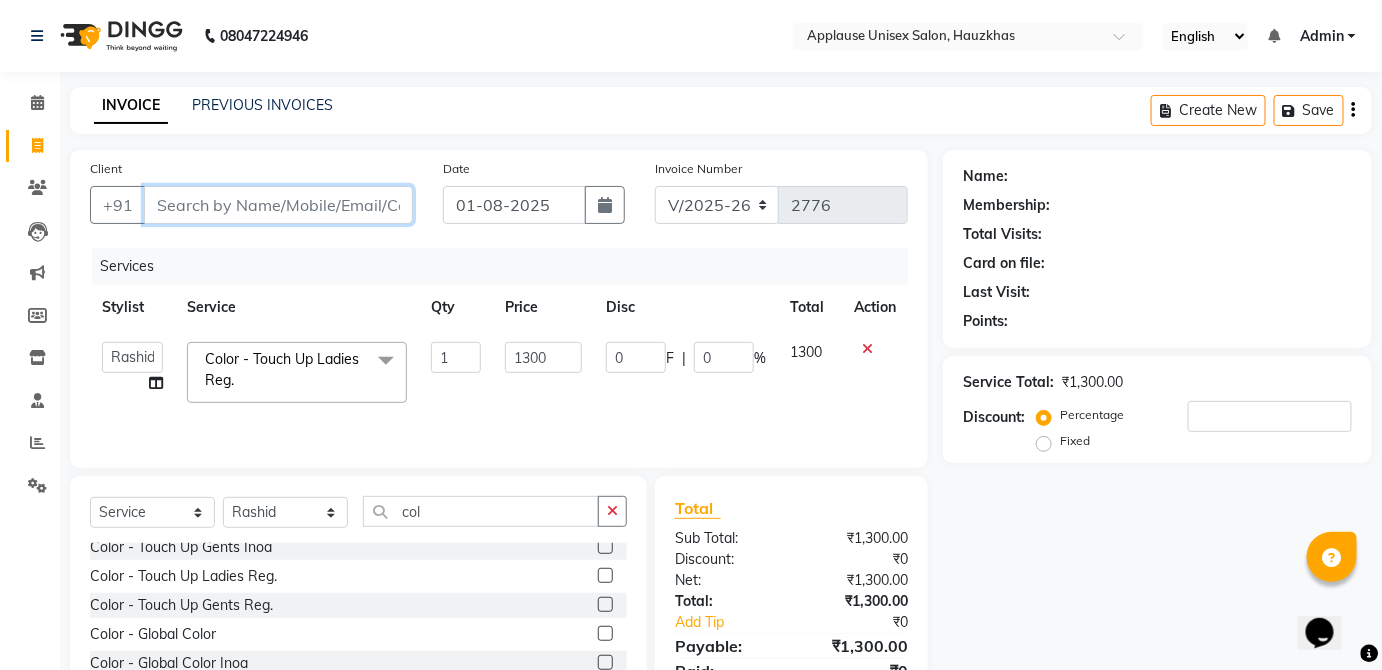 type on "0" 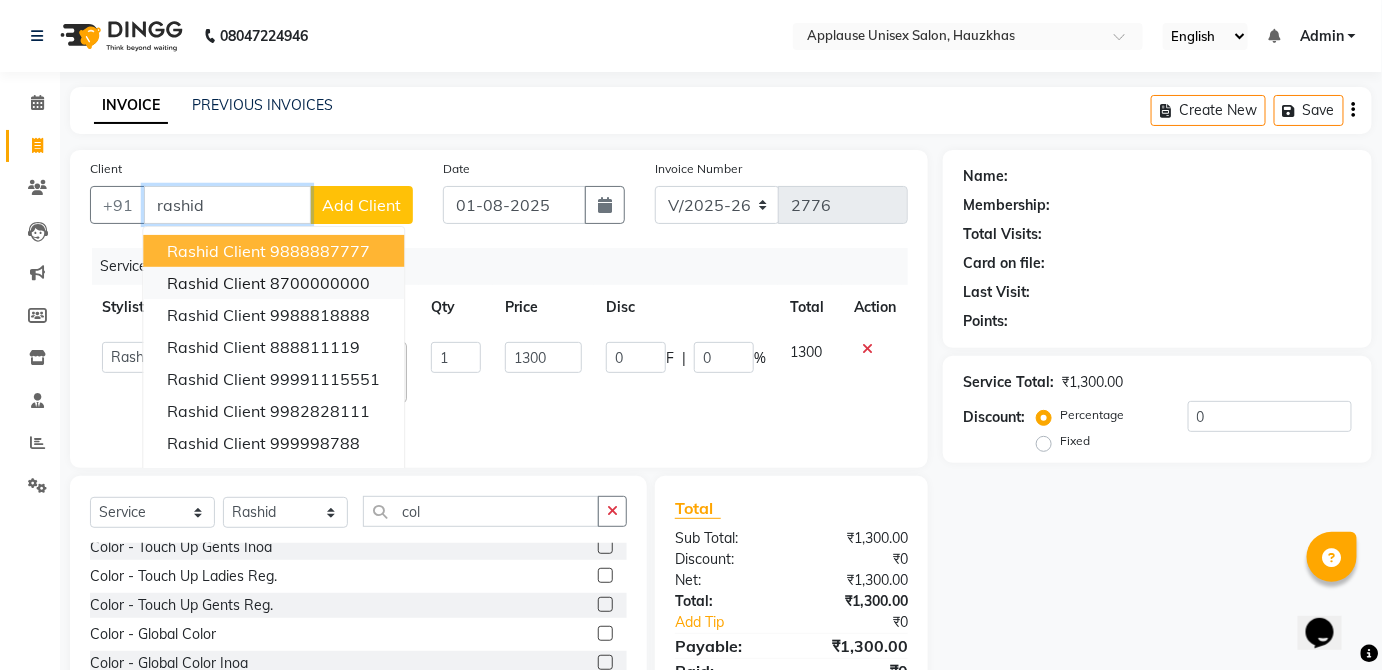 click on "8700000000" at bounding box center [320, 283] 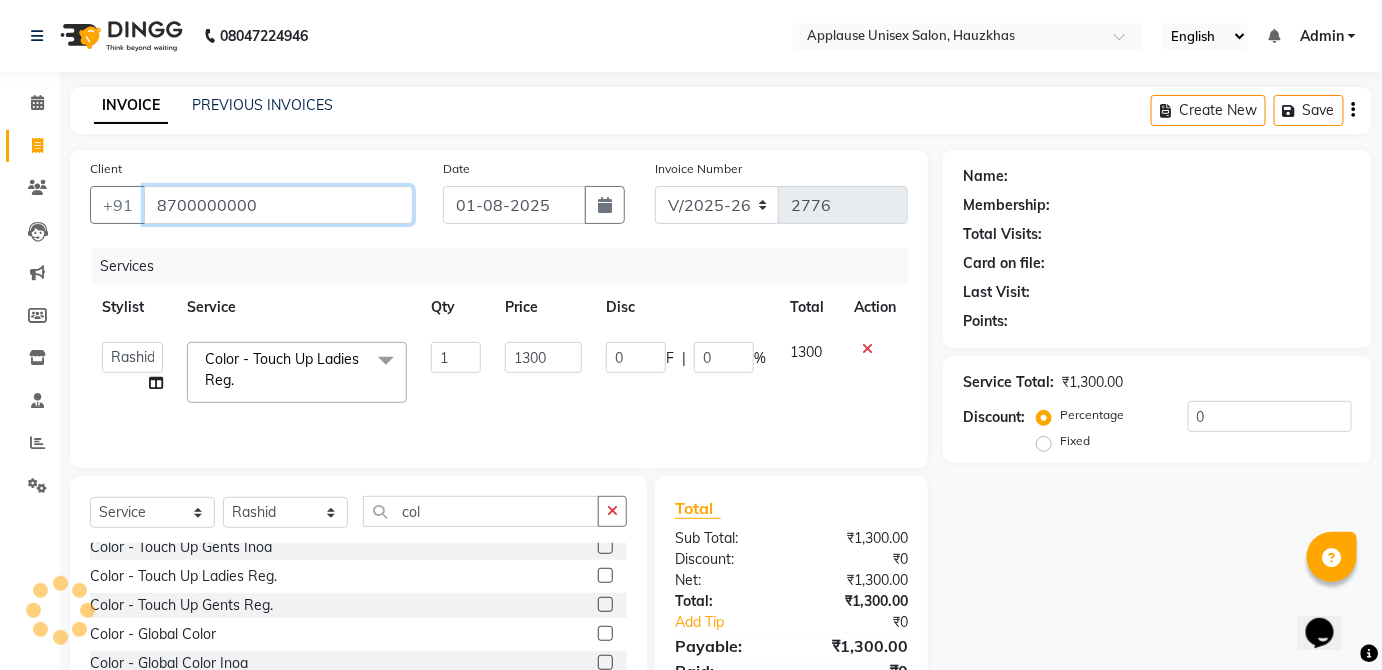 type on "8700000000" 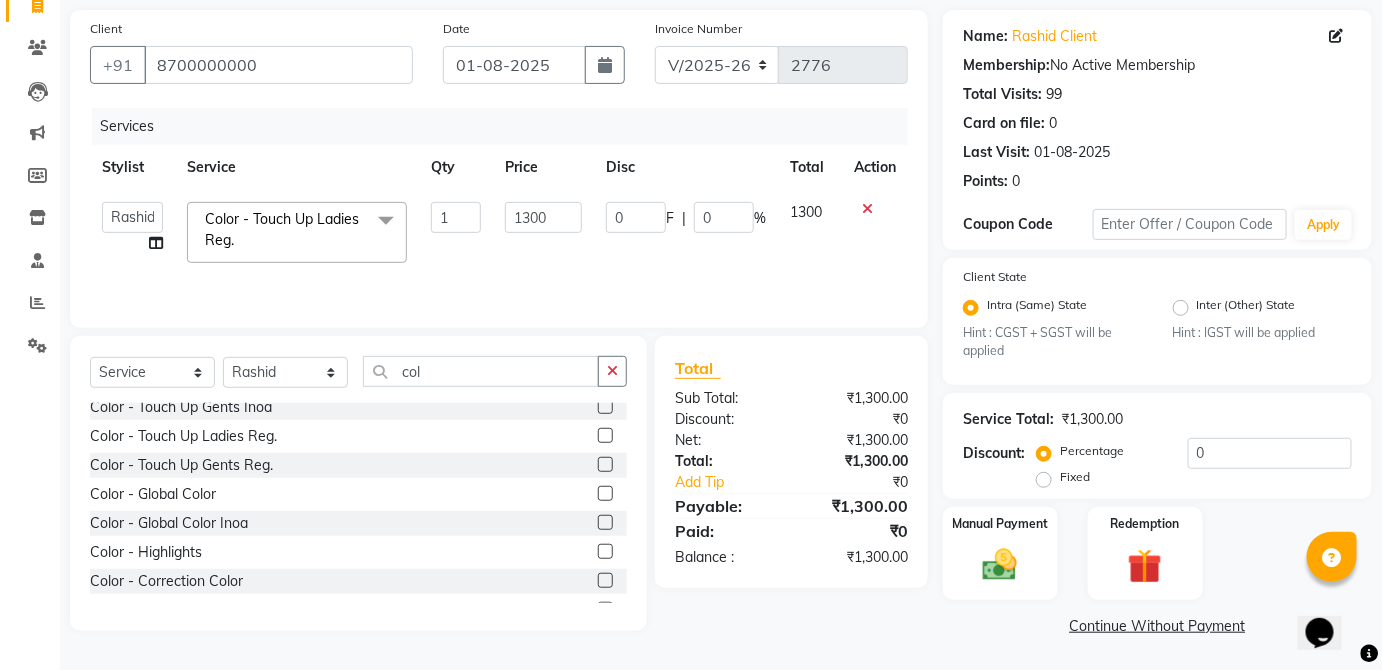 click 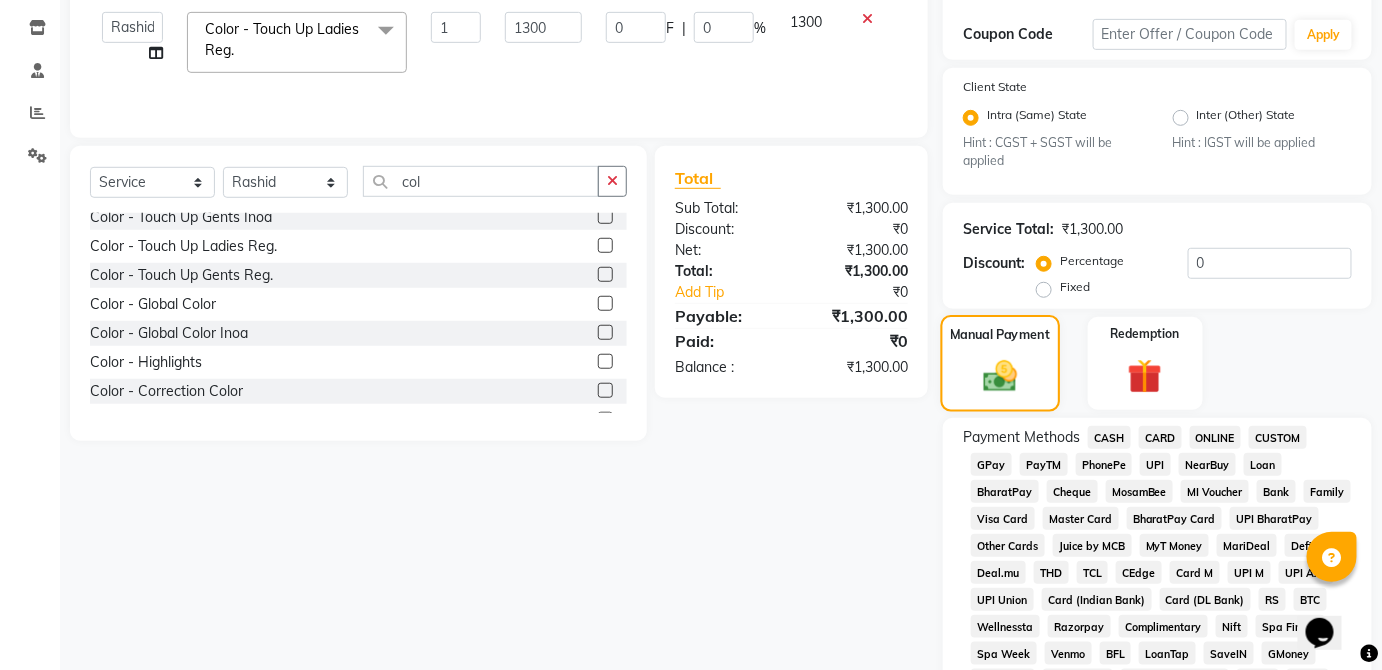 scroll, scrollTop: 336, scrollLeft: 0, axis: vertical 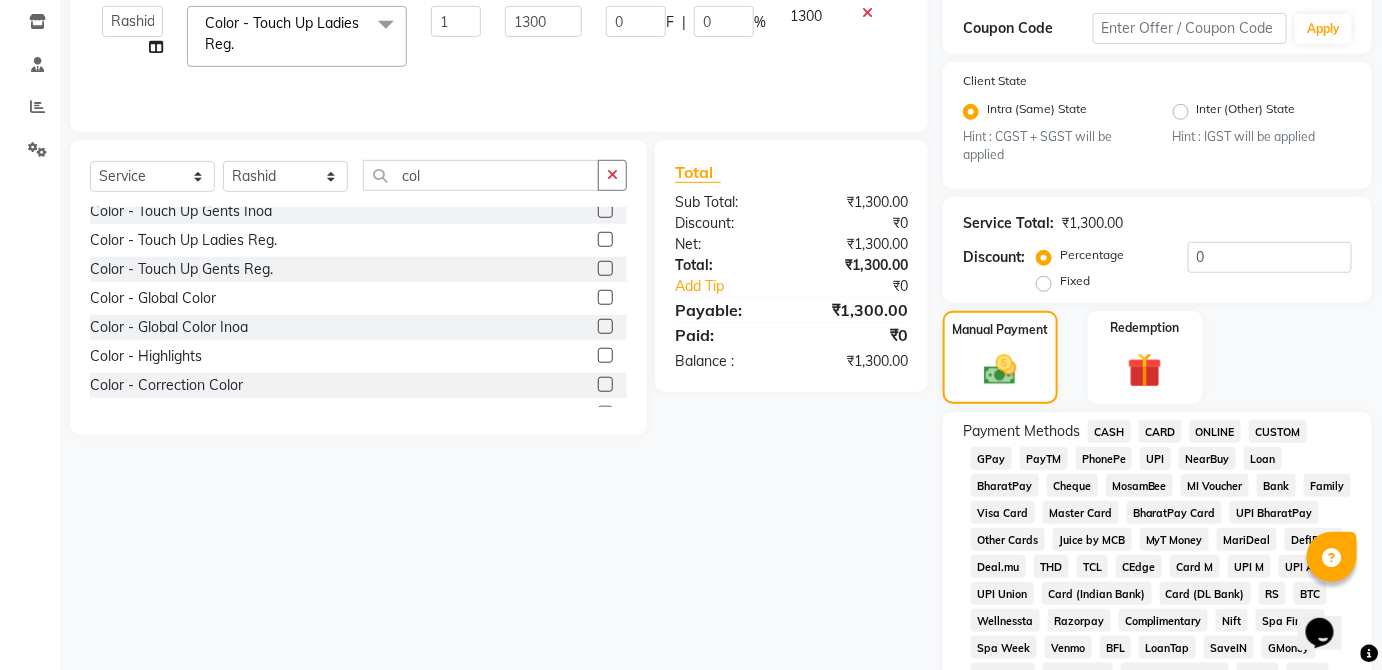 click on "CASH" 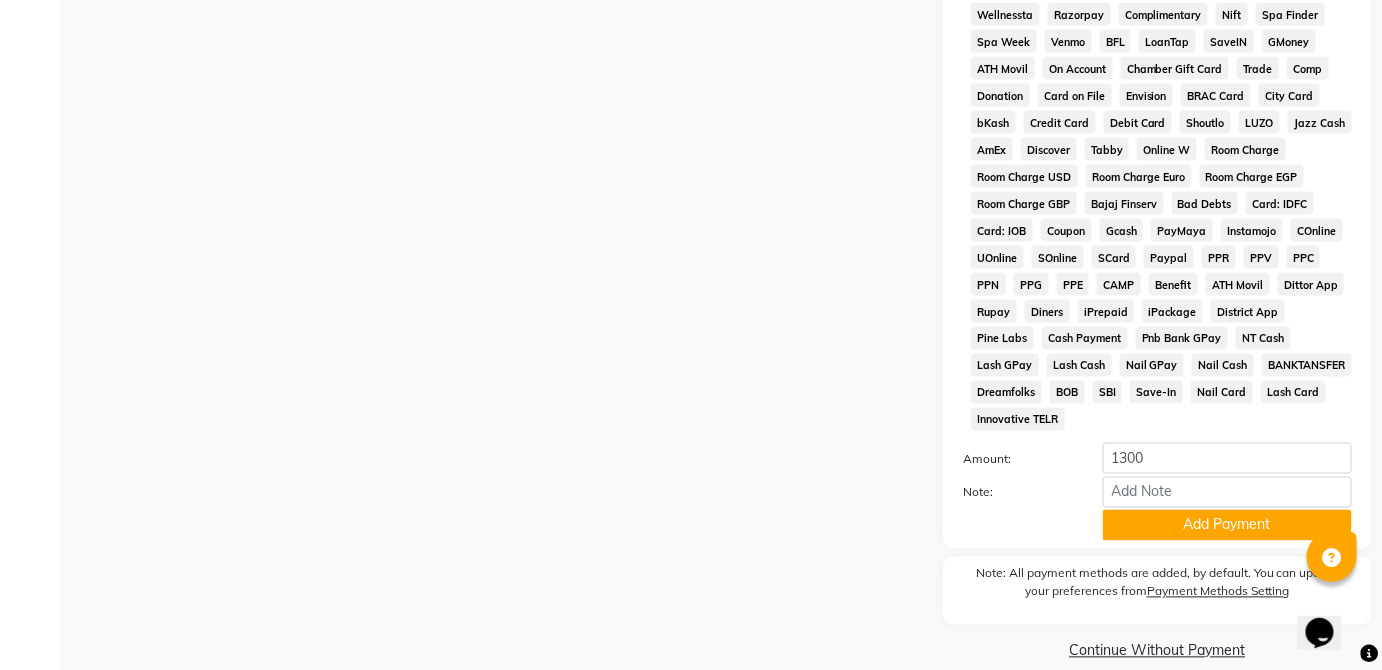 scroll, scrollTop: 943, scrollLeft: 0, axis: vertical 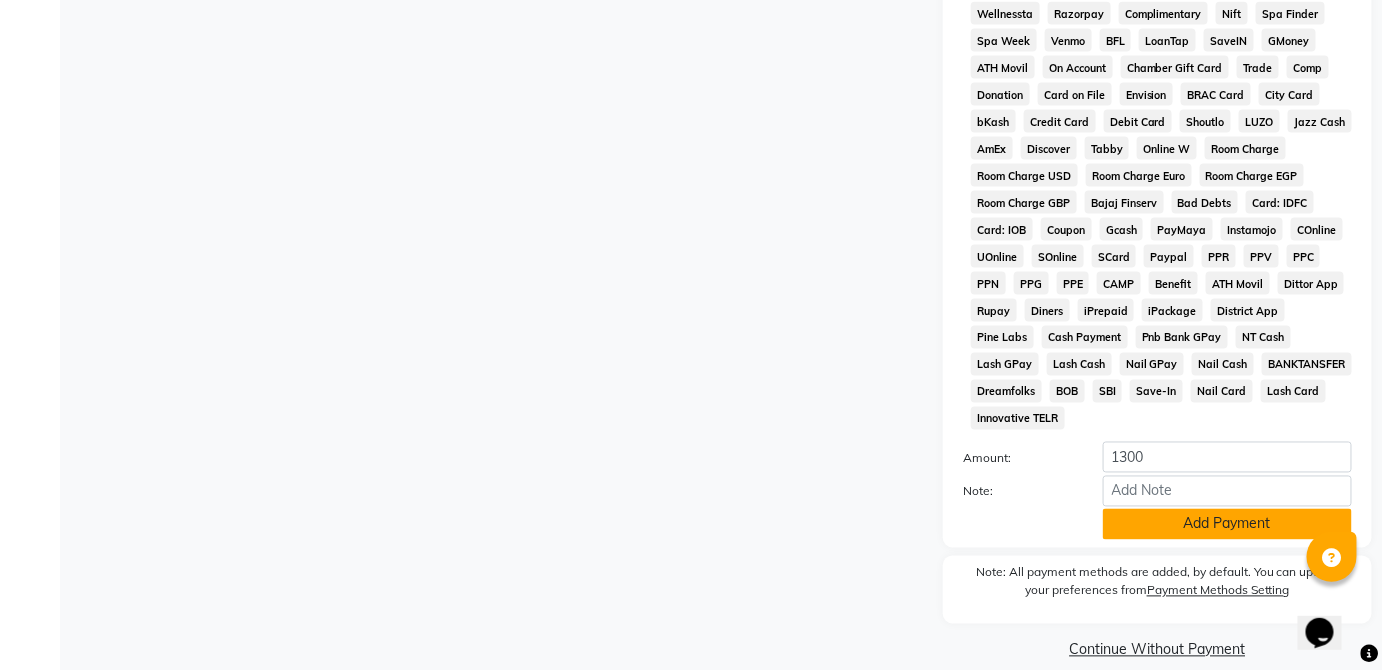 click on "Add Payment" 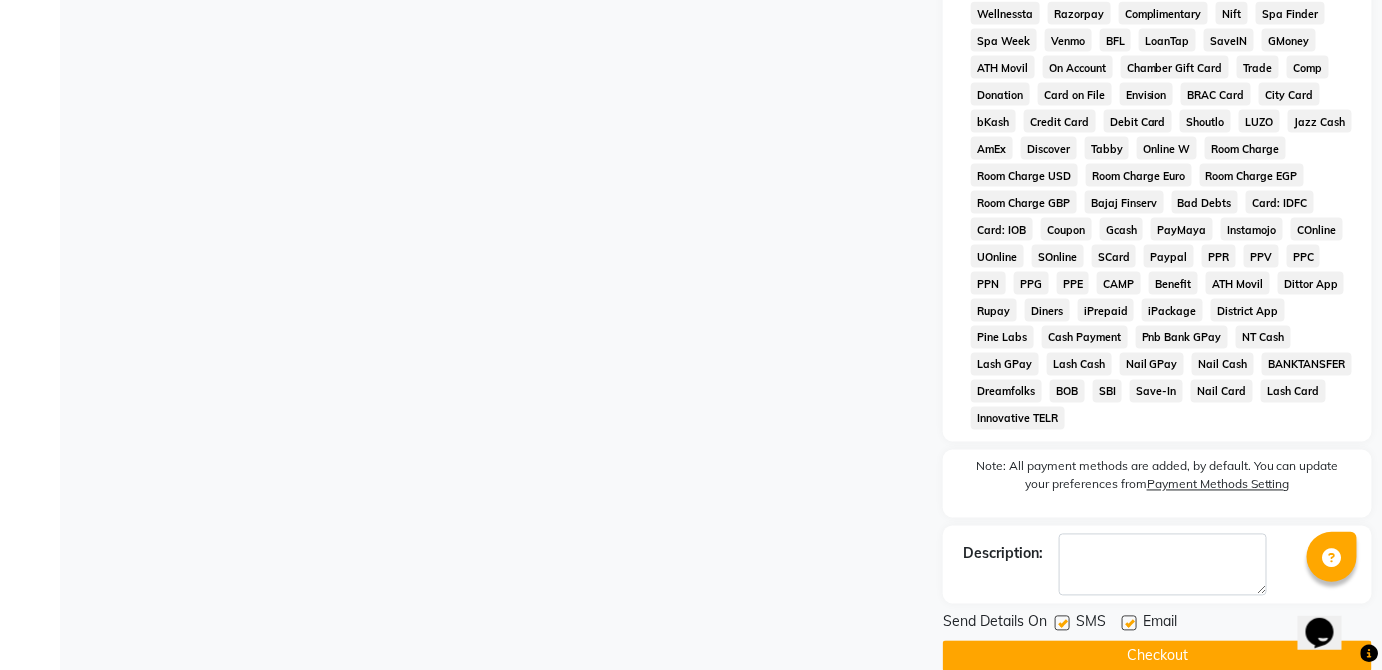 click on "Checkout" 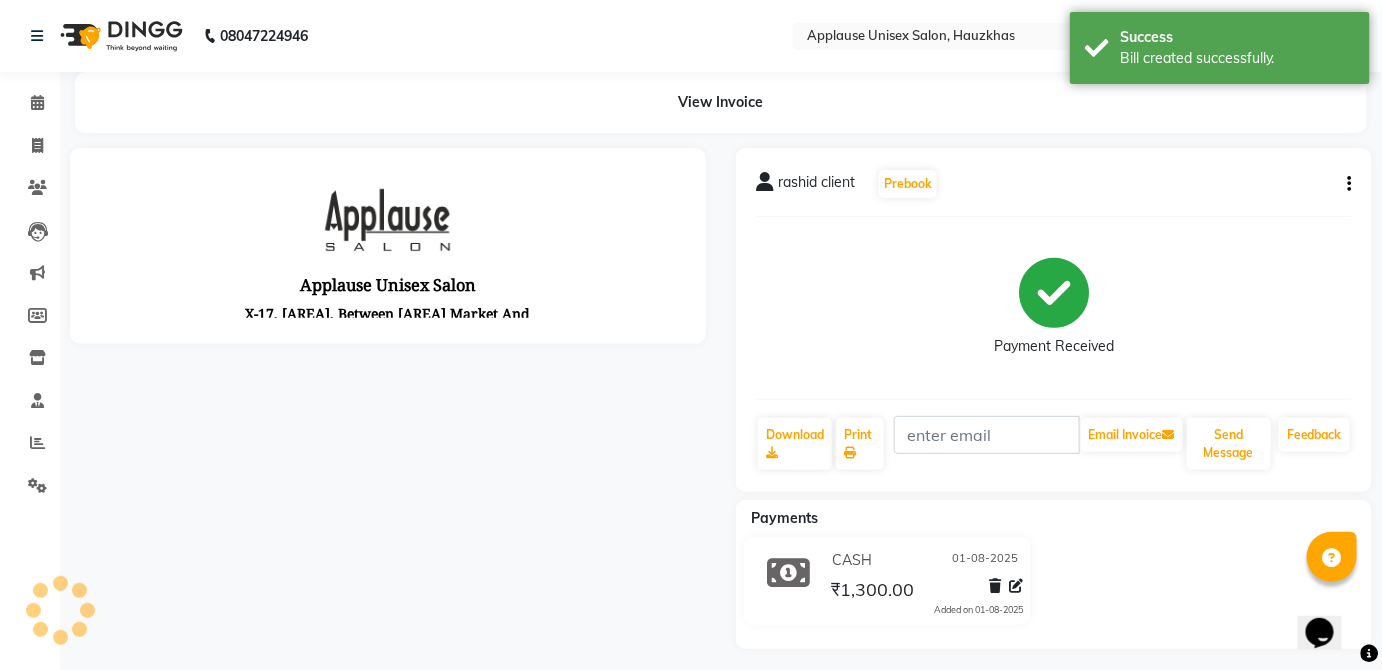 scroll, scrollTop: 0, scrollLeft: 0, axis: both 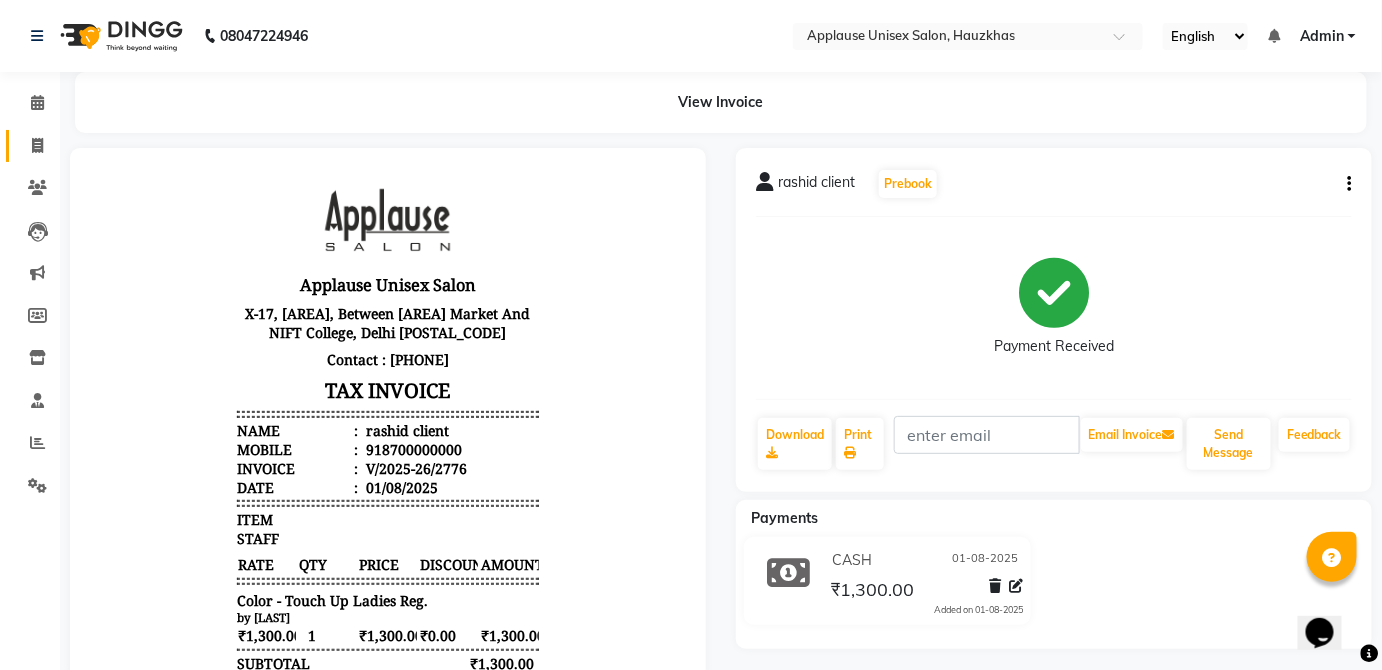 click 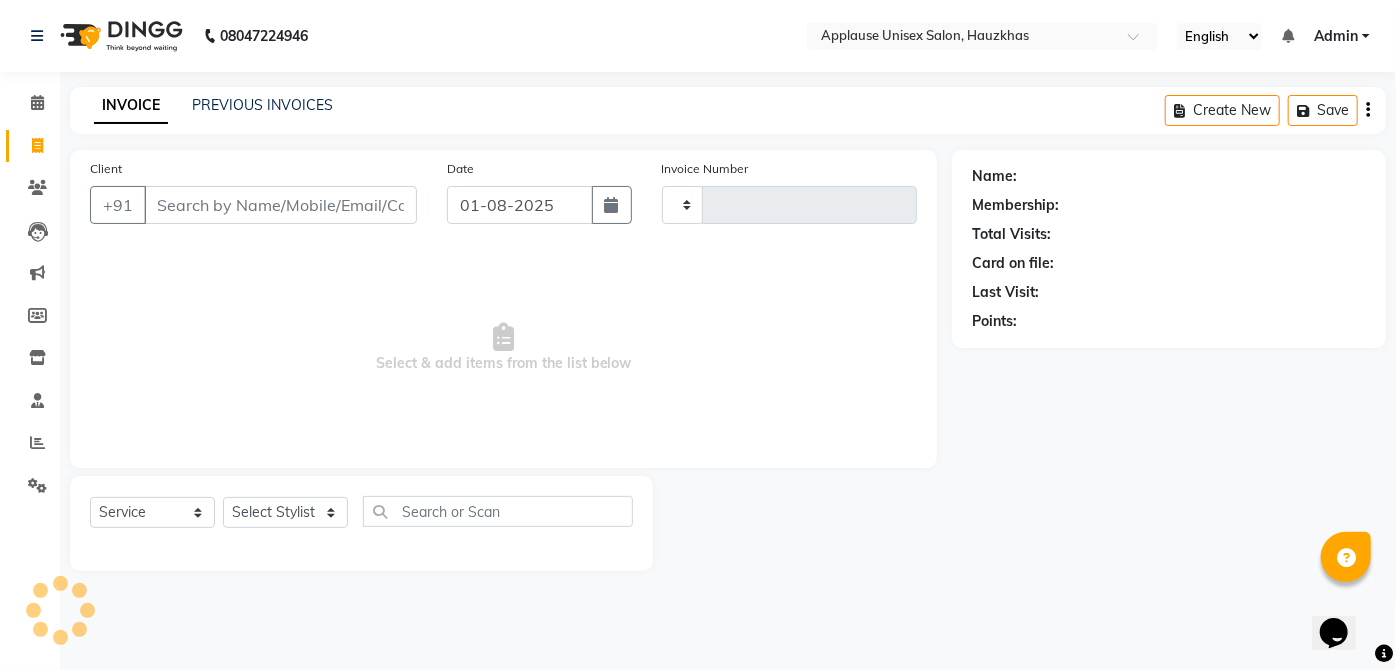 type on "2777" 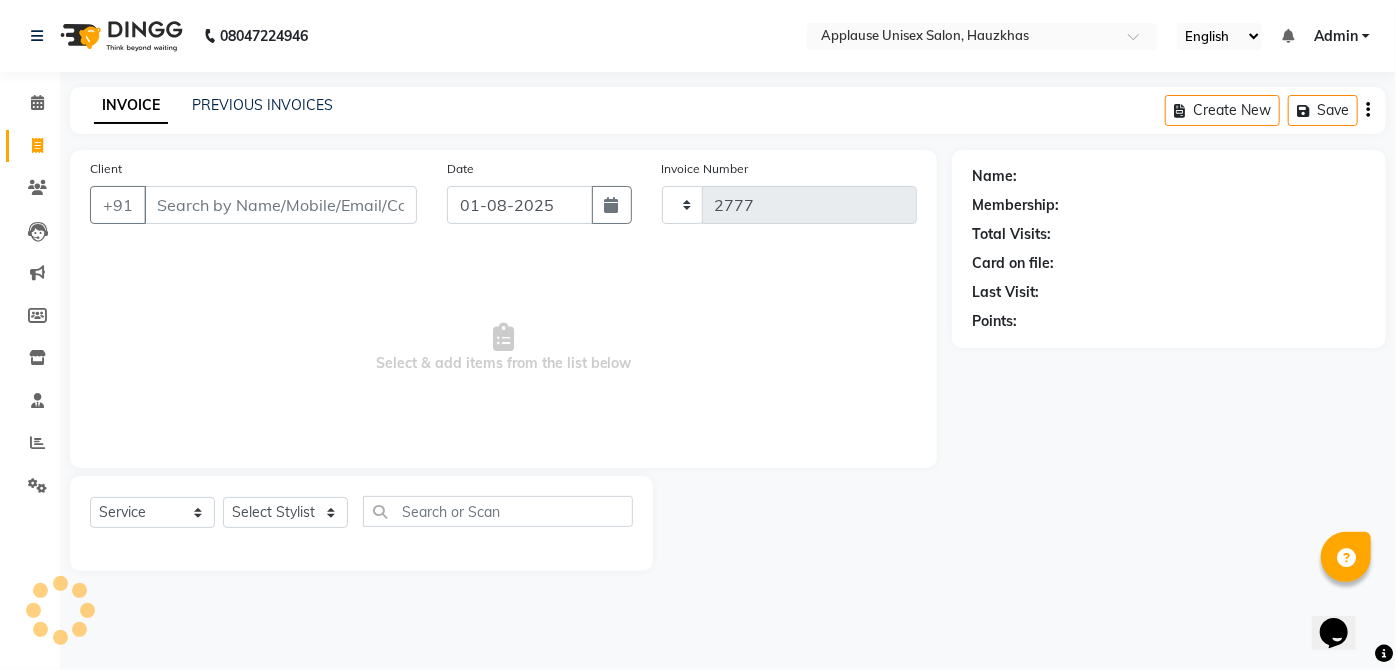 select on "5082" 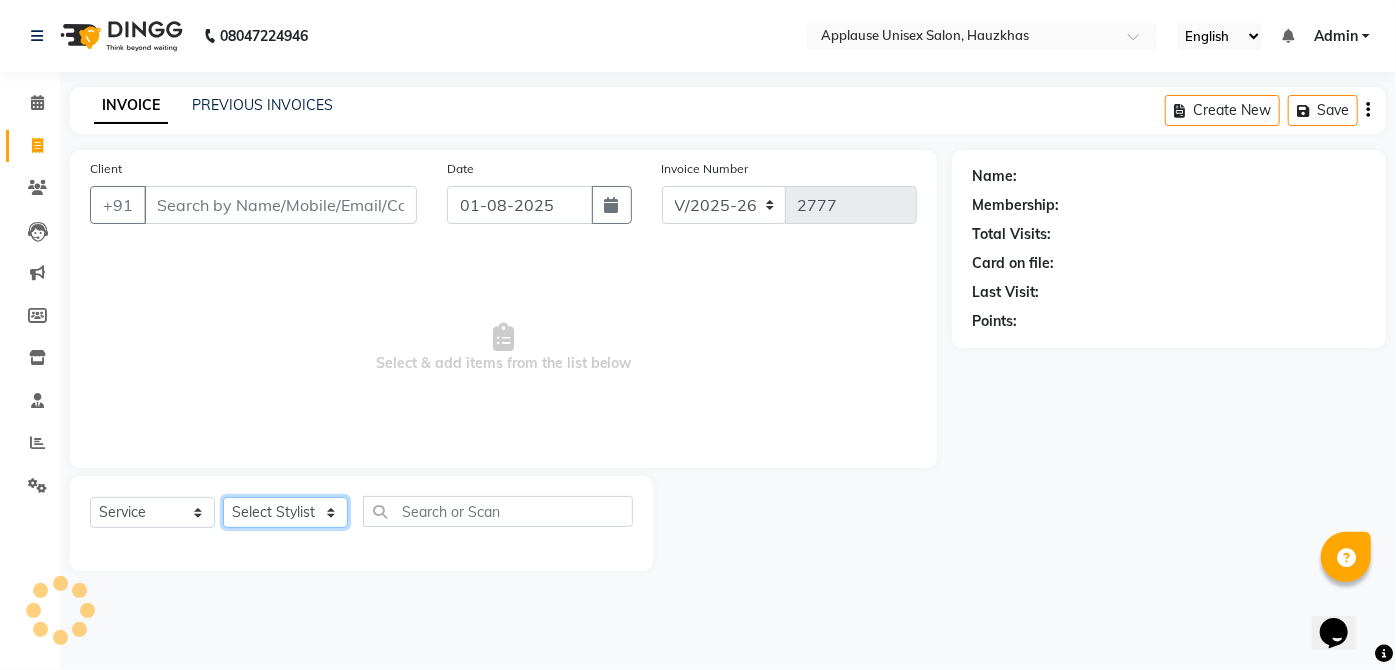 click on "Select Stylist" 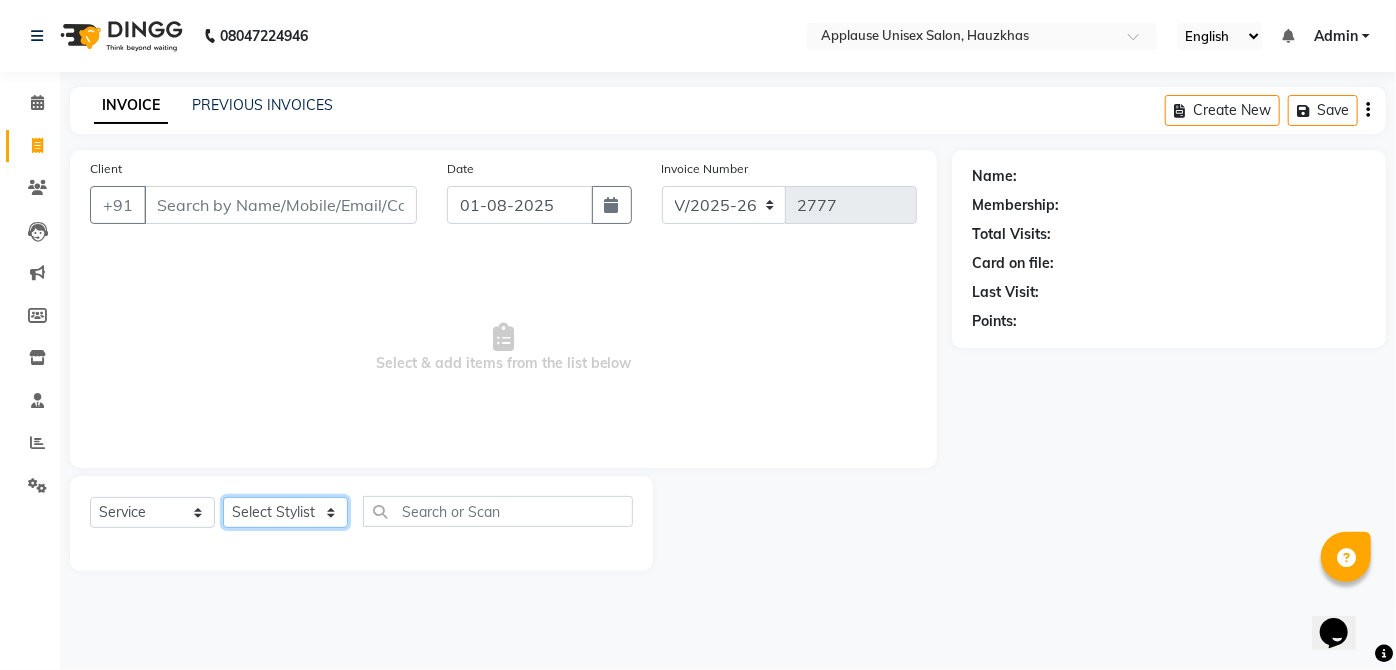 select on "[PHONE]" 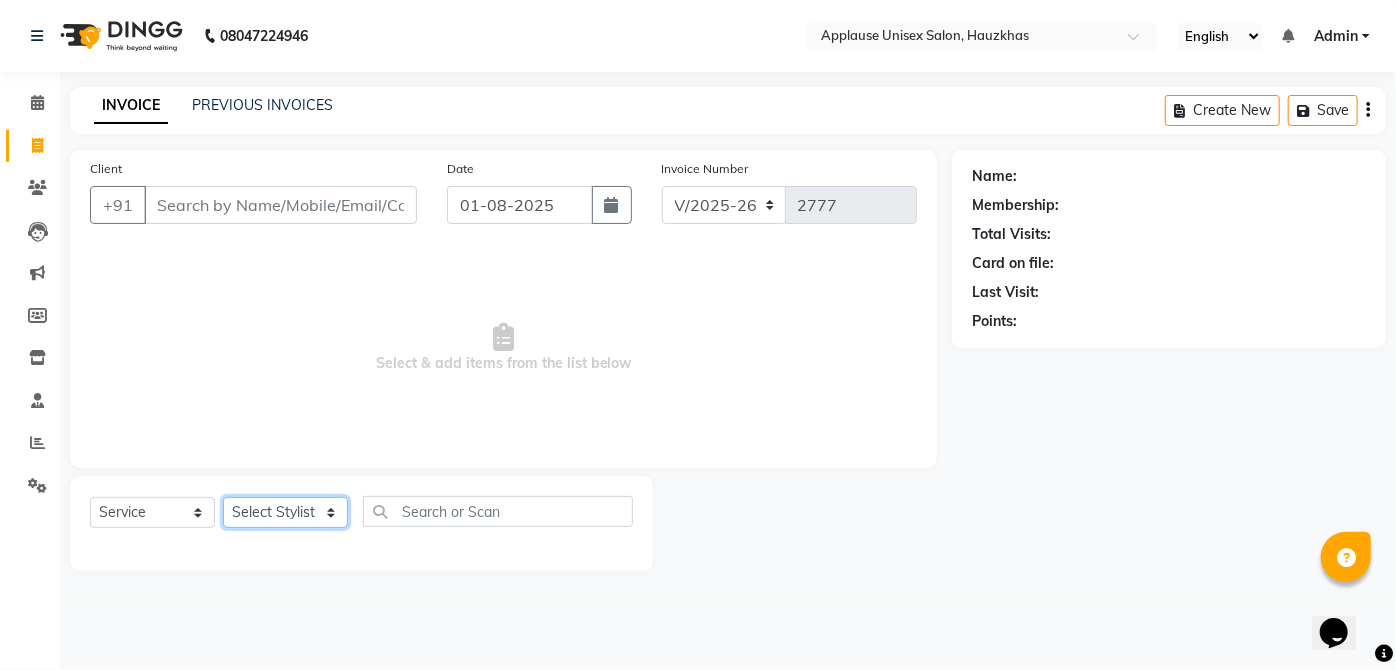 click on "Select Stylist Abdul Anas Arti Aruna Asif faisal guri heena Kaif Kamal Karan Komal laxmi Mamta Manager Mohsin nitin rahul Rajeev Rashid saif sangeeta sangeeta sharukh Vishal V.k" 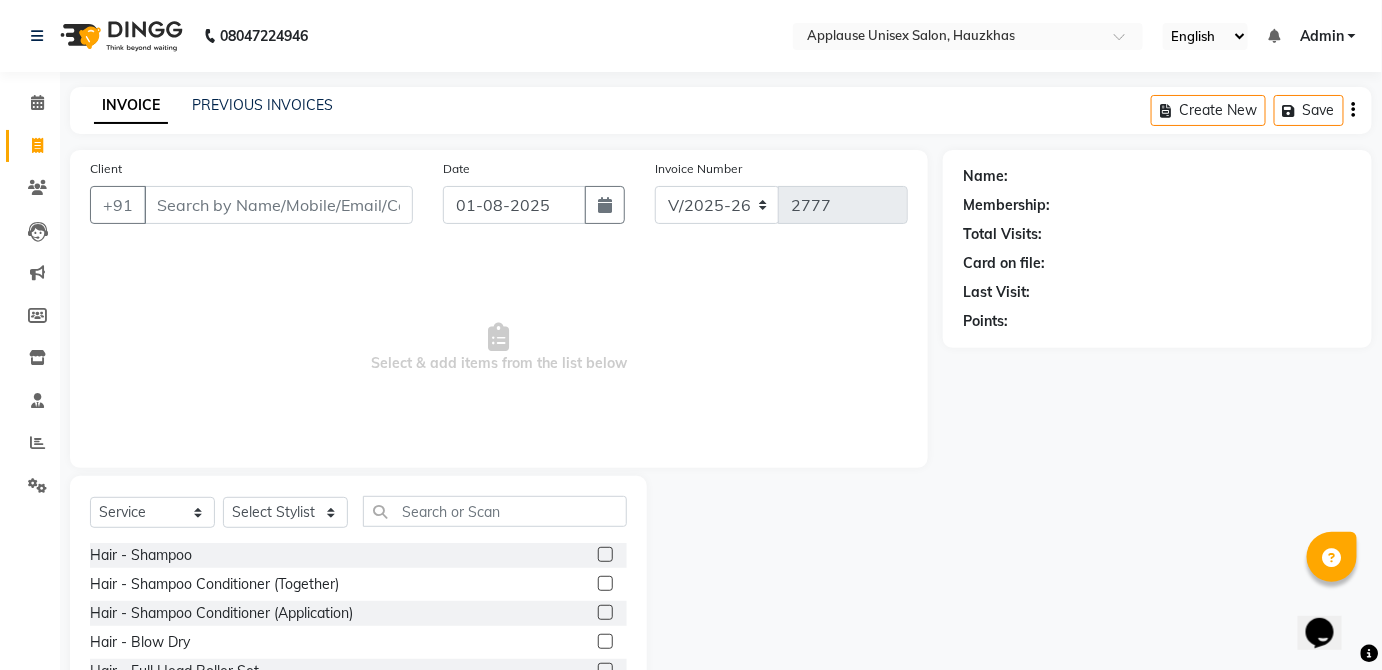 click on "Select Service Product Membership Package Voucher Prepaid Gift Card Select Stylist Abdul Anas Arti Aruna Asif faisal guri heena Kaif Kamal Karan Komal laxmi Mamta Manager Mohsin nitin rahul Rajeev Rashid saif sangeeta sangeeta sharukh Vishal V.k" 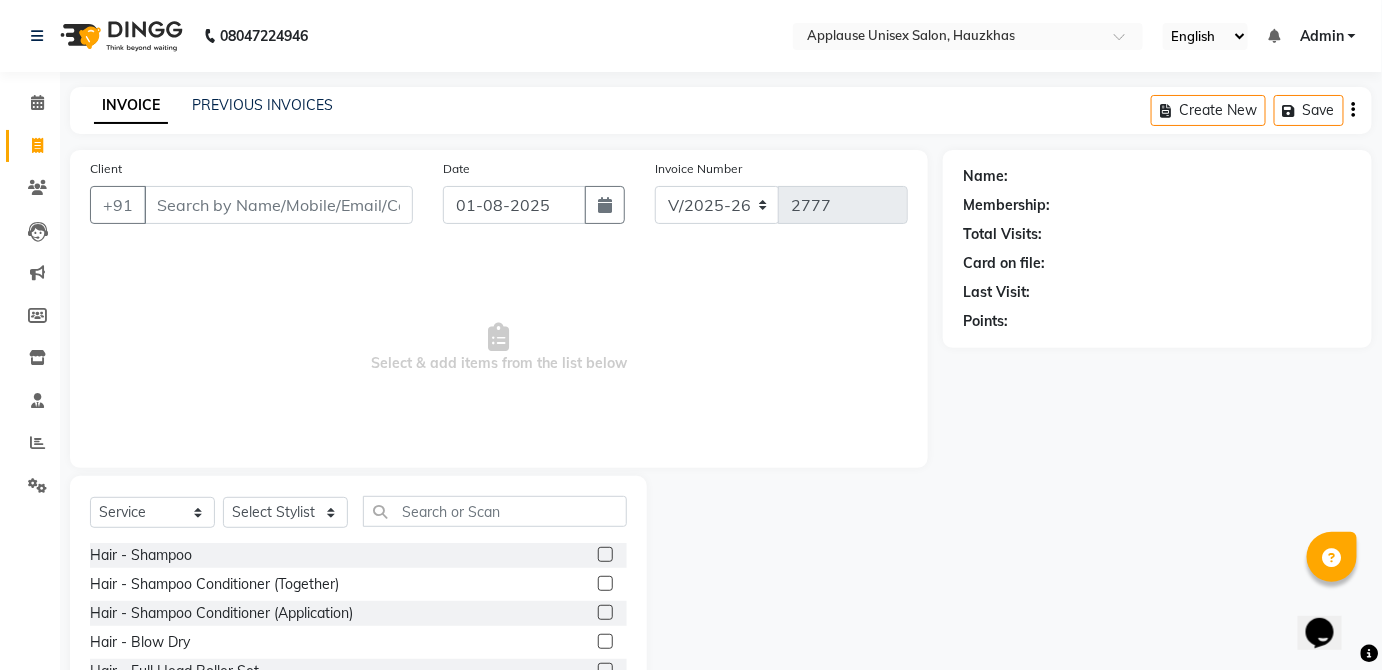 click on "Client +91 Date 01-08-2025 Invoice Number V/2025 V/2025-26 2777 Select & add items from the list below Select Service Product Membership Package Voucher Prepaid Gift Card Select Stylist Abdul Anas Arti Aruna Asif faisal guri heena Kaif Kamal Karan Komal laxmi Mamta Manager Mohsin nitin rahul Rajeev Rashid saif sangeeta sangeeta sharukh Vishal V.k Hair - Shampoo Hair - Shampoo Conditioner (Together) Hair - Shampoo Conditioner (Application) Hair - Blow Dry Hair - Full Head Roller Set Hair - Ironing Hair - Smoothening Hair - Rebonding Hair - Keratin Treatment Hair - Perming Hair - Hair Do Hair - Iron Curls Hair - Blow Dry + Ironing Touch Up Hair -Botox Olaplex Shampoo & Conditioner Flat Brush GK Hair Shampoo Olaplex Treatment Majirel hair color Foot Massage shoulder massage Cut & Finish - Trim Ladies One Length Cut & Finish - Hair Cut Ladies Cut & Finish - Hair Cut Gents Cut & Finish - Change Of Style Gents Cut & Finish - Hair Cut Boy Cut & Finish - Hair Cut Girl D Tan" 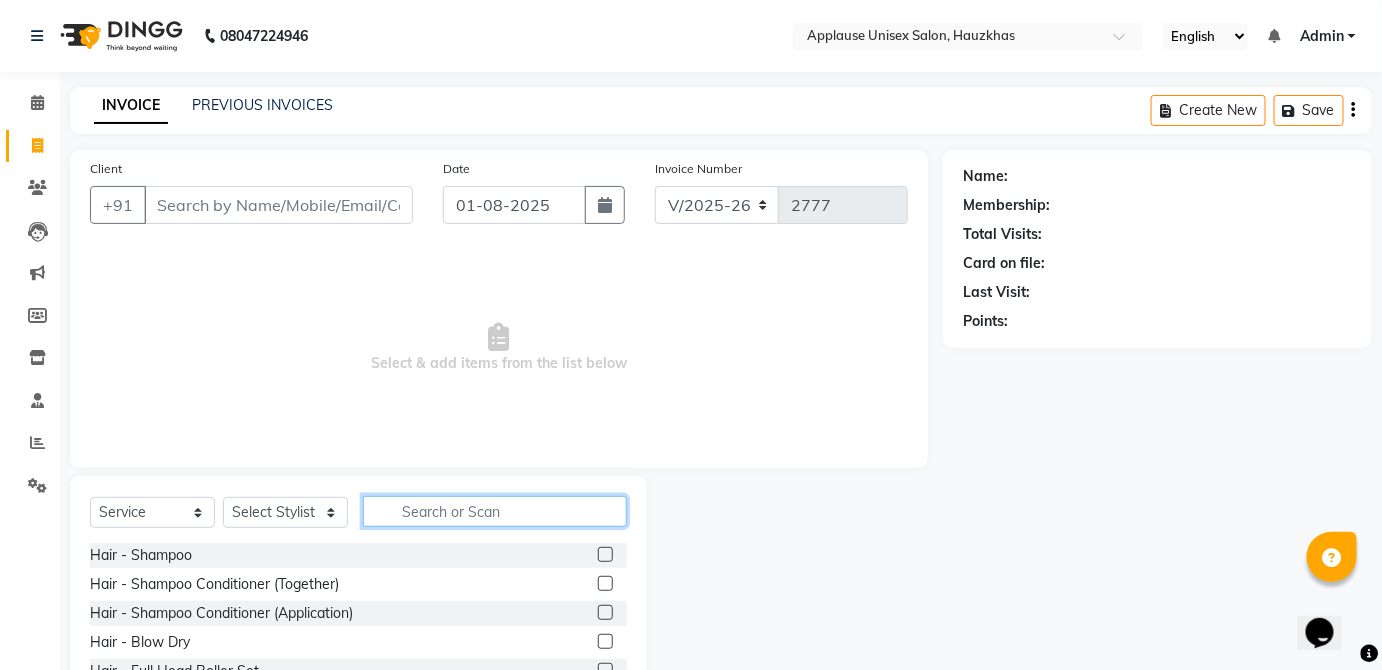 click 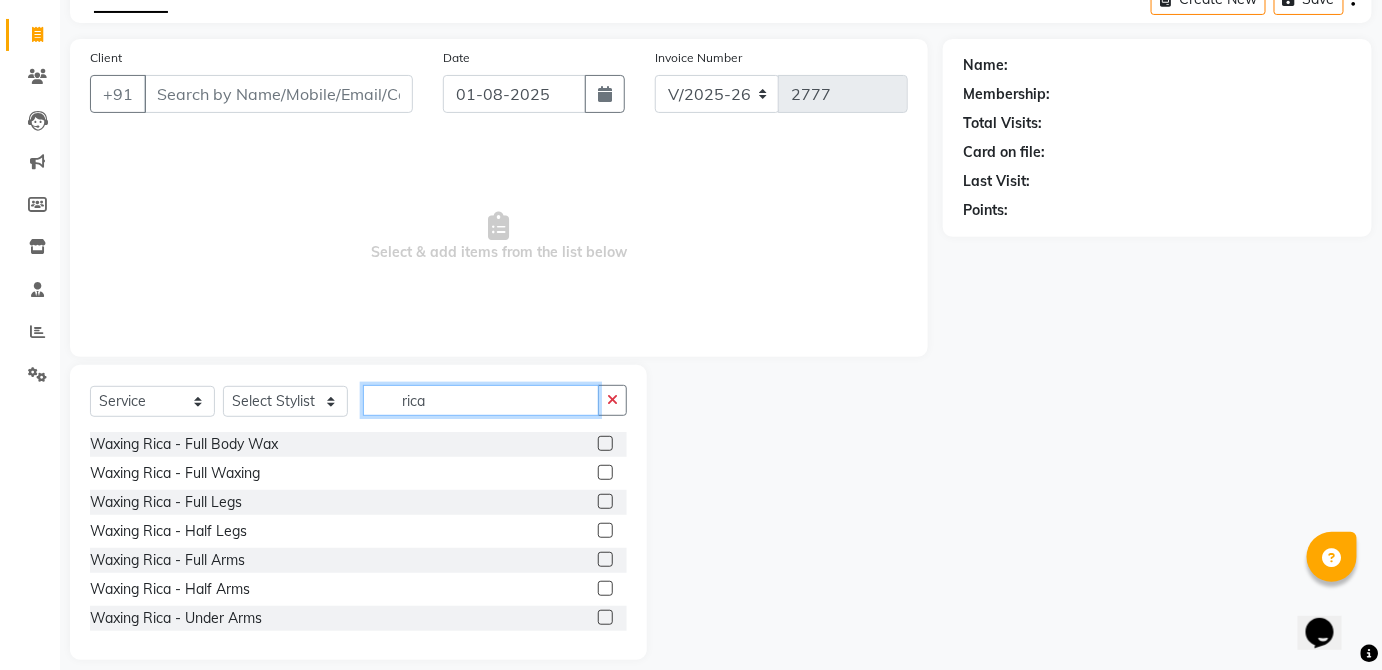 scroll, scrollTop: 114, scrollLeft: 0, axis: vertical 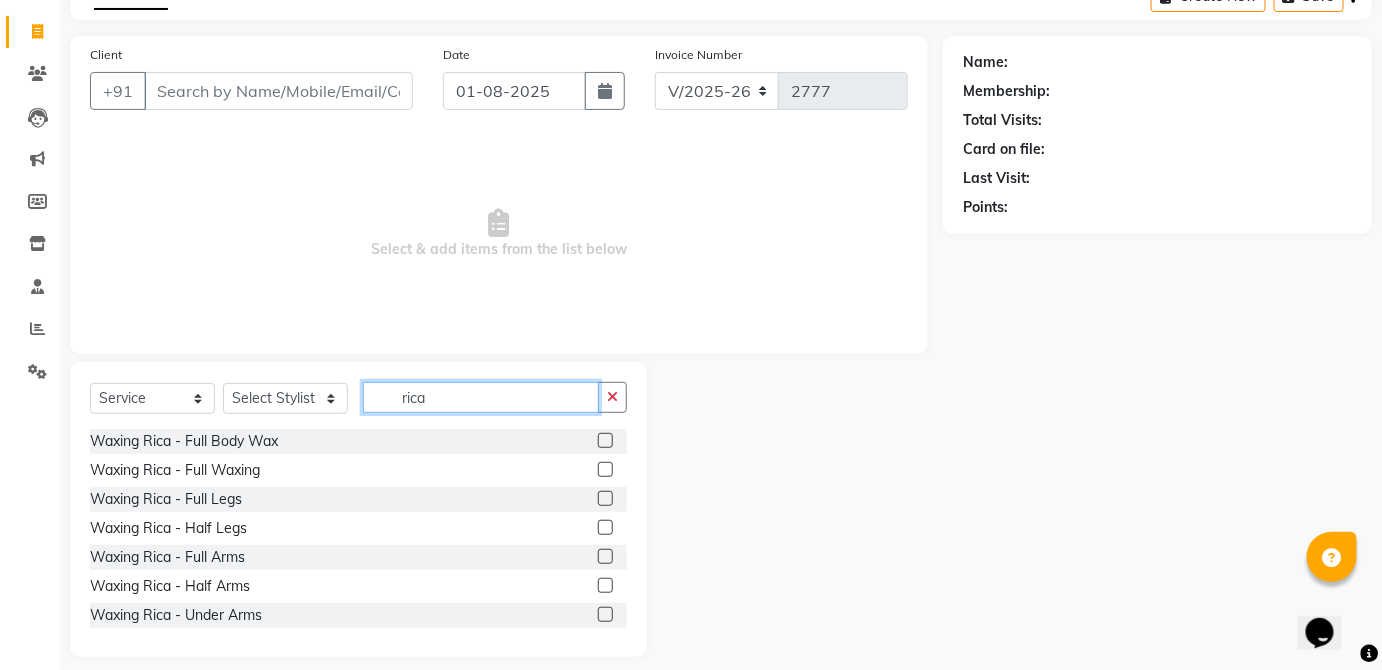type on "rica" 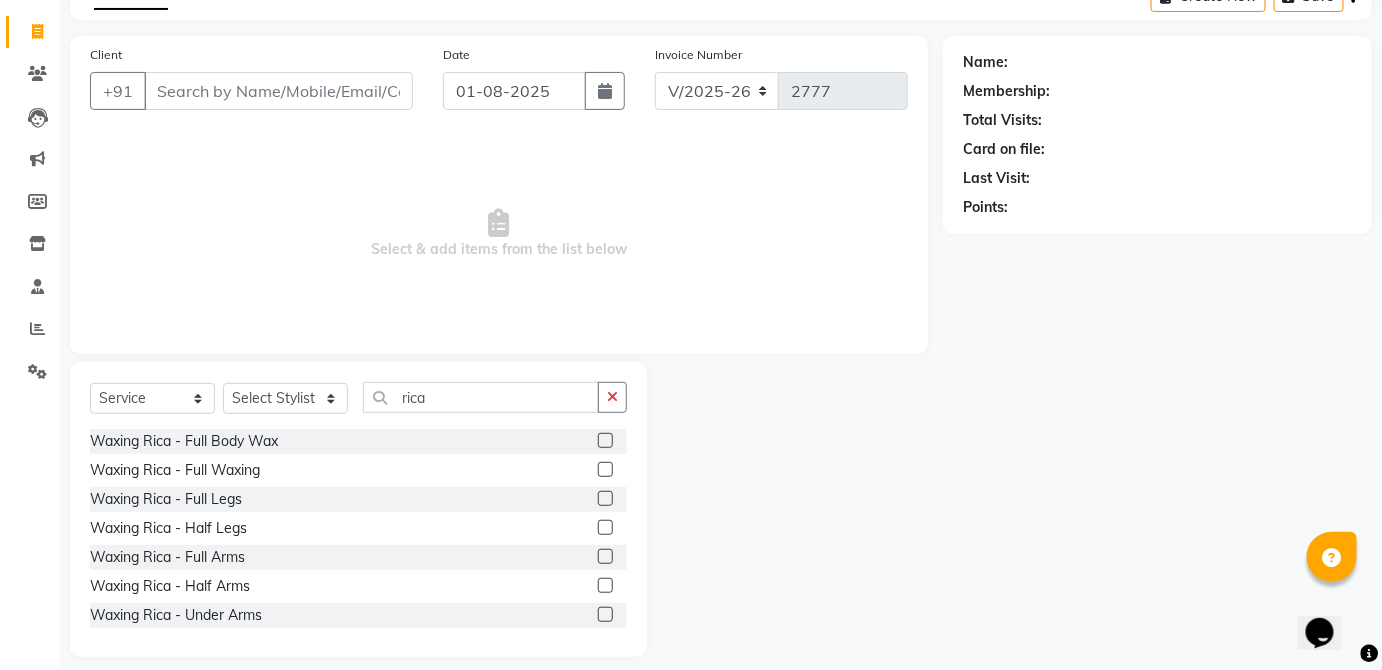 click 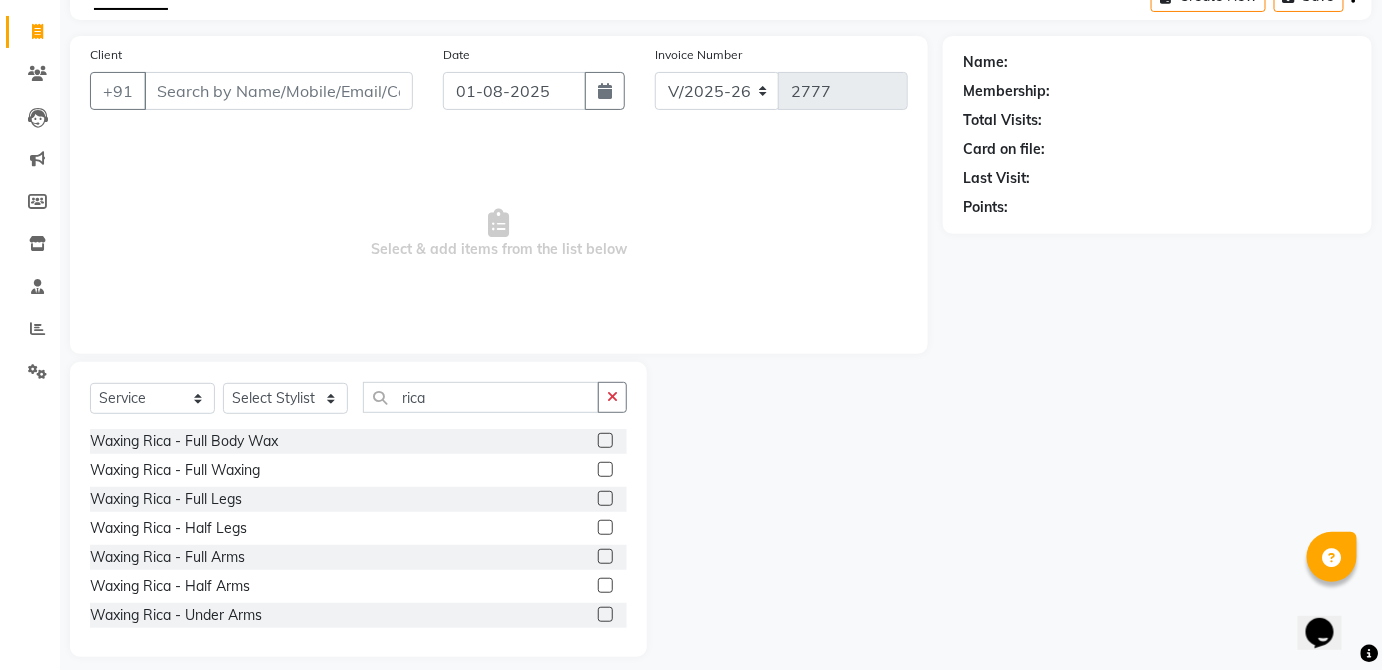 click 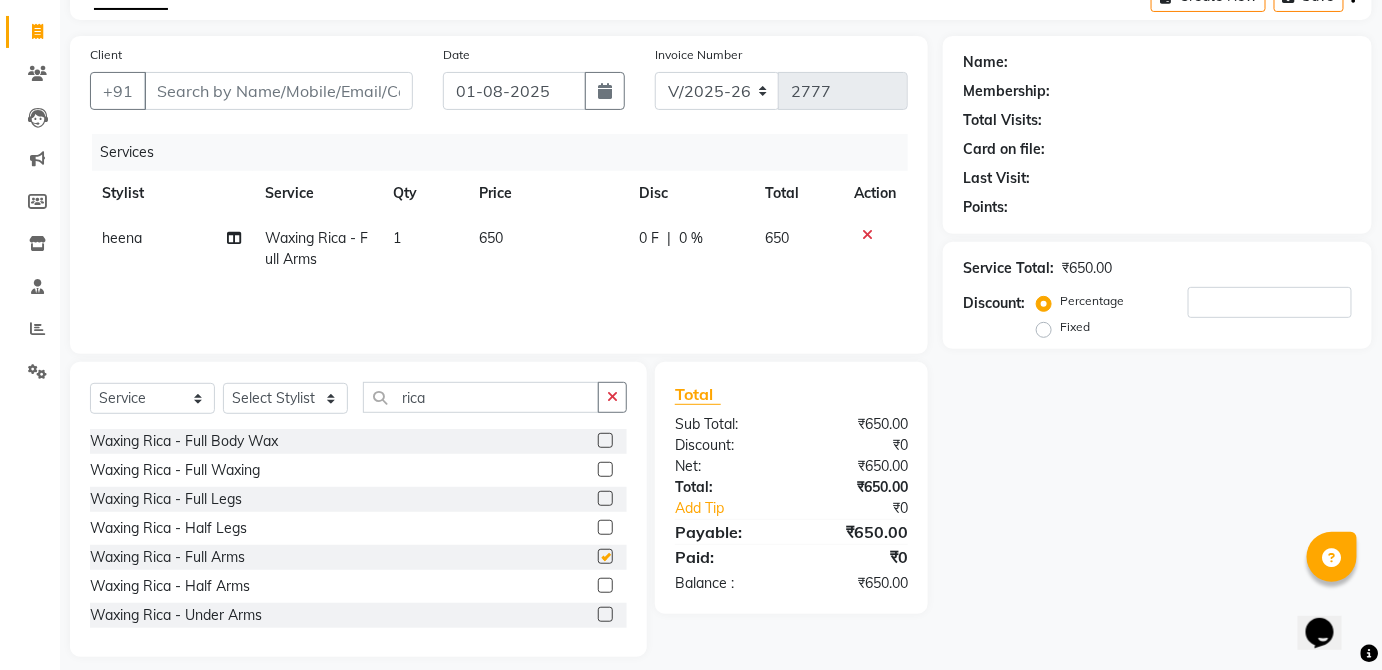 checkbox on "false" 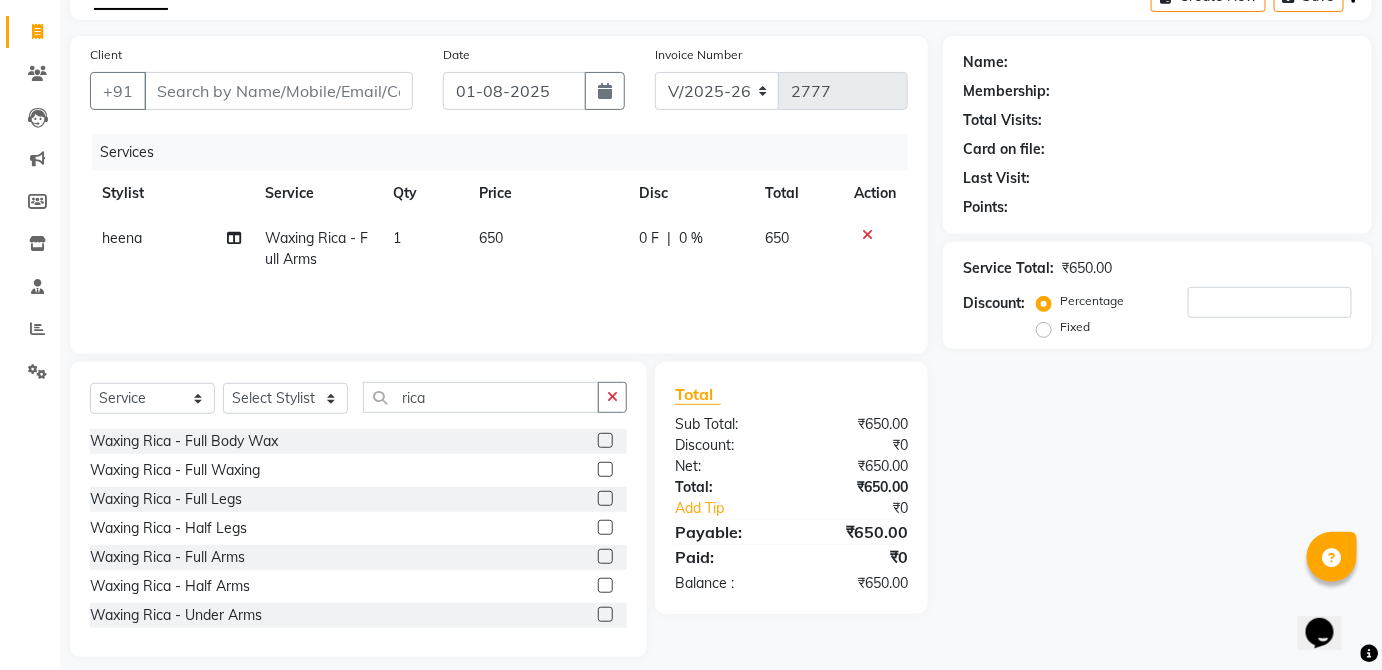 click on "0 F | 0 %" 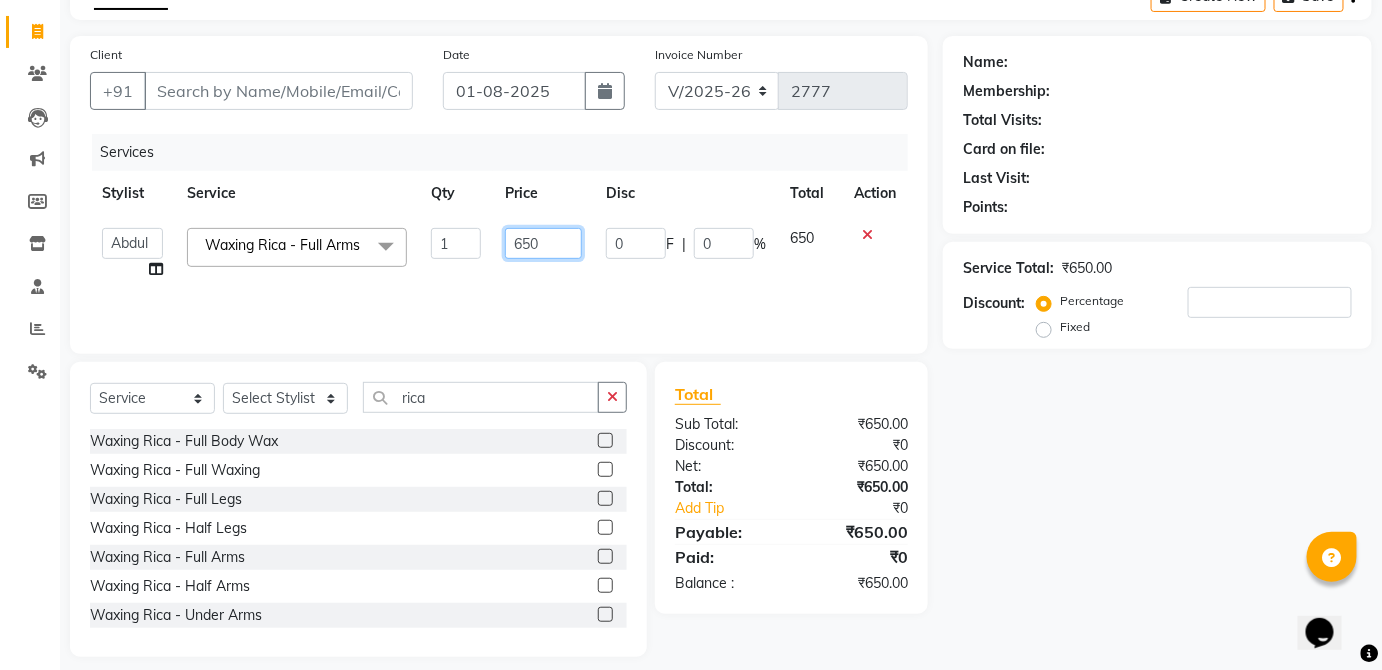 click on "650" 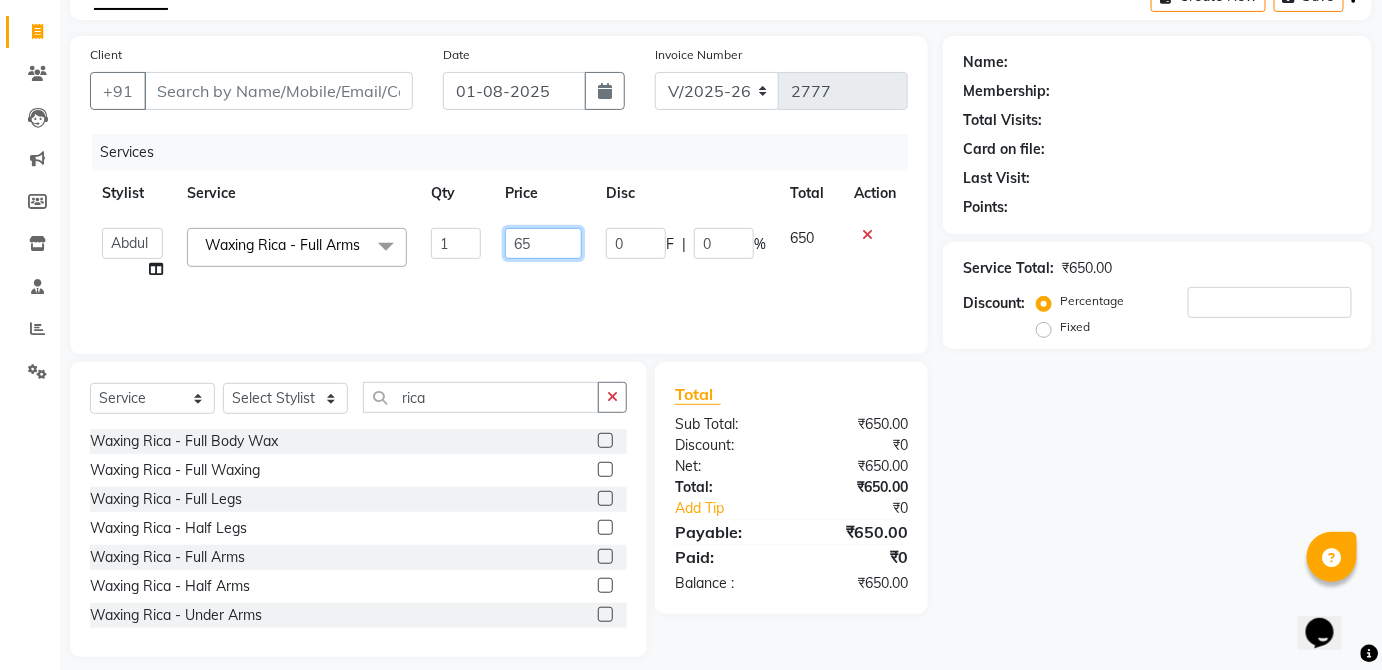 type on "6" 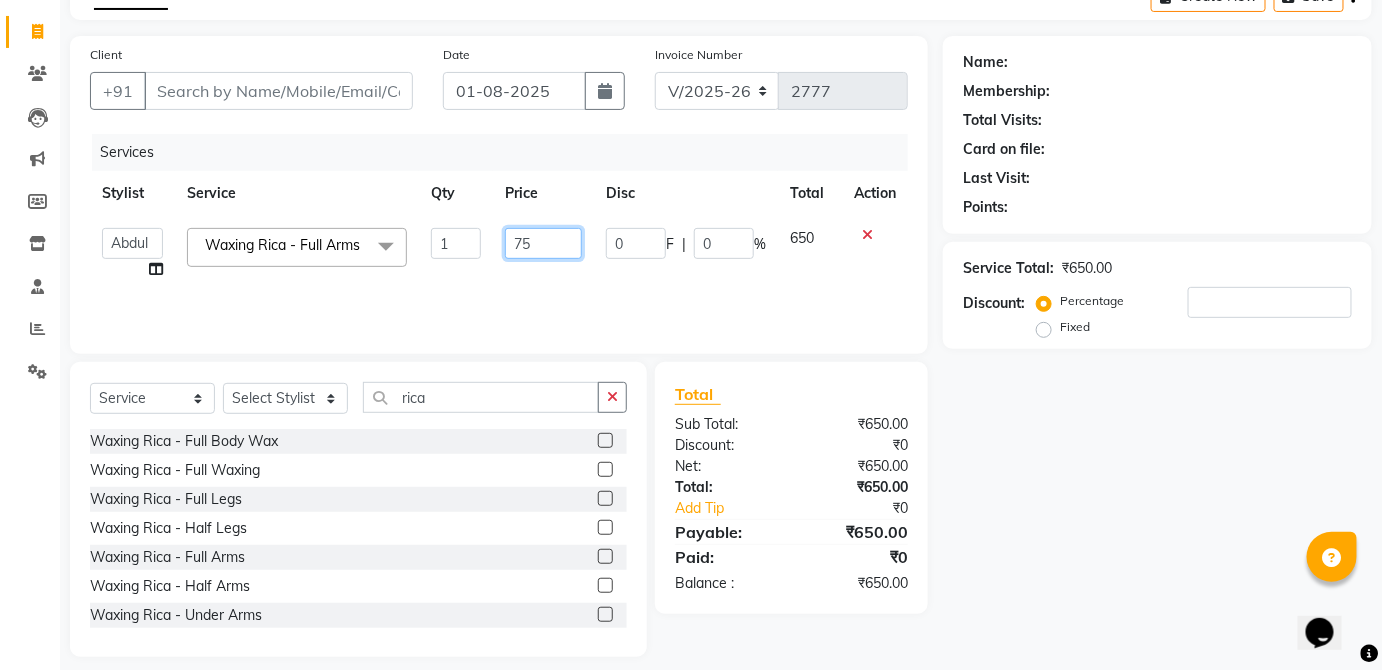 type on "750" 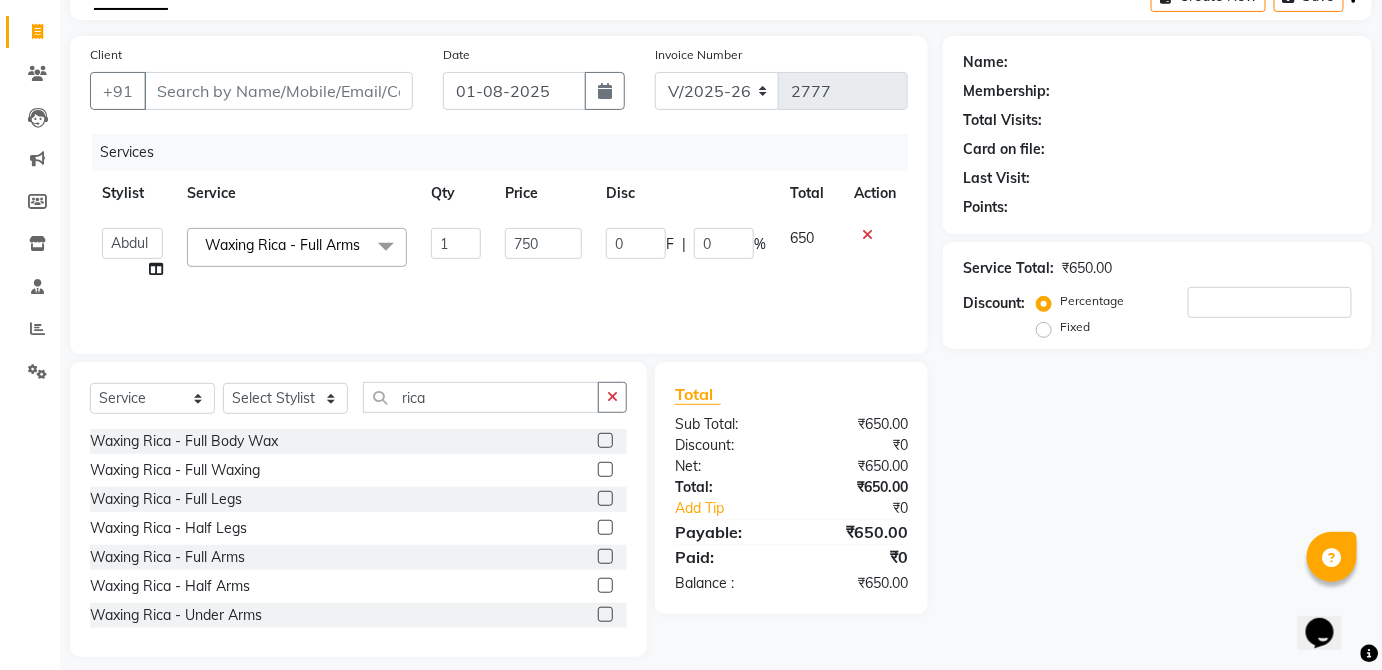 click on "650" 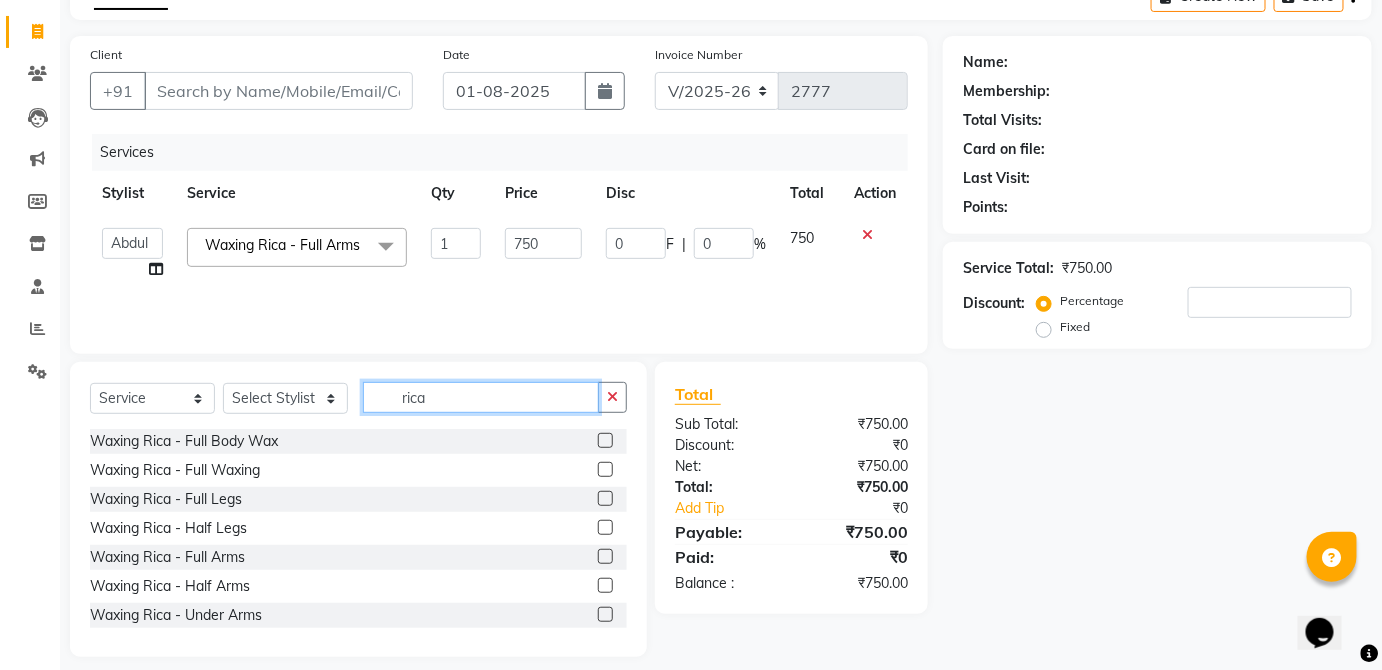 click on "rica" 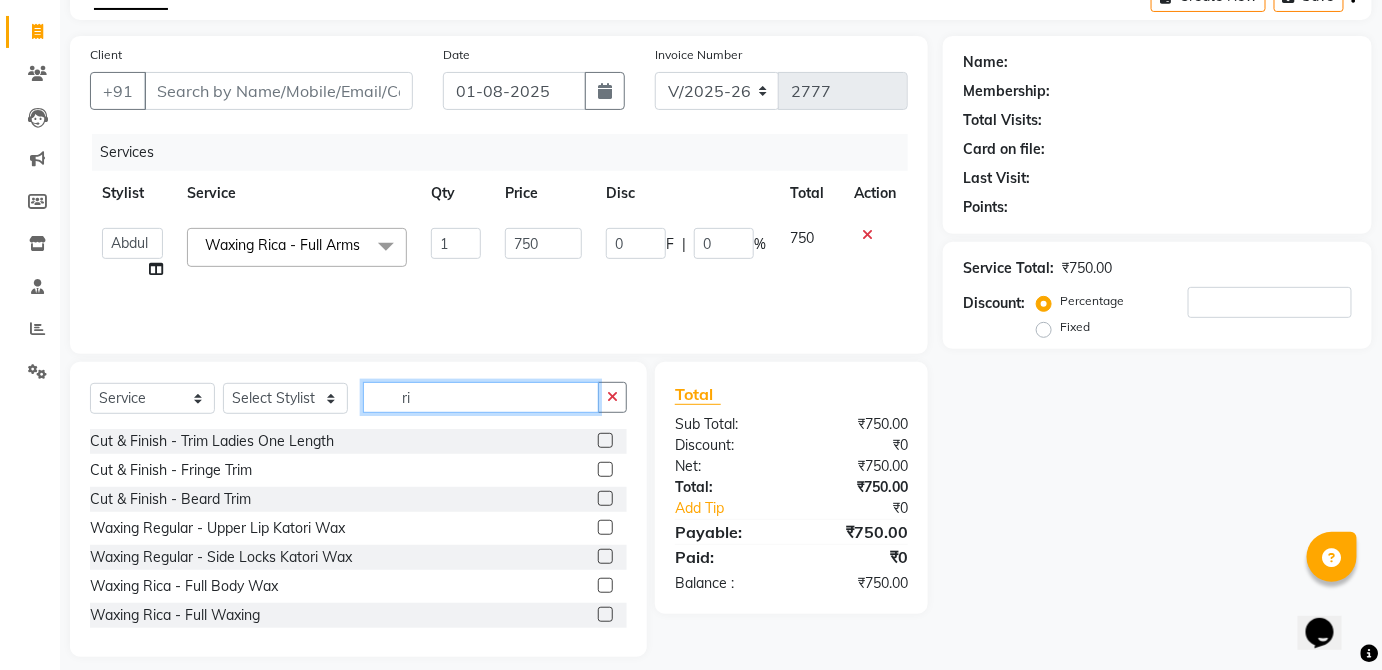 type on "r" 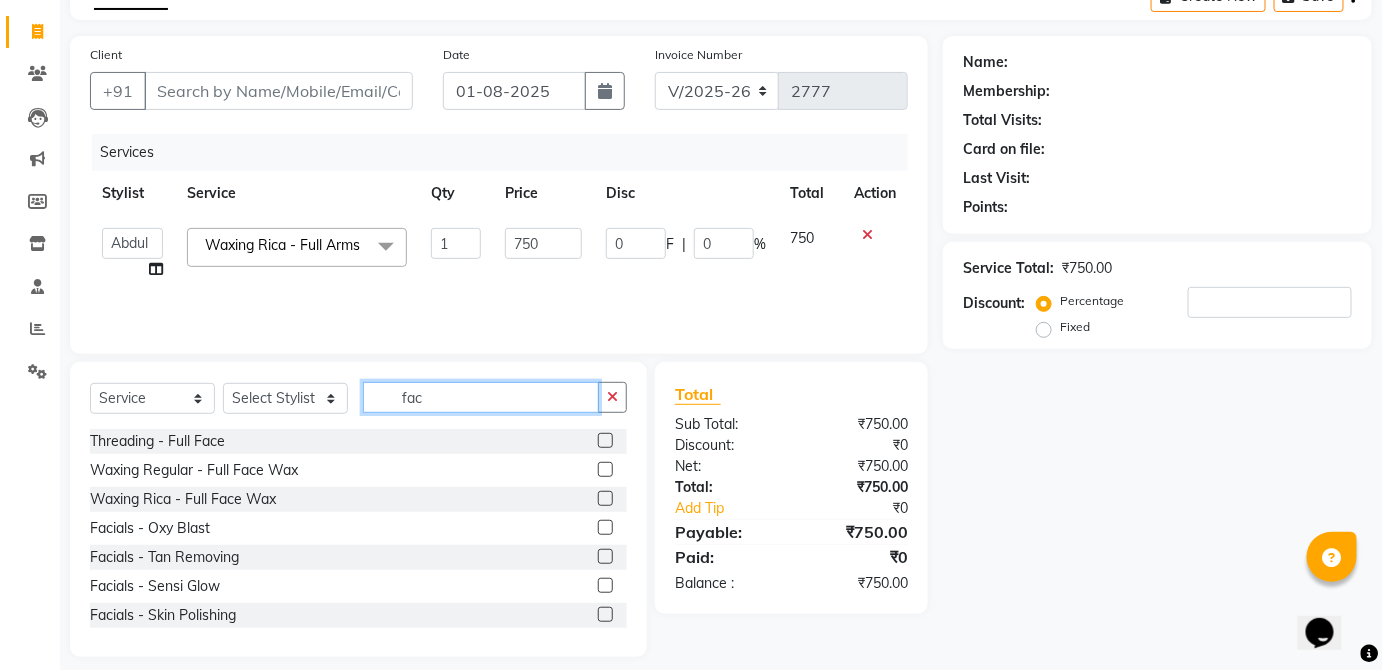 type on "fac" 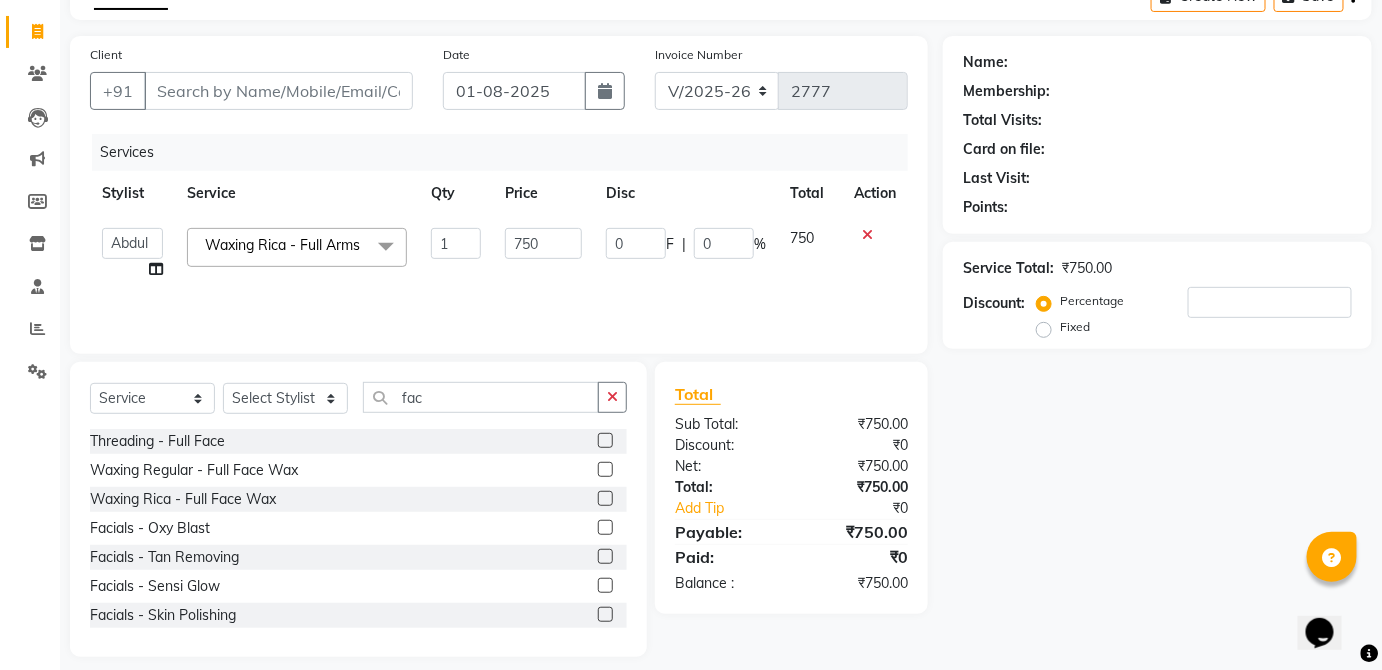 click 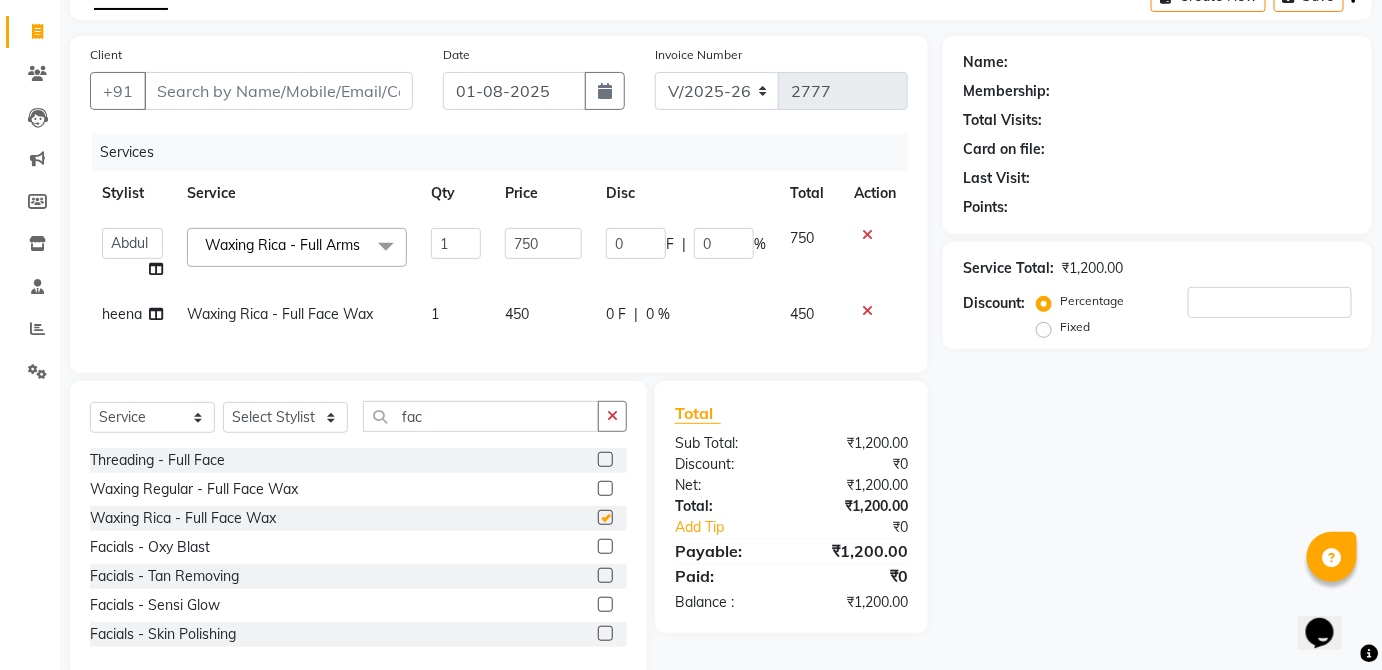 click on "450" 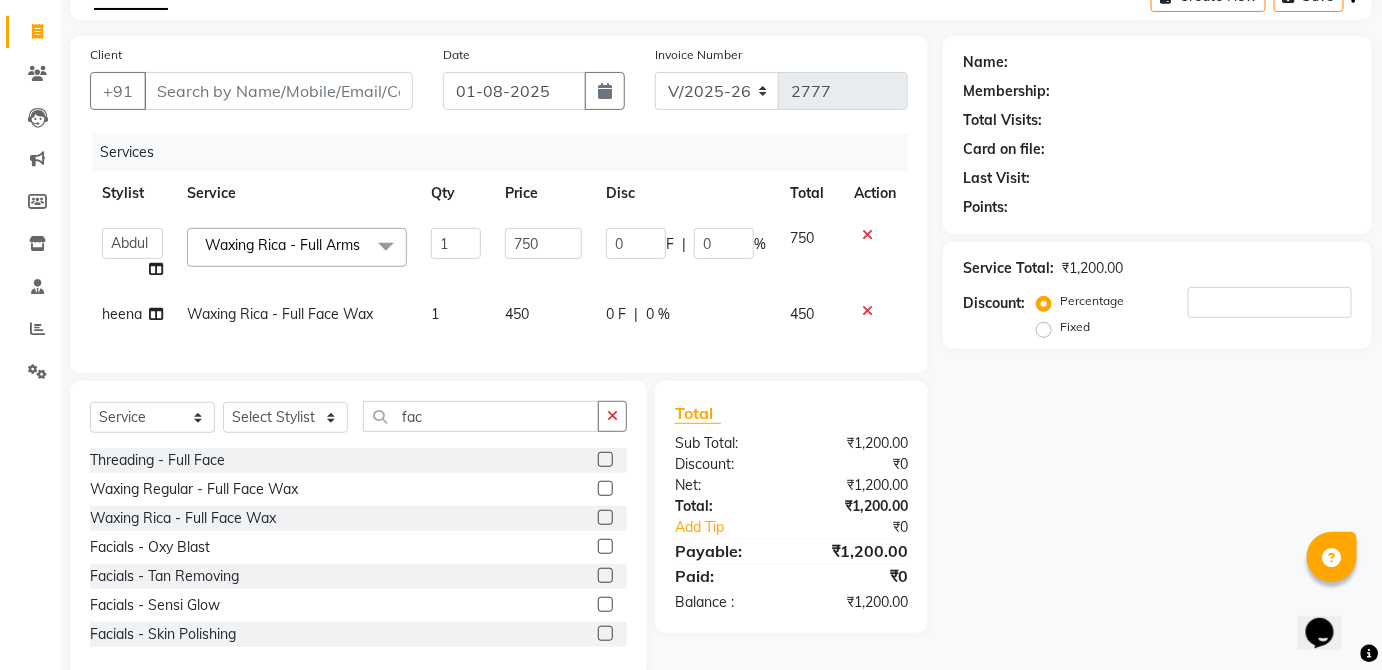 checkbox on "false" 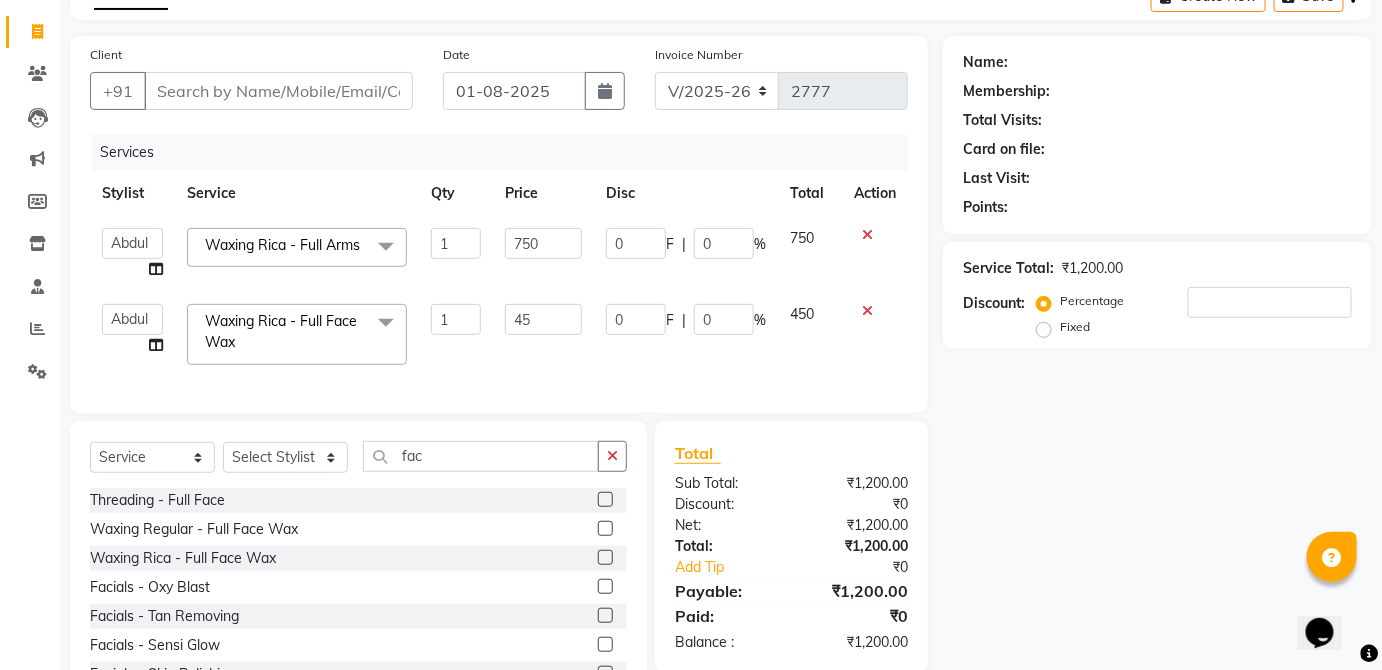 type on "4" 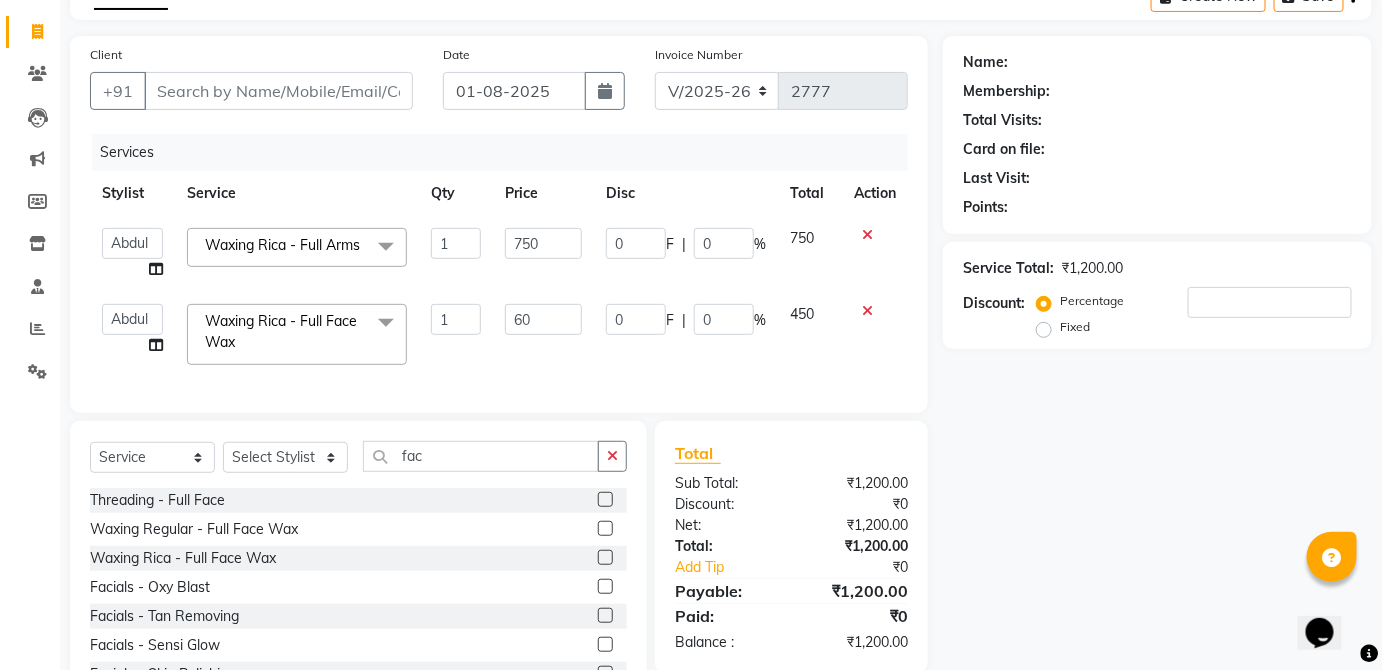type on "600" 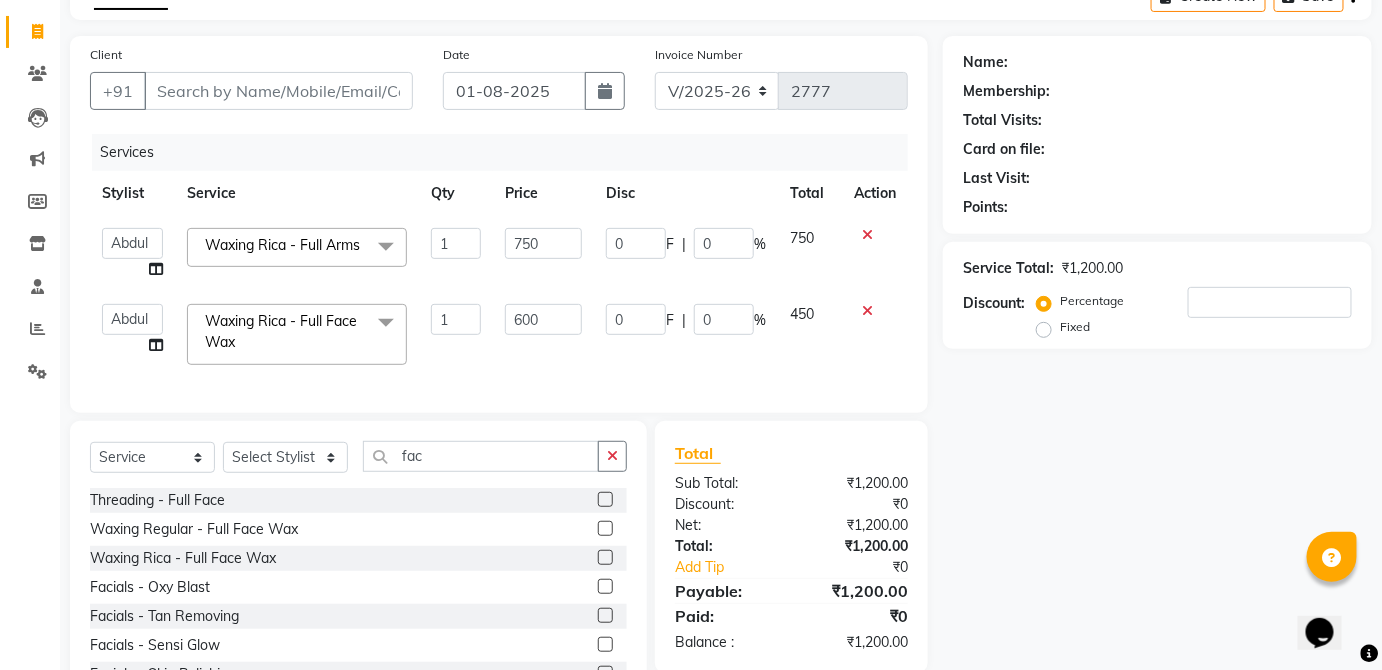 click on "450" 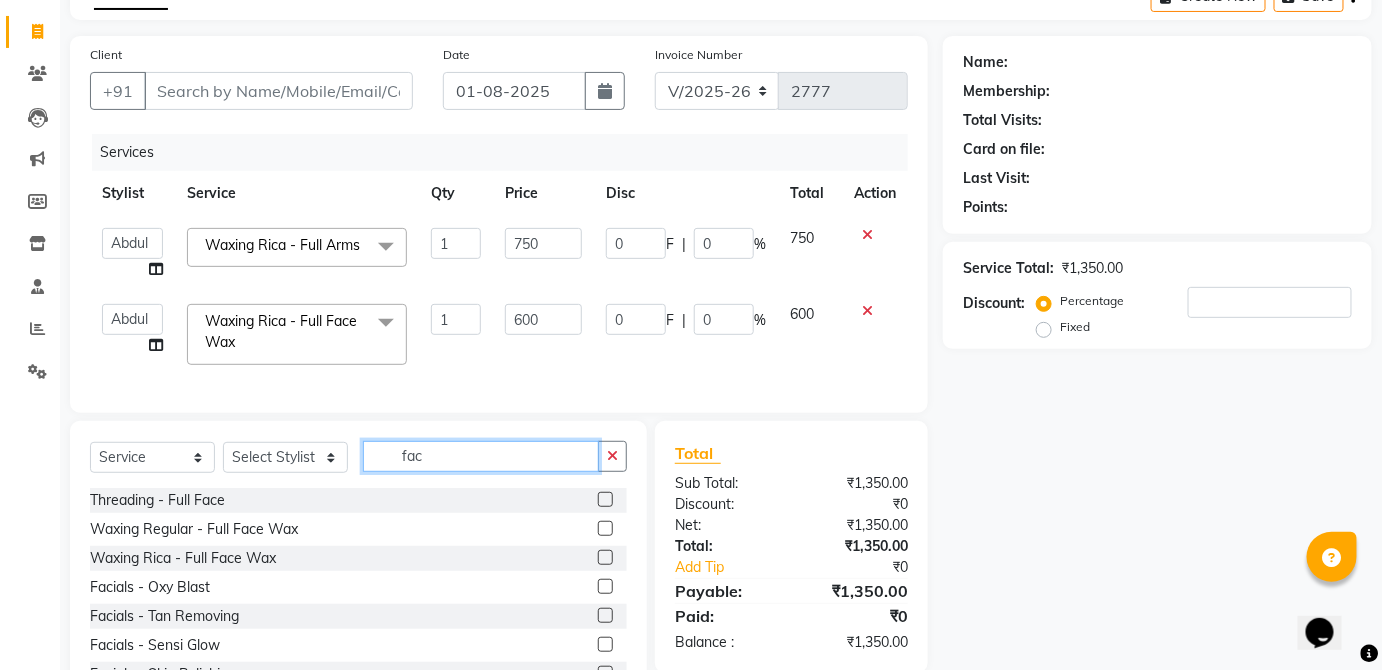 click on "fac" 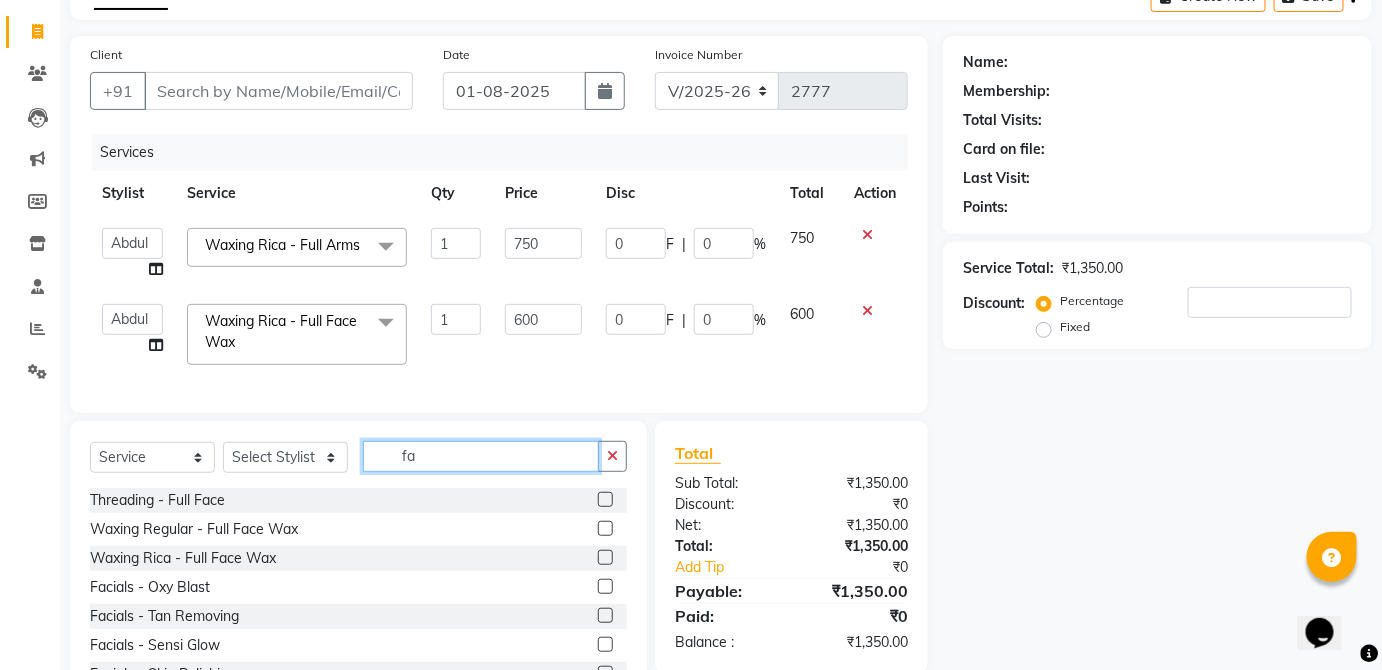 type on "f" 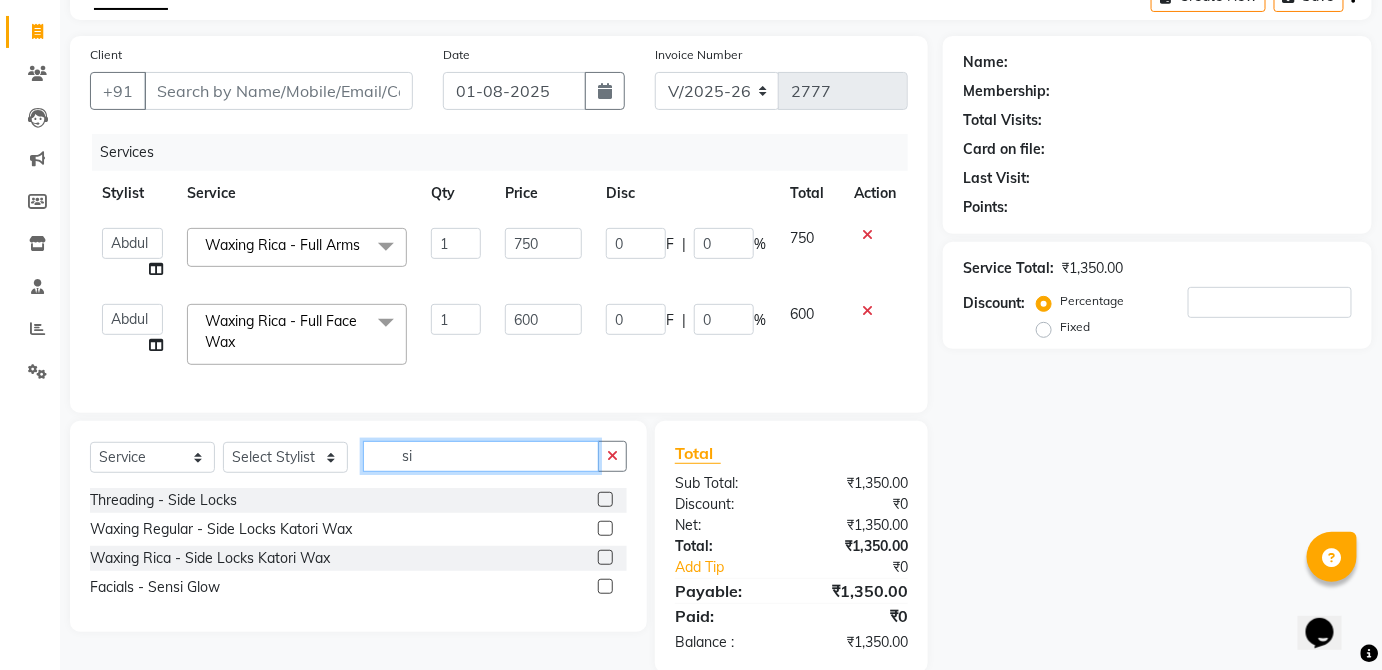 type on "si" 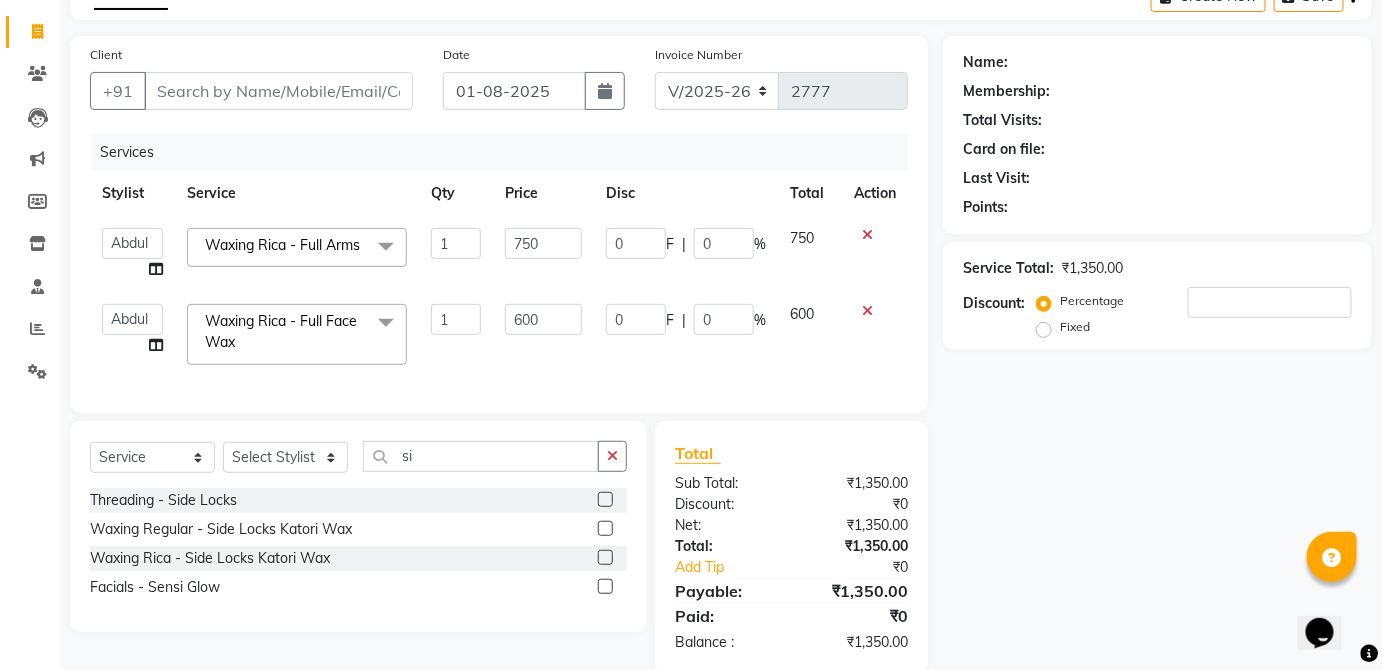 click 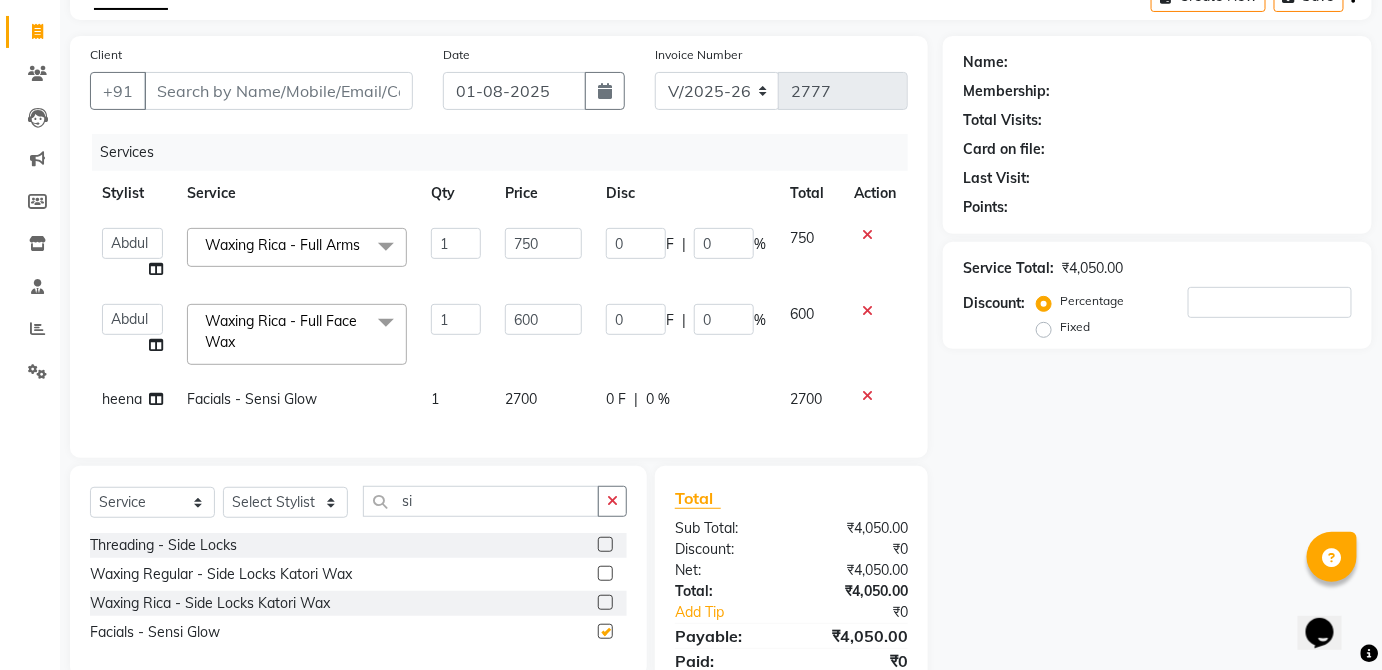 checkbox on "false" 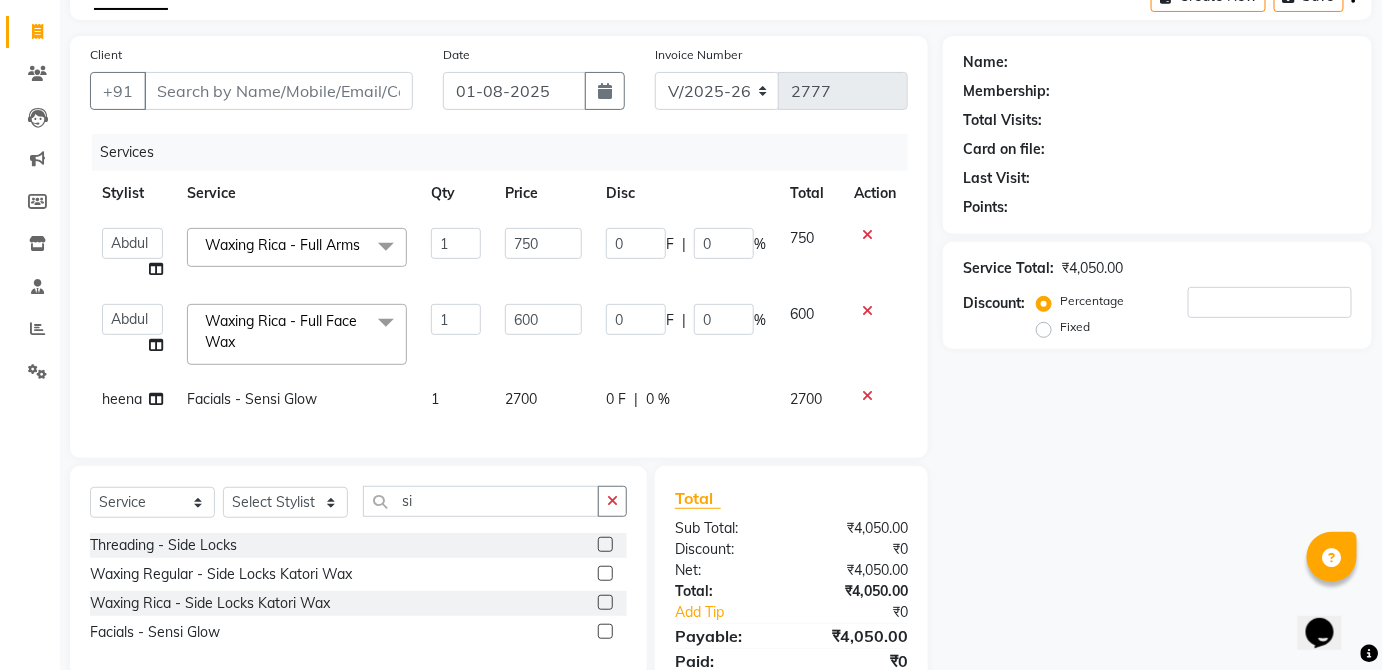 click 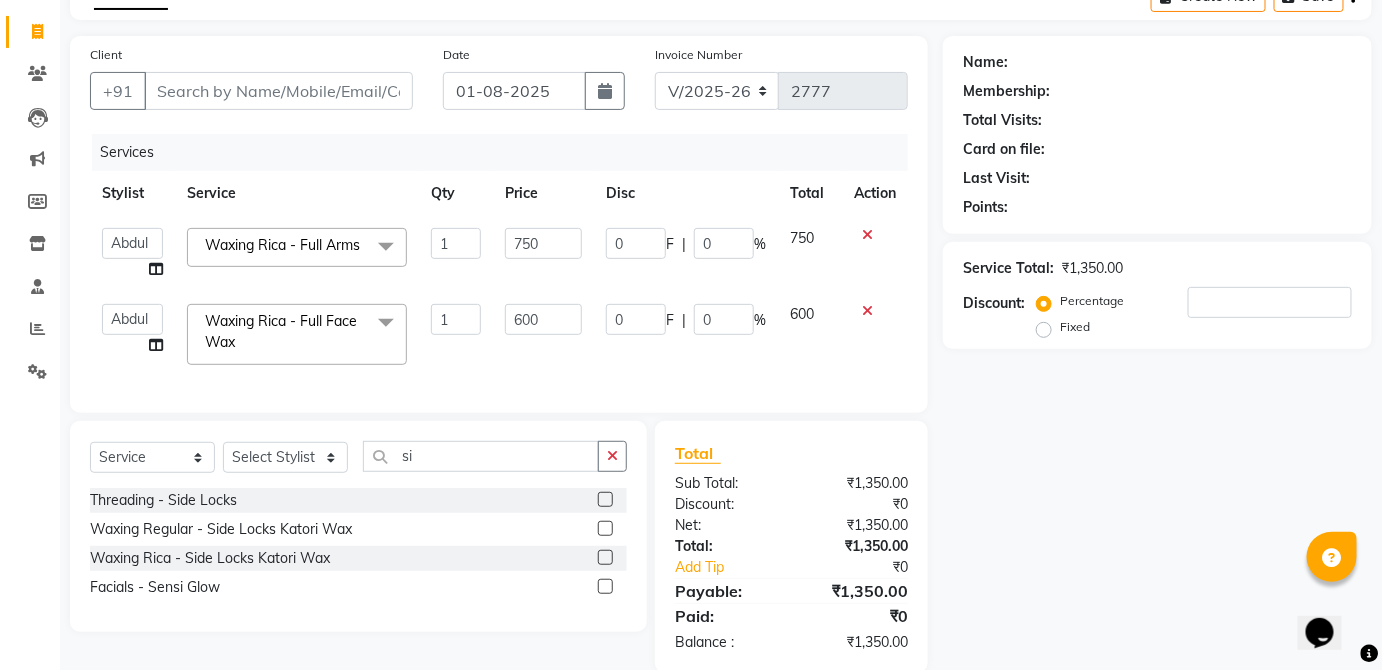 click 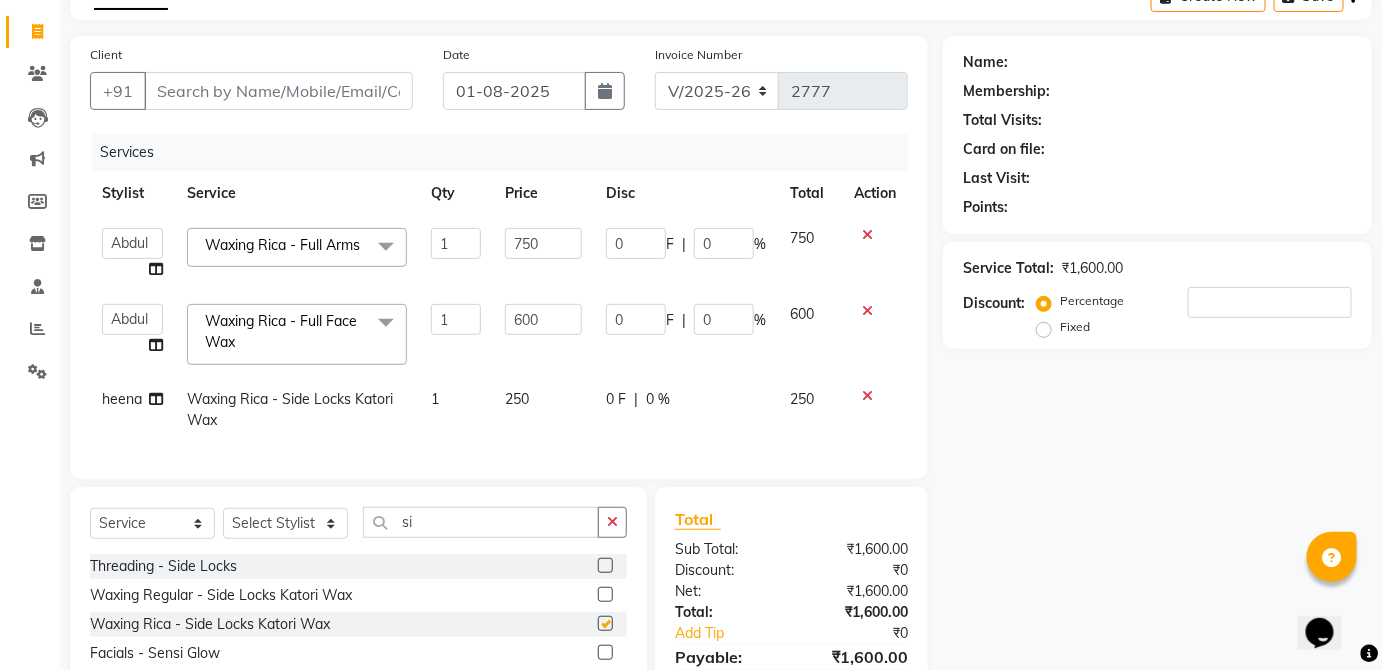 checkbox on "false" 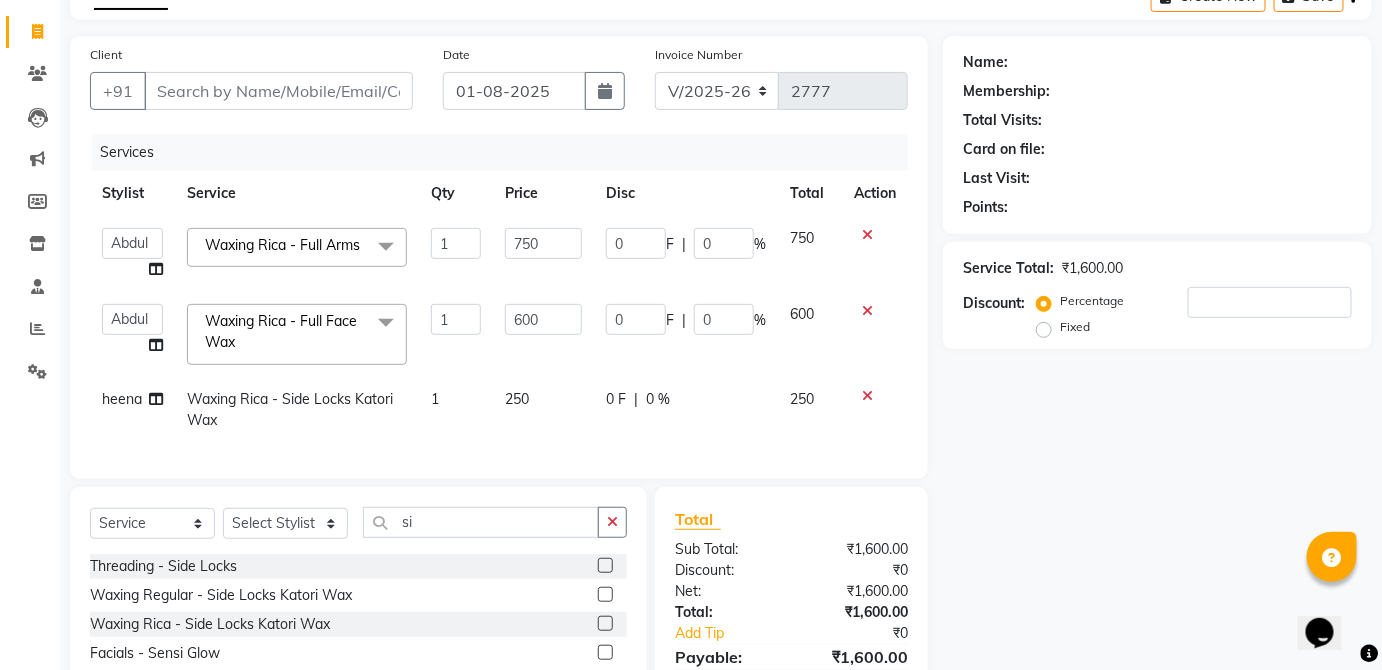 click on "0 F | 0 %" 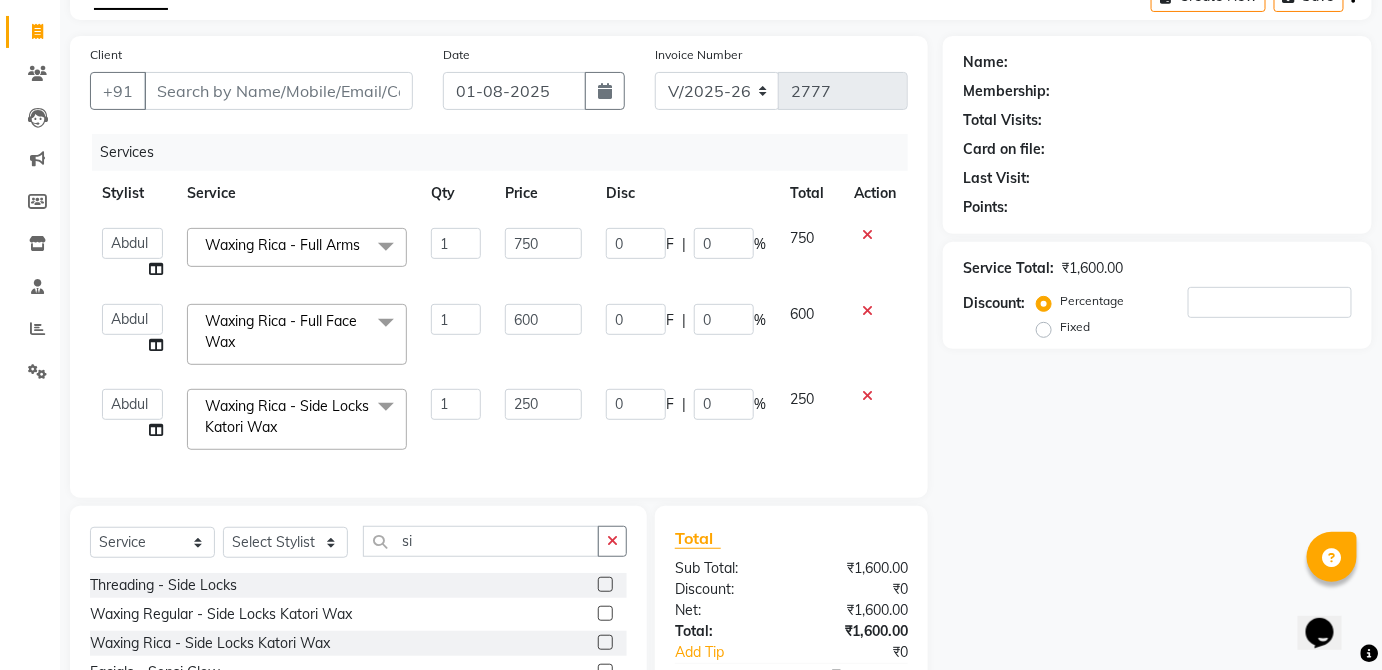 click 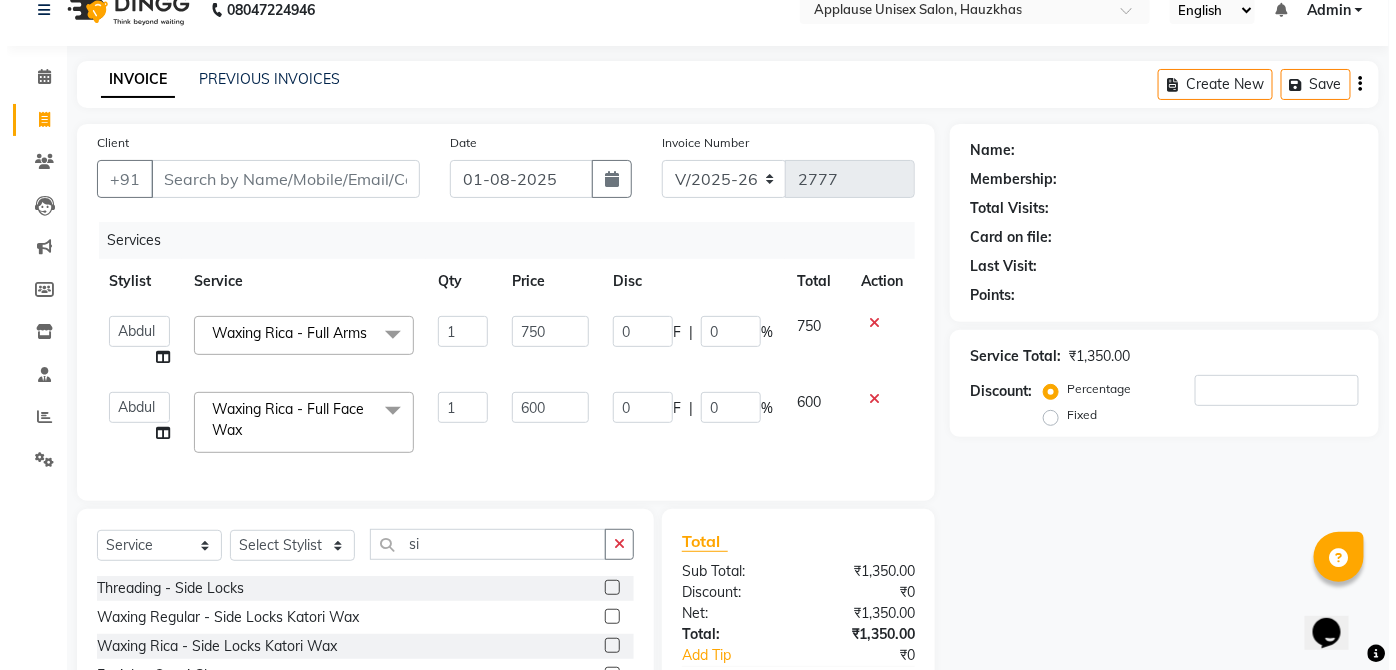 scroll, scrollTop: 0, scrollLeft: 0, axis: both 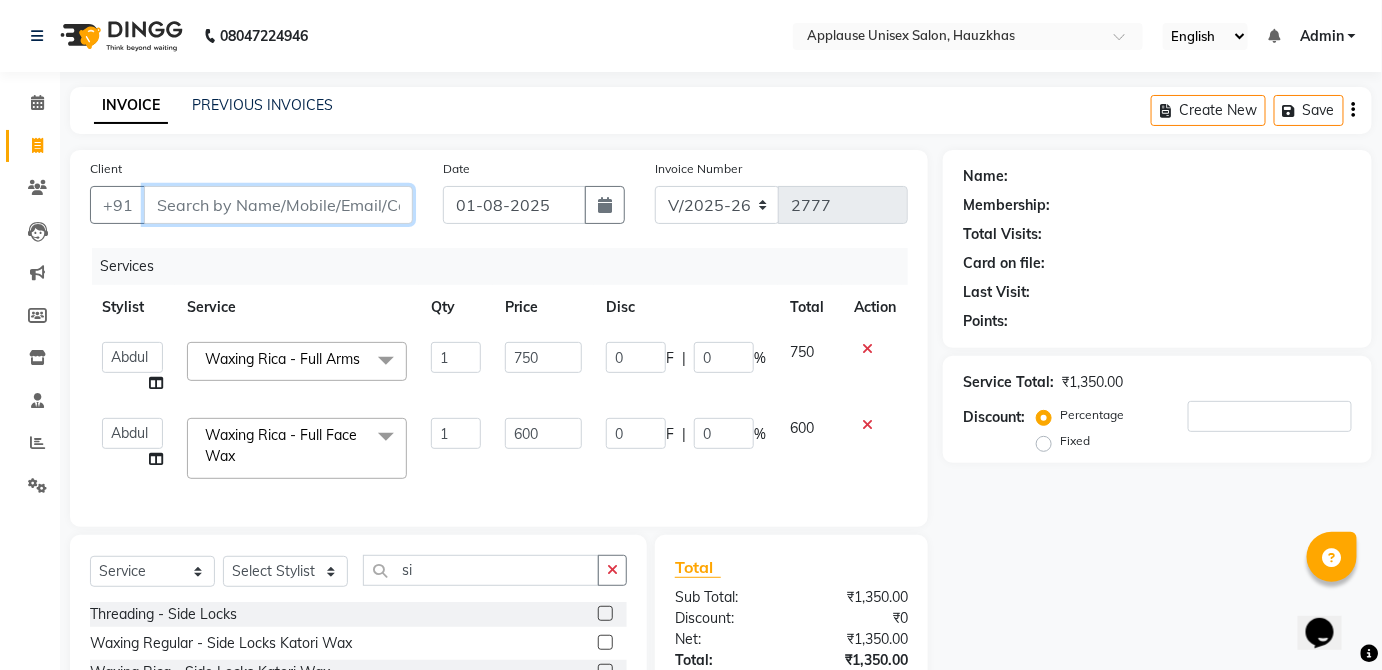 click on "Client" at bounding box center [278, 205] 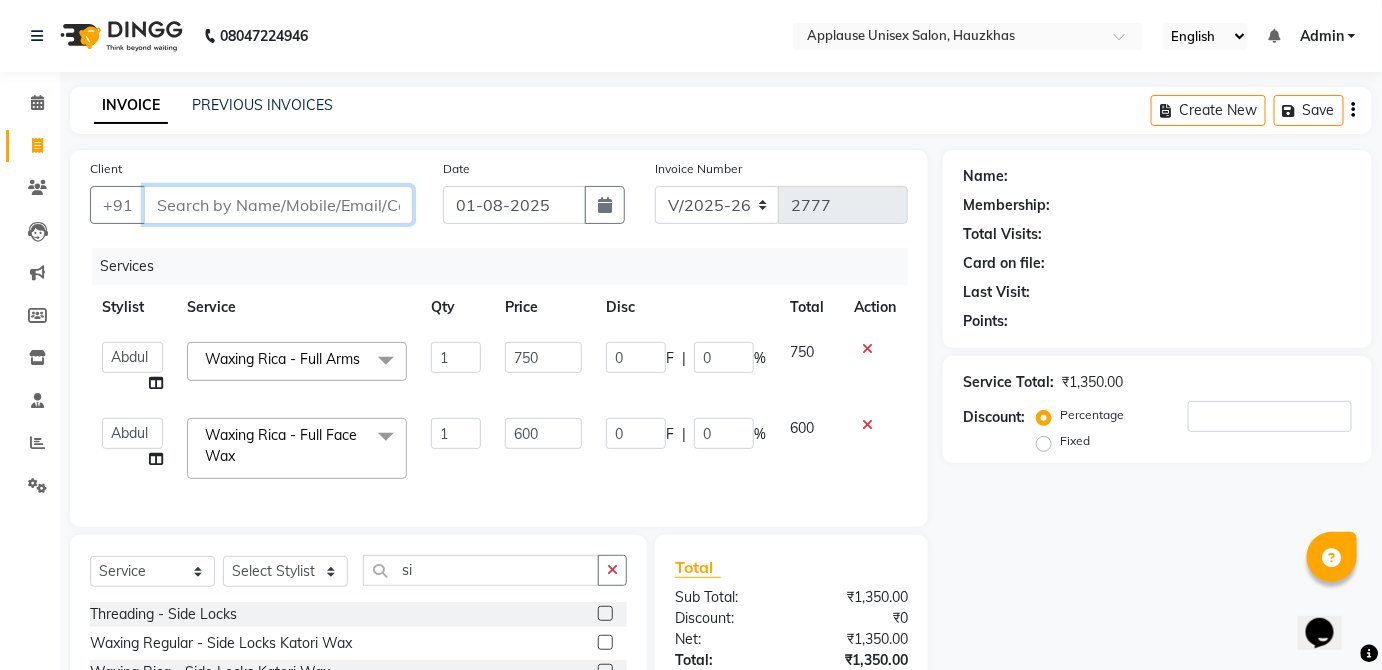 type on "h" 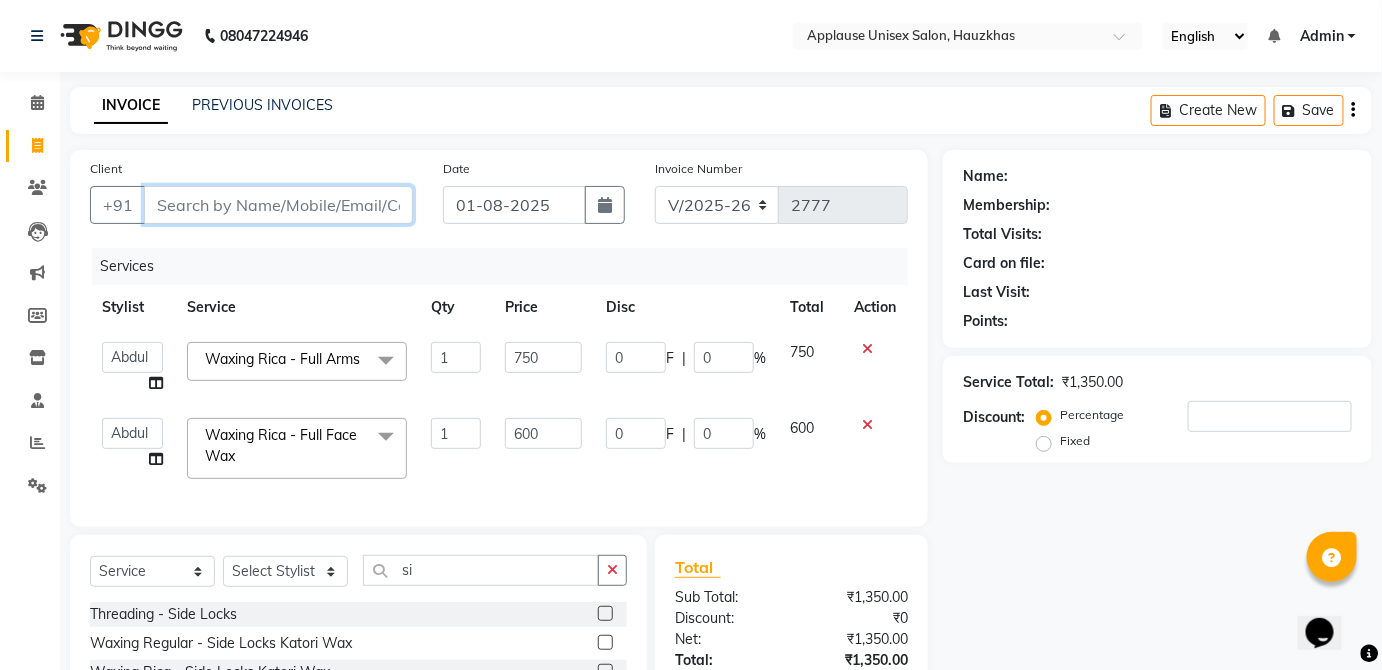 type on "0" 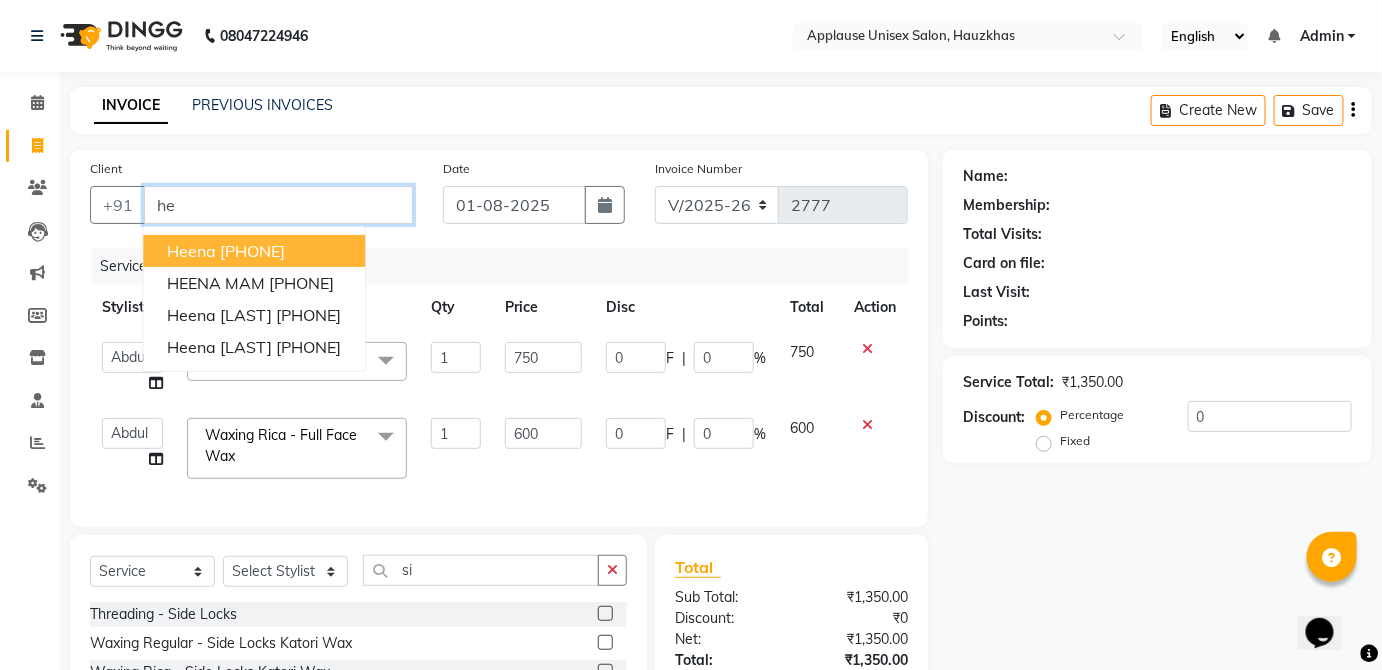 type on "h" 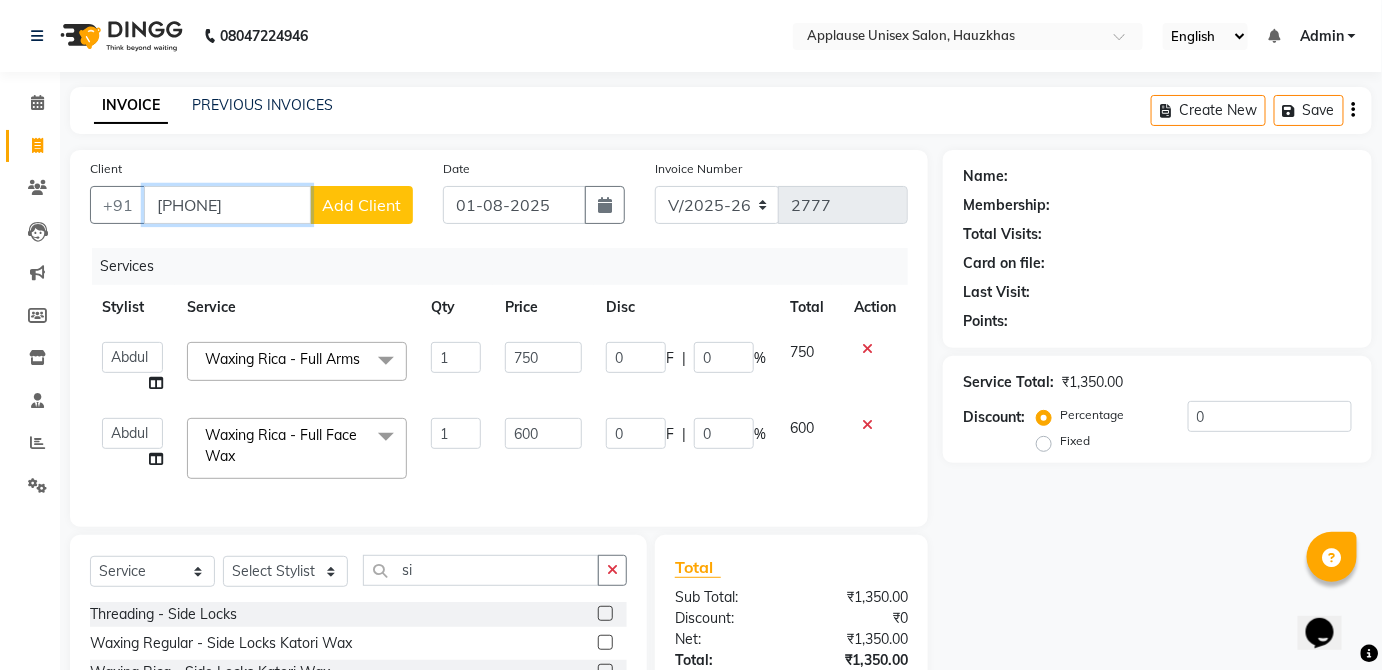 type on "[PHONE]" 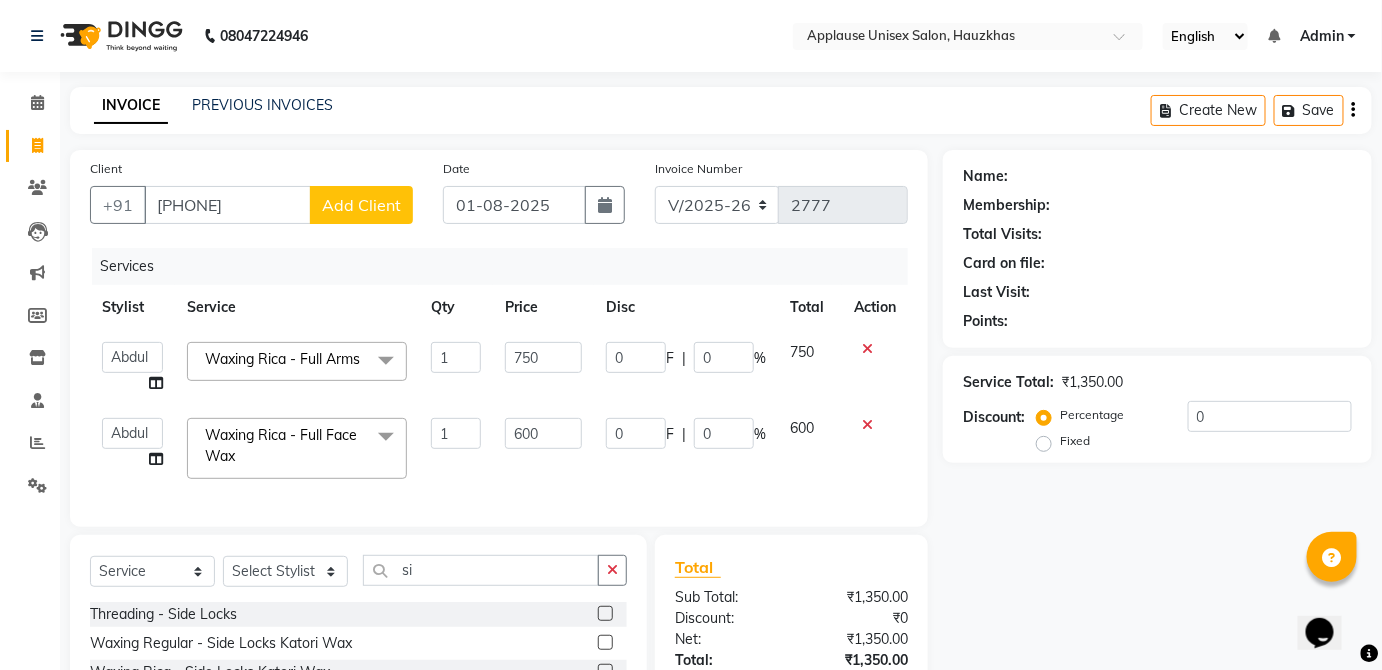 click on "Add Client" 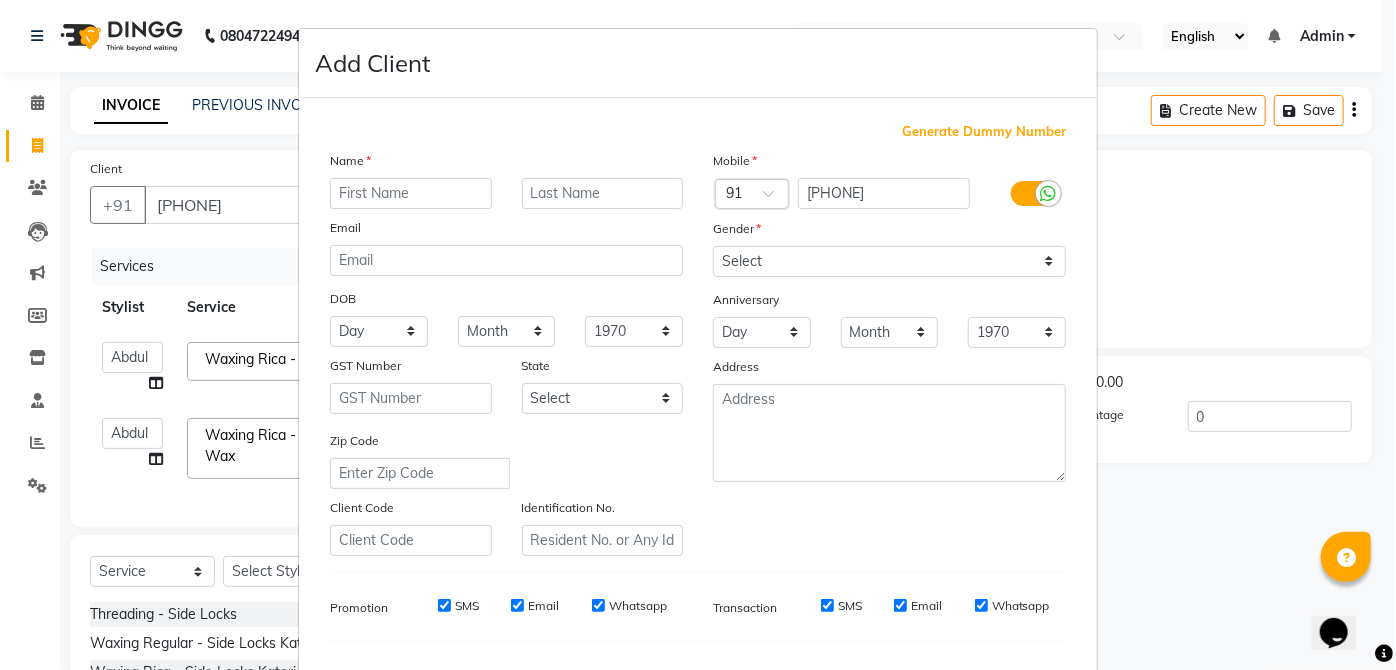 click at bounding box center (411, 193) 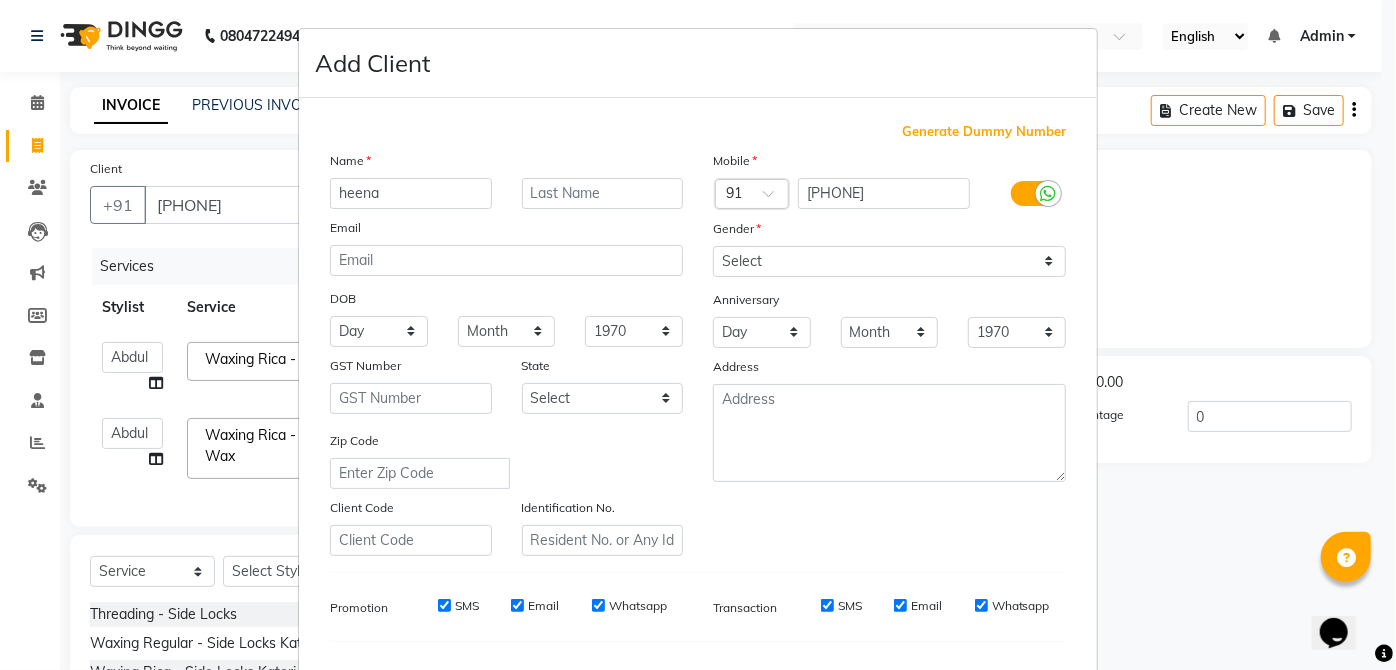 type on "heena" 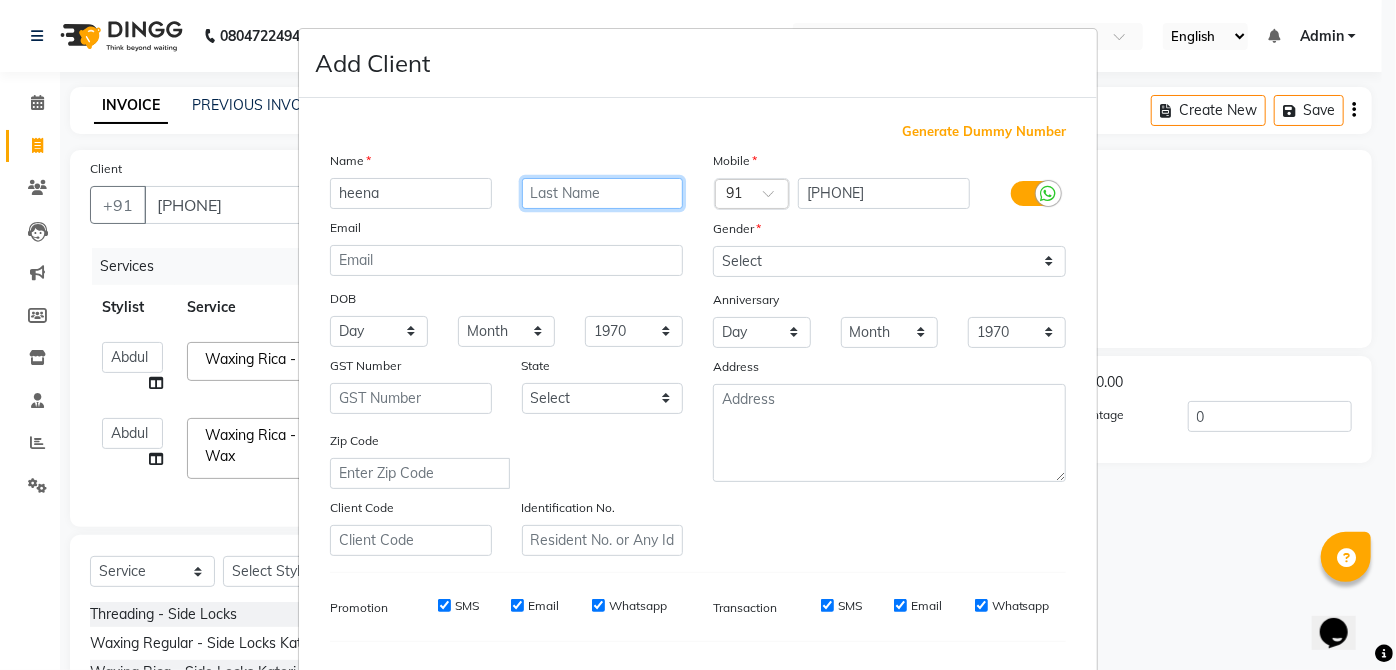 click at bounding box center (603, 193) 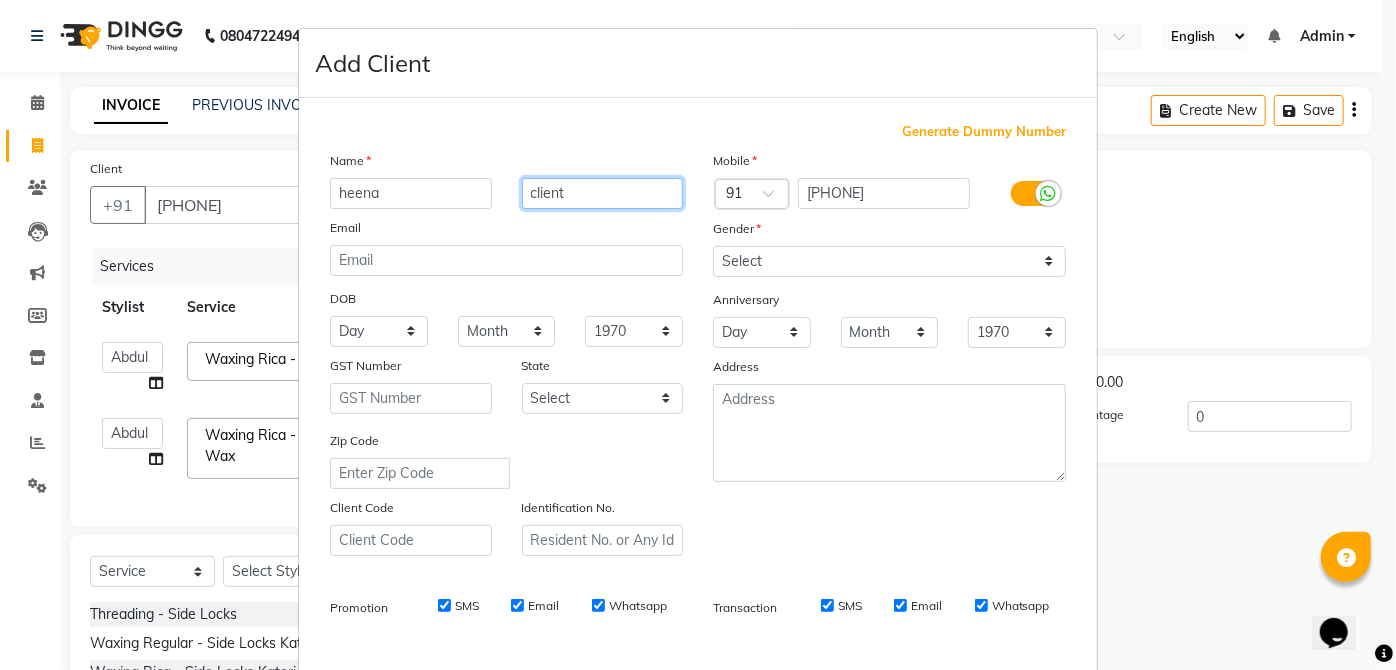 type on "client" 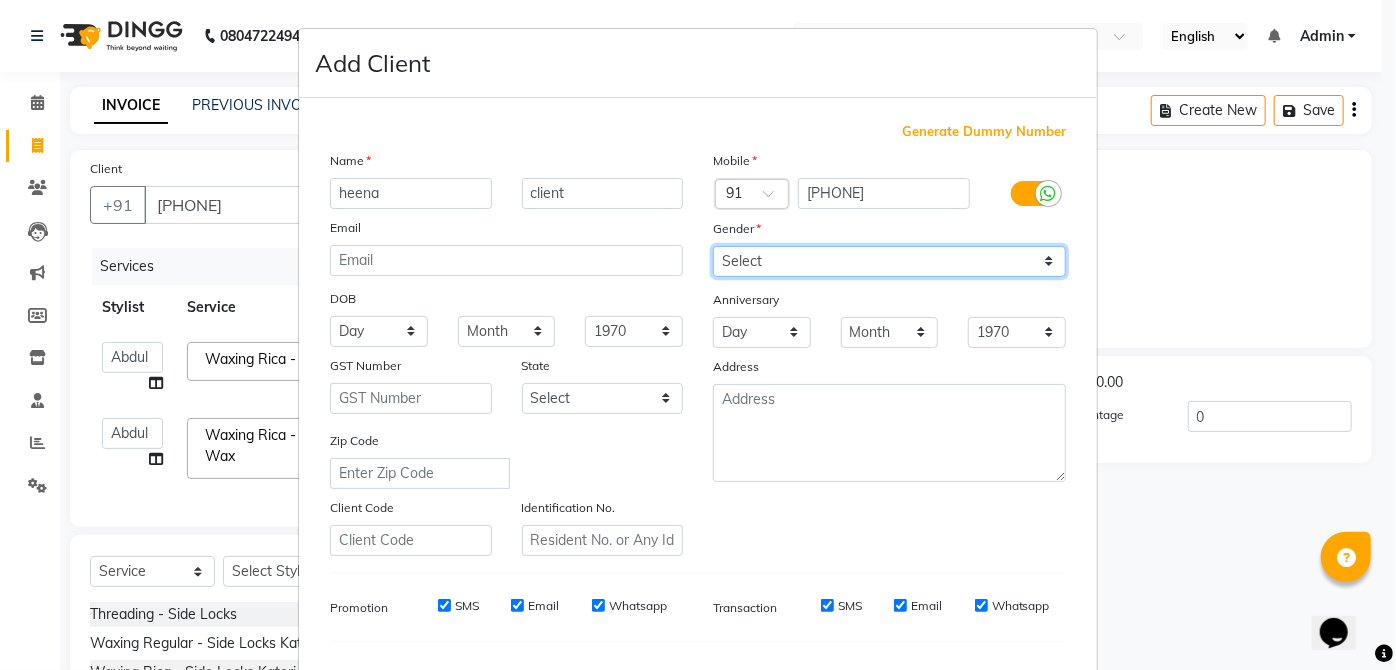 click on "Select Male Female Other Prefer Not To Say" at bounding box center (889, 261) 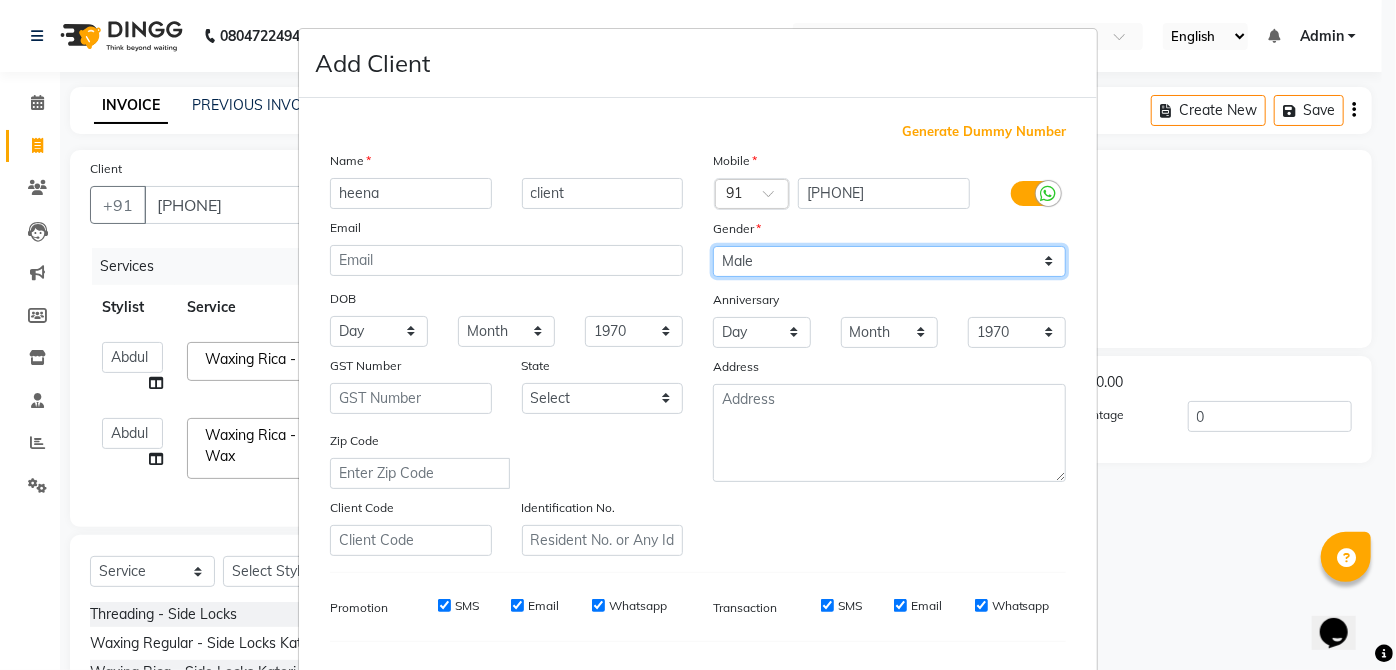 click on "Select Male Female Other Prefer Not To Say" at bounding box center (889, 261) 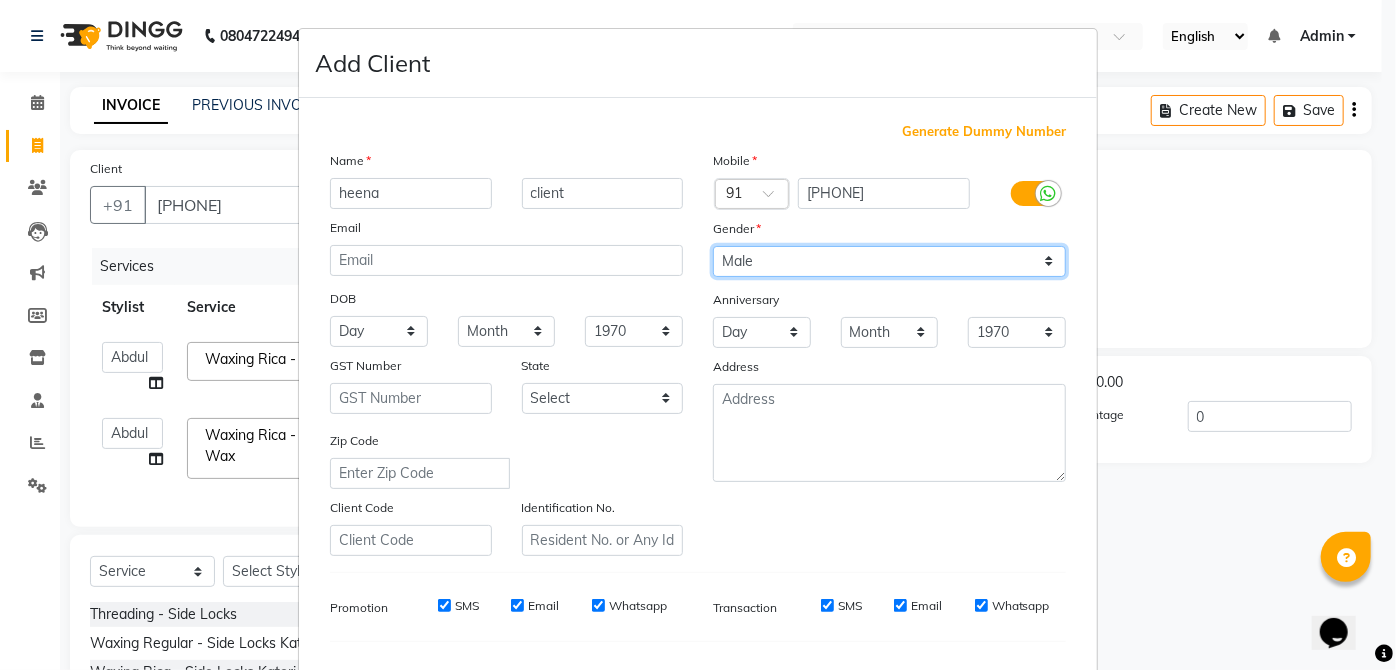 click on "Select Male Female Other Prefer Not To Say" at bounding box center (889, 261) 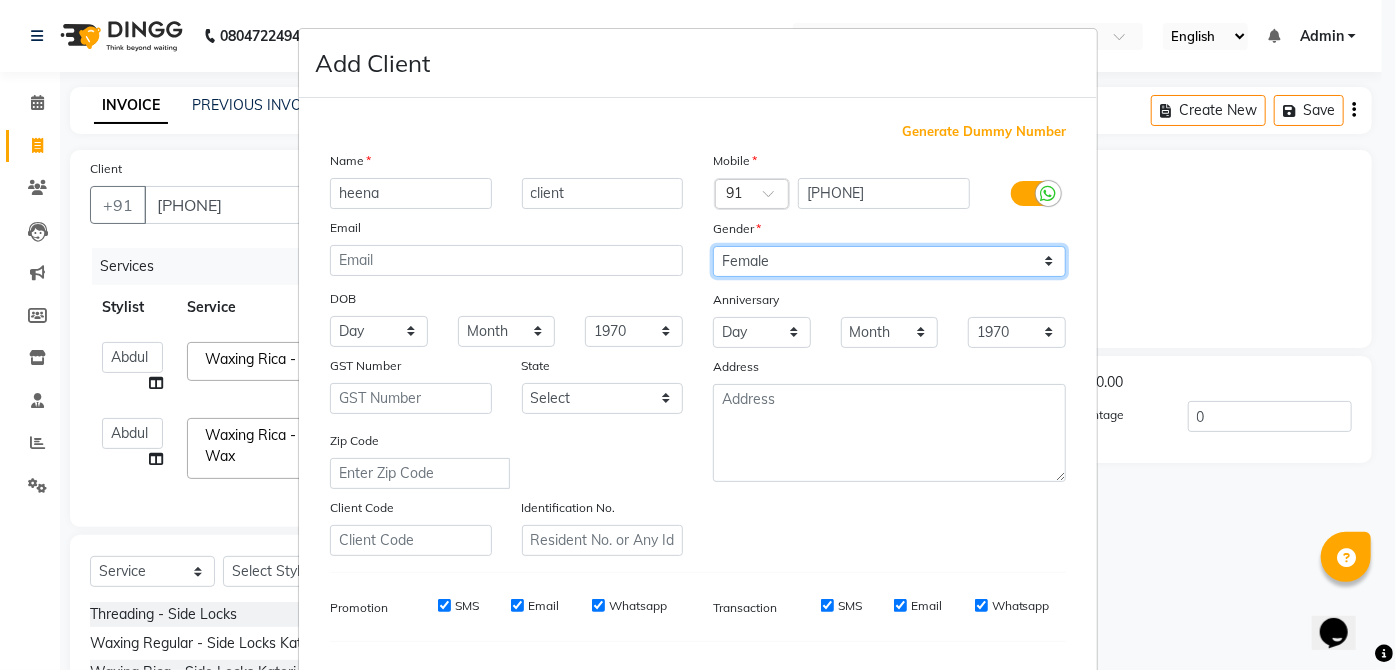 click on "Select Male Female Other Prefer Not To Say" at bounding box center (889, 261) 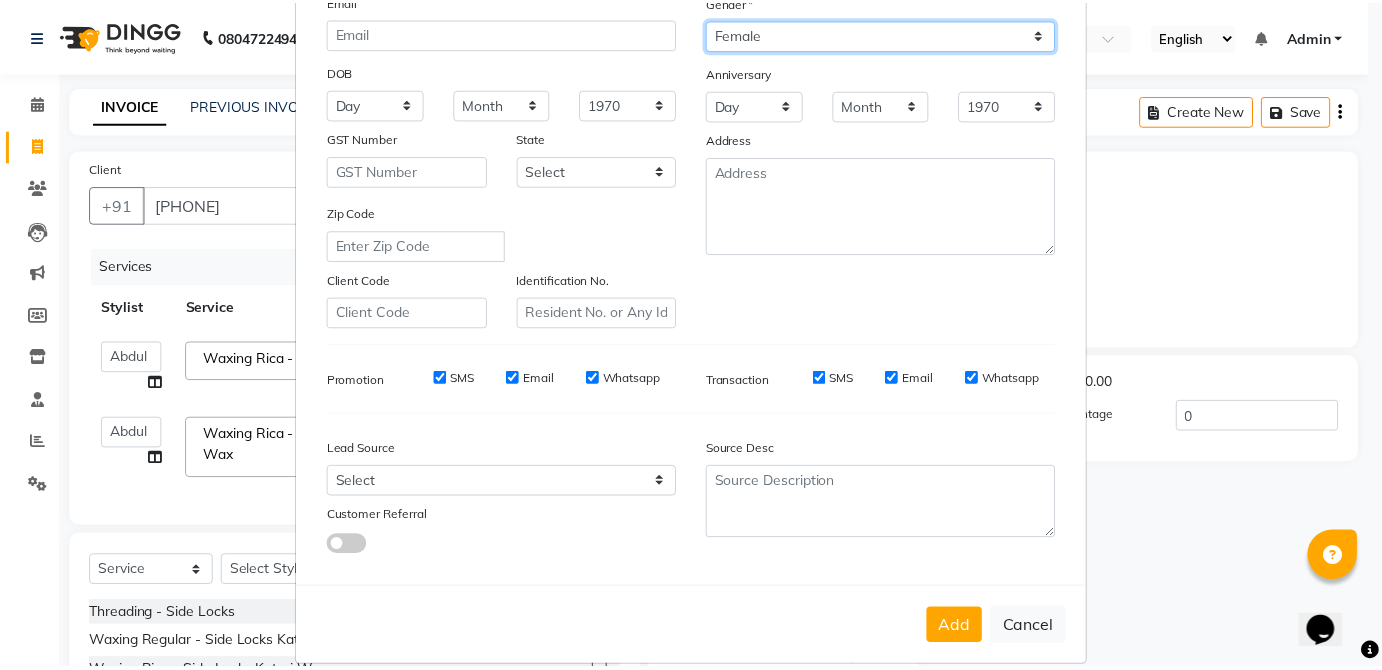 scroll, scrollTop: 229, scrollLeft: 0, axis: vertical 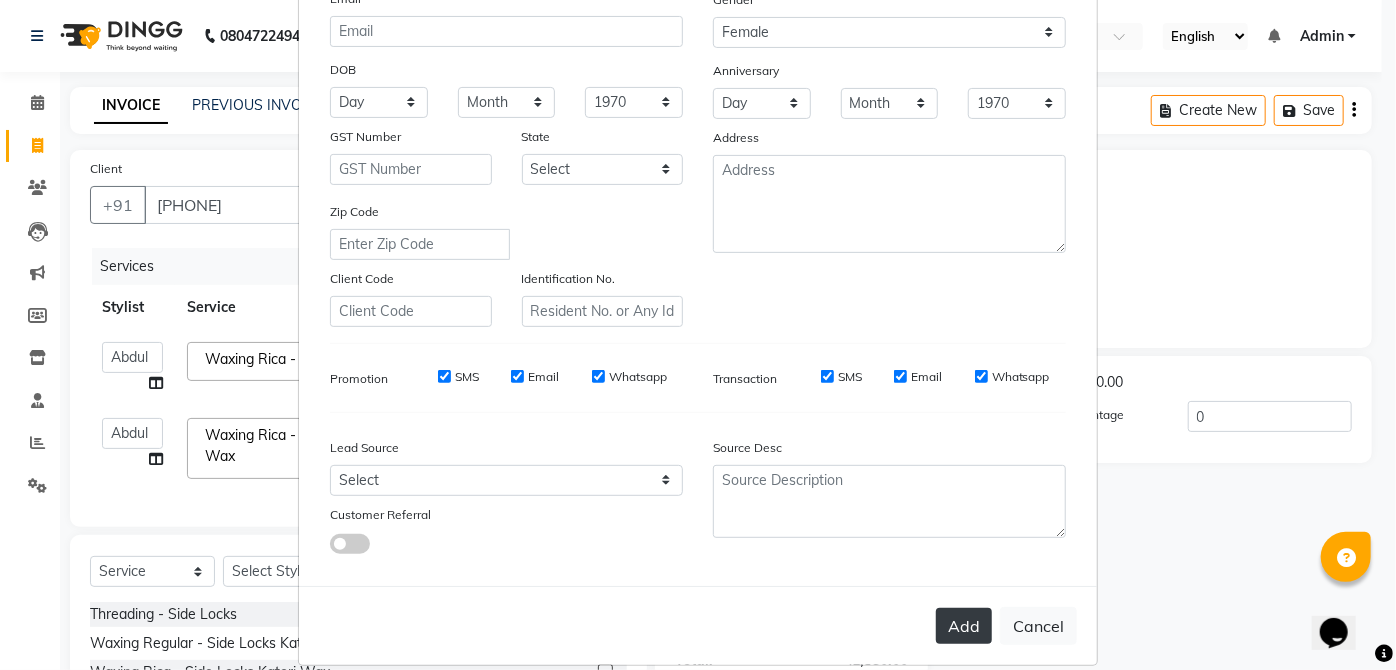 click on "Add" at bounding box center (964, 626) 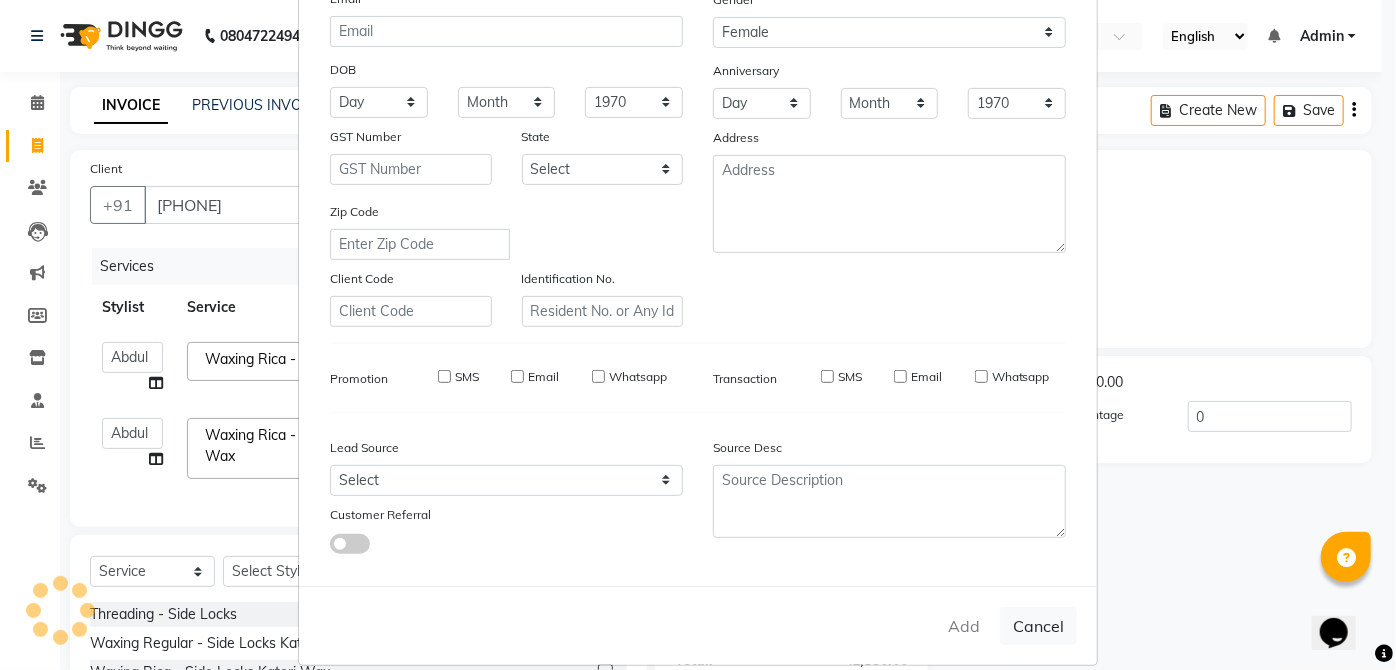 type 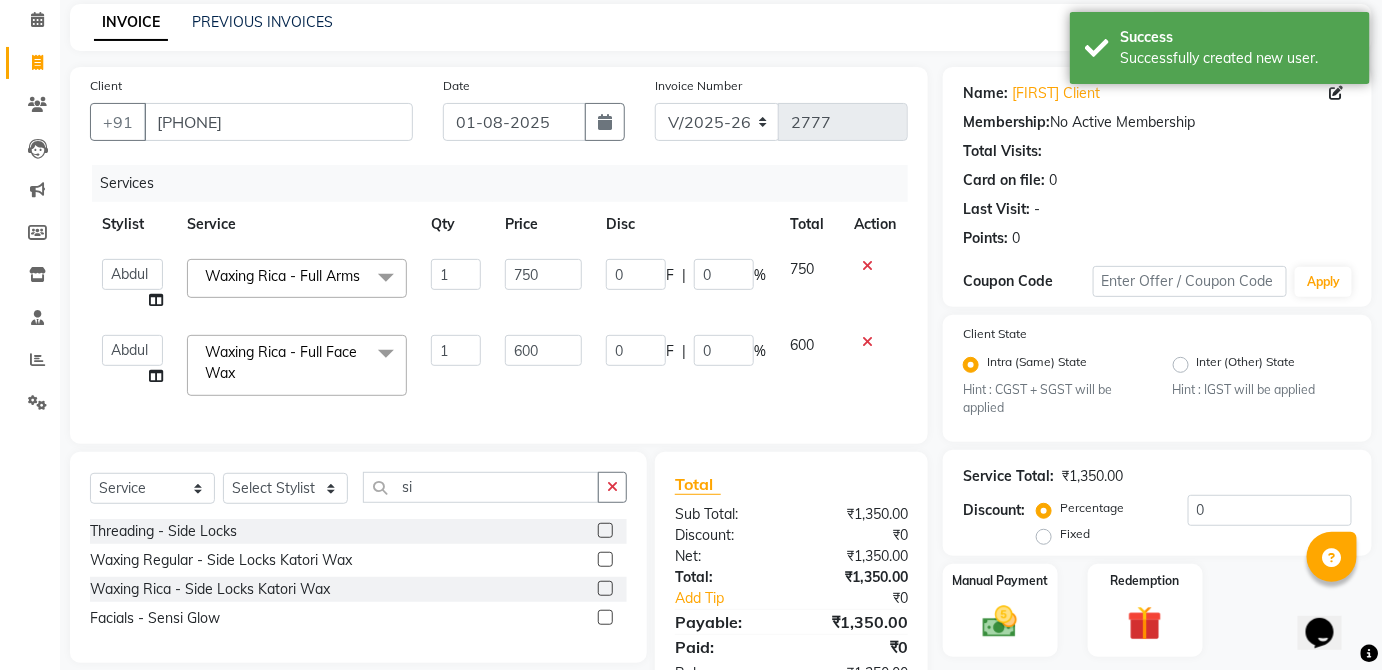 scroll, scrollTop: 89, scrollLeft: 0, axis: vertical 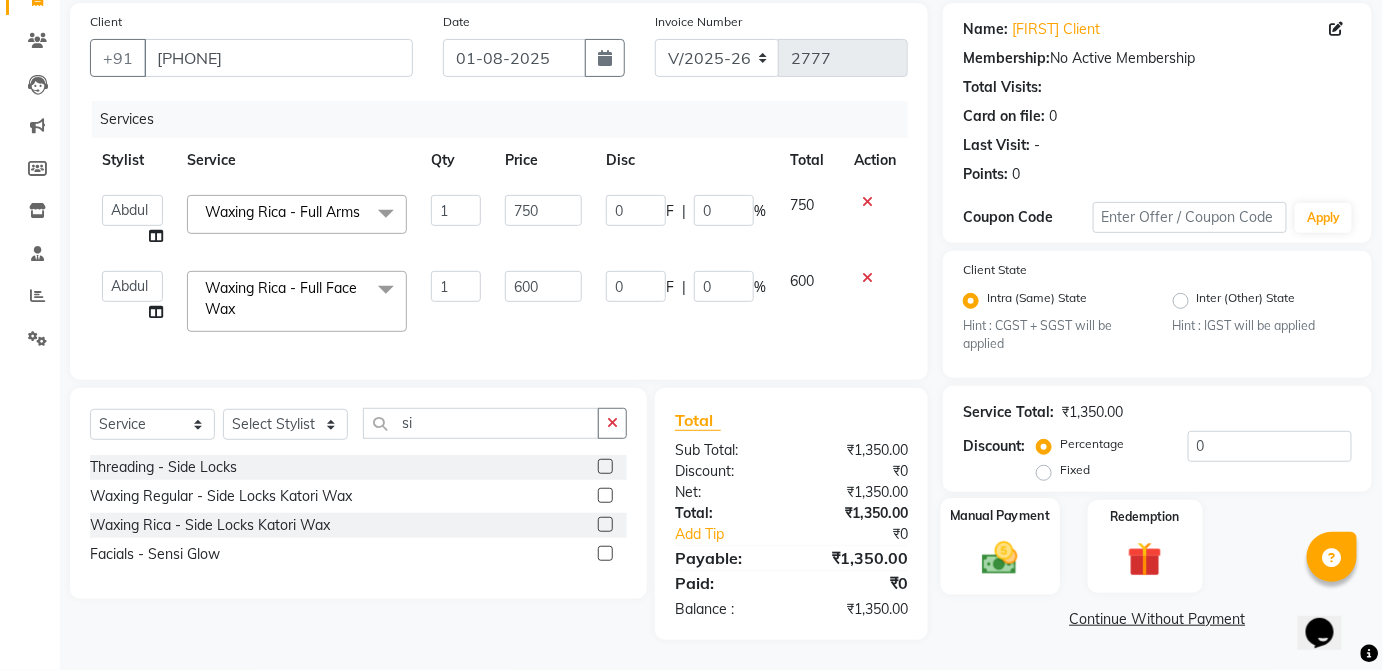 click on "Manual Payment" 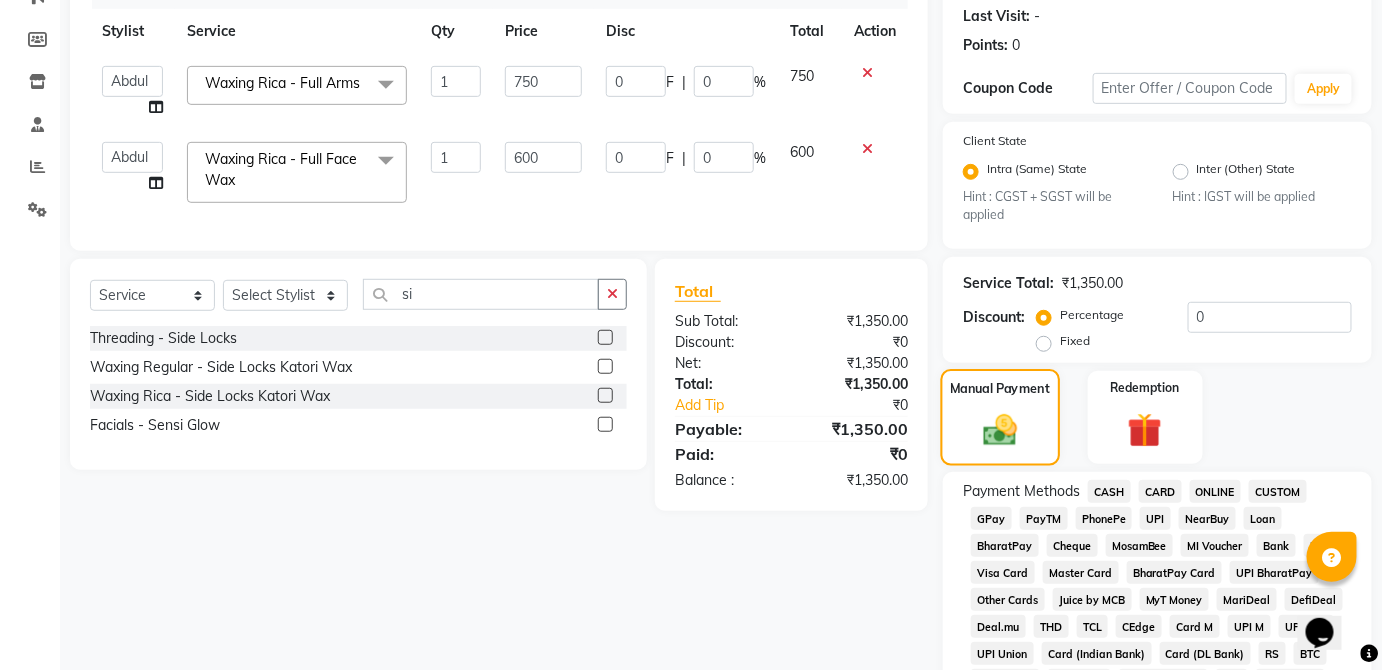 scroll, scrollTop: 317, scrollLeft: 0, axis: vertical 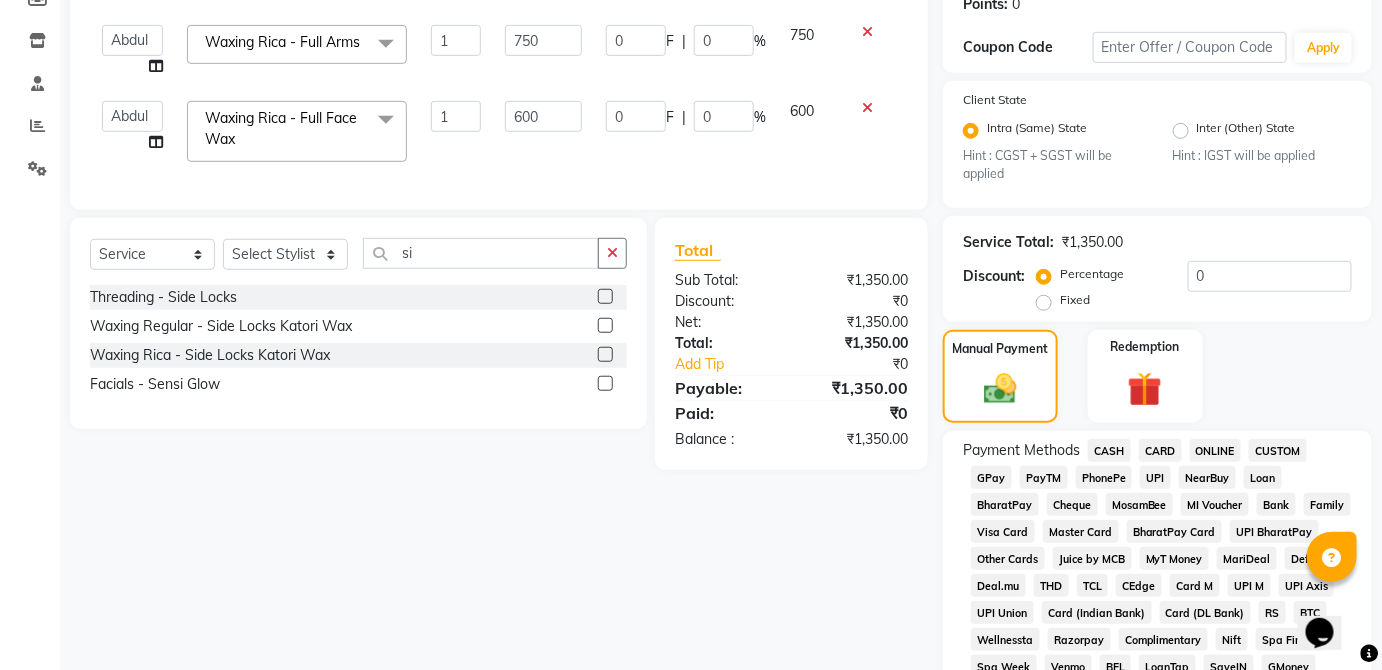 click on "CASH" 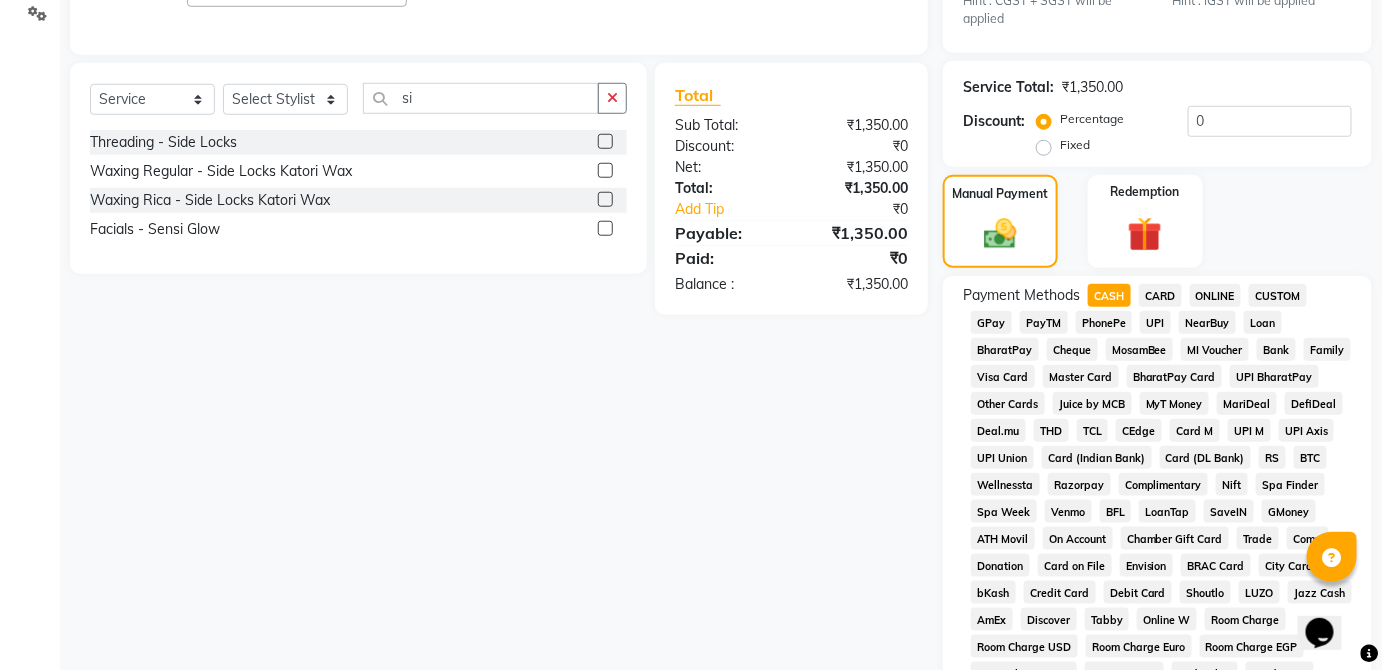 scroll, scrollTop: 943, scrollLeft: 0, axis: vertical 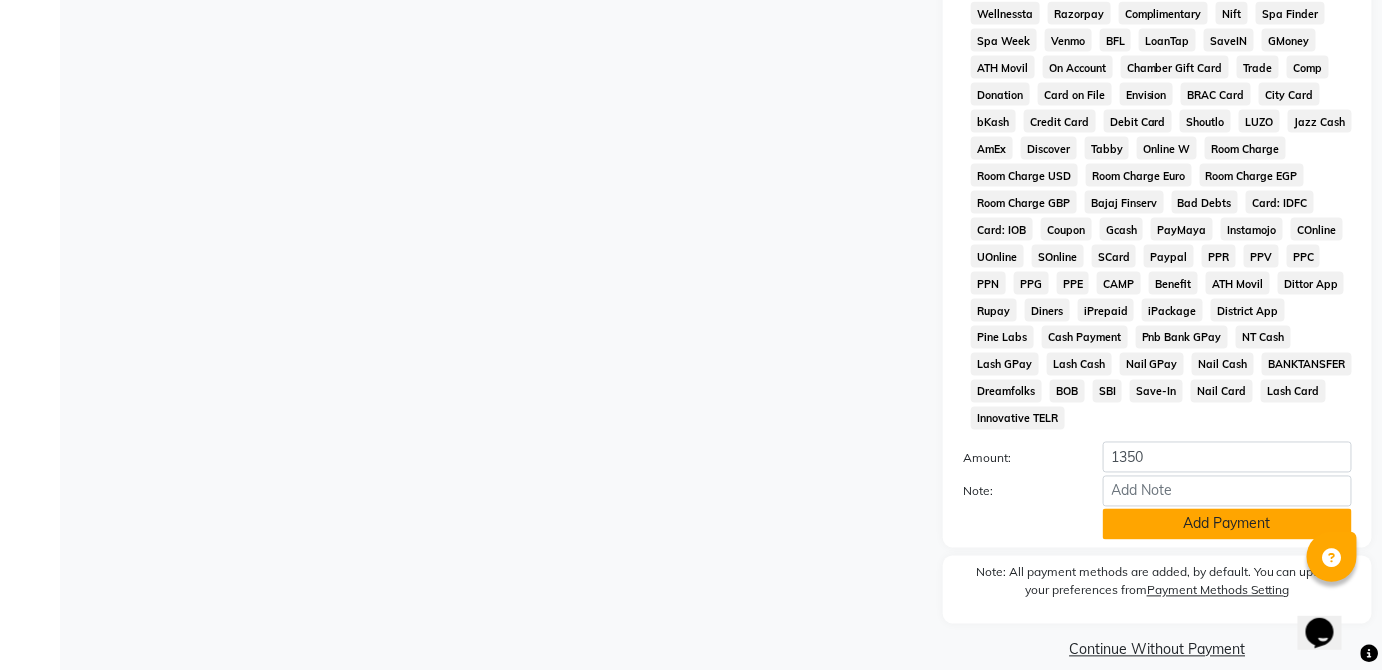 click on "Add Payment" 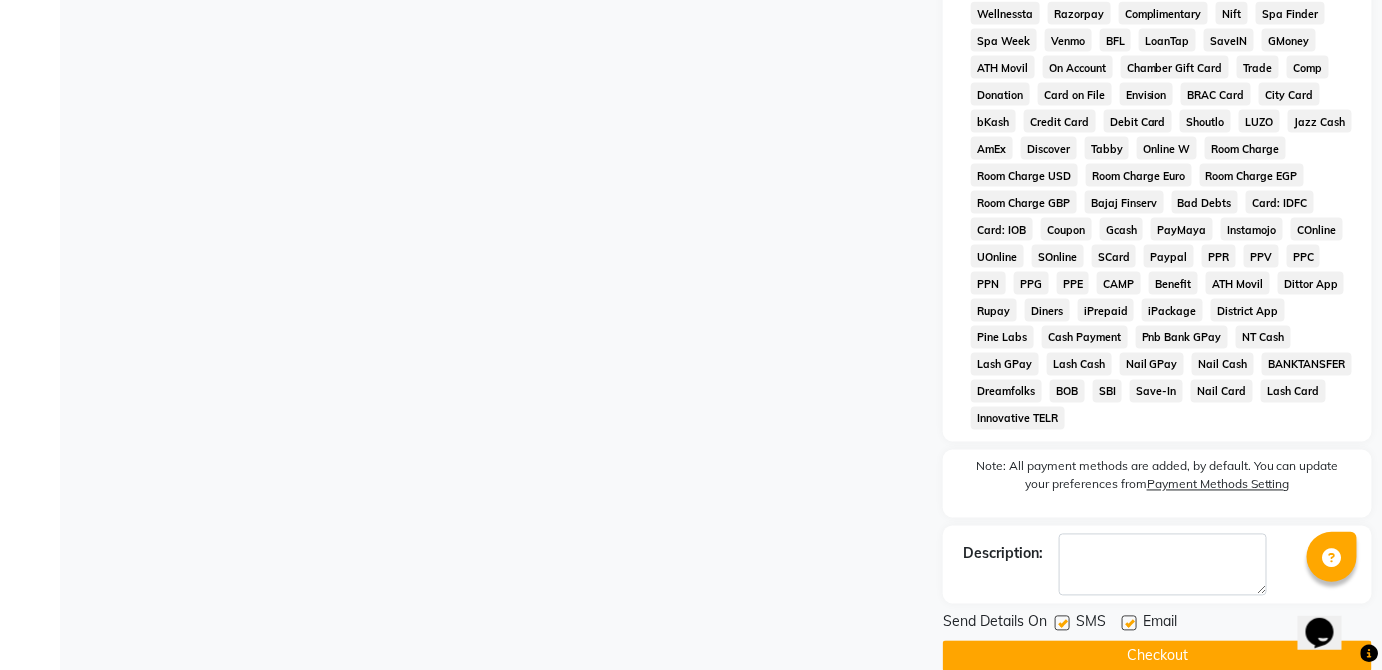click on "Checkout" 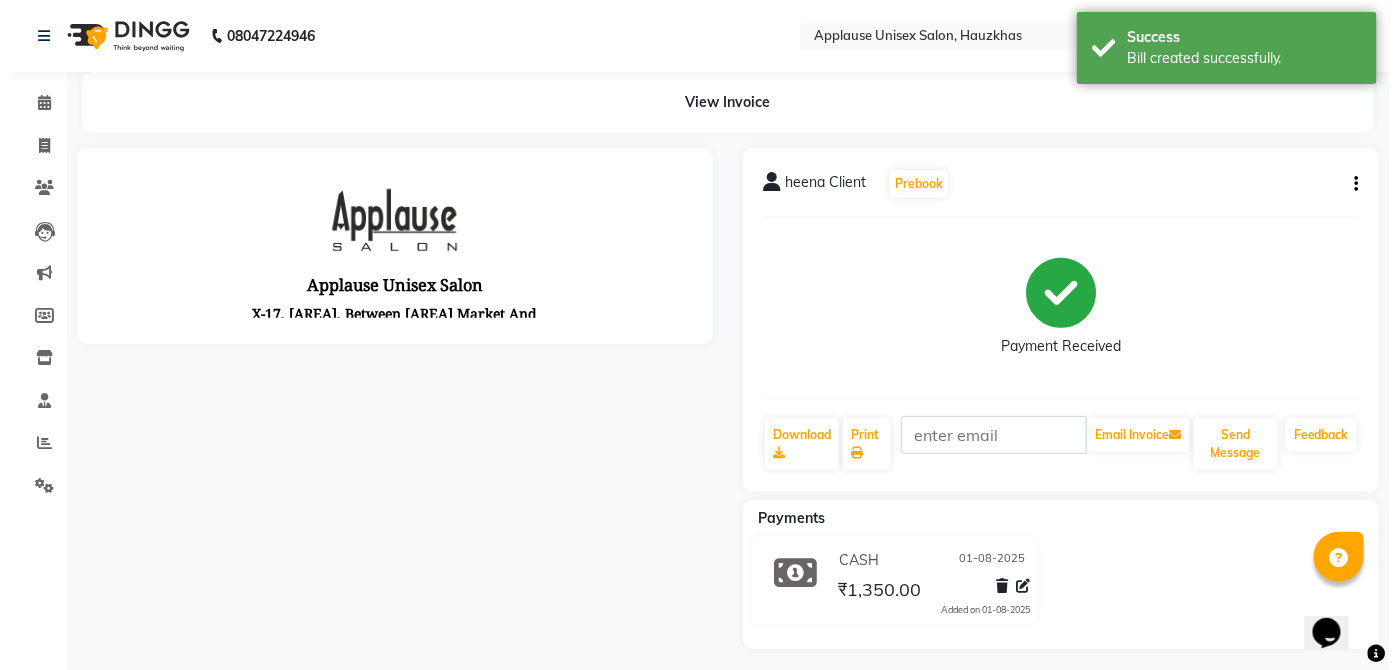 scroll, scrollTop: 0, scrollLeft: 0, axis: both 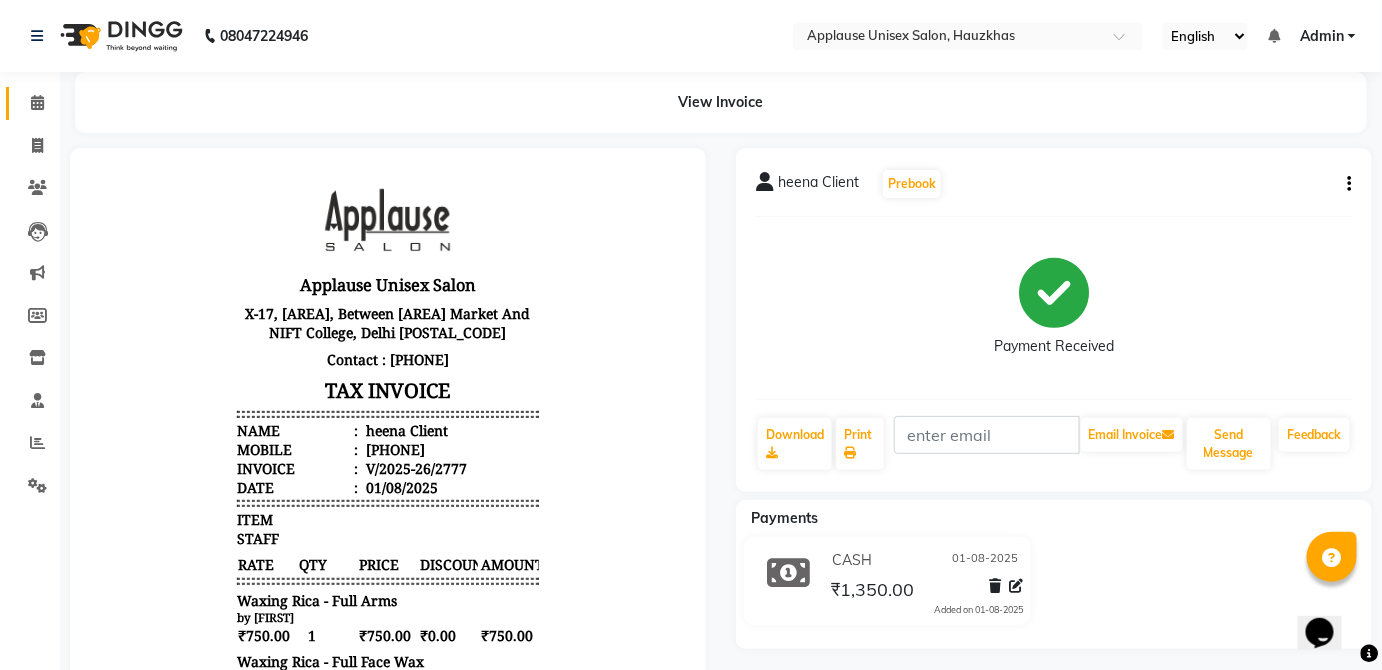 click 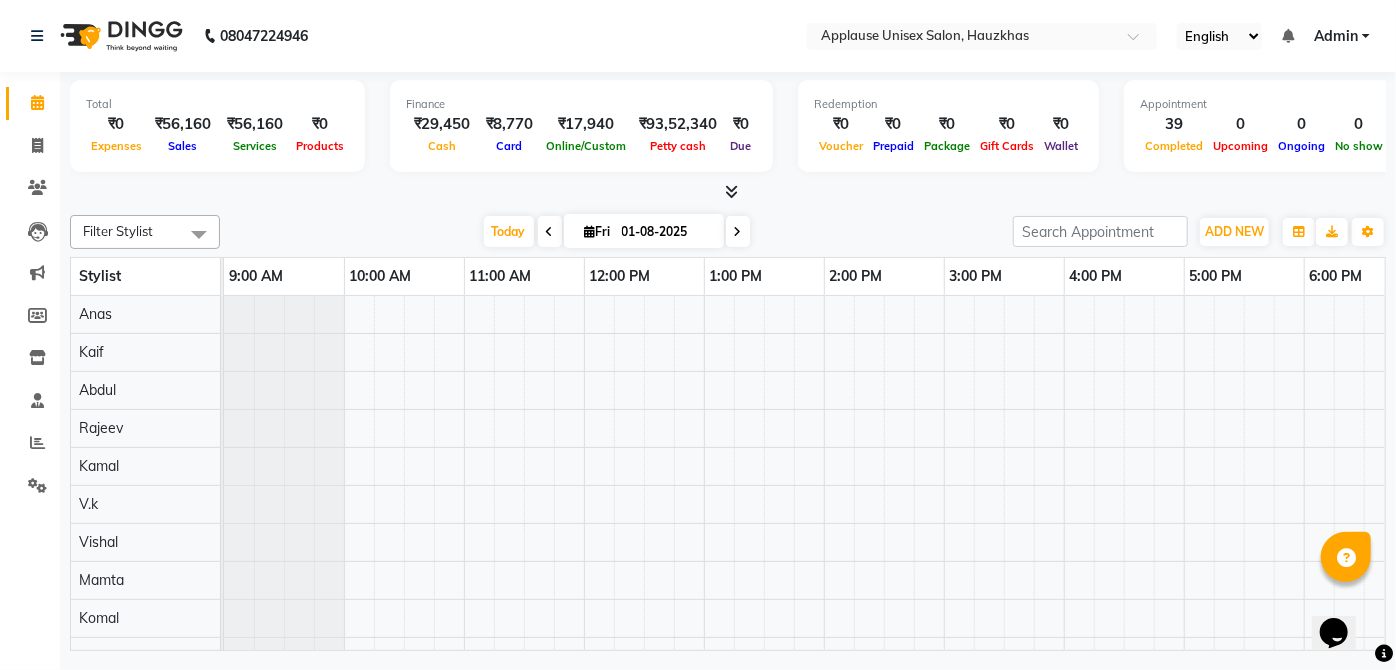 click on "Finance  ₹29,450  Cash ₹8,770  Card ₹17,940  Online/Custom ₹93,52,340 Petty cash ₹0 Due" at bounding box center [581, 126] 